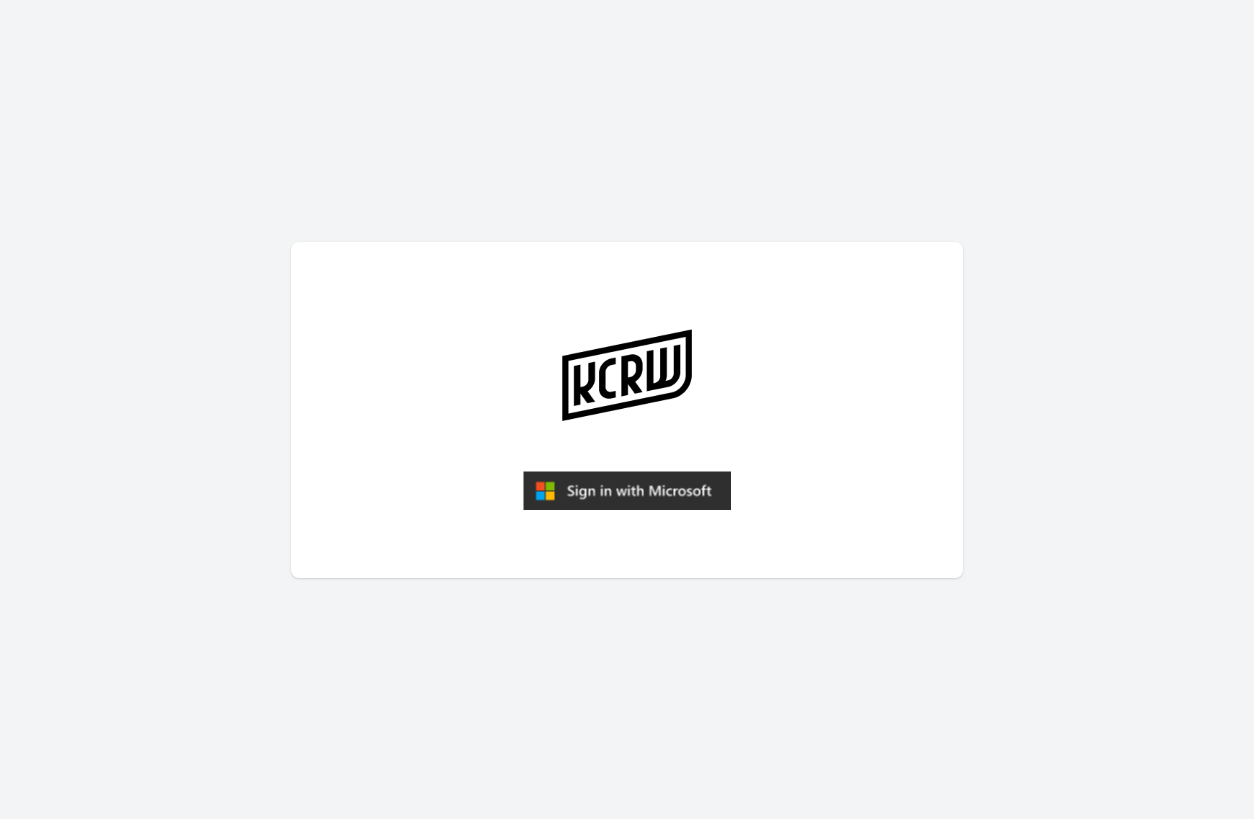 scroll, scrollTop: 0, scrollLeft: 0, axis: both 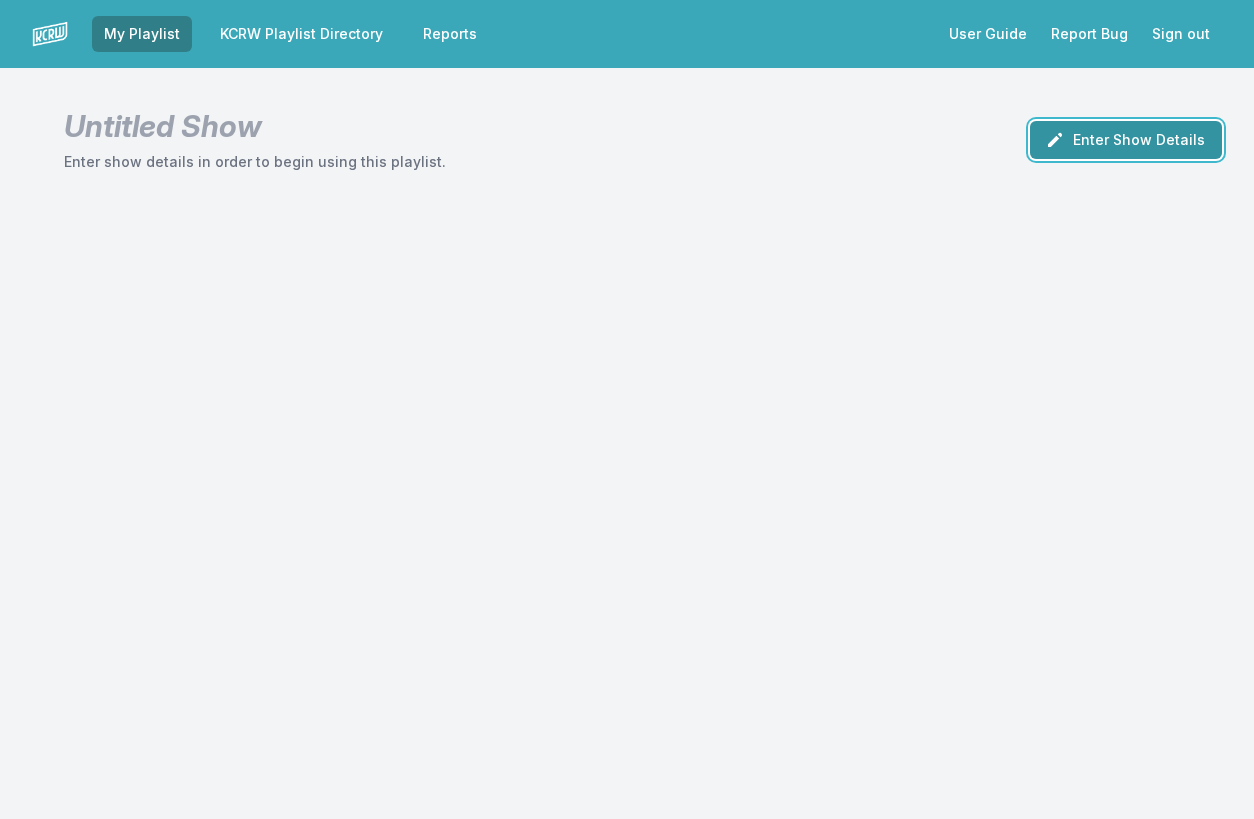 click on "Enter Show Details" at bounding box center [1126, 140] 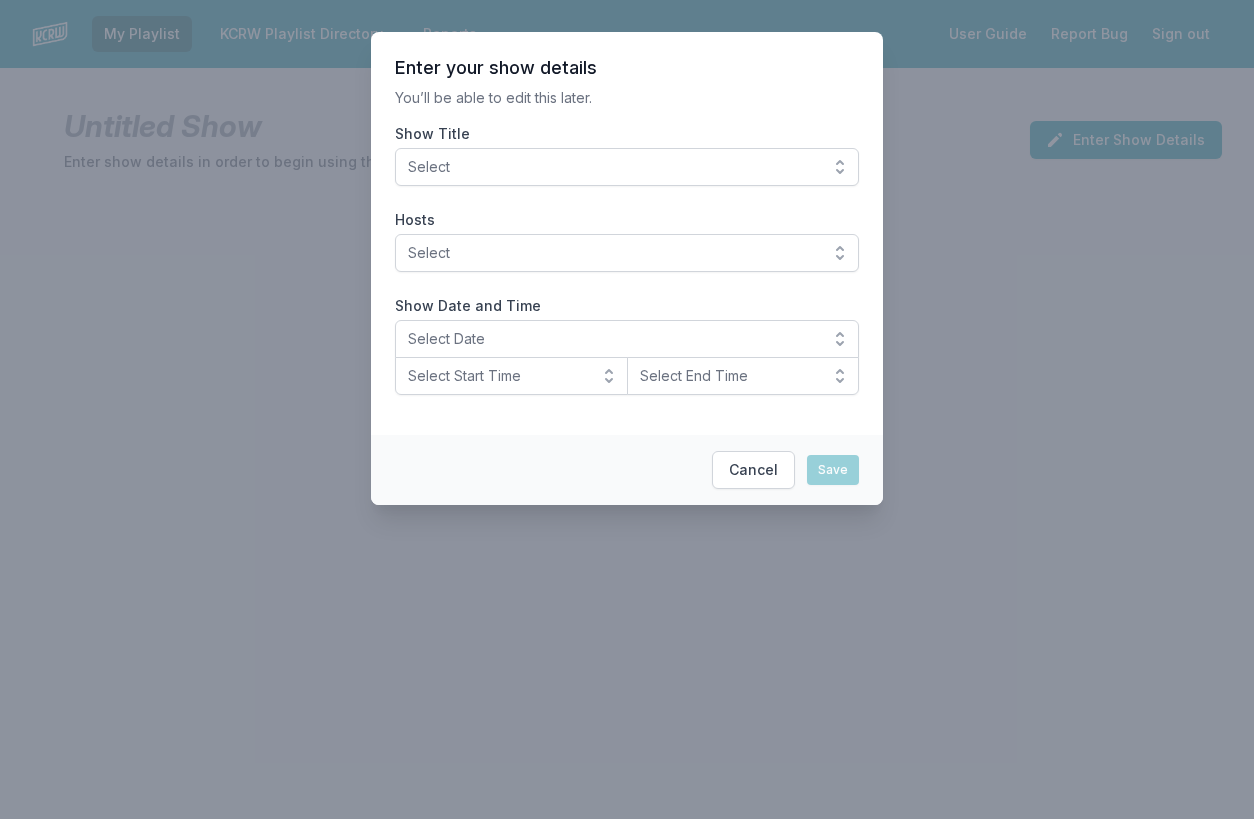 click on "Select" at bounding box center (613, 167) 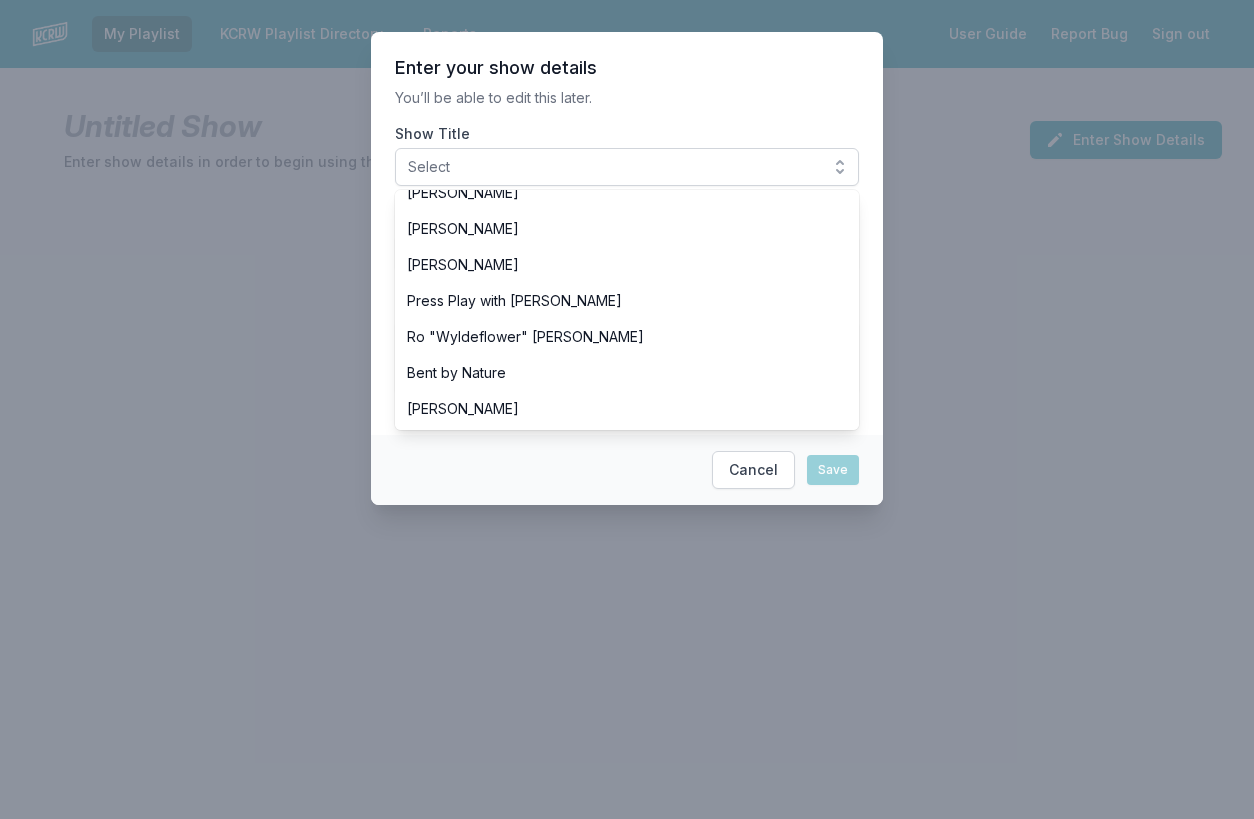 scroll, scrollTop: 729, scrollLeft: 0, axis: vertical 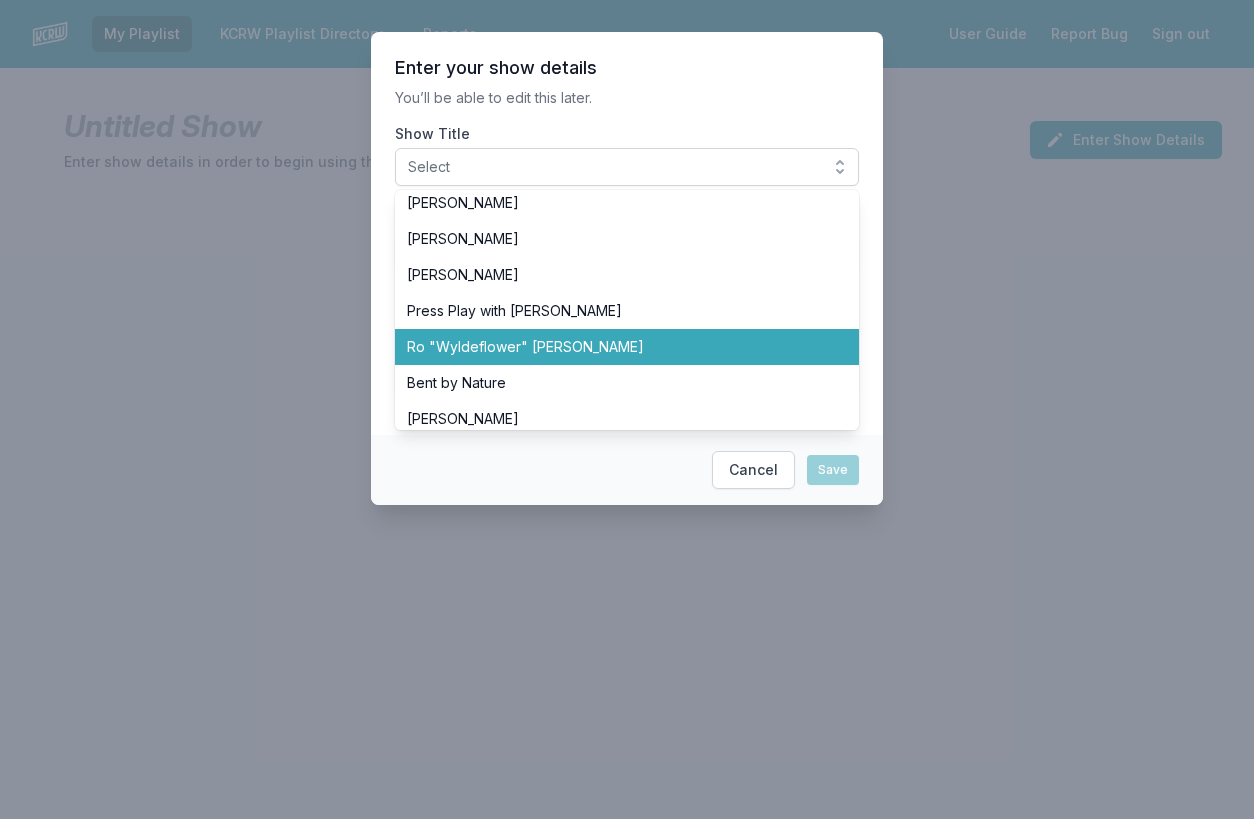 click on "Ro "Wyldeflower" [PERSON_NAME]" at bounding box center (615, 347) 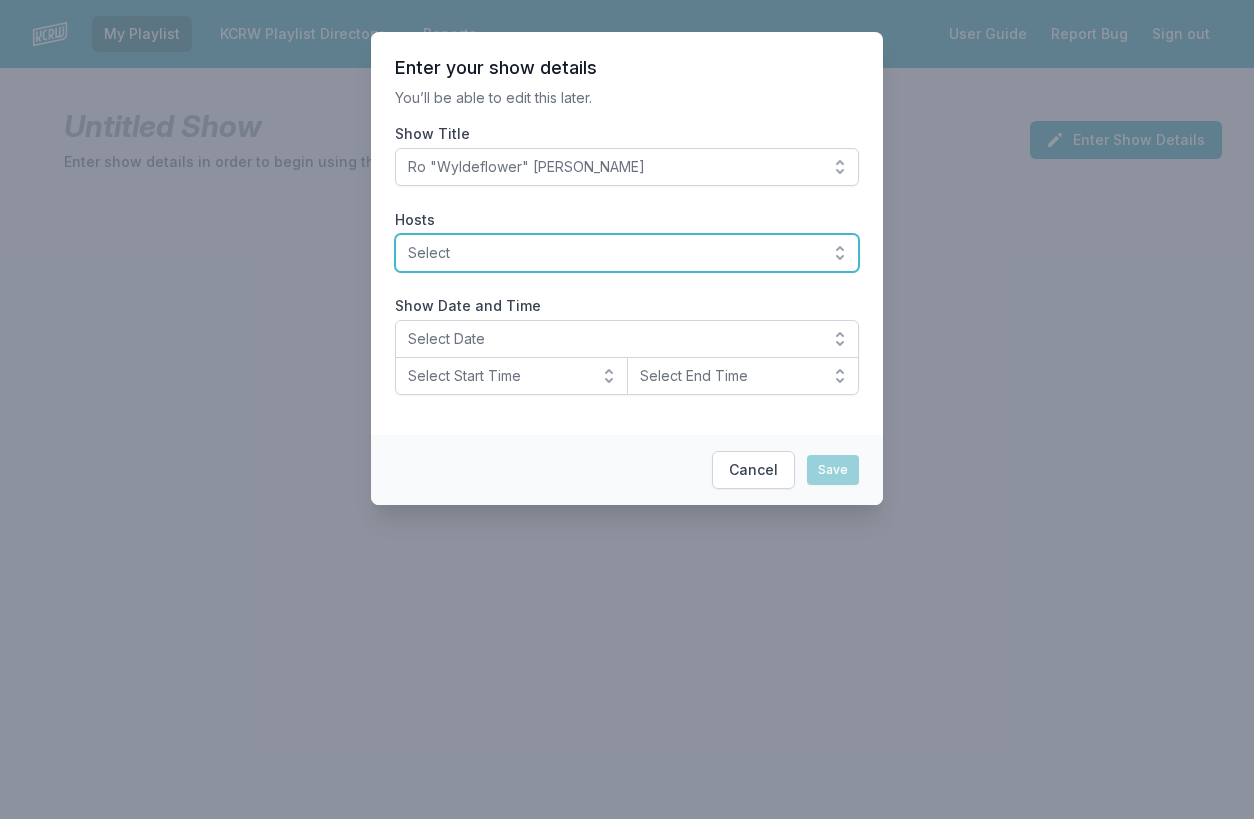 click on "Select" at bounding box center (613, 253) 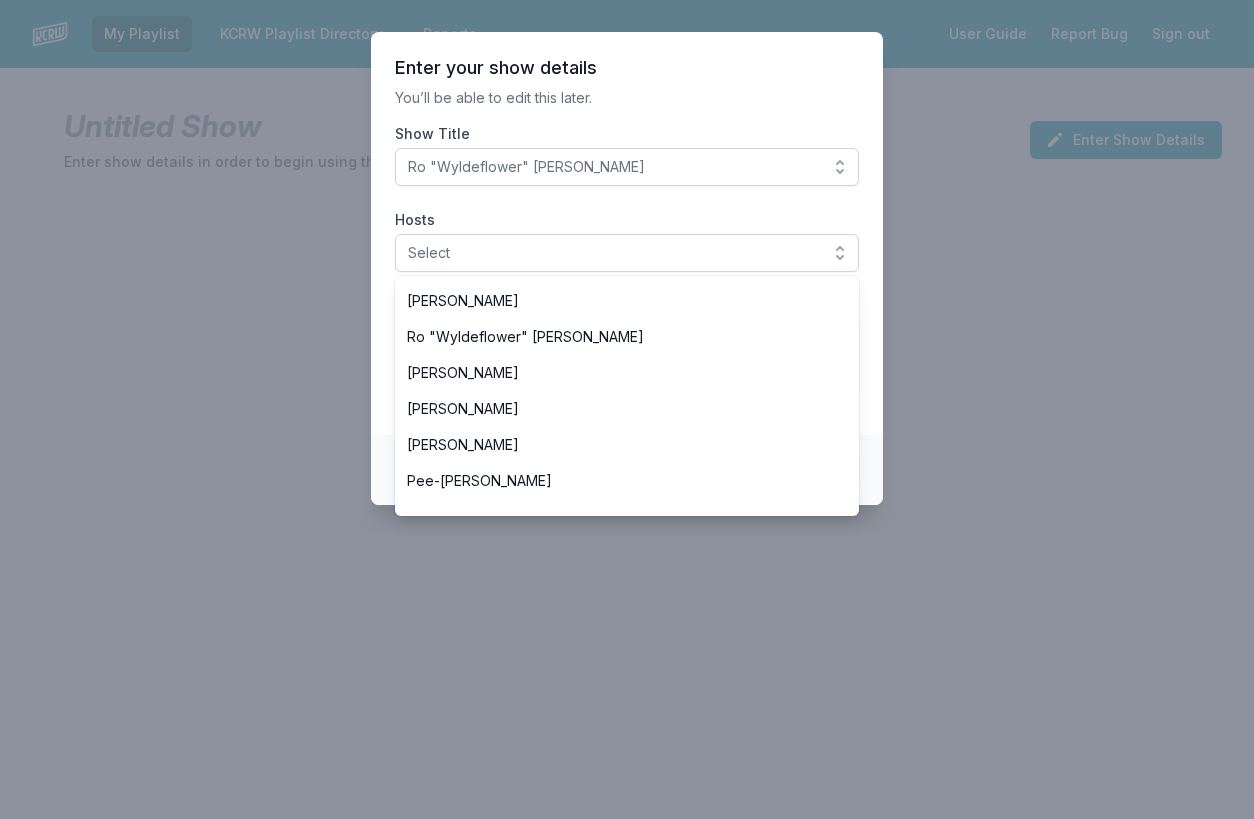 scroll, scrollTop: 819, scrollLeft: 0, axis: vertical 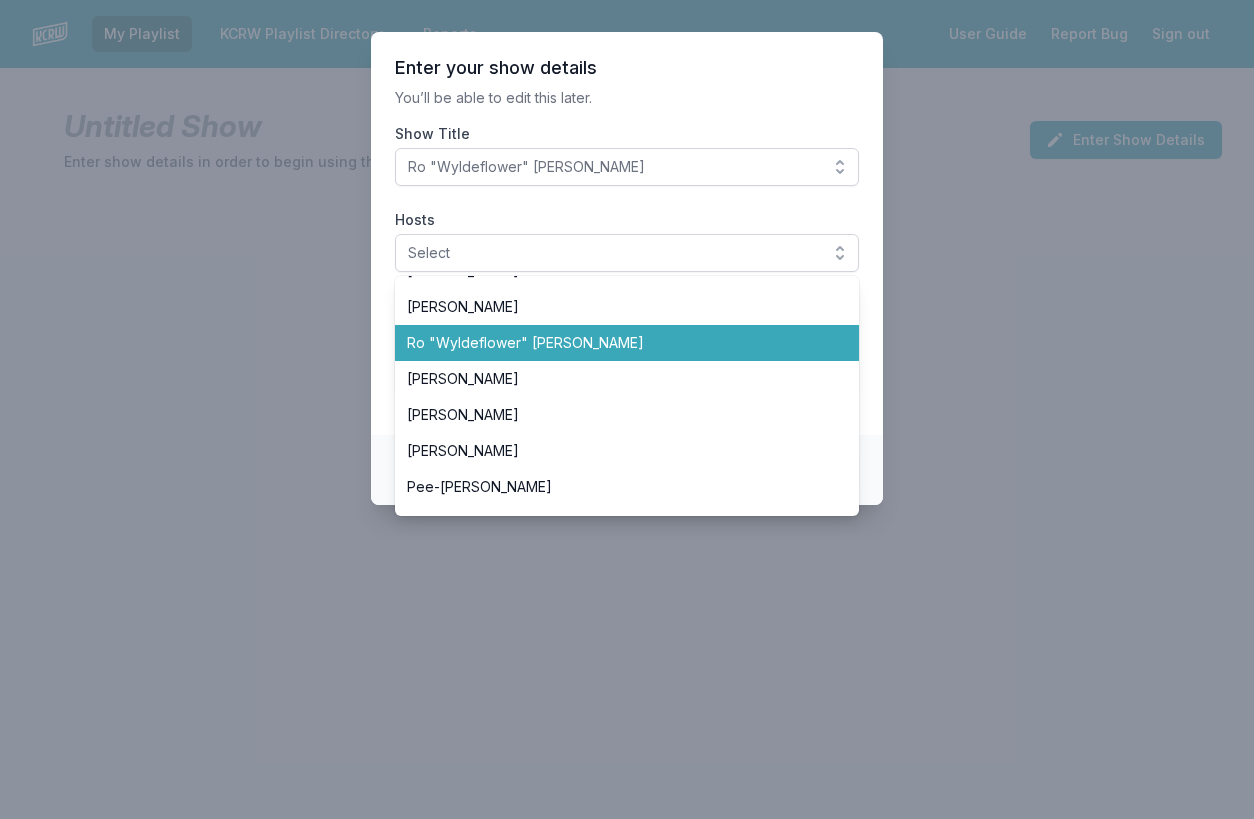 click on "Ro "Wyldeflower" [PERSON_NAME]" at bounding box center (615, 343) 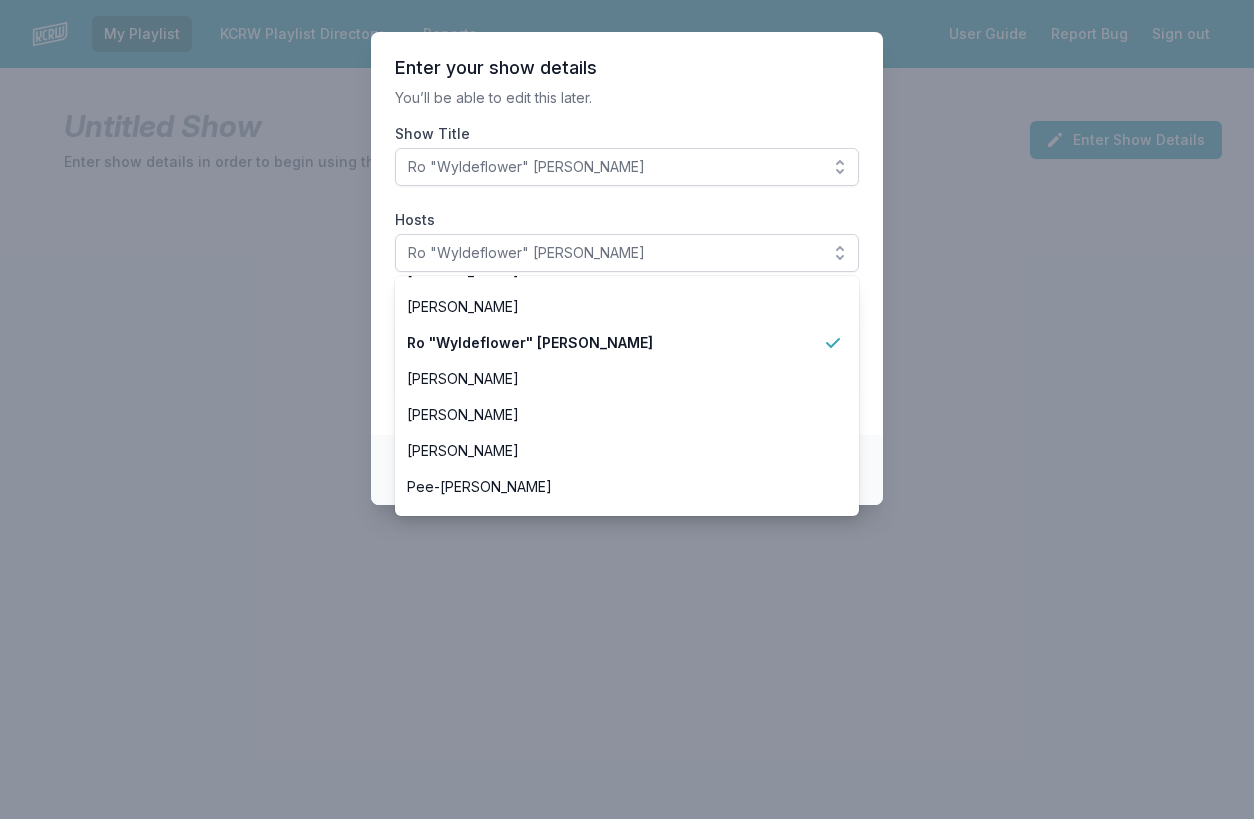 click at bounding box center [627, 409] 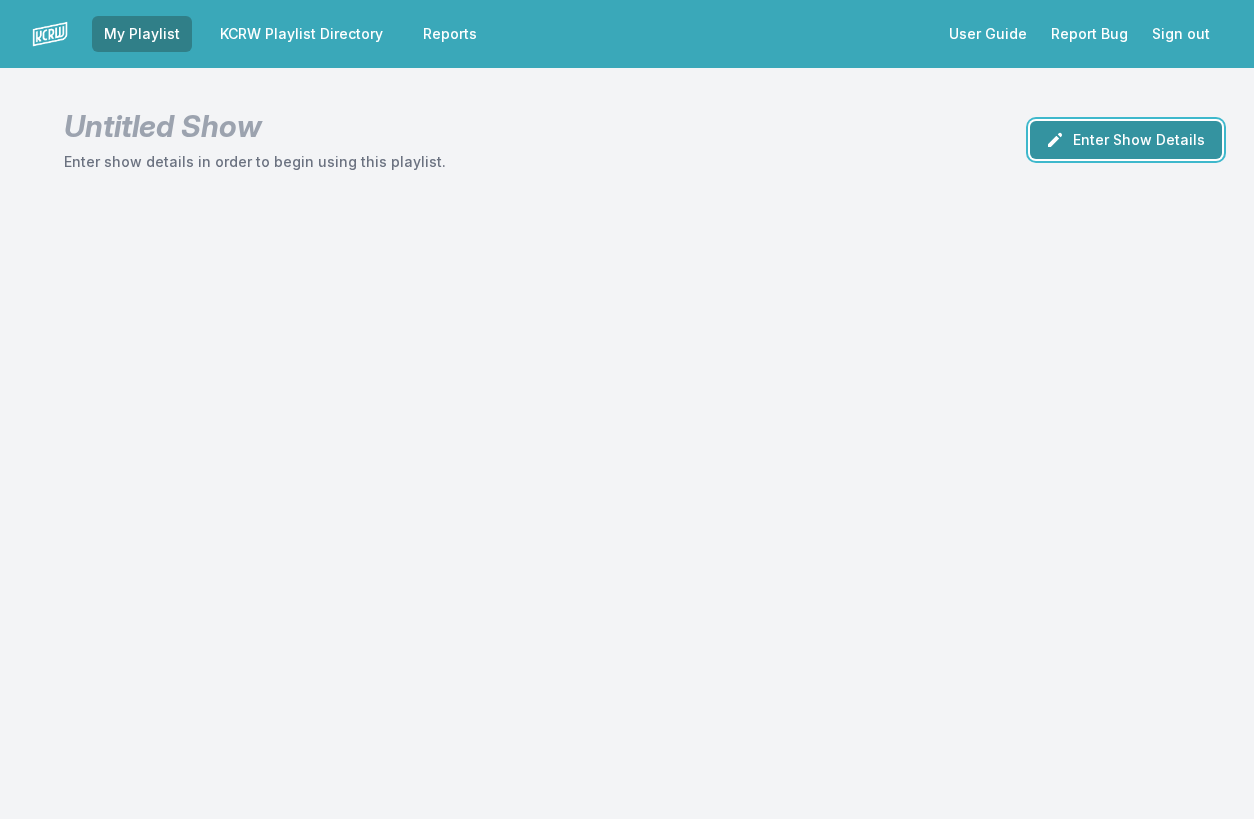 click on "Enter Show Details" at bounding box center (1126, 140) 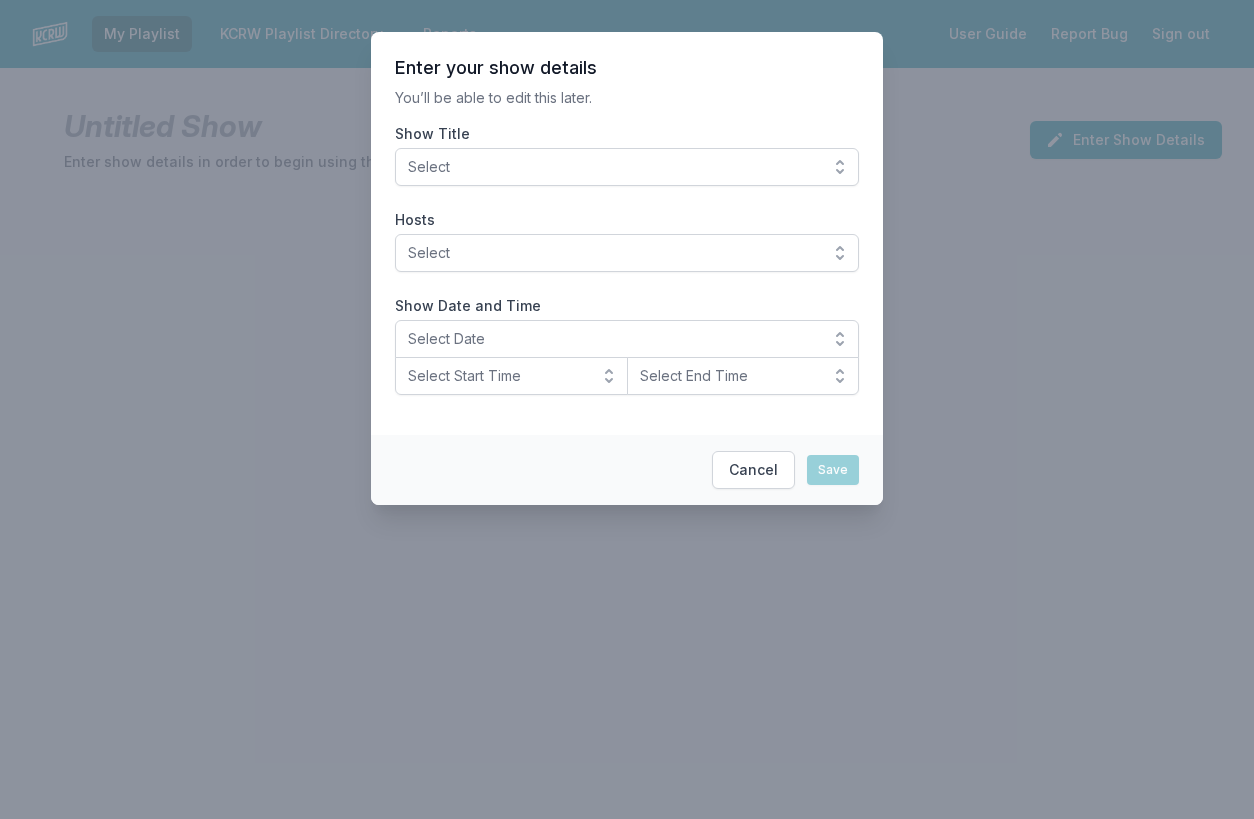 click on "Select" at bounding box center (613, 167) 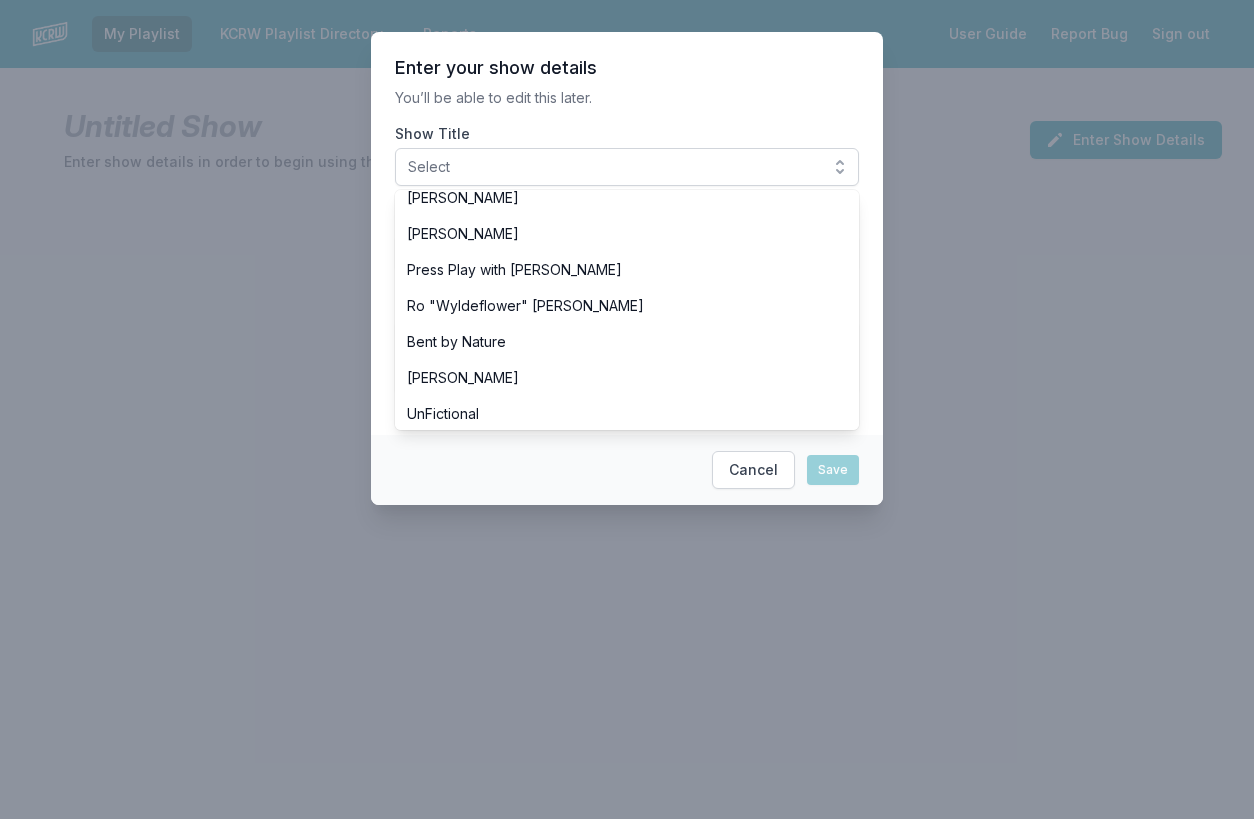 scroll, scrollTop: 769, scrollLeft: 0, axis: vertical 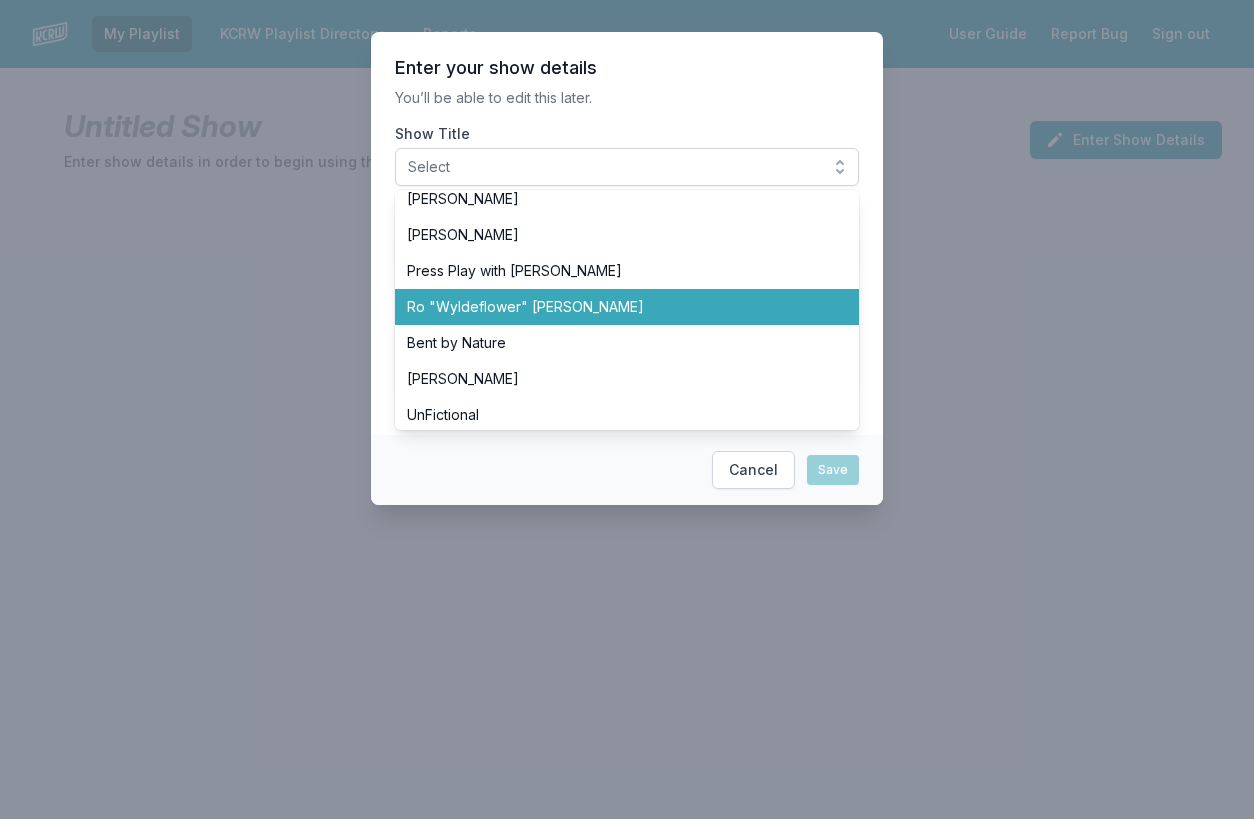 click on "Ro "Wyldeflower" [PERSON_NAME]" at bounding box center [615, 307] 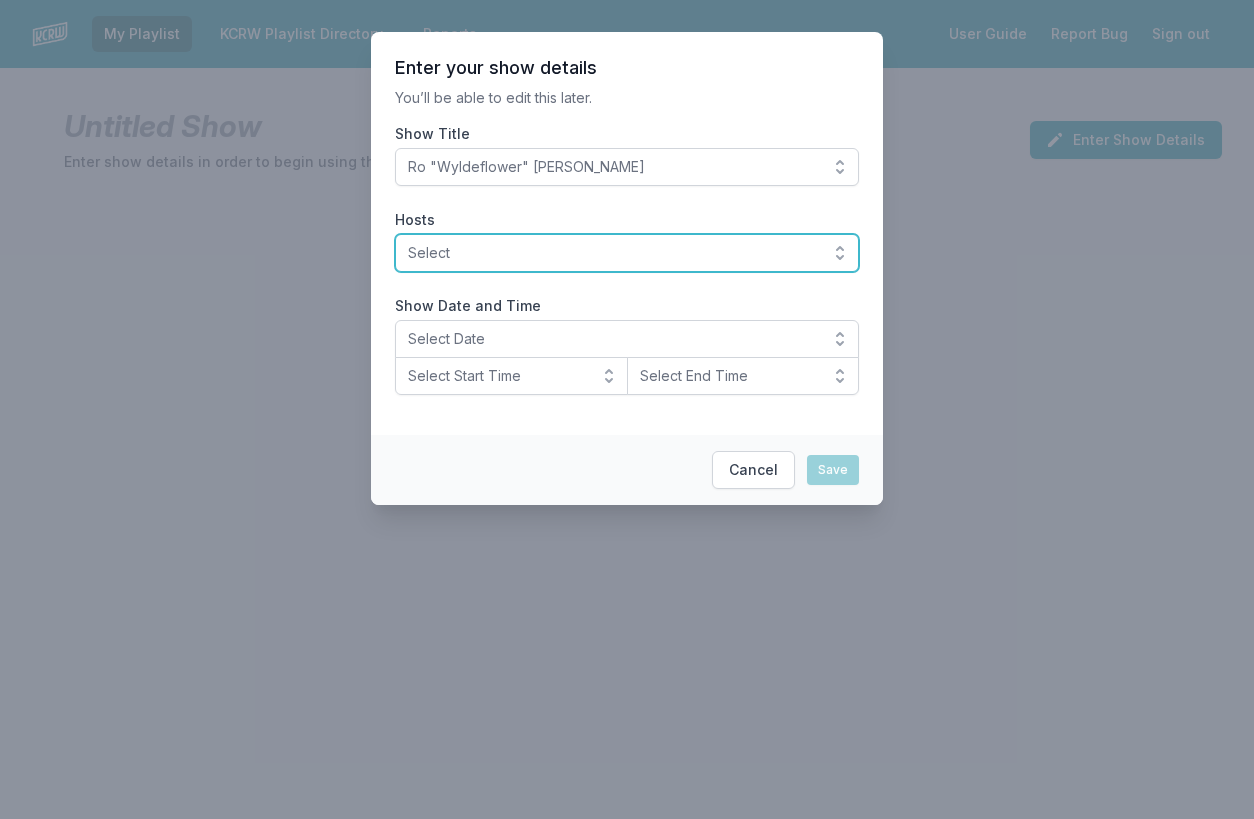 click on "Select" at bounding box center (613, 253) 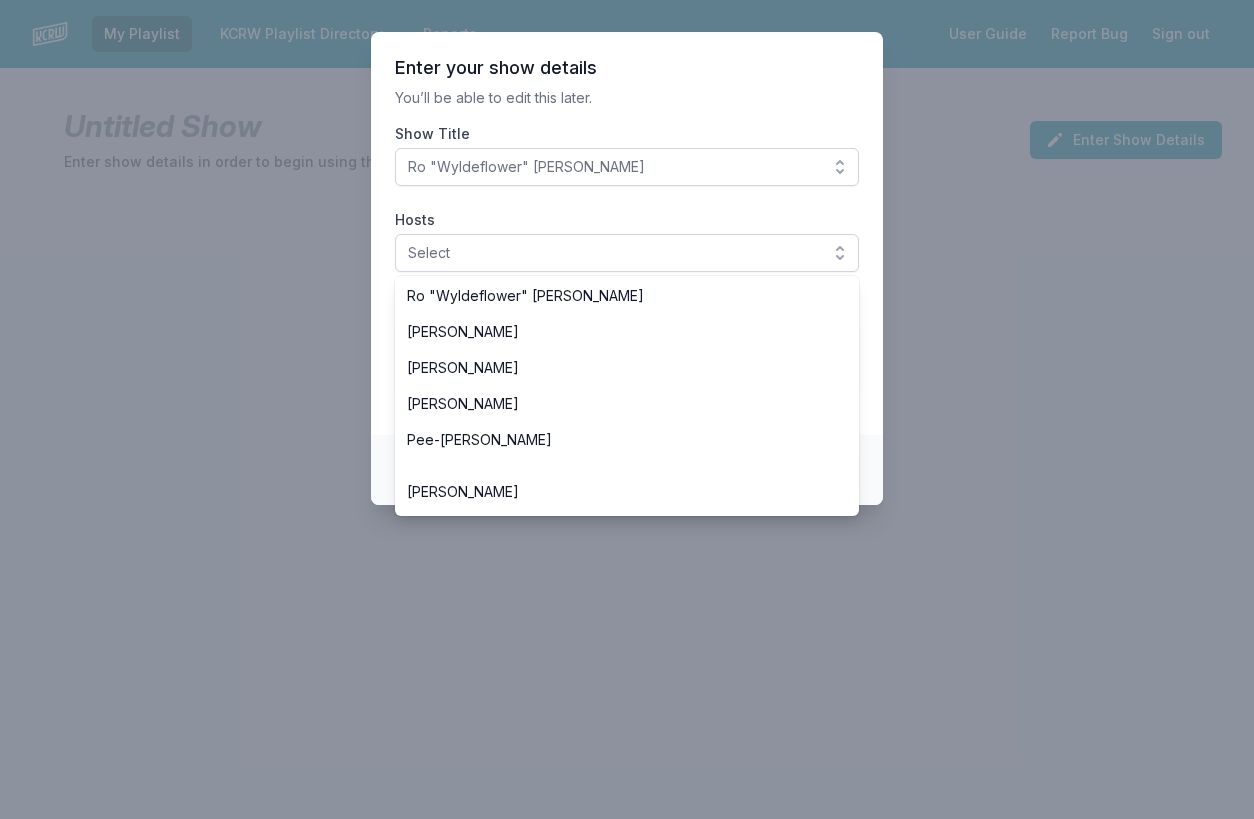 scroll, scrollTop: 862, scrollLeft: 0, axis: vertical 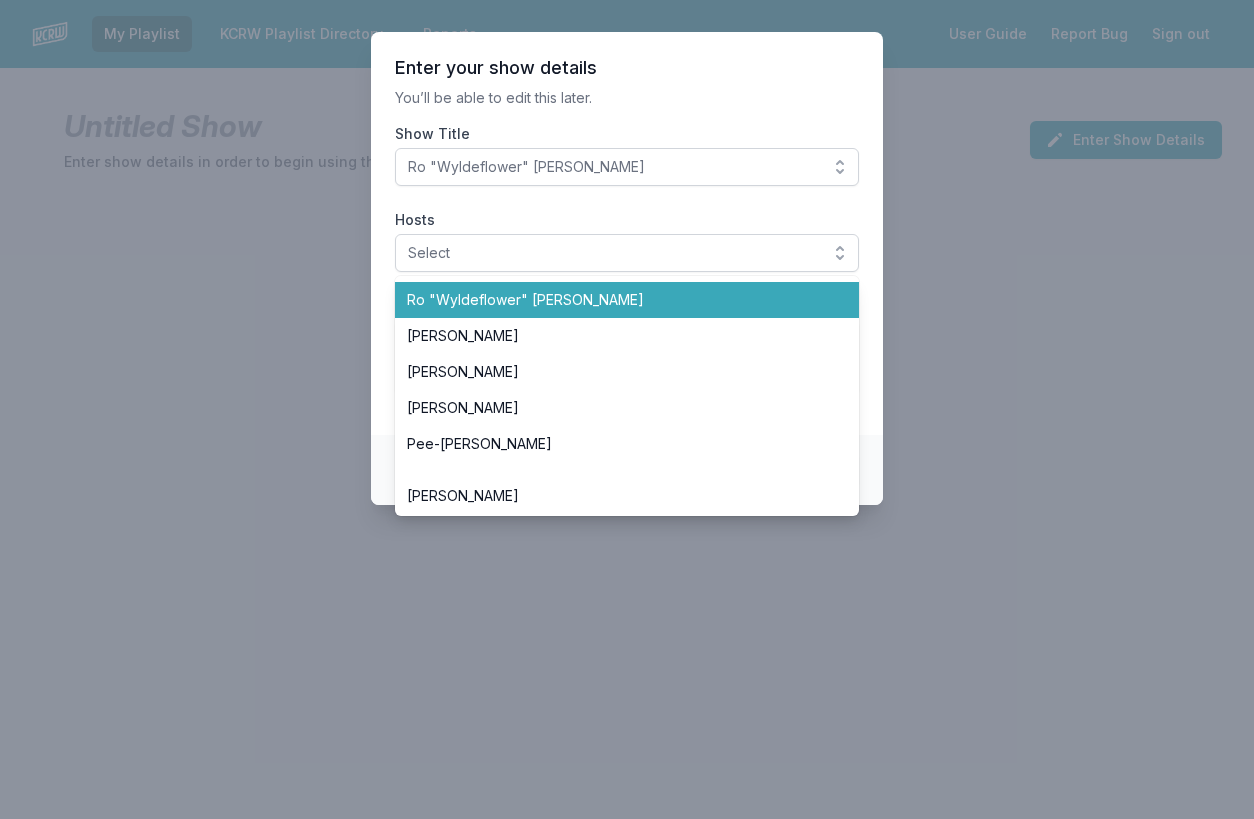 click on "Ro "Wyldeflower" [PERSON_NAME]" at bounding box center [615, 300] 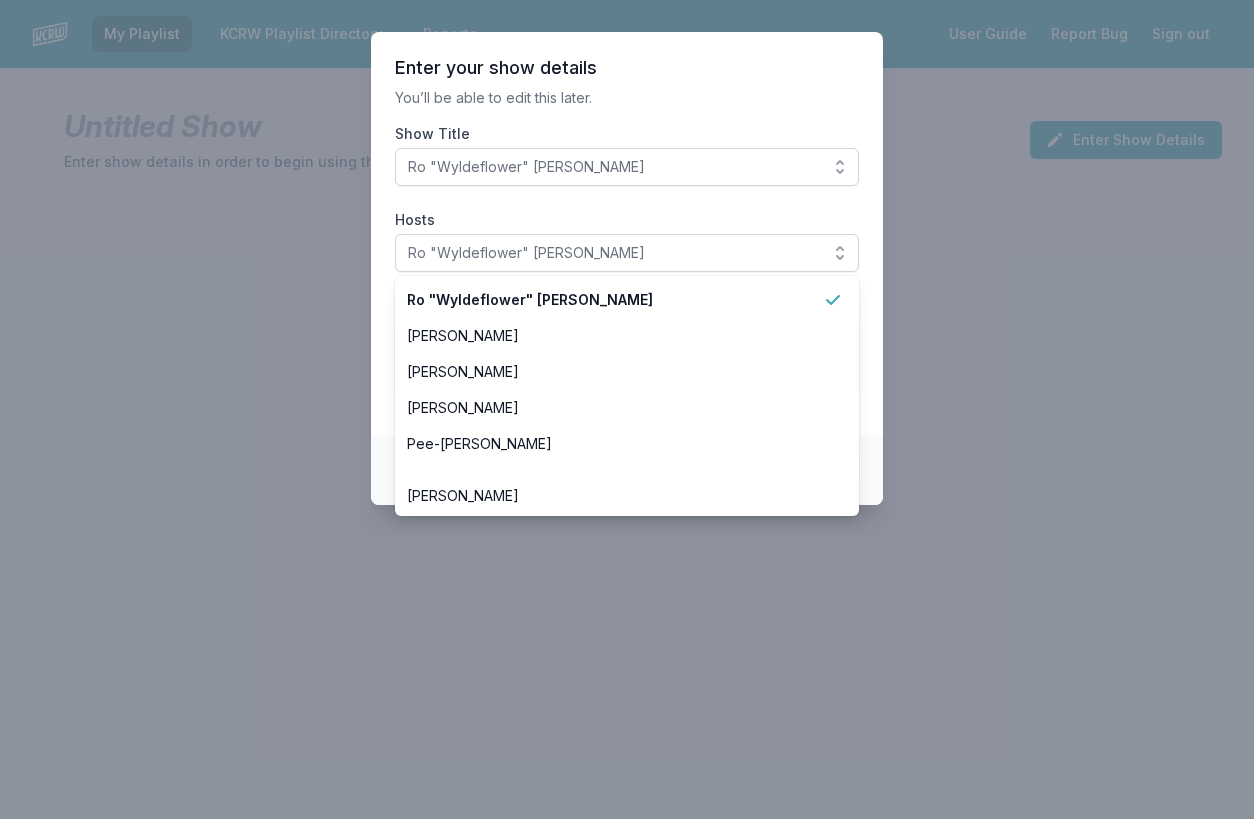 click on "Enter your show details You’ll be able to edit this later. Show Title Ro "Wyldeflower" [PERSON_NAME] Hosts Ro "Wyldeflower" [PERSON_NAME] [PERSON_NAME] [PERSON_NAME] [PERSON_NAME] [PERSON_NAME] [PERSON_NAME] [PERSON_NAME] [PERSON_NAME] [PERSON_NAME] [PERSON_NAME] [PERSON_NAME] [PERSON_NAME] [PERSON_NAME] [PERSON_NAME] [PERSON_NAME] Novena Carmel [PERSON_NAME] [PERSON_NAME] [PERSON_NAME] [PERSON_NAME] [PERSON_NAME] [PERSON_NAME] [PERSON_NAME] [PERSON_NAME] Ro "Wyldeflower" [PERSON_NAME] [PERSON_NAME] [PERSON_NAME] Pee-[PERSON_NAME] [PERSON_NAME] [PERSON_NAME] [PERSON_NAME] [PERSON_NAME] [PERSON_NAME] [PERSON_NAME] [PERSON_NAME] [PERSON_NAME] [PERSON_NAME] [PERSON_NAME] [PERSON_NAME] Show Date and Time Select Date Select Start Time Select End Time" at bounding box center [627, 233] 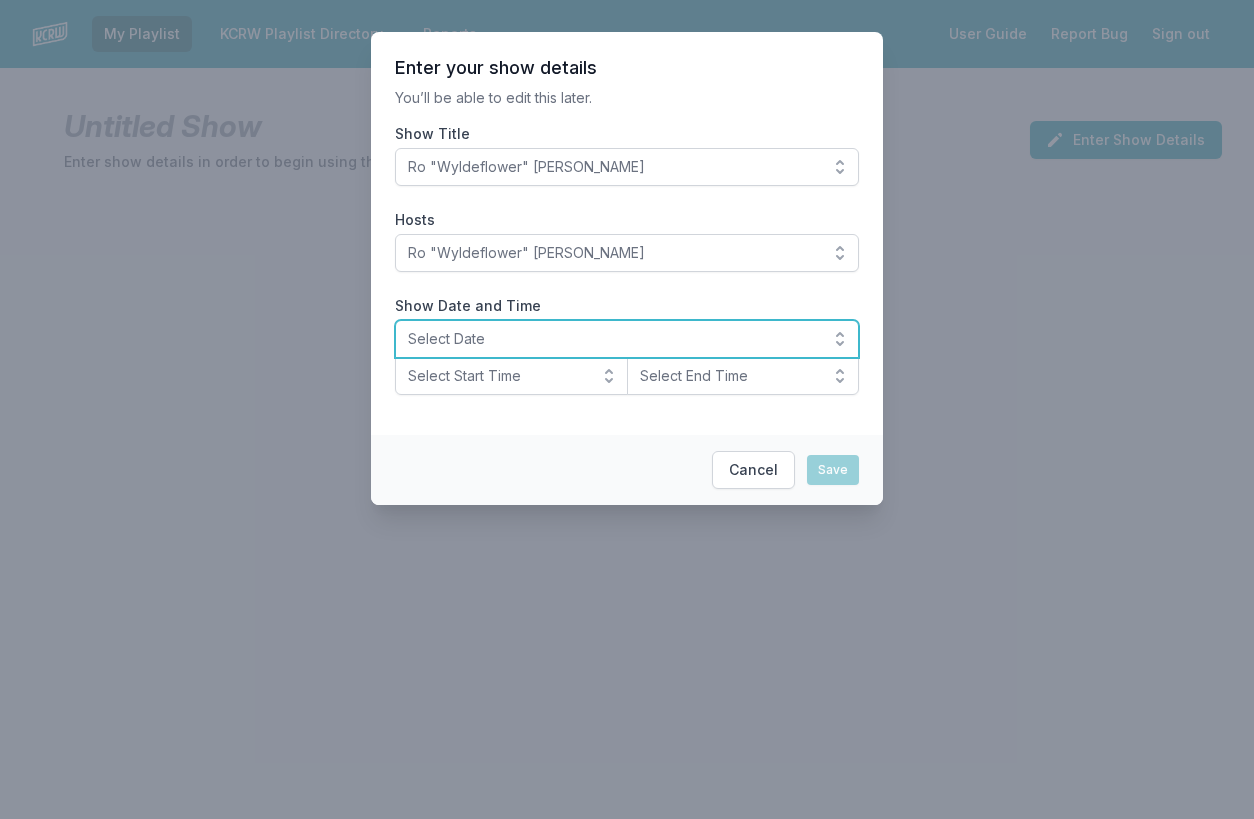 click on "Select Date" at bounding box center [627, 339] 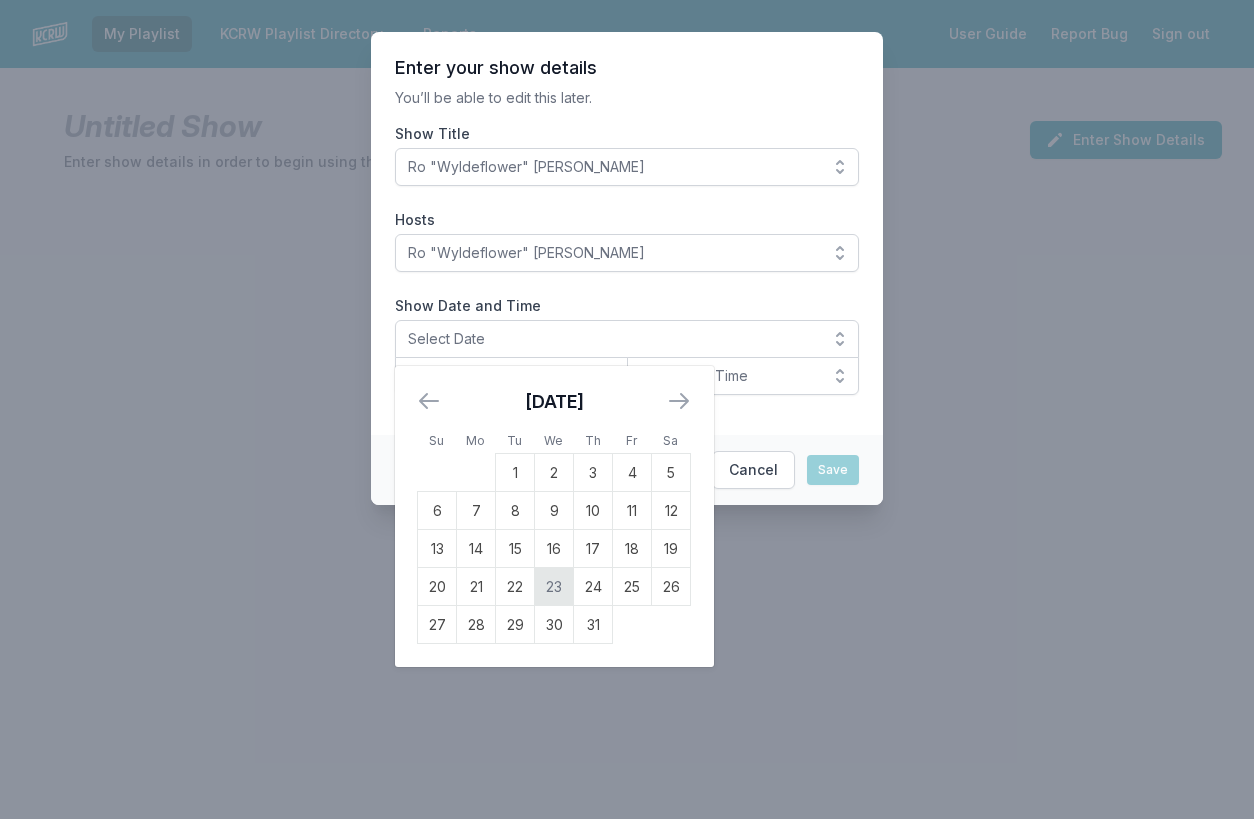 click on "23" at bounding box center [554, 587] 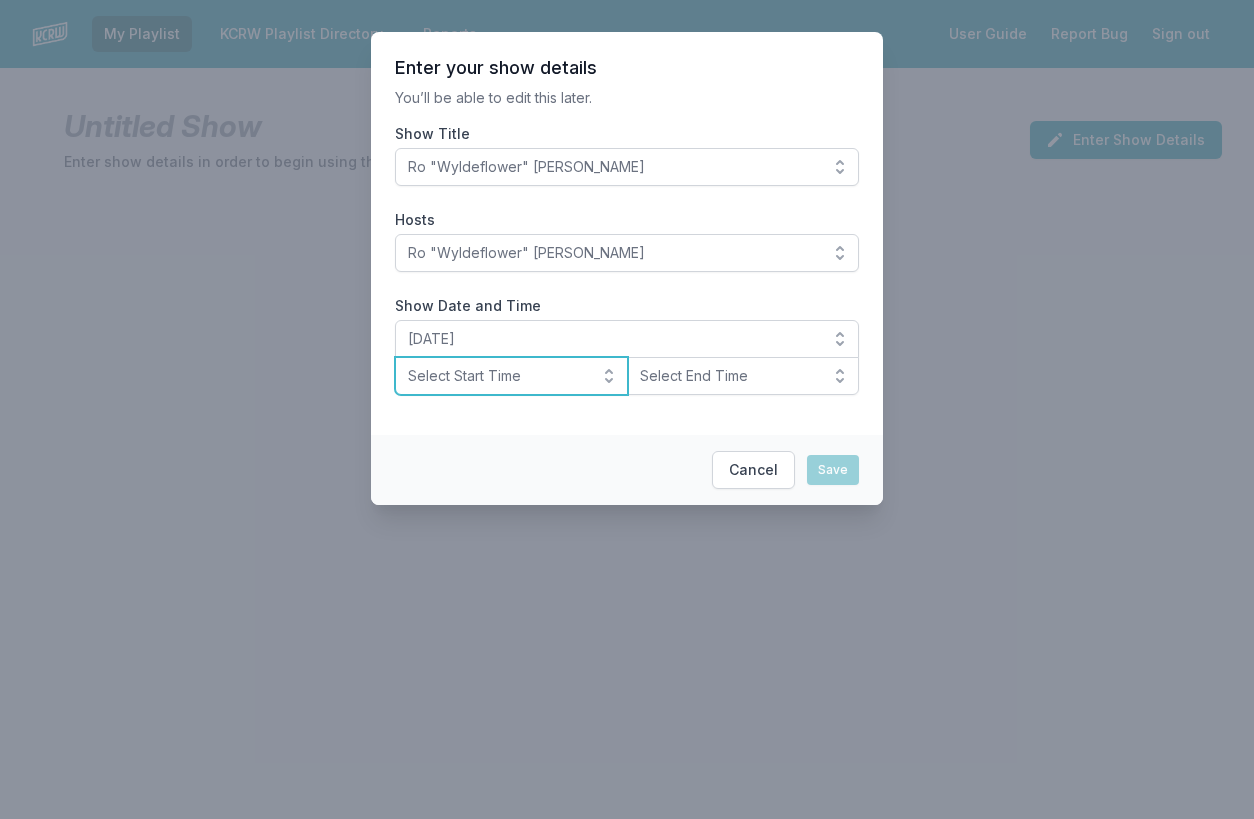 click on "Select Start Time" at bounding box center (497, 376) 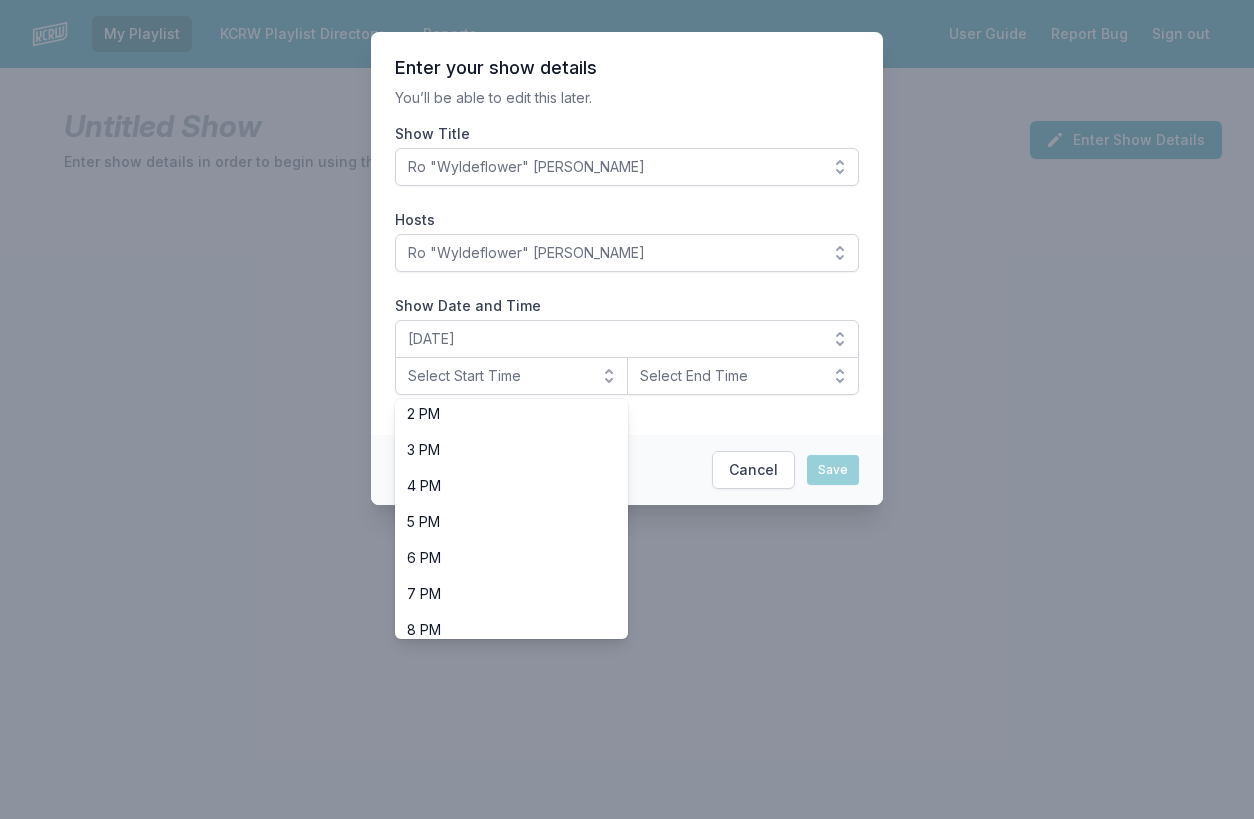 scroll, scrollTop: 632, scrollLeft: 0, axis: vertical 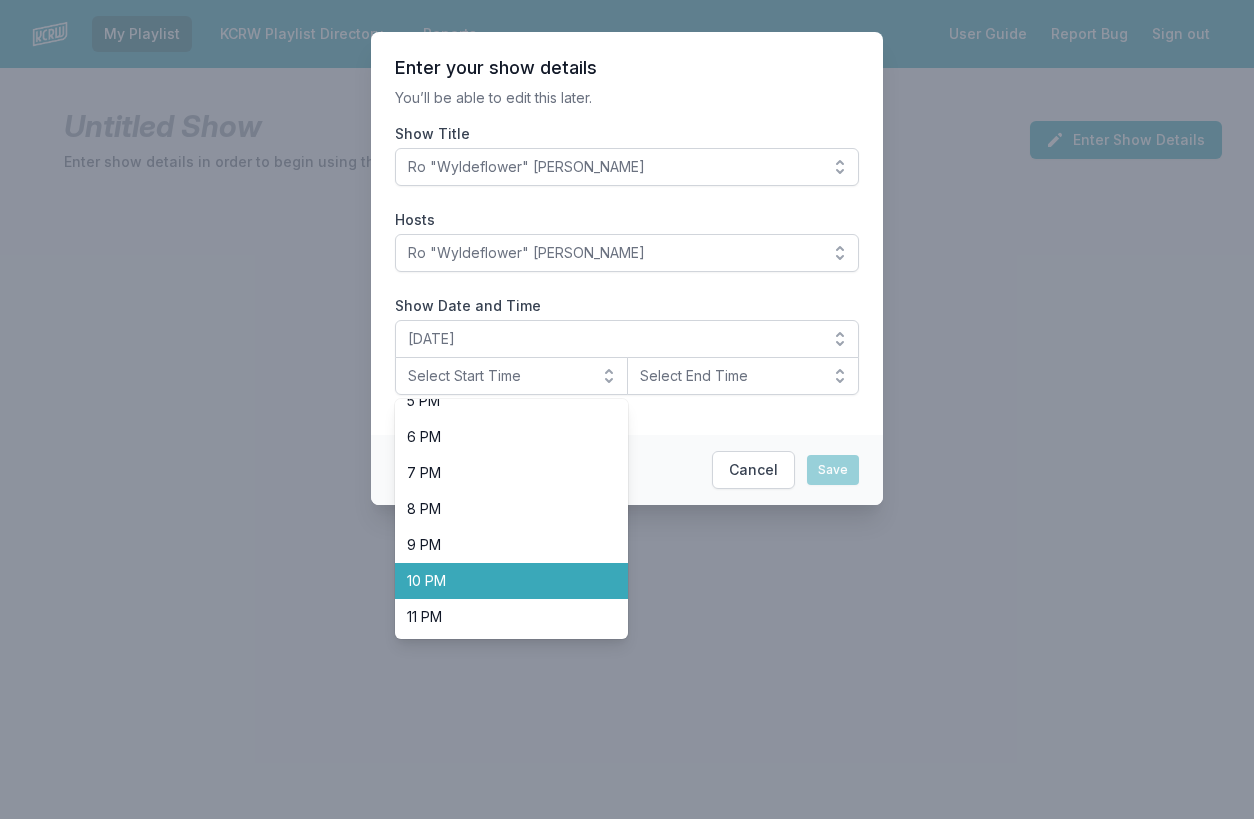 click on "10 PM" at bounding box center [499, 581] 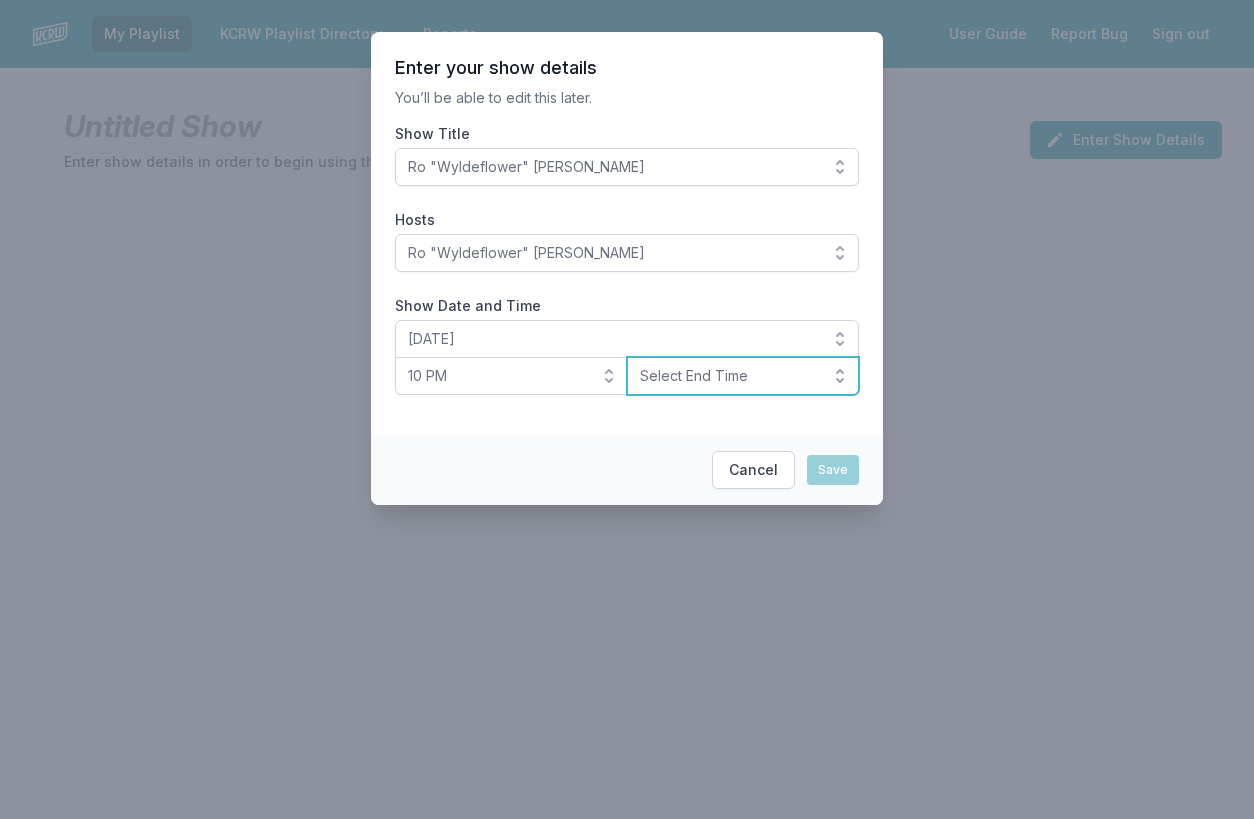 click on "Select End Time" at bounding box center [729, 376] 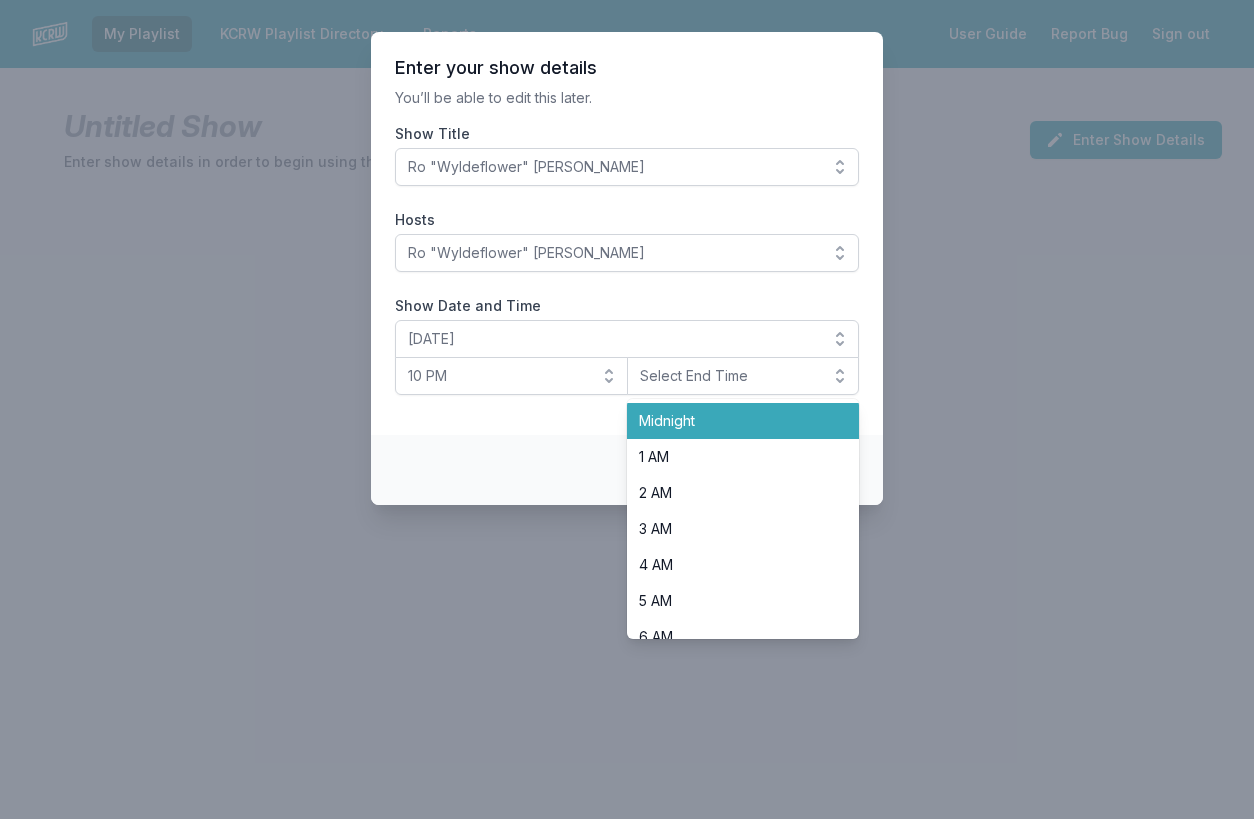 click on "Midnight" at bounding box center [743, 421] 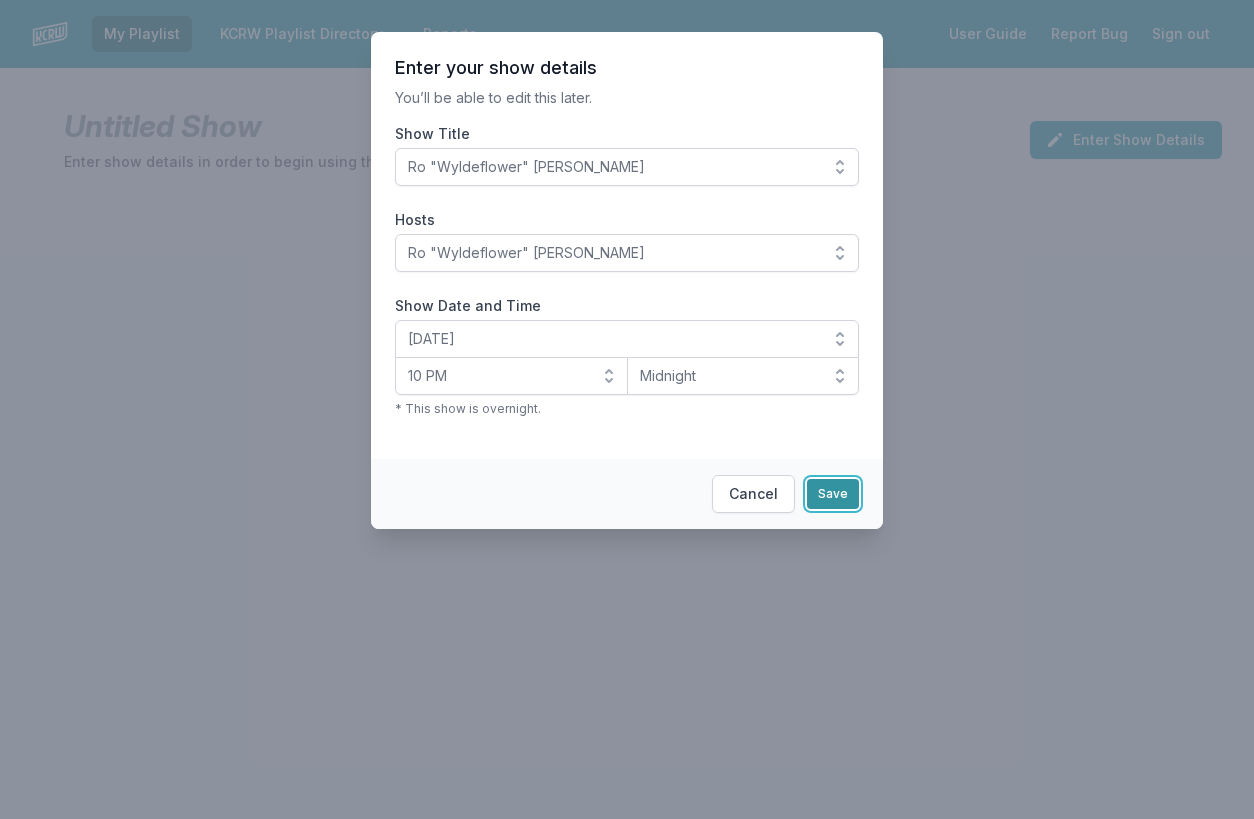 click on "Save" at bounding box center [833, 494] 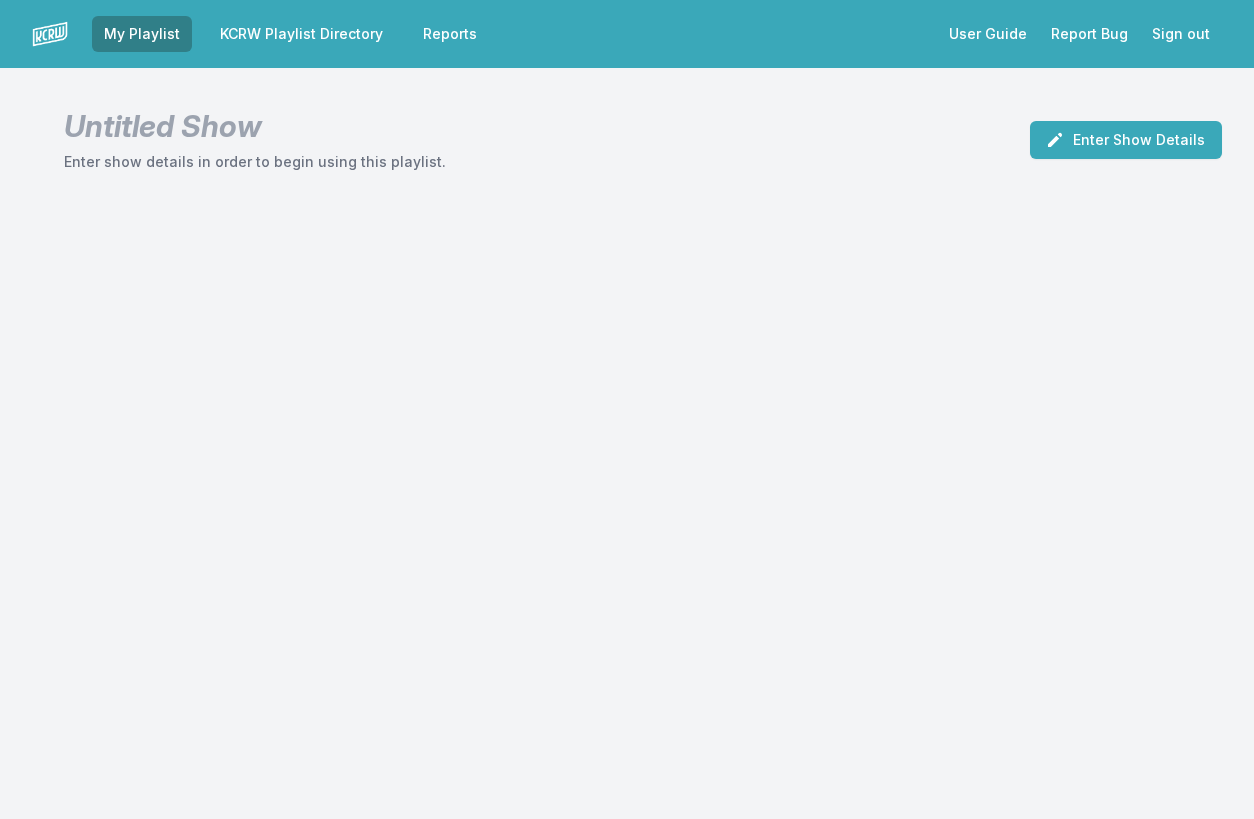 scroll, scrollTop: 0, scrollLeft: 0, axis: both 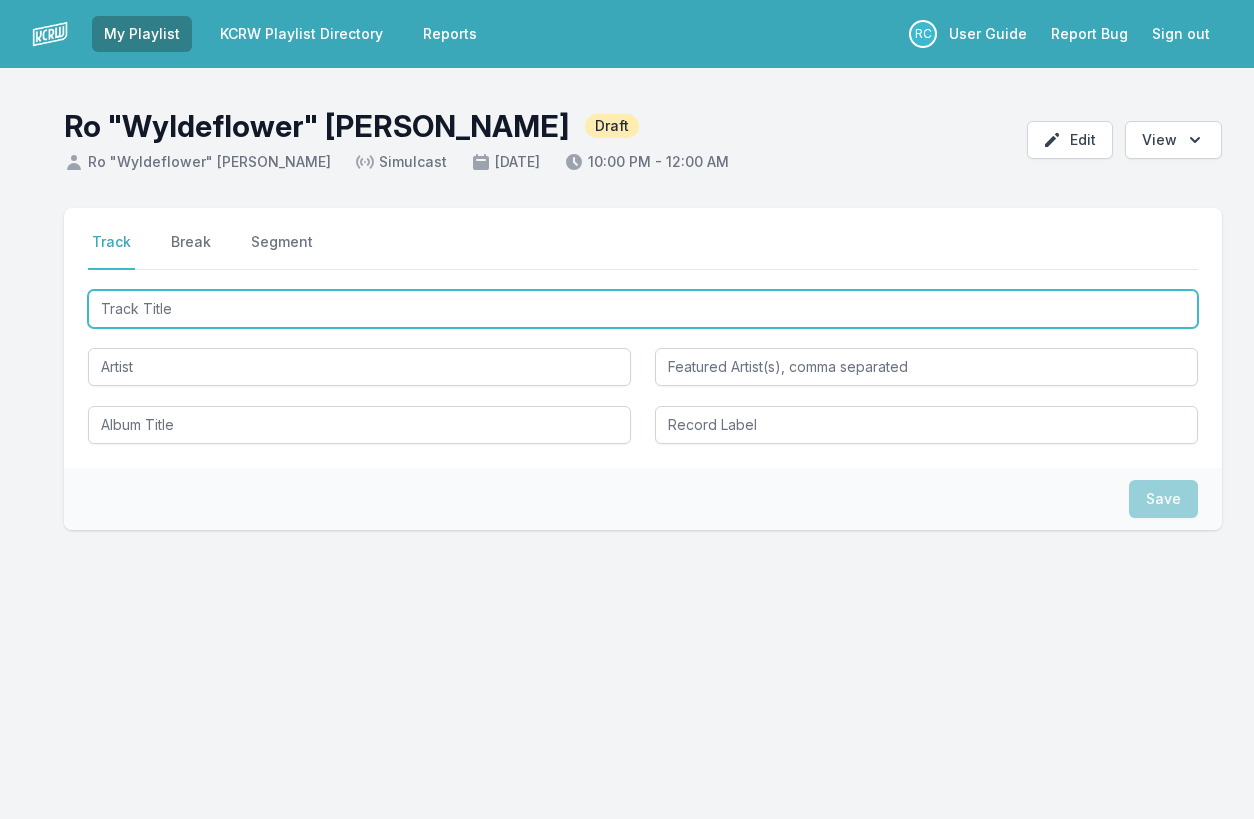 click at bounding box center (643, 309) 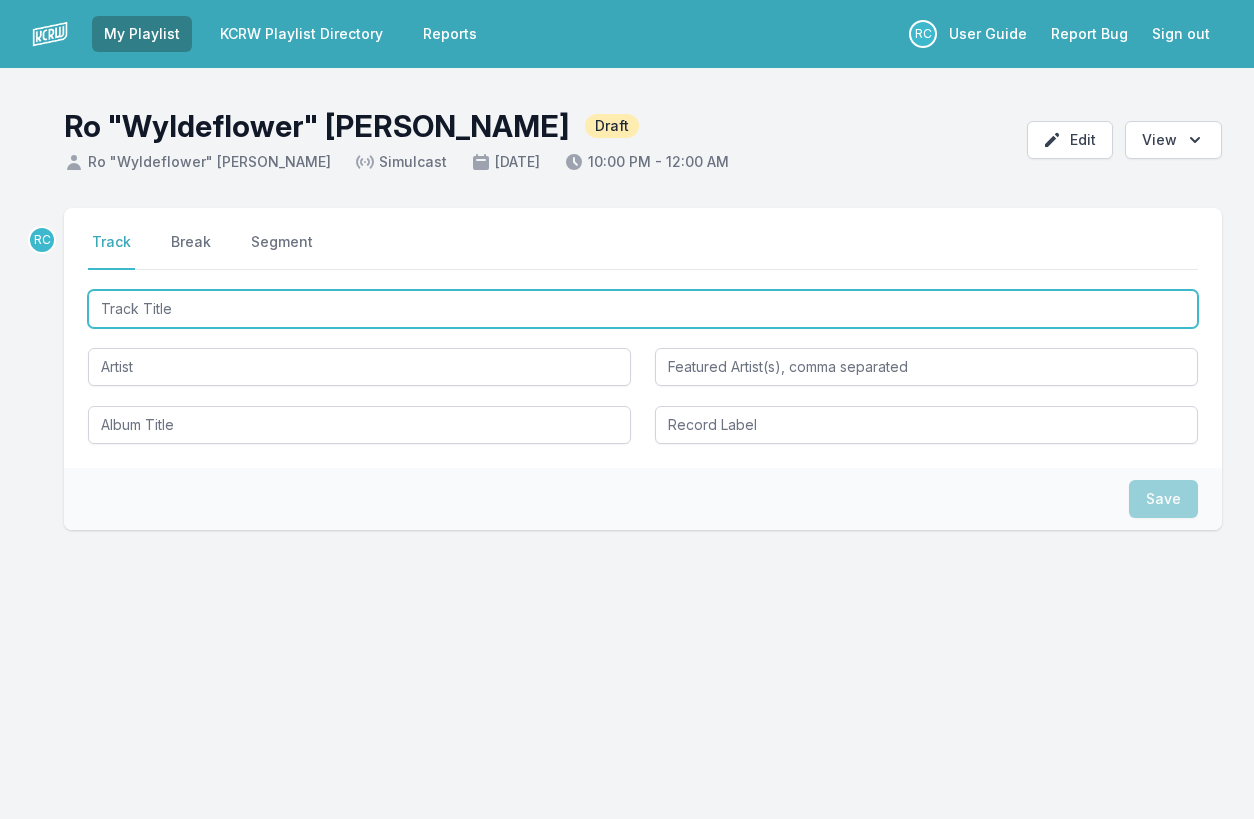 paste on "Planet Caravan" 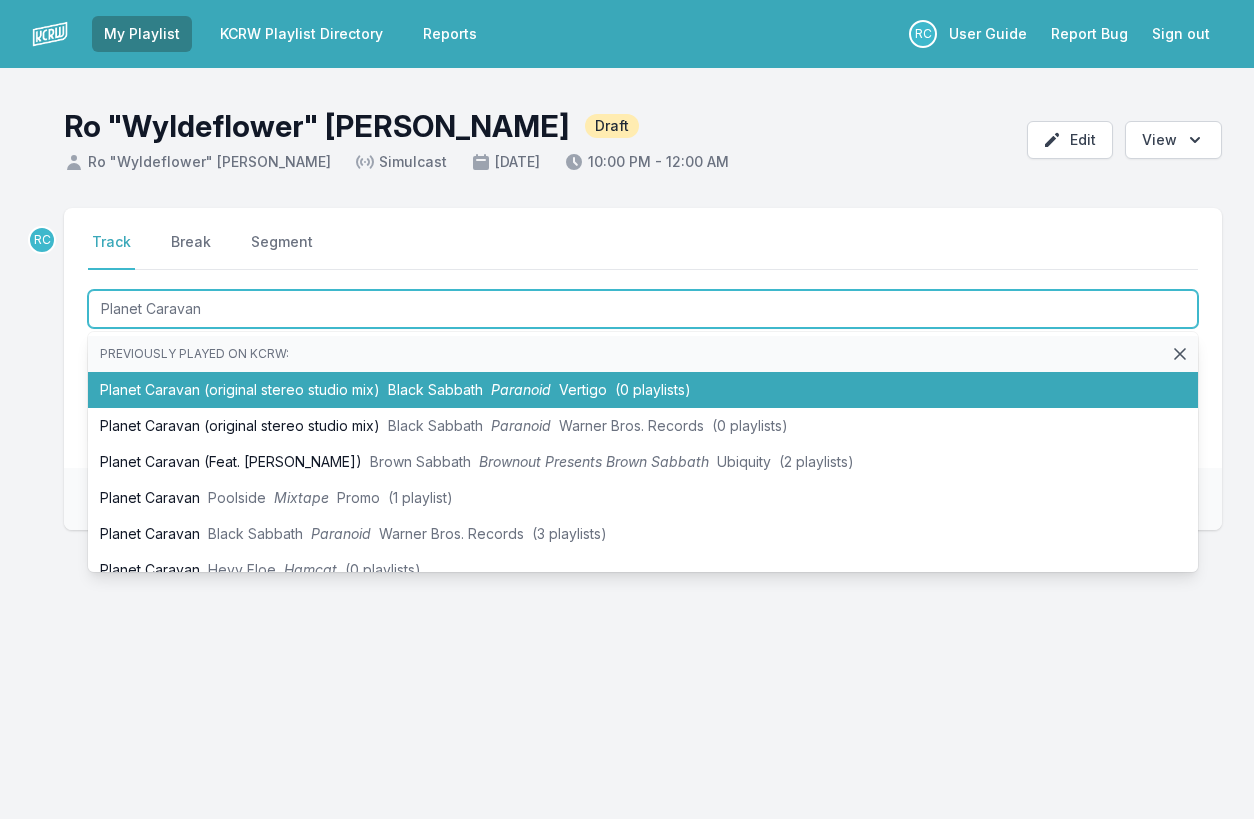 click on "Planet Caravan (original stereo studio mix) Black Sabbath Paranoid Vertigo (0 playlists)" at bounding box center [643, 390] 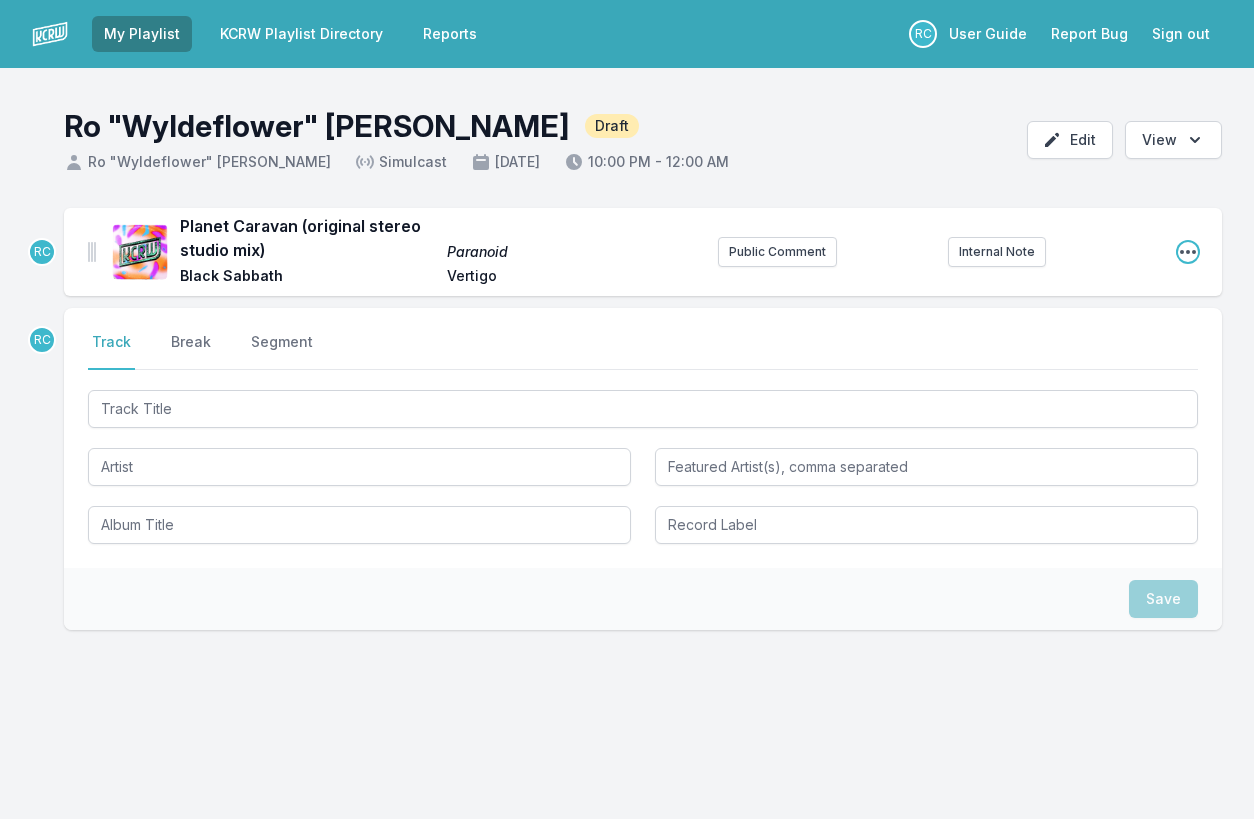 click 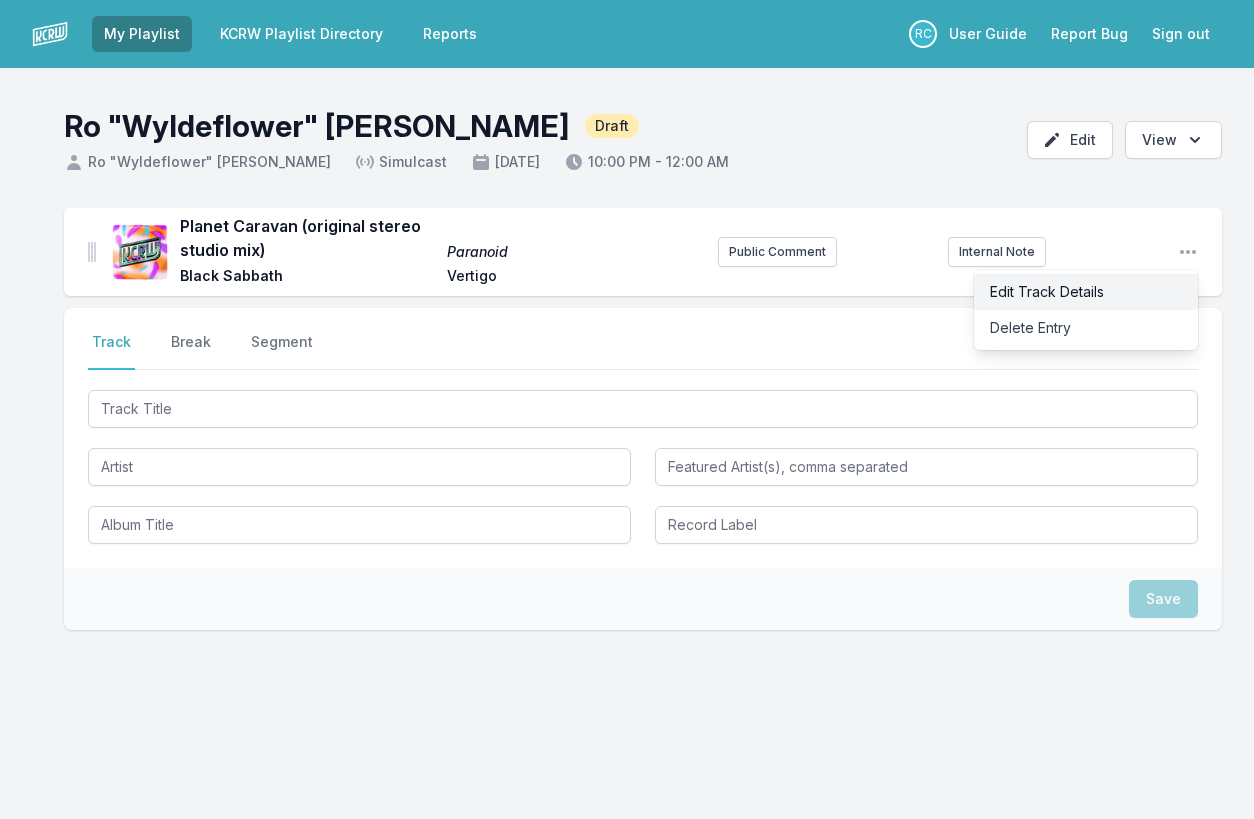 click on "Edit Track Details" at bounding box center (1086, 292) 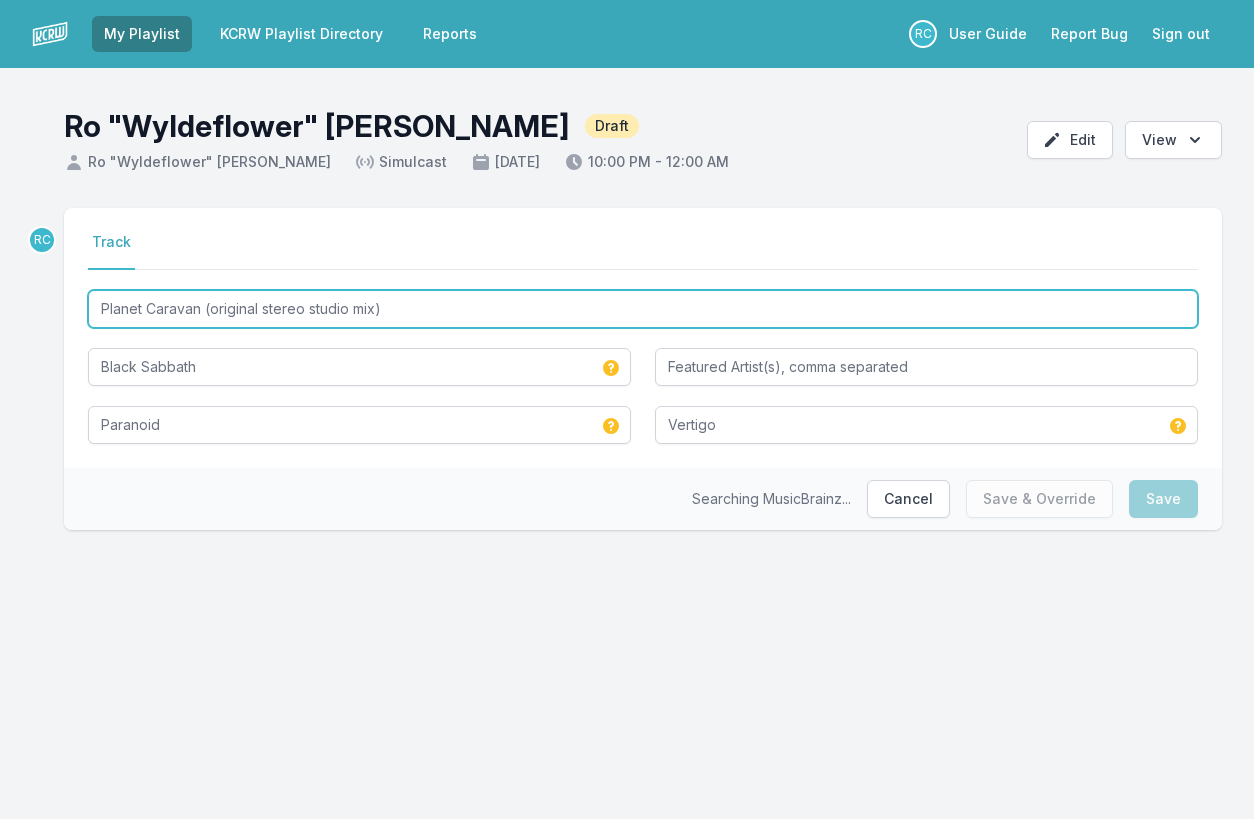 drag, startPoint x: 443, startPoint y: 308, endPoint x: 202, endPoint y: 313, distance: 241.05186 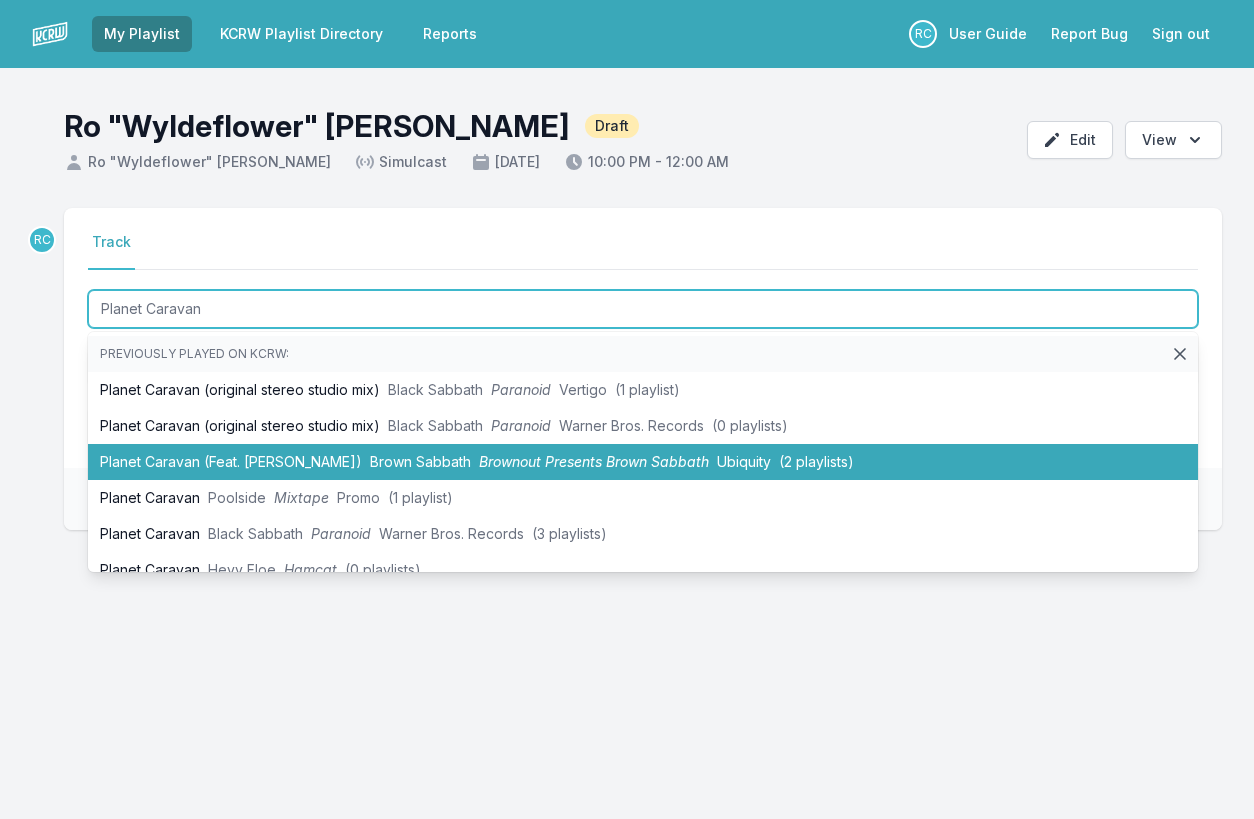 scroll, scrollTop: 43, scrollLeft: 0, axis: vertical 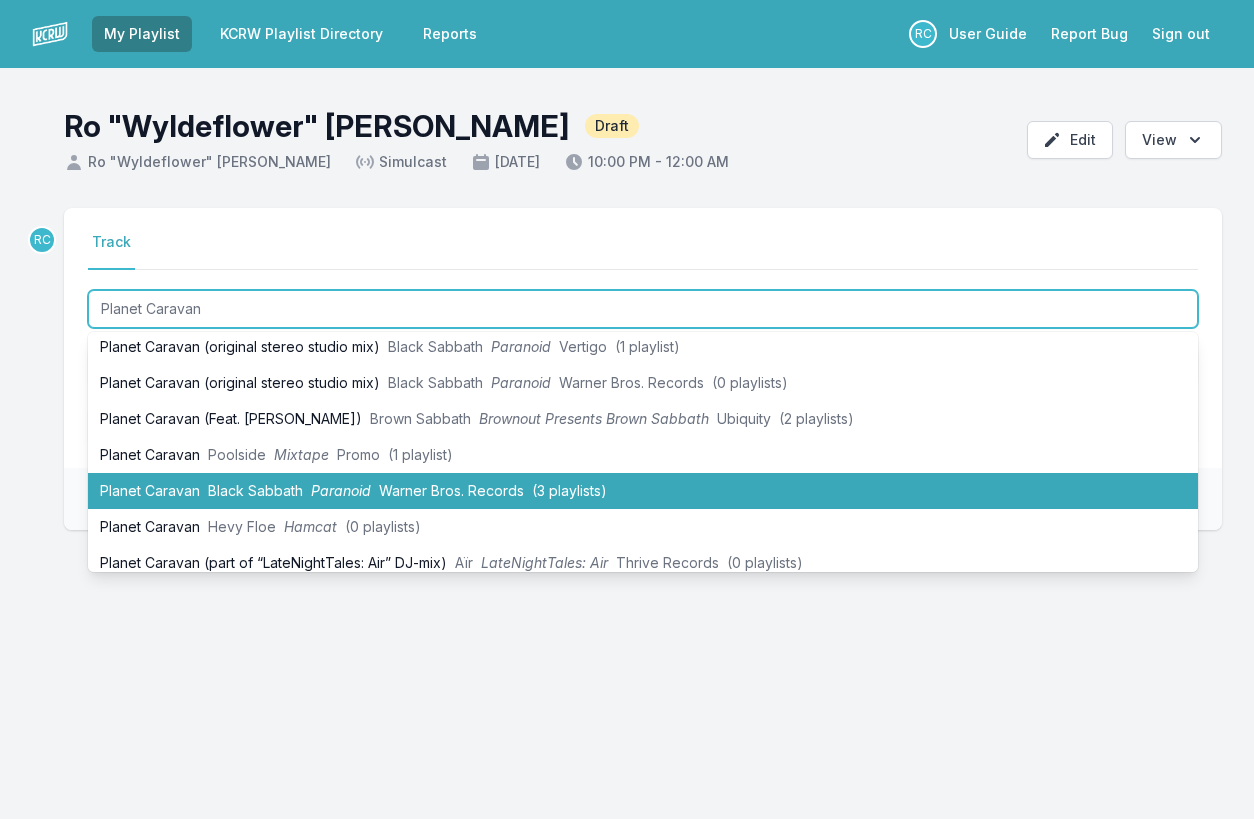click on "Black Sabbath" at bounding box center [255, 490] 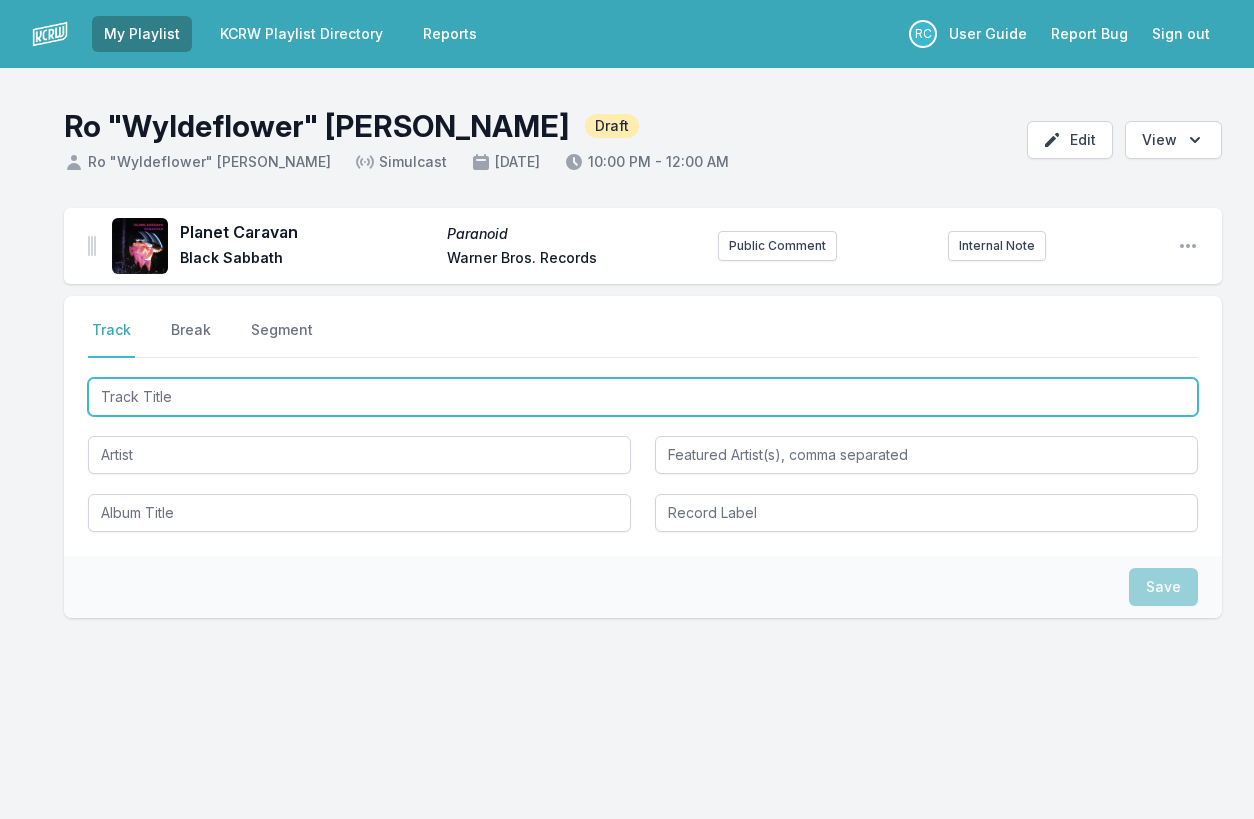 click at bounding box center (643, 397) 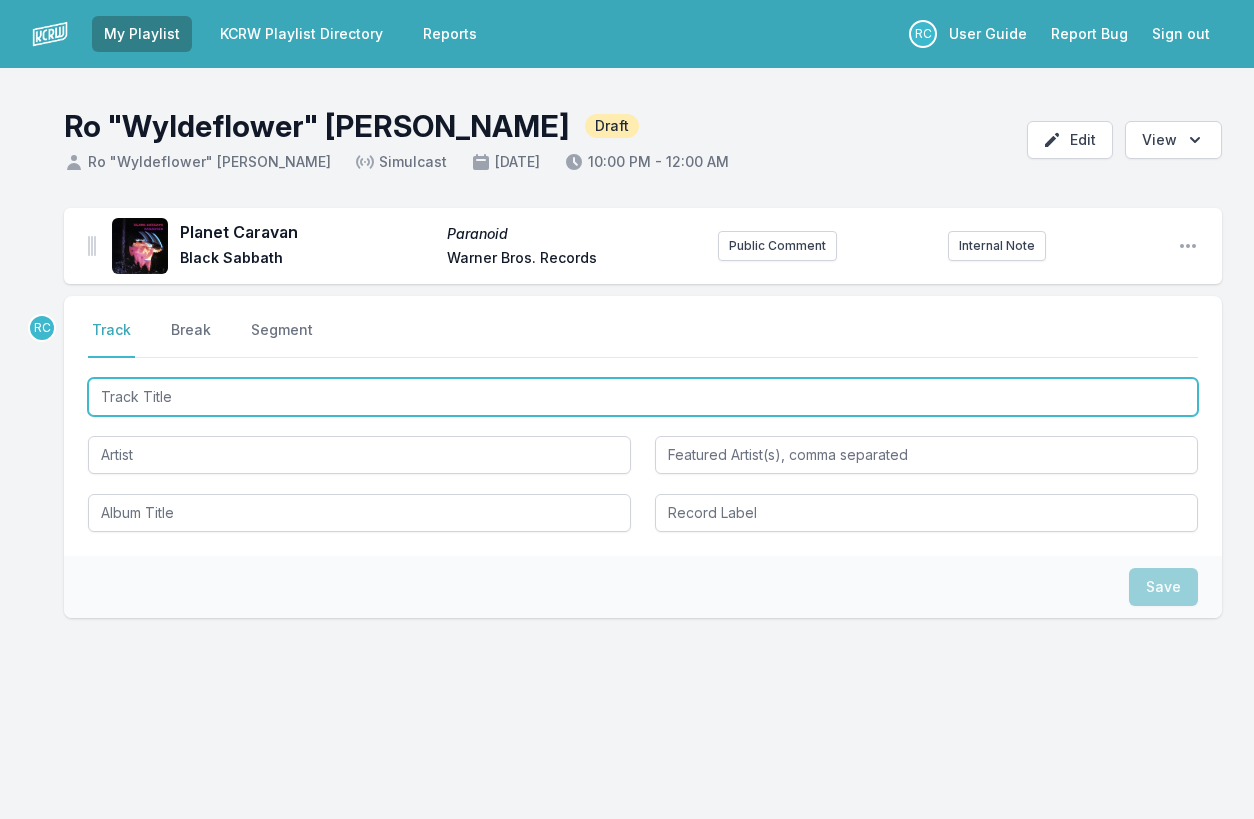 paste on "Sweet Leaf" 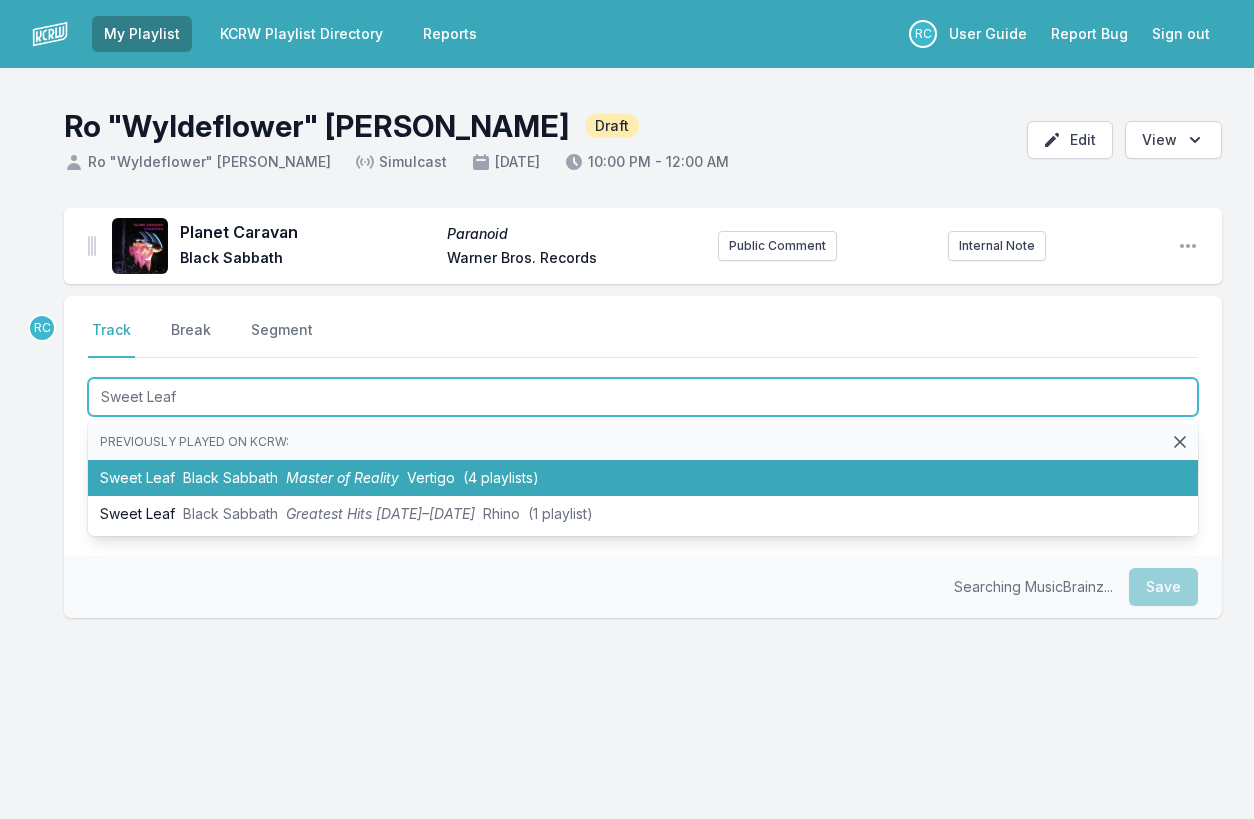 click on "Black Sabbath" at bounding box center [230, 477] 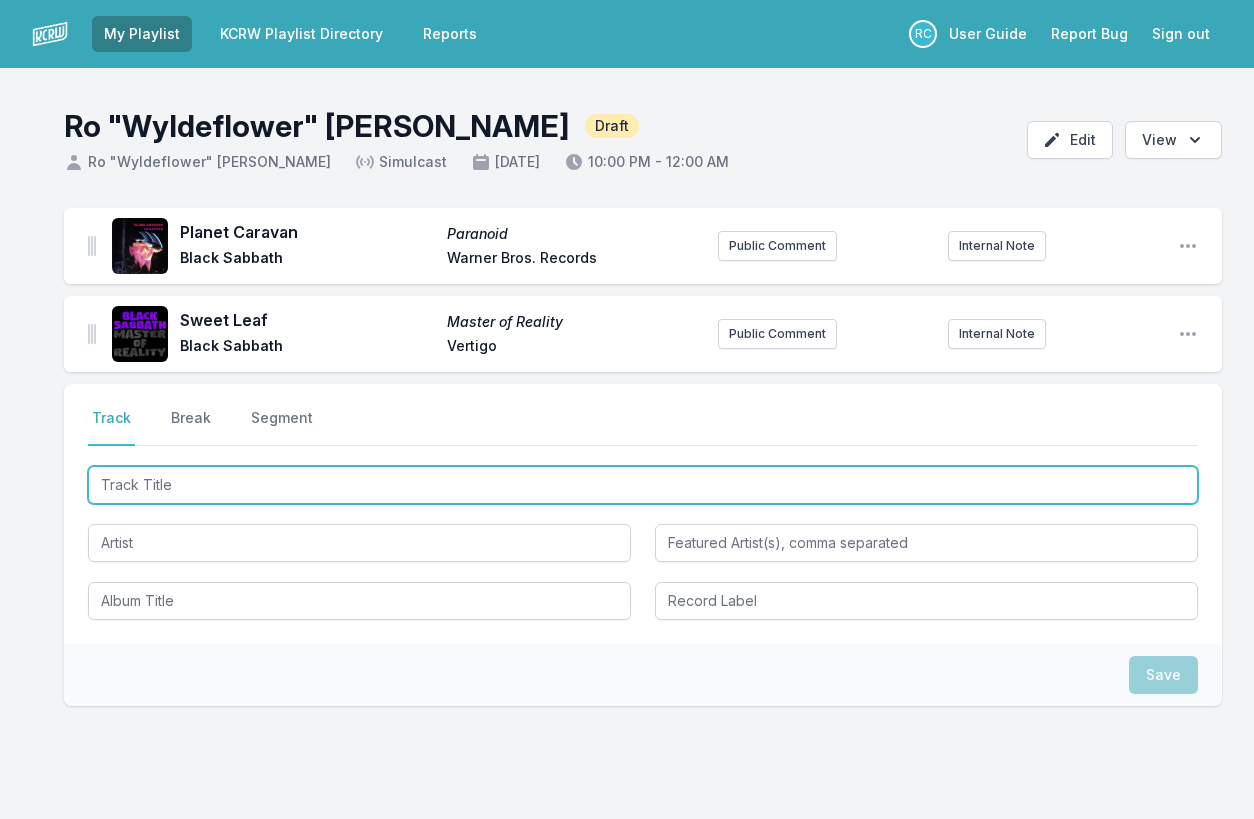 click at bounding box center [643, 485] 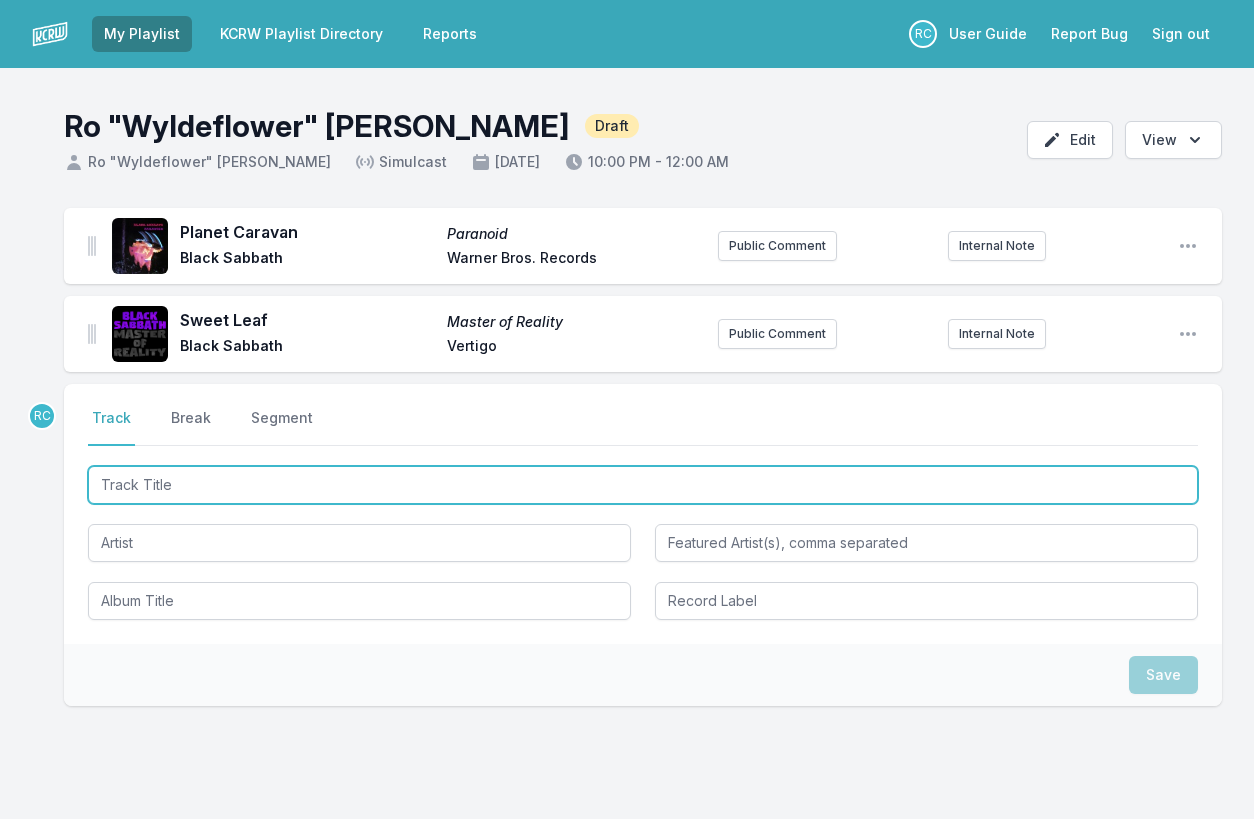 paste on "War Pigs / Luke's Wall" 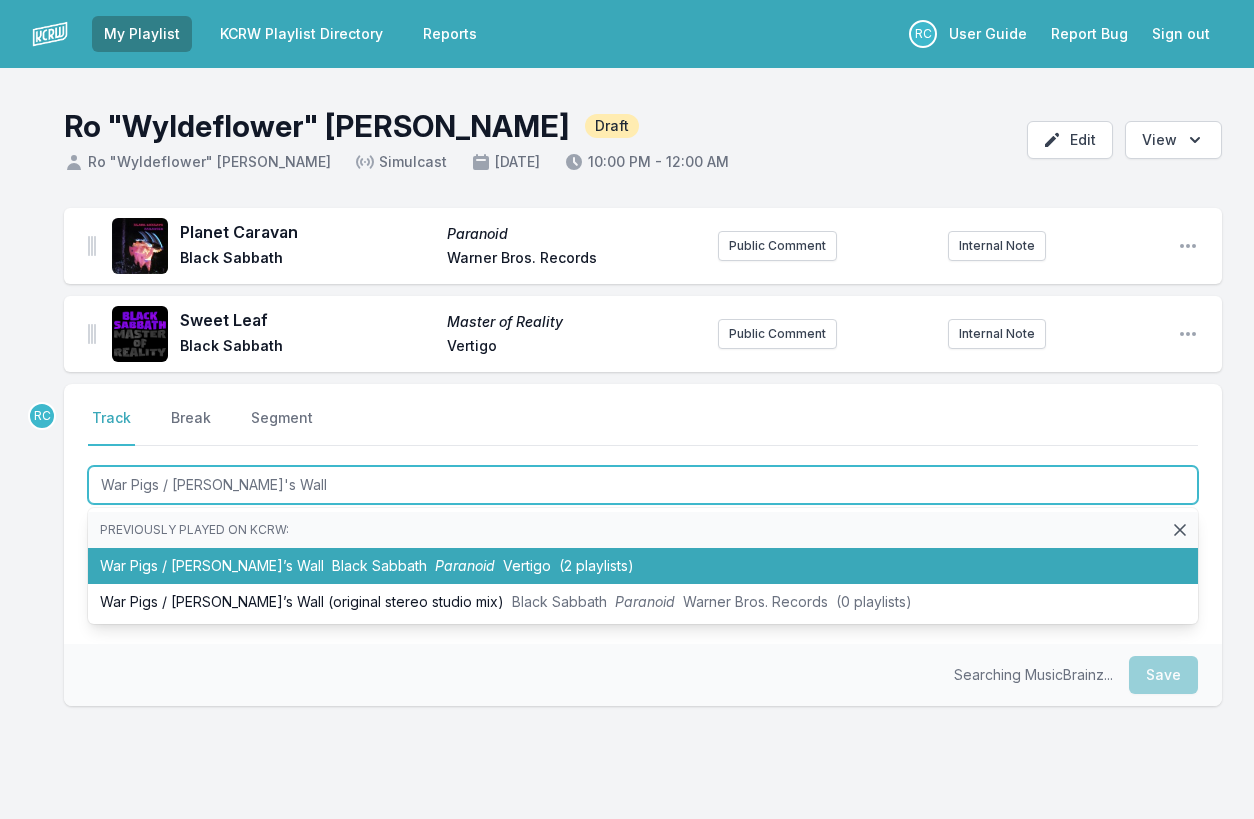click on "Black Sabbath" at bounding box center (379, 565) 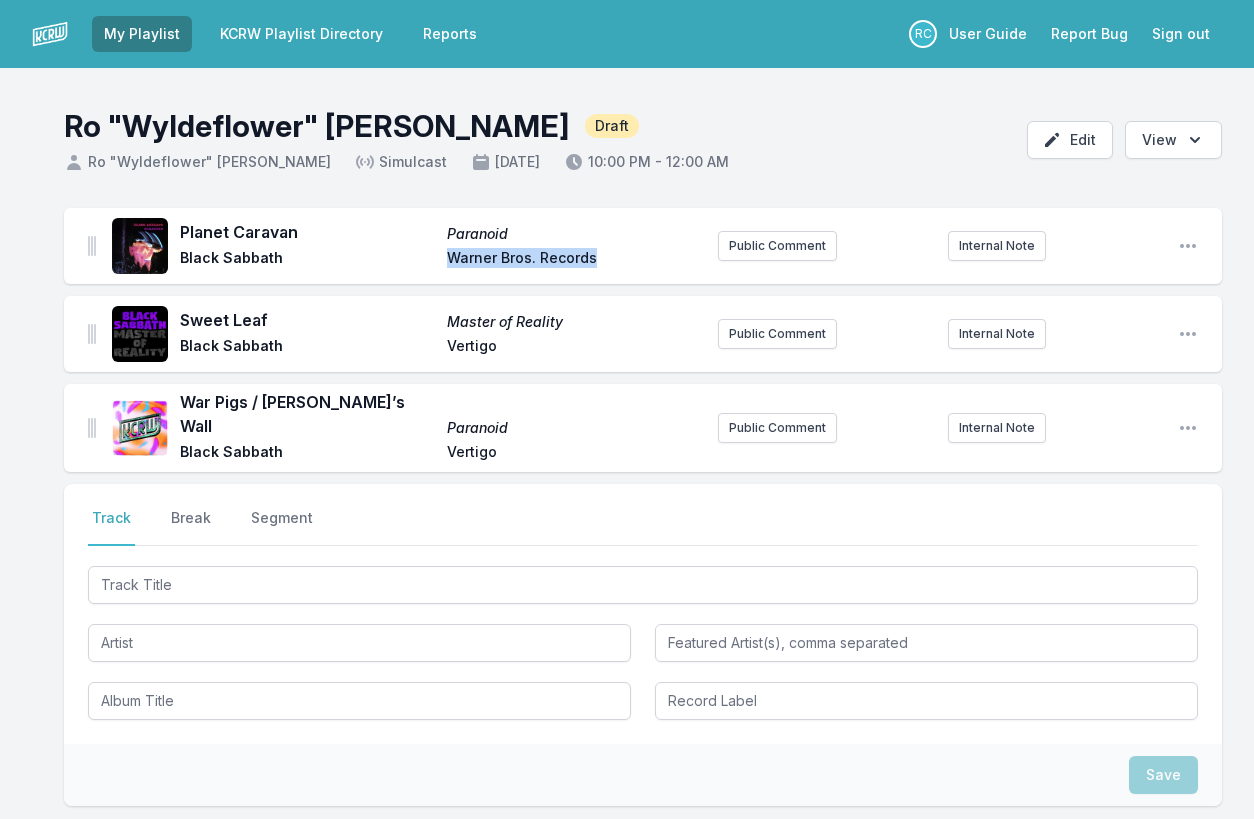 drag, startPoint x: 598, startPoint y: 252, endPoint x: 445, endPoint y: 253, distance: 153.00327 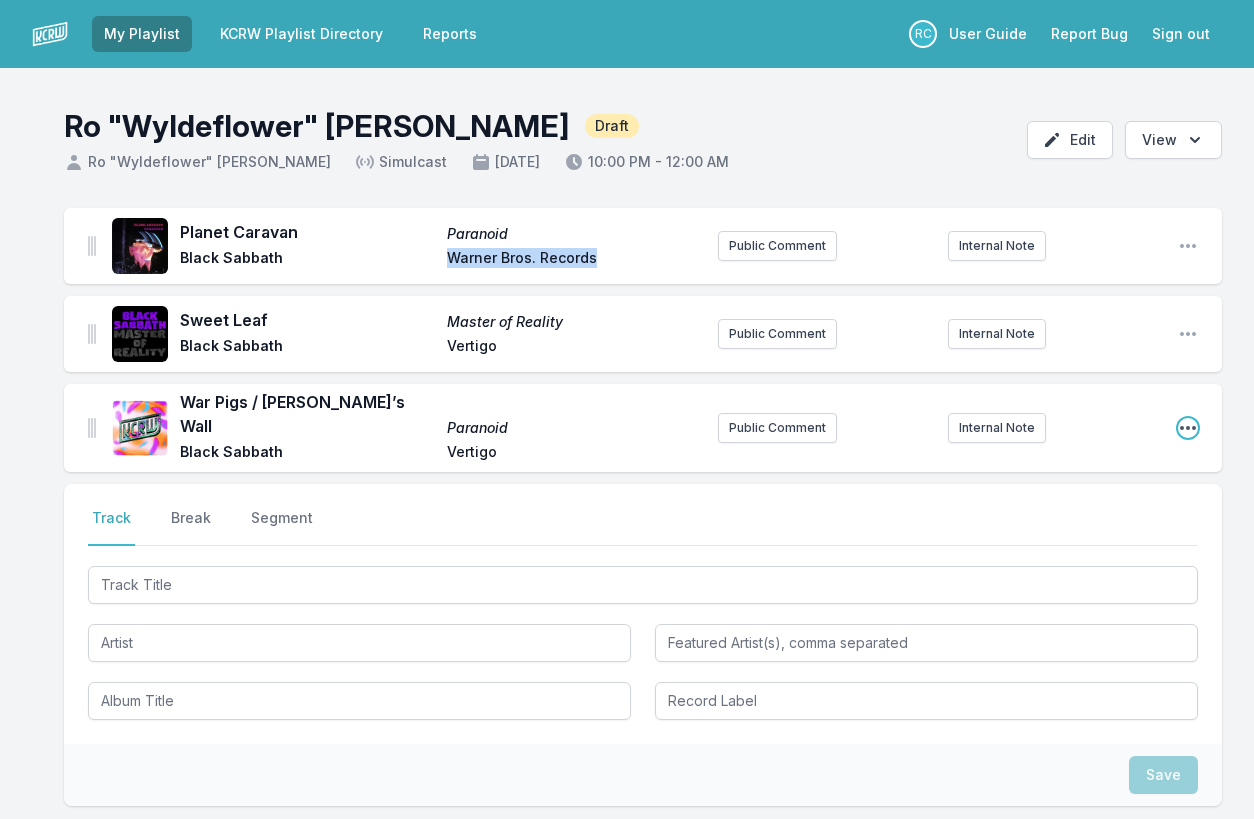 click 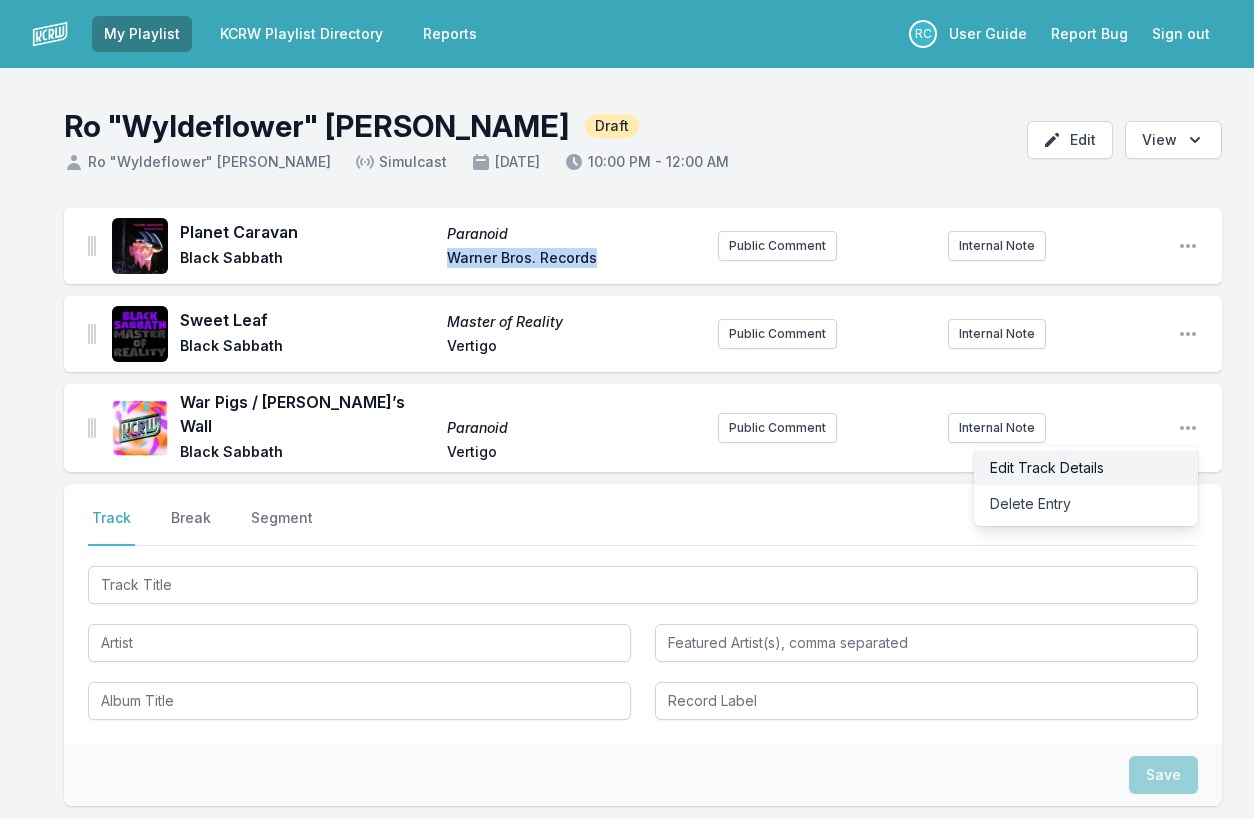 click on "Edit Track Details" at bounding box center (1086, 468) 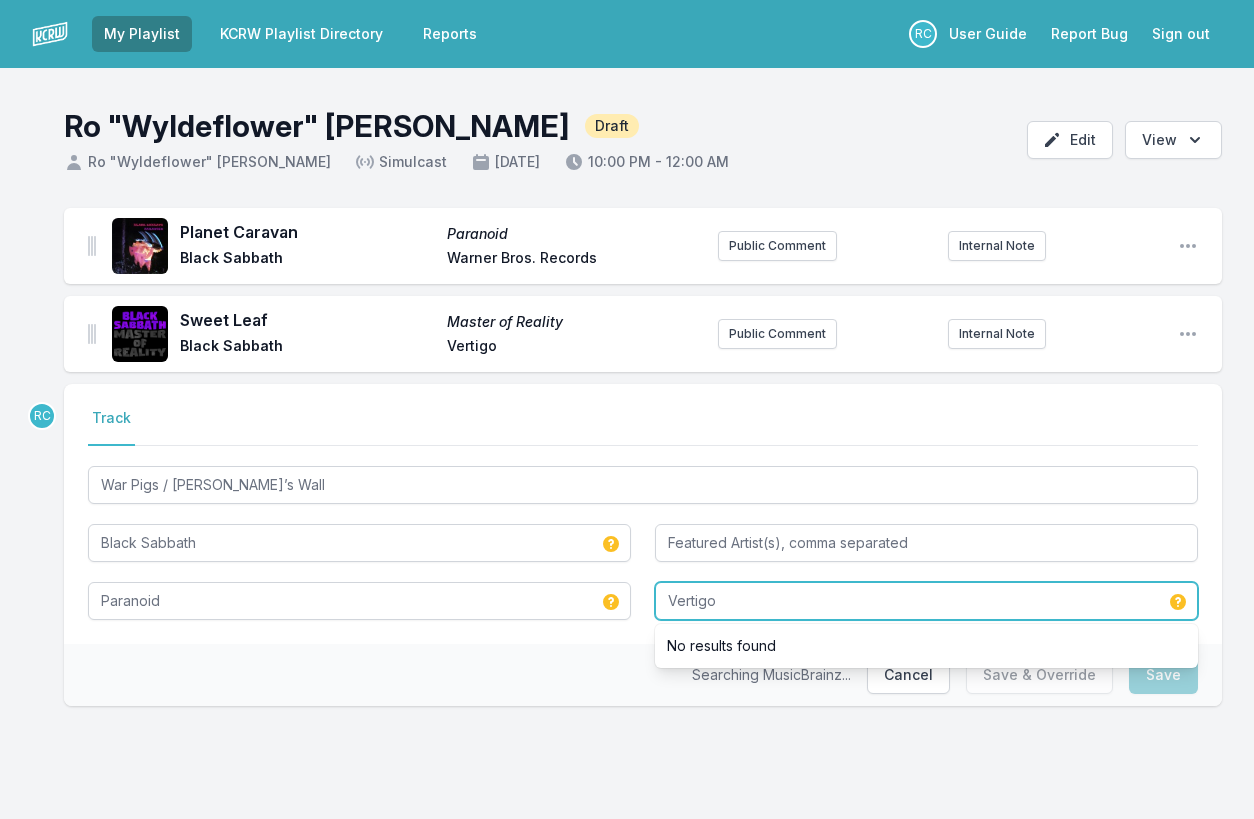 drag, startPoint x: 753, startPoint y: 595, endPoint x: 671, endPoint y: 555, distance: 91.235954 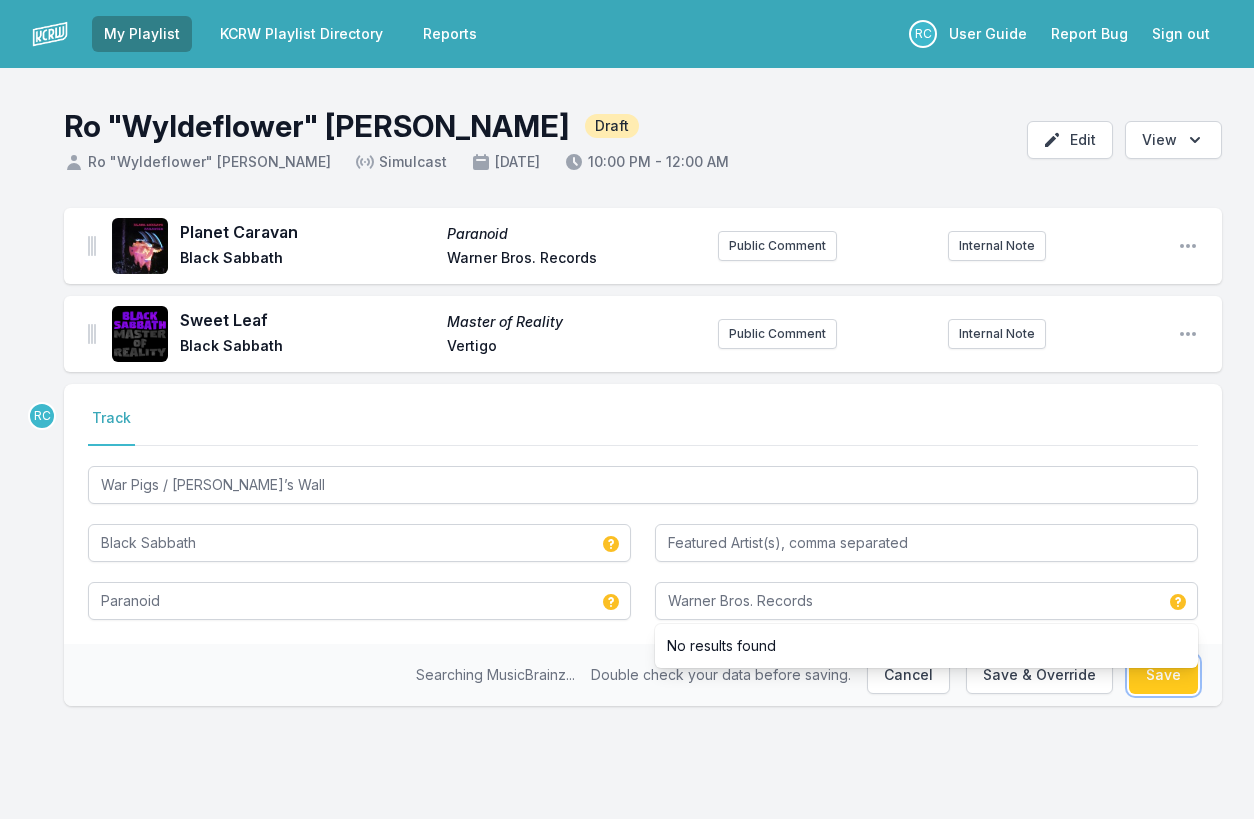 click on "Save" at bounding box center [1163, 675] 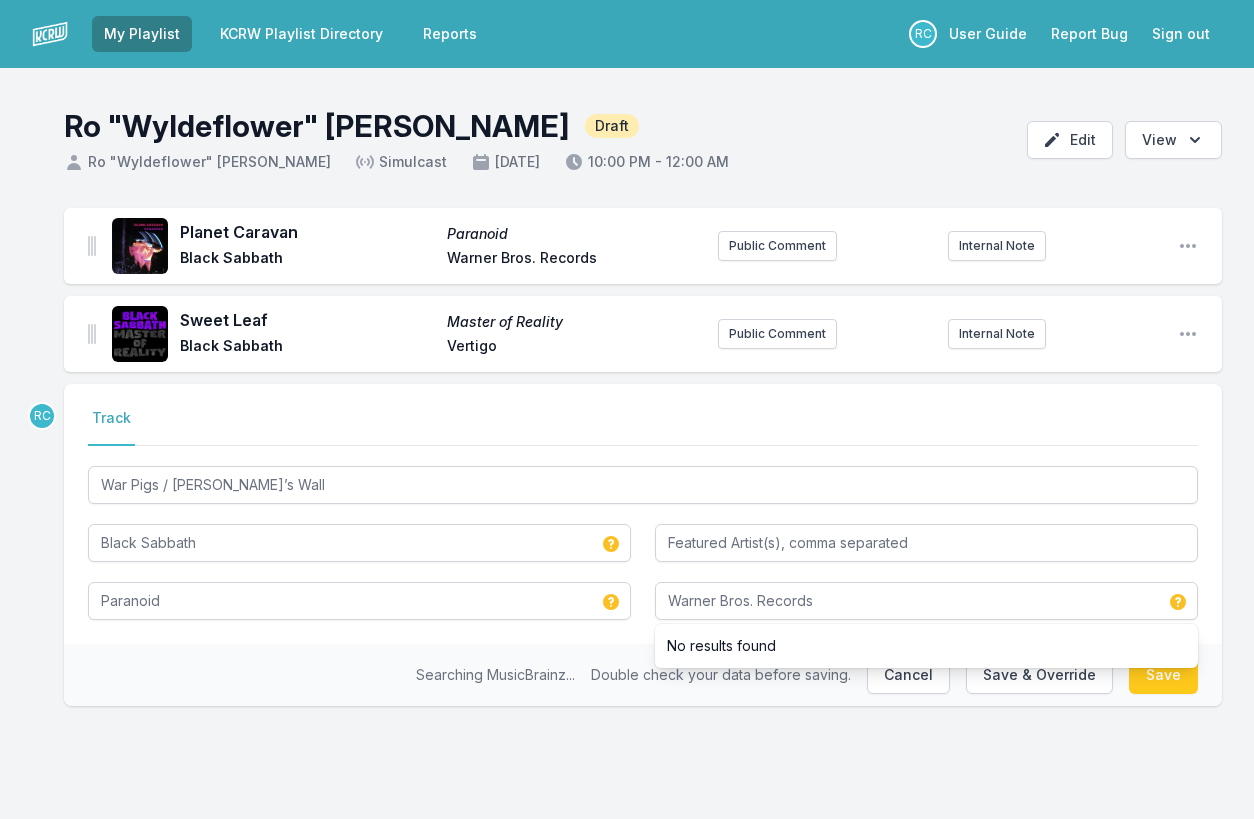 type on "Vertigo" 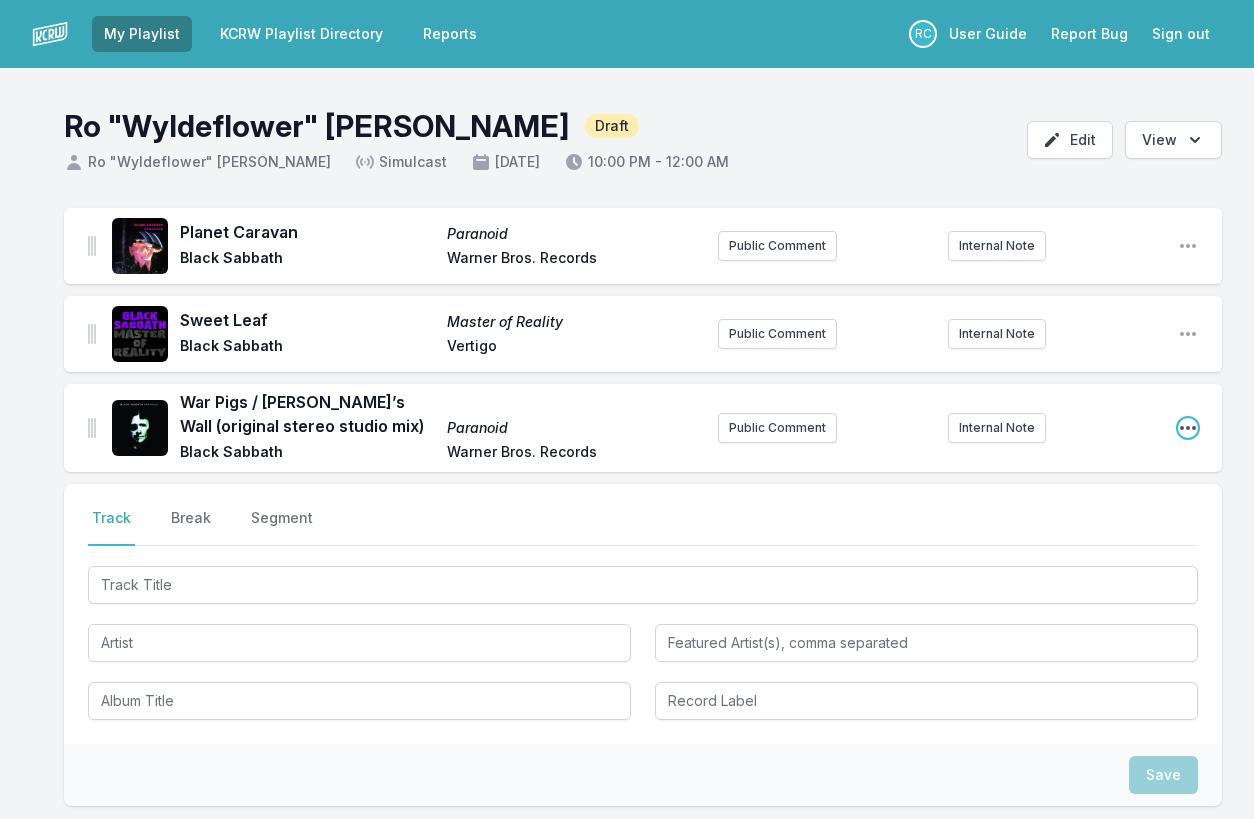 click 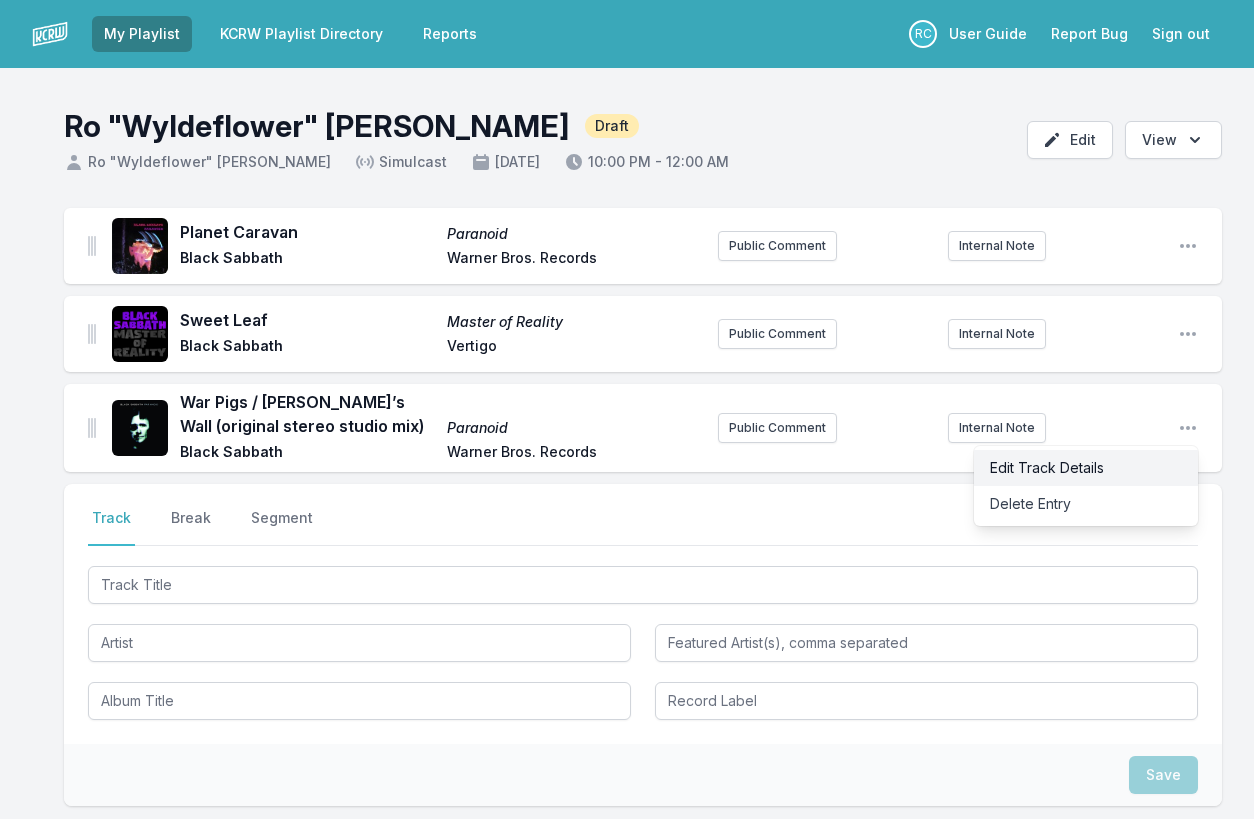click on "Edit Track Details" at bounding box center (1086, 468) 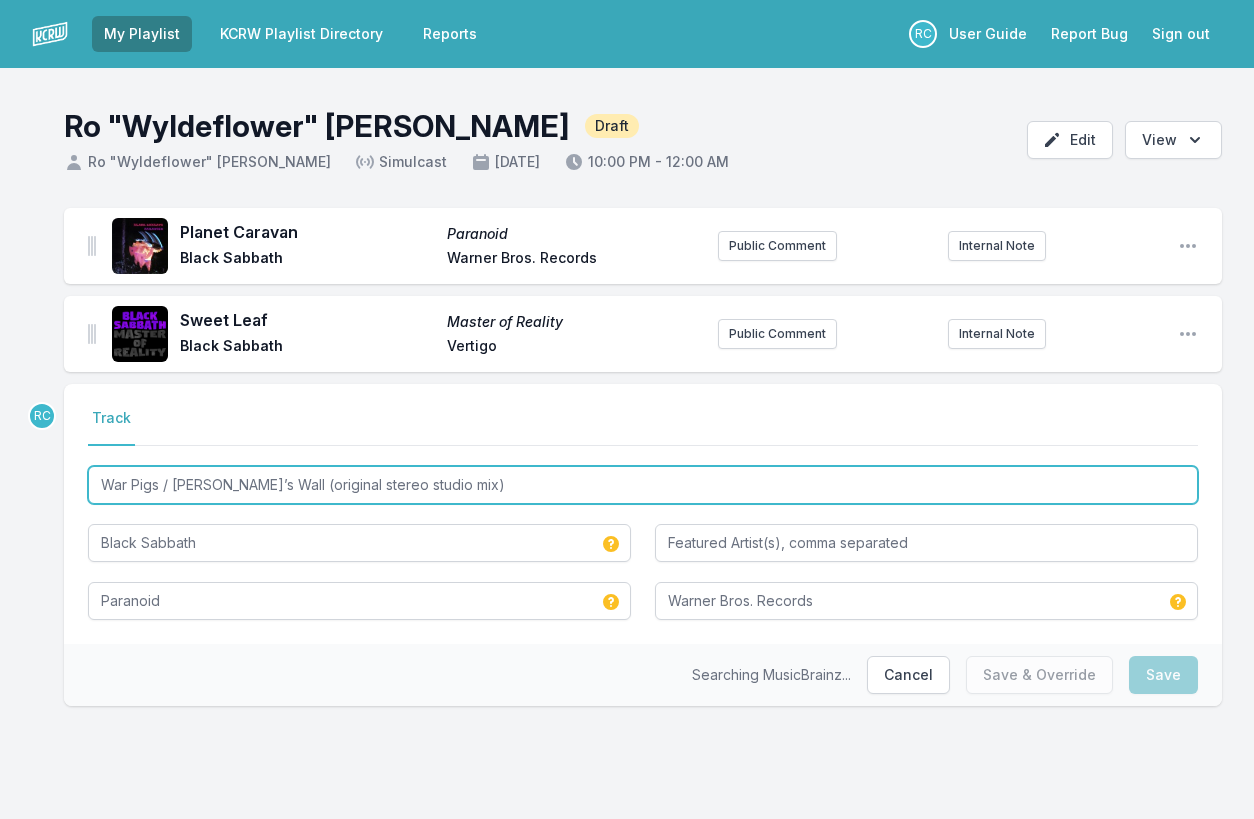 drag, startPoint x: 482, startPoint y: 493, endPoint x: 252, endPoint y: 487, distance: 230.07825 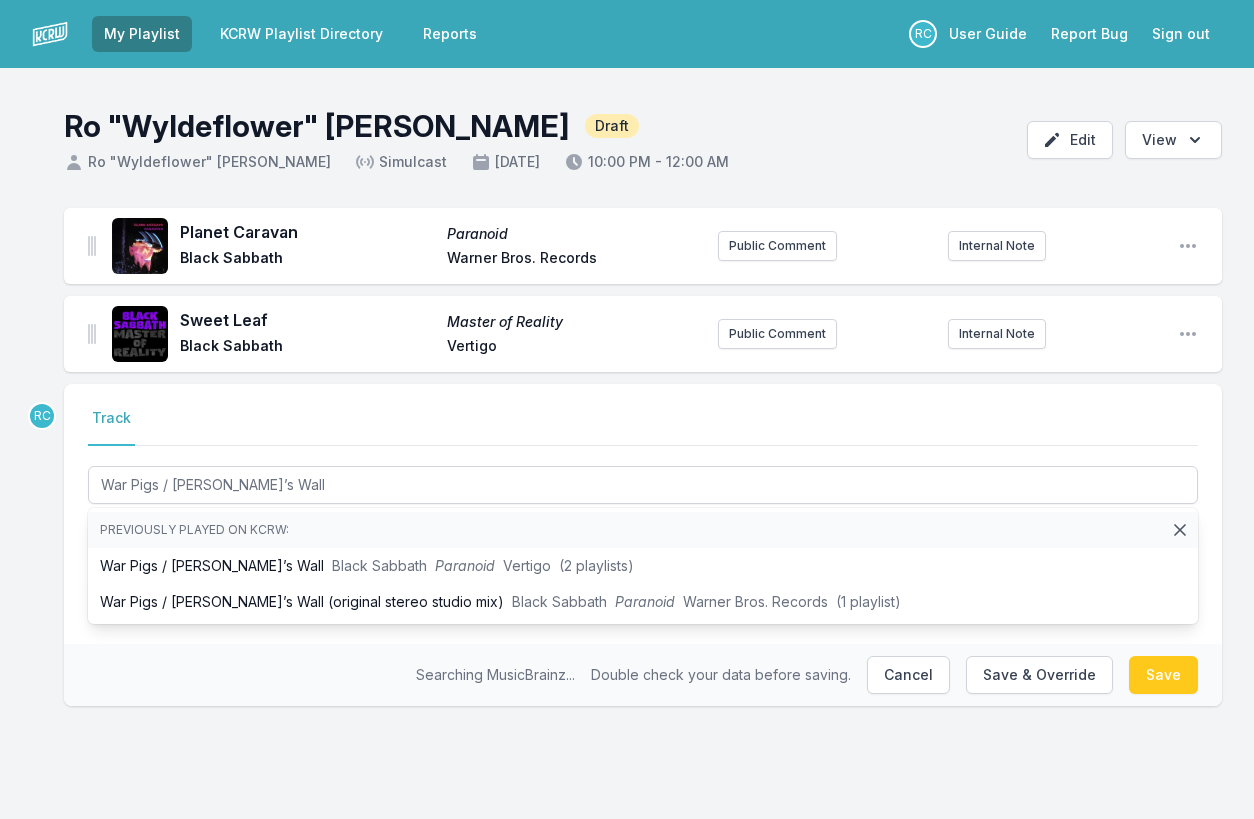 click on "Searching MusicBrainz... Double check your data before saving. Cancel Save & Override Save" at bounding box center (643, 675) 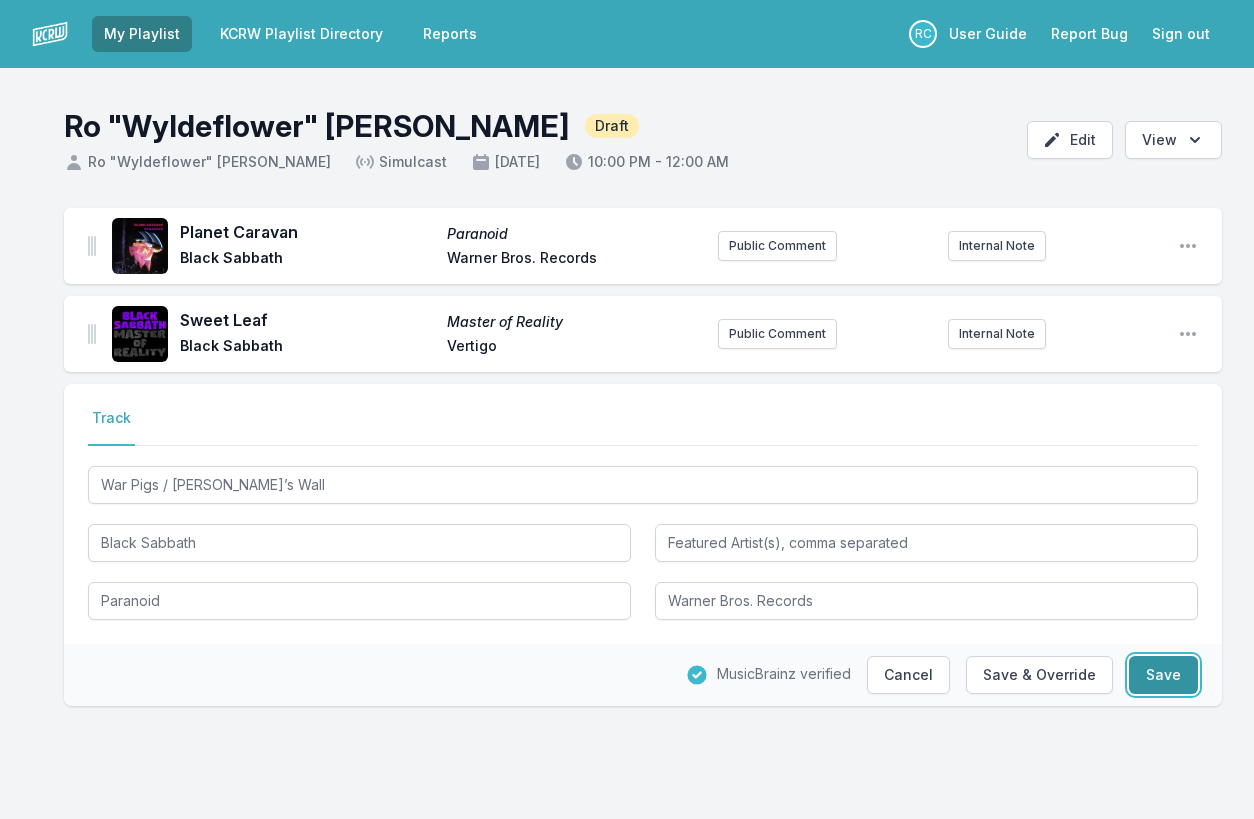 click on "Save" at bounding box center [1163, 675] 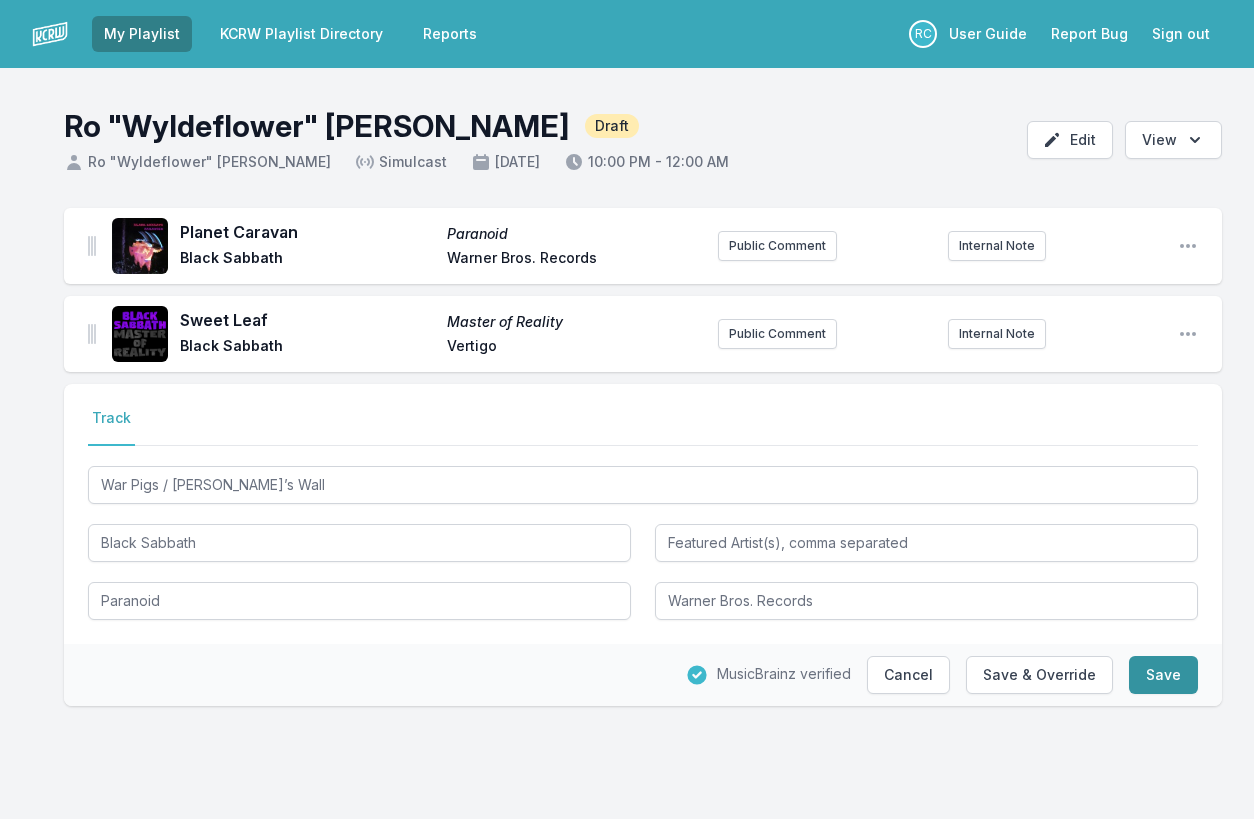 type on "War Pigs / Luke’s Wall (original stereo studio mix)" 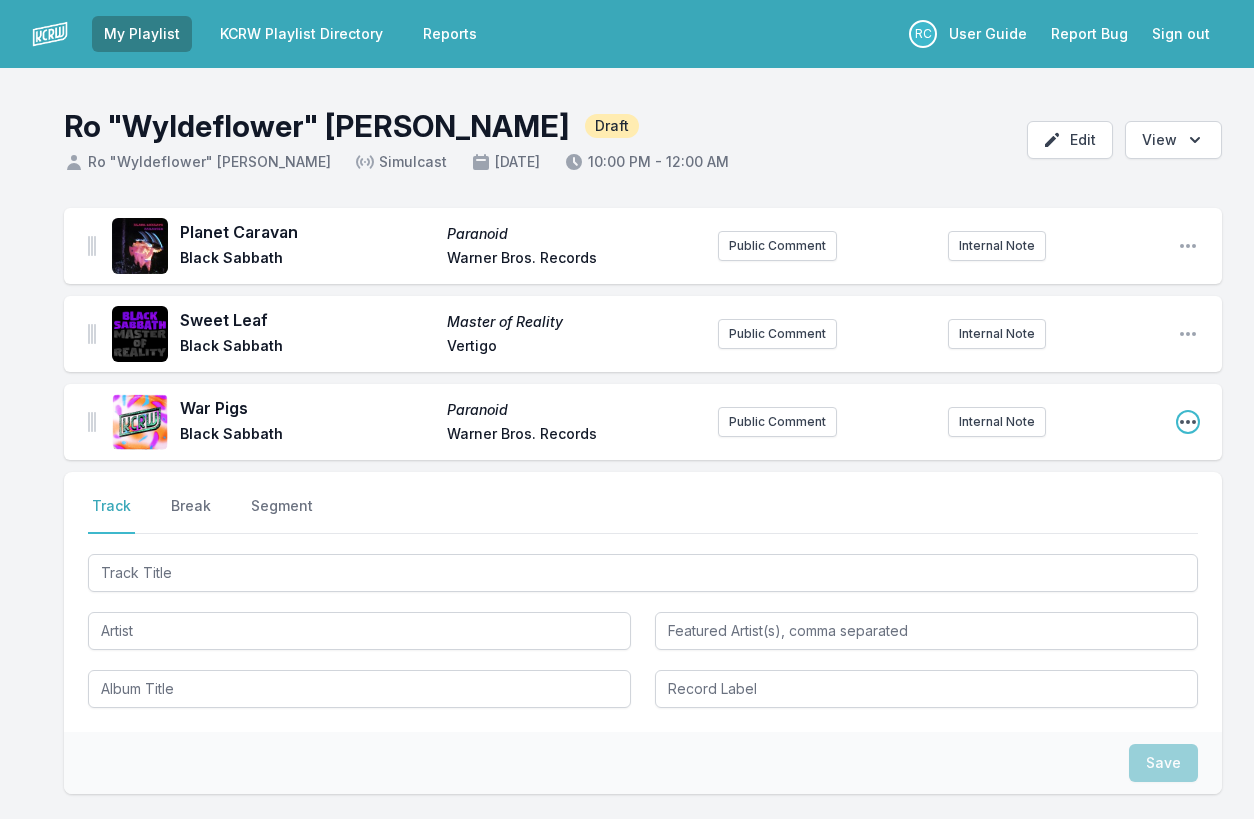 click 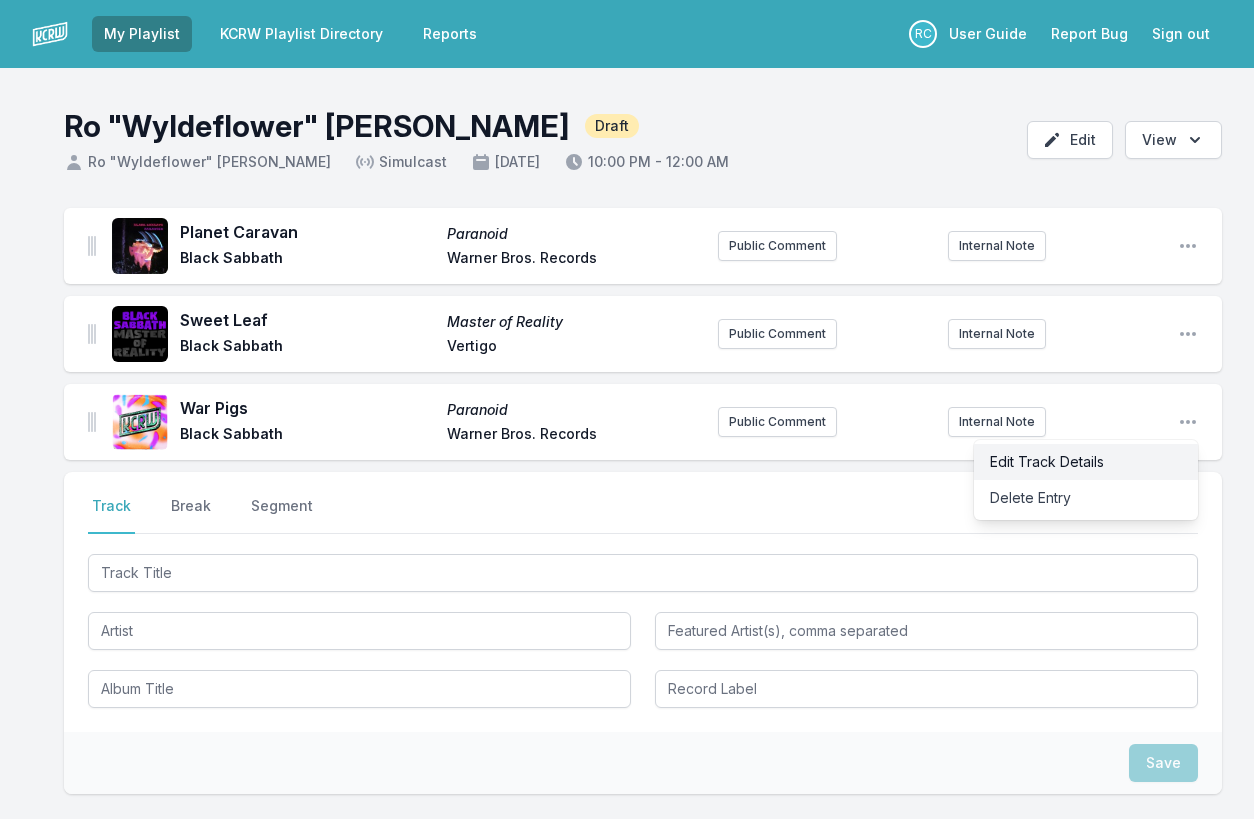 click on "Edit Track Details" at bounding box center [1086, 462] 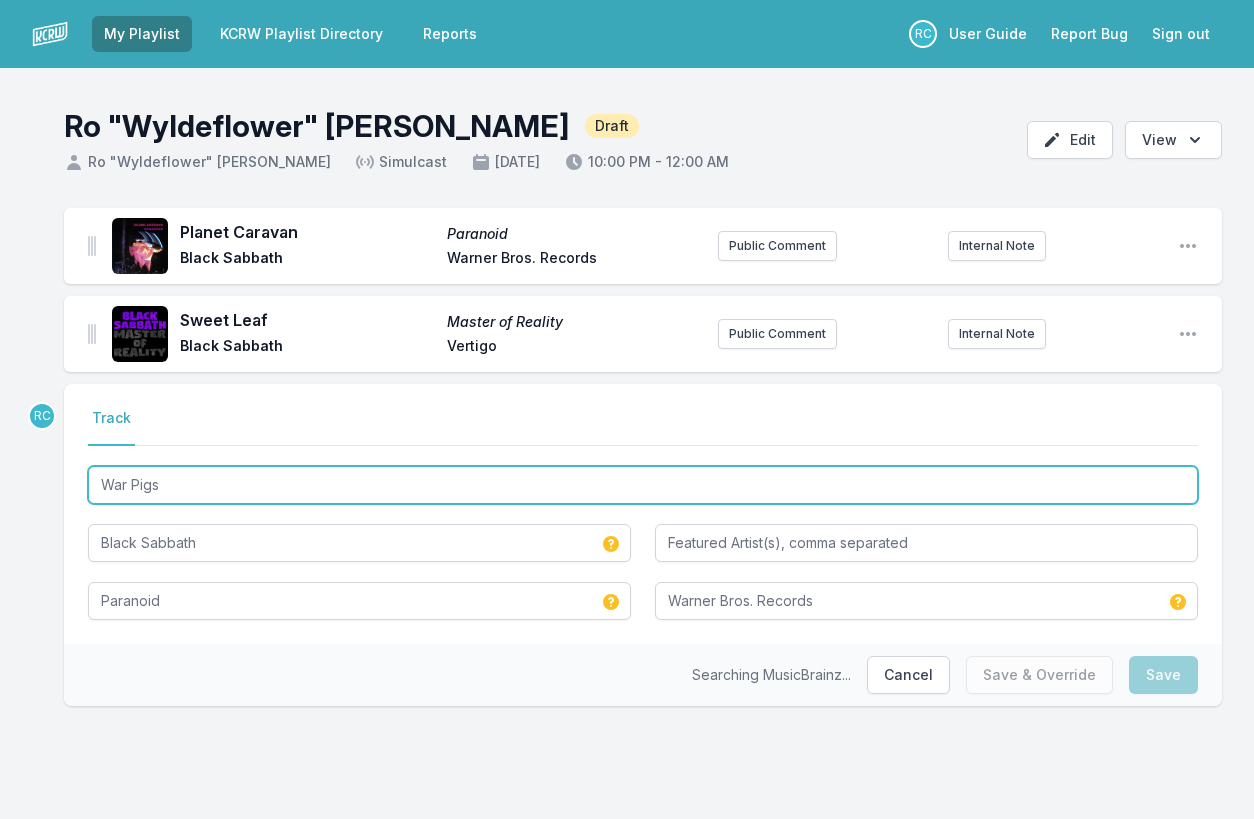drag, startPoint x: 254, startPoint y: 480, endPoint x: 244, endPoint y: 445, distance: 36.40055 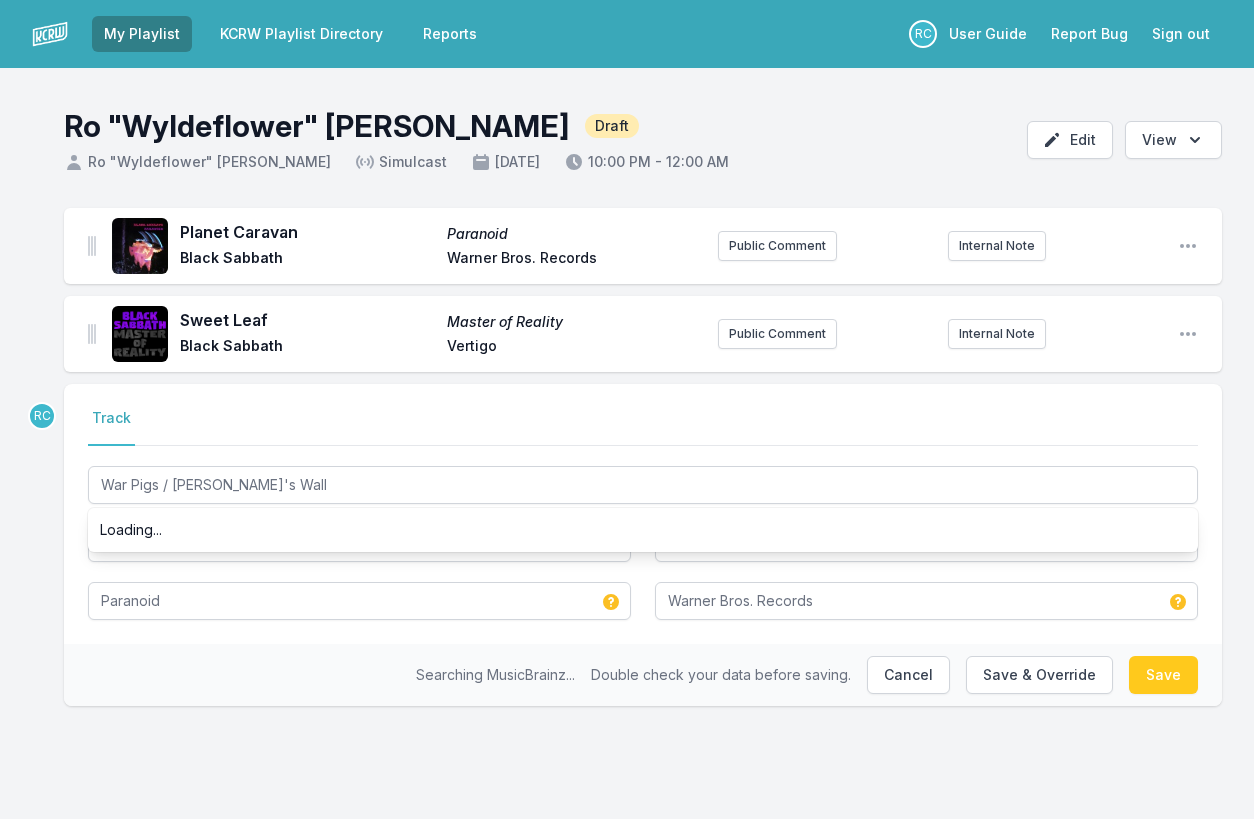 click on "Planet Caravan Paranoid Black Sabbath Warner Bros. Records Public Comment Internal Note Open playlist item options Sweet Leaf Master of Reality Black Sabbath Vertigo Public Comment Internal Note Open playlist item options RC Select a tab Track Track War Pigs / Luke's Wall Loading... Black Sabbath Paranoid Warner Bros. Records Searching MusicBrainz... Double check your data before saving. Cancel Save & Override Save" at bounding box center (627, 489) 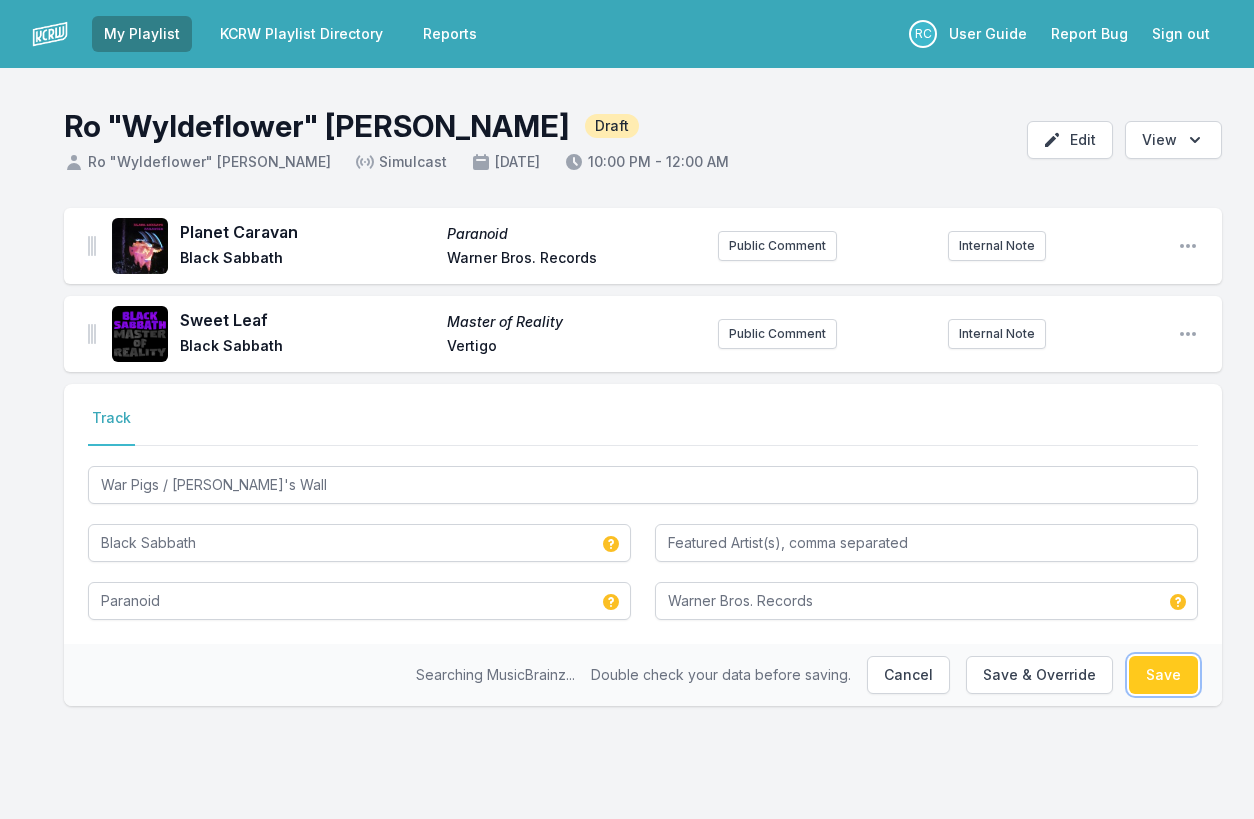 click on "Save" at bounding box center (1163, 675) 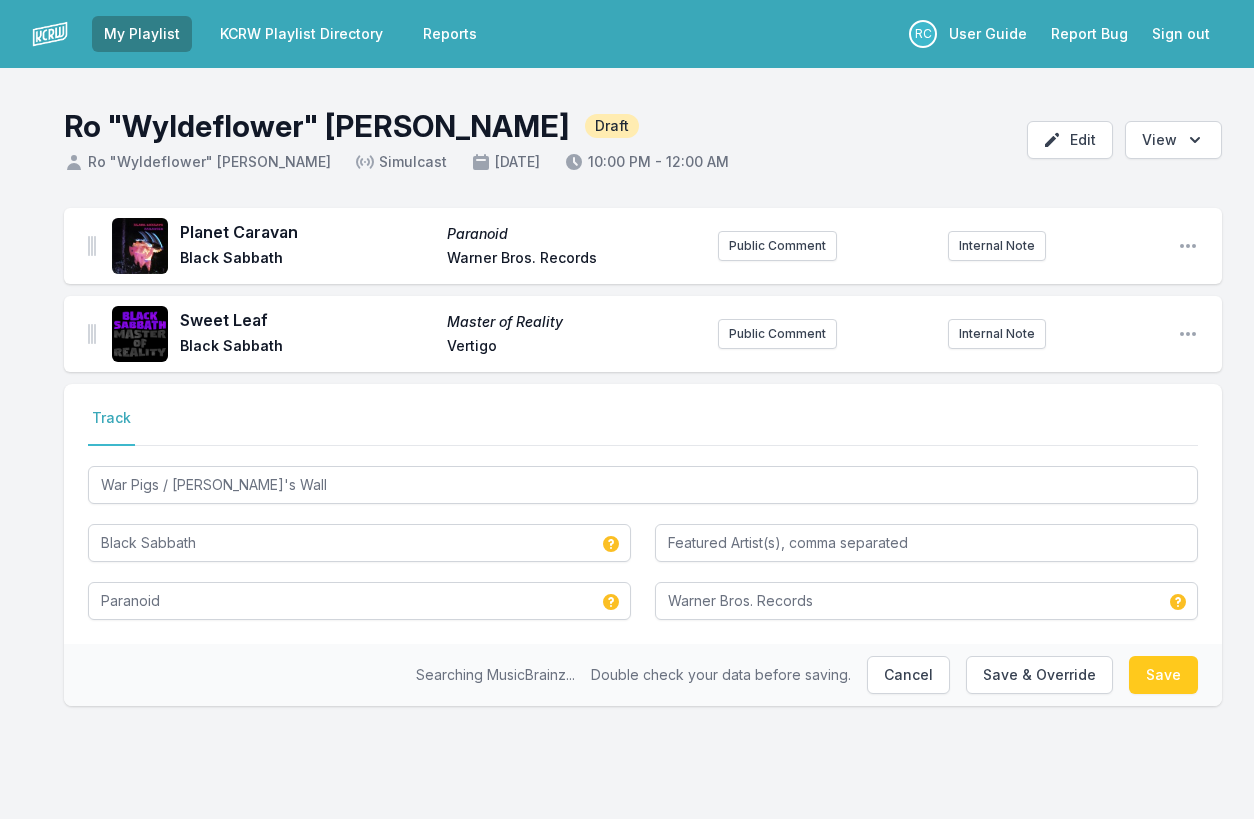 type on "War Pigs" 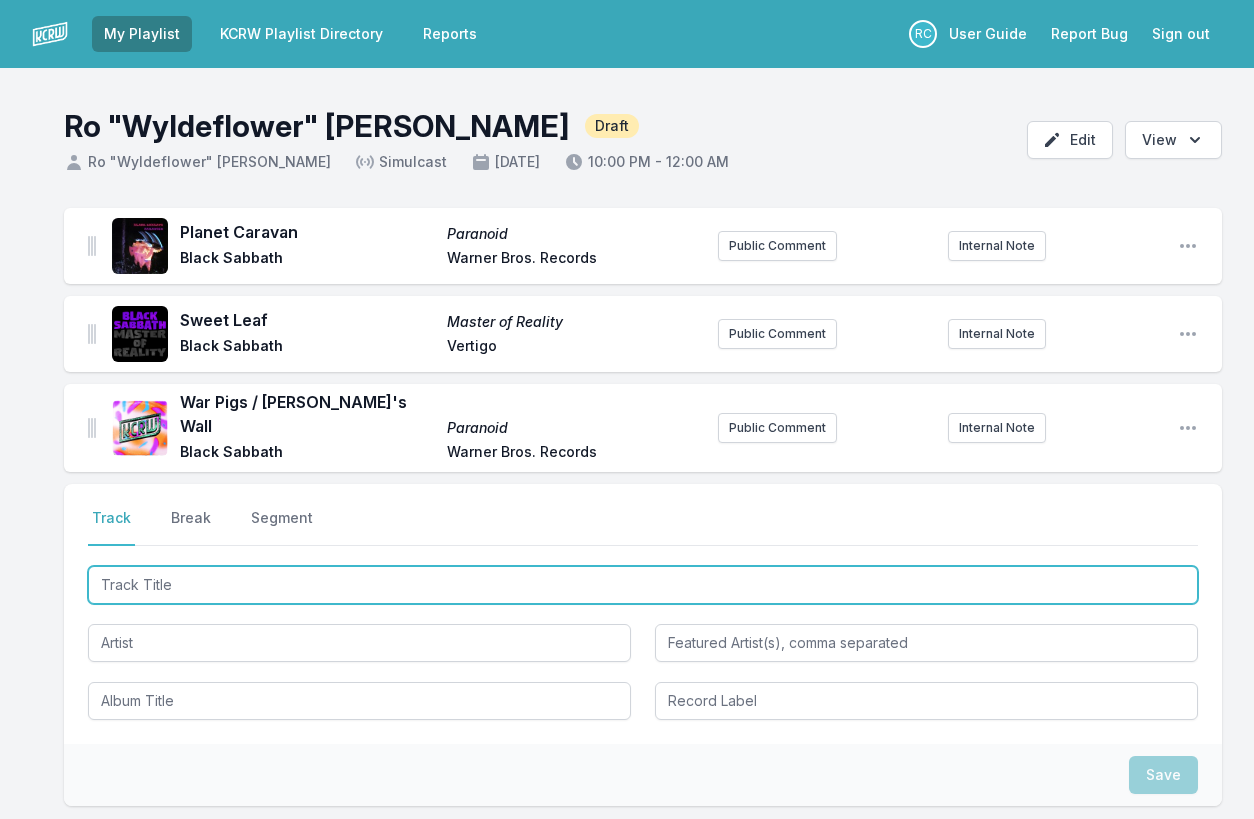 click at bounding box center (643, 585) 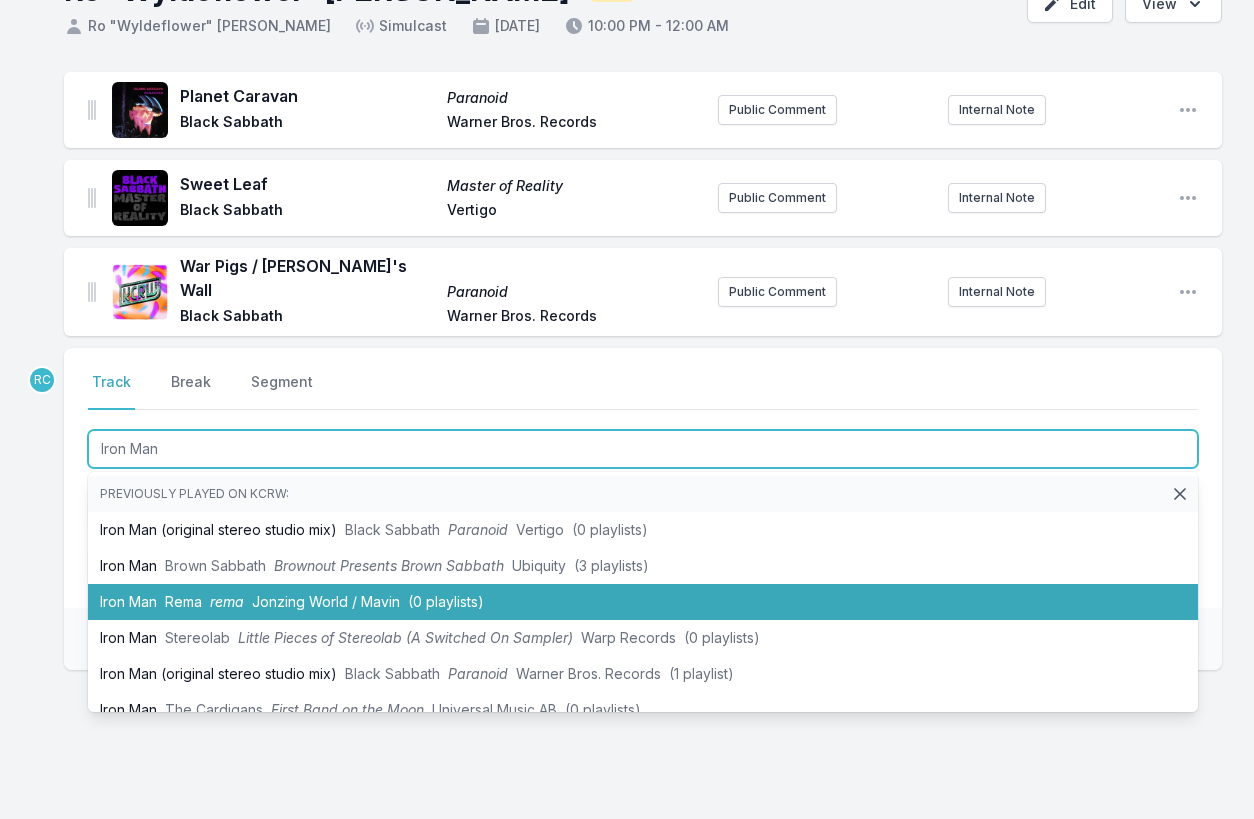scroll, scrollTop: 142, scrollLeft: 0, axis: vertical 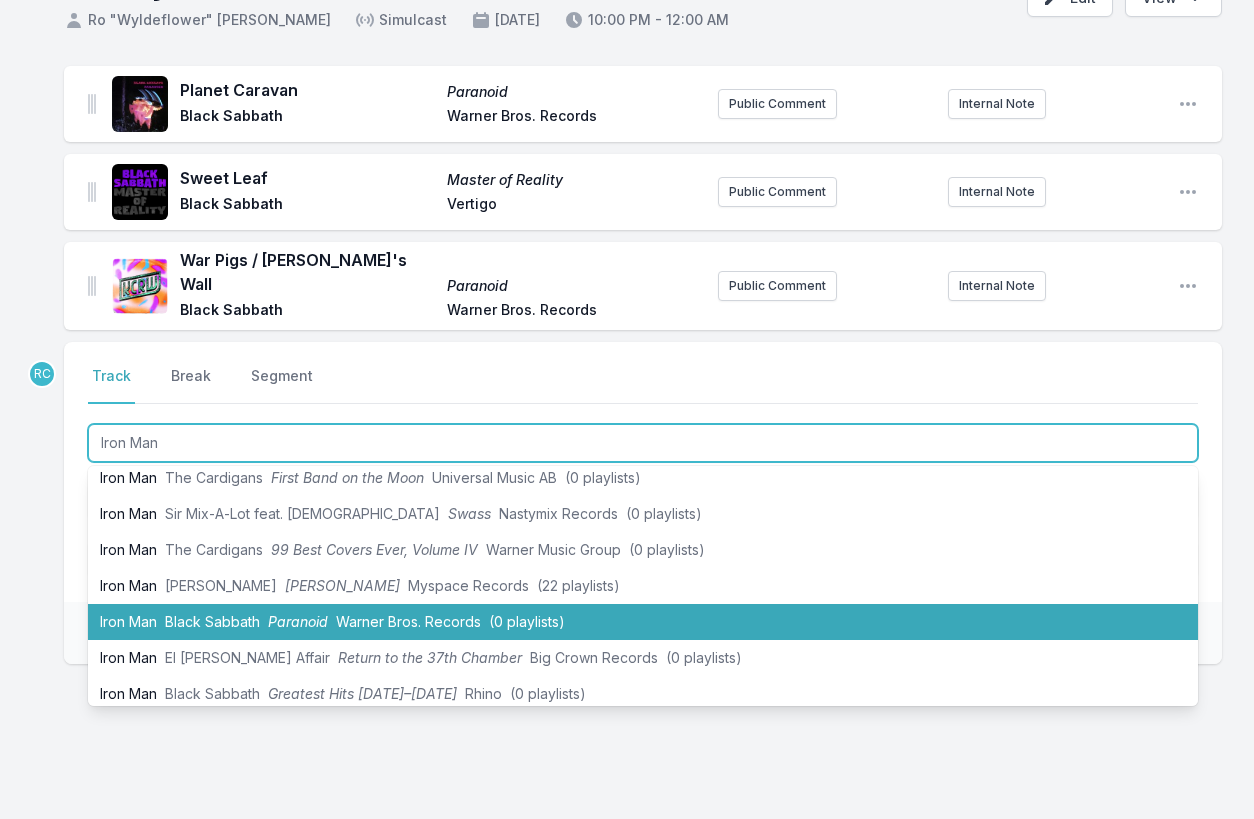 click on "Black Sabbath" at bounding box center [212, 621] 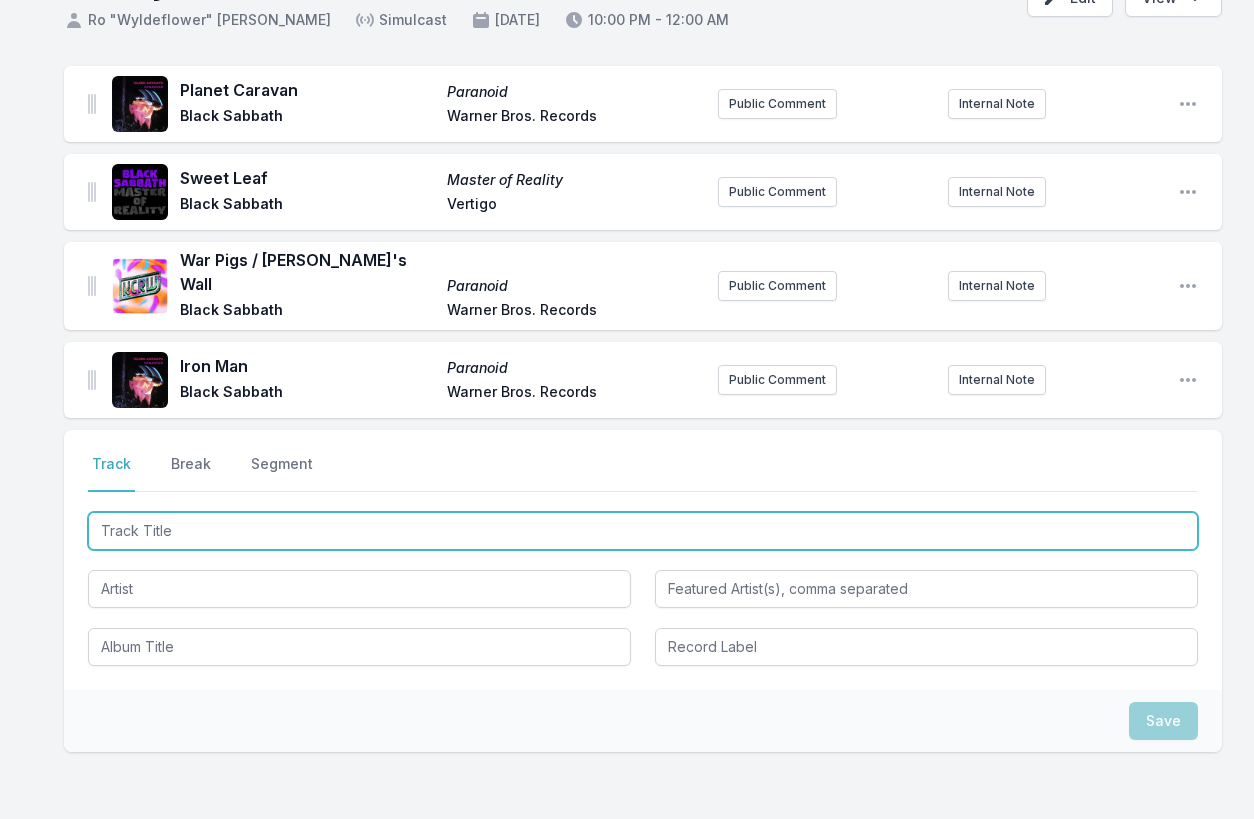 click at bounding box center (643, 531) 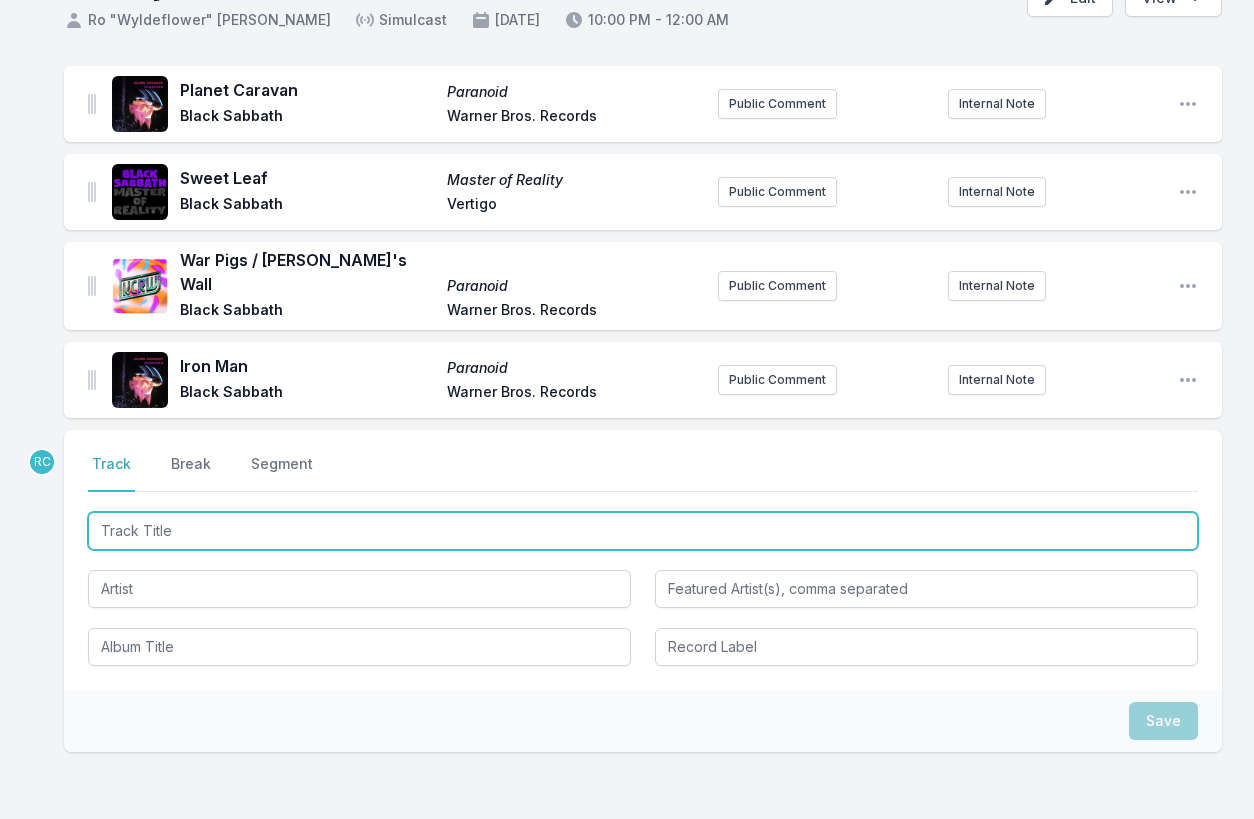 paste on "Changes" 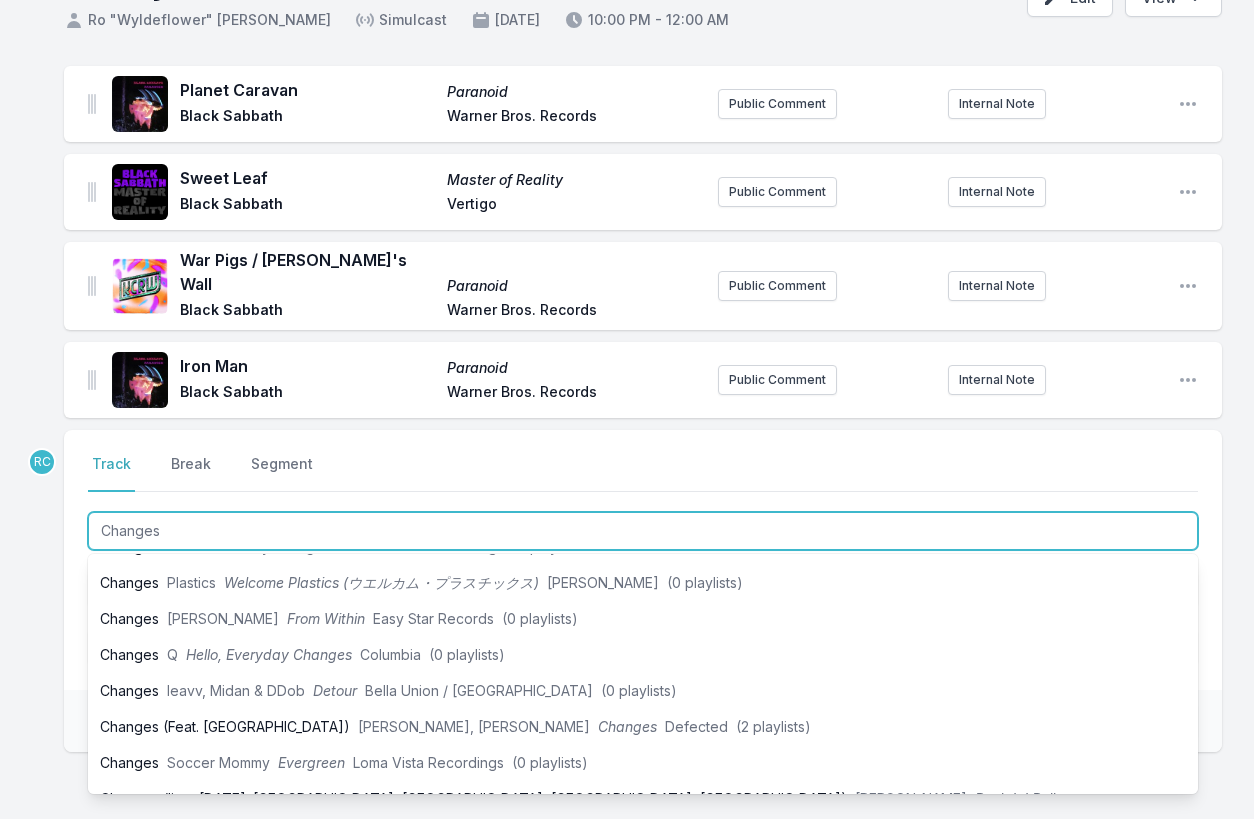 scroll, scrollTop: 524, scrollLeft: 0, axis: vertical 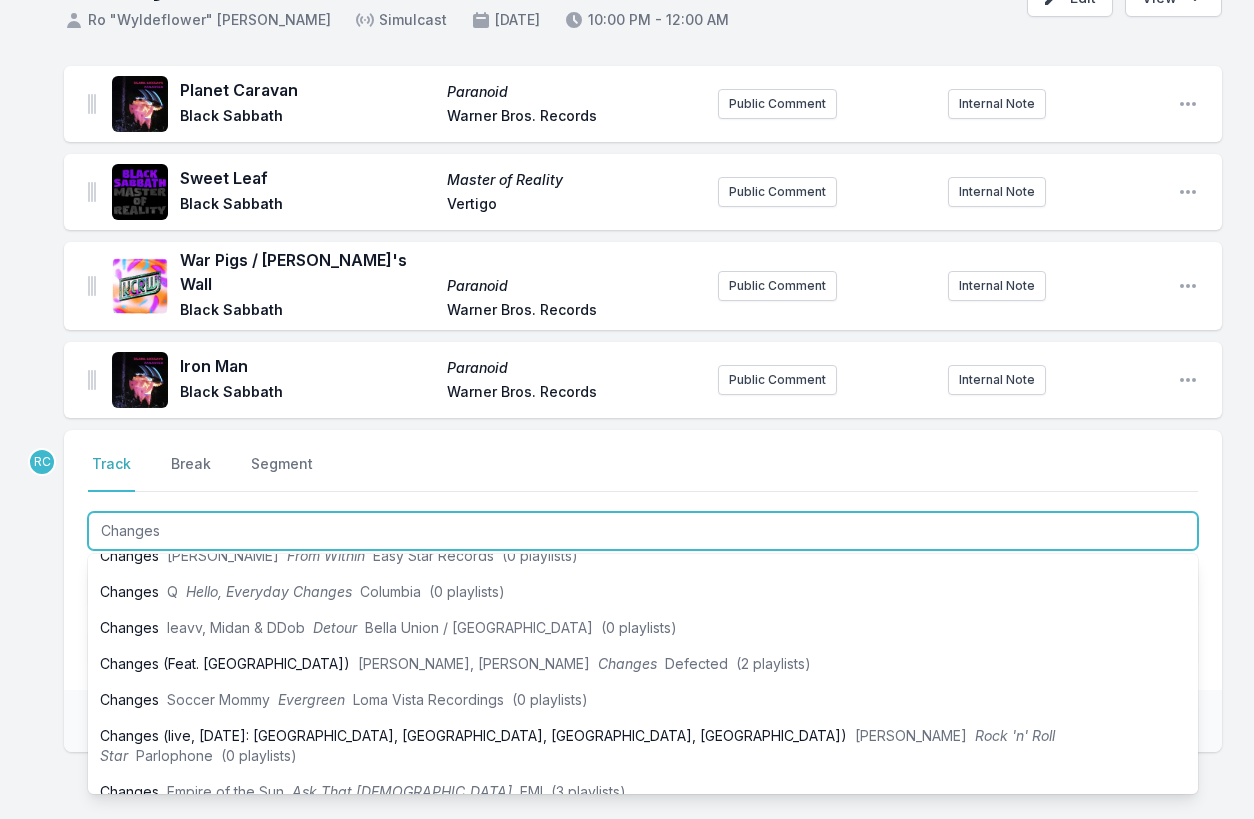 type on "Changes" 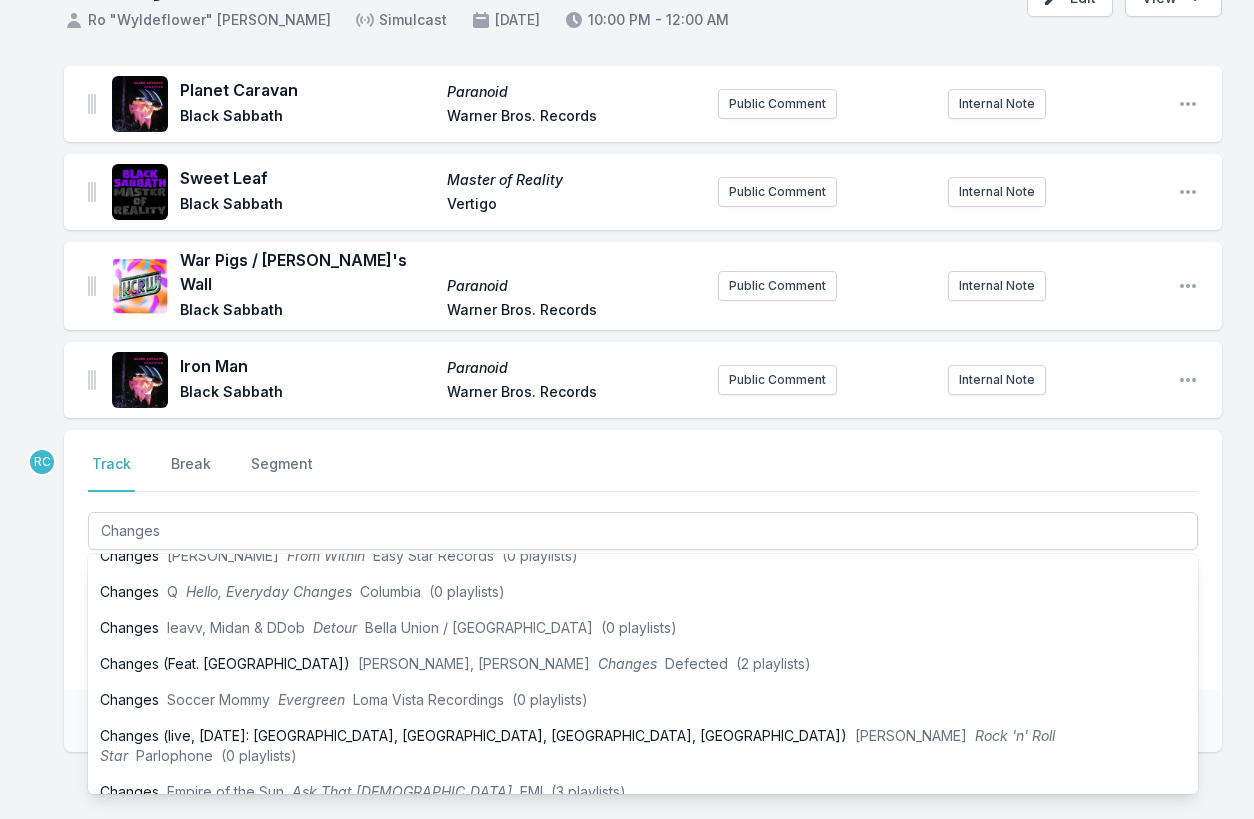 click on "Planet Caravan Paranoid Black Sabbath Warner Bros. Records Public Comment Internal Note Open playlist item options Sweet Leaf Master of Reality Black Sabbath Vertigo Public Comment Internal Note Open playlist item options War Pigs / Luke's Wall Paranoid Black Sabbath Warner Bros. Records Public Comment Internal Note Open playlist item options Iron Man Paranoid Black Sabbath Warner Bros. Records Public Comment Internal Note Open playlist item options RC Select a tab Track Break Segment Track Break Segment Changes Previously played on KCRW: Changes Charles Bradley Changes Daptone / Dunham (2 playlists) Changes David Bowie Hunky Dory RCA Victor (0 playlists) Changes David Bowie Hunky Dory (0 playlists) Changes Natalie Bergman My Home Is Not In This World Third Man Records (0 playlists) Changes AVEM Uphill LOKD (2 playlists) Changes Patrice Rushen Patrice Strut (0 playlists) Changes Cleopold The Changes EP Tabloid (2 playlists) Changes (Feat. Kerry McCoy) Antonio Williams 25th st Sessions Downtown San Jose EMI Q" at bounding box center [627, 505] 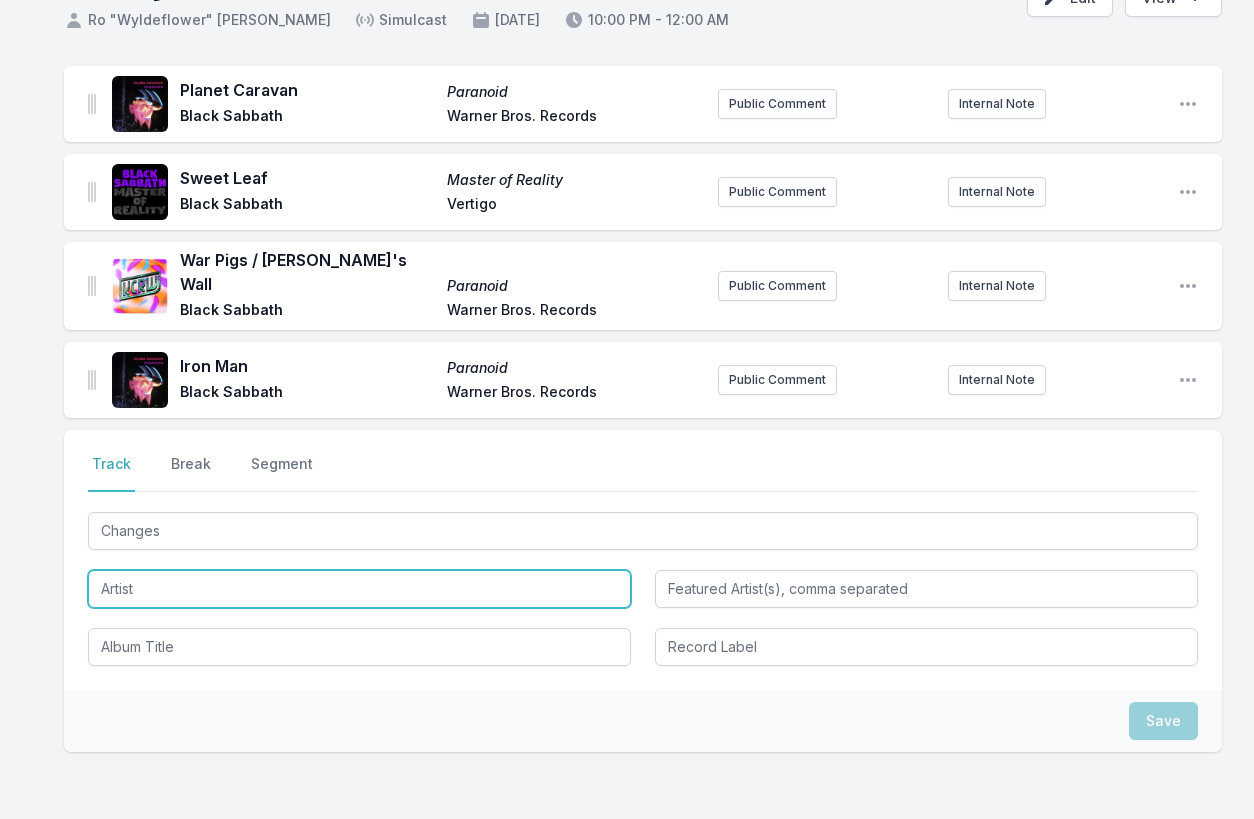 click at bounding box center [359, 589] 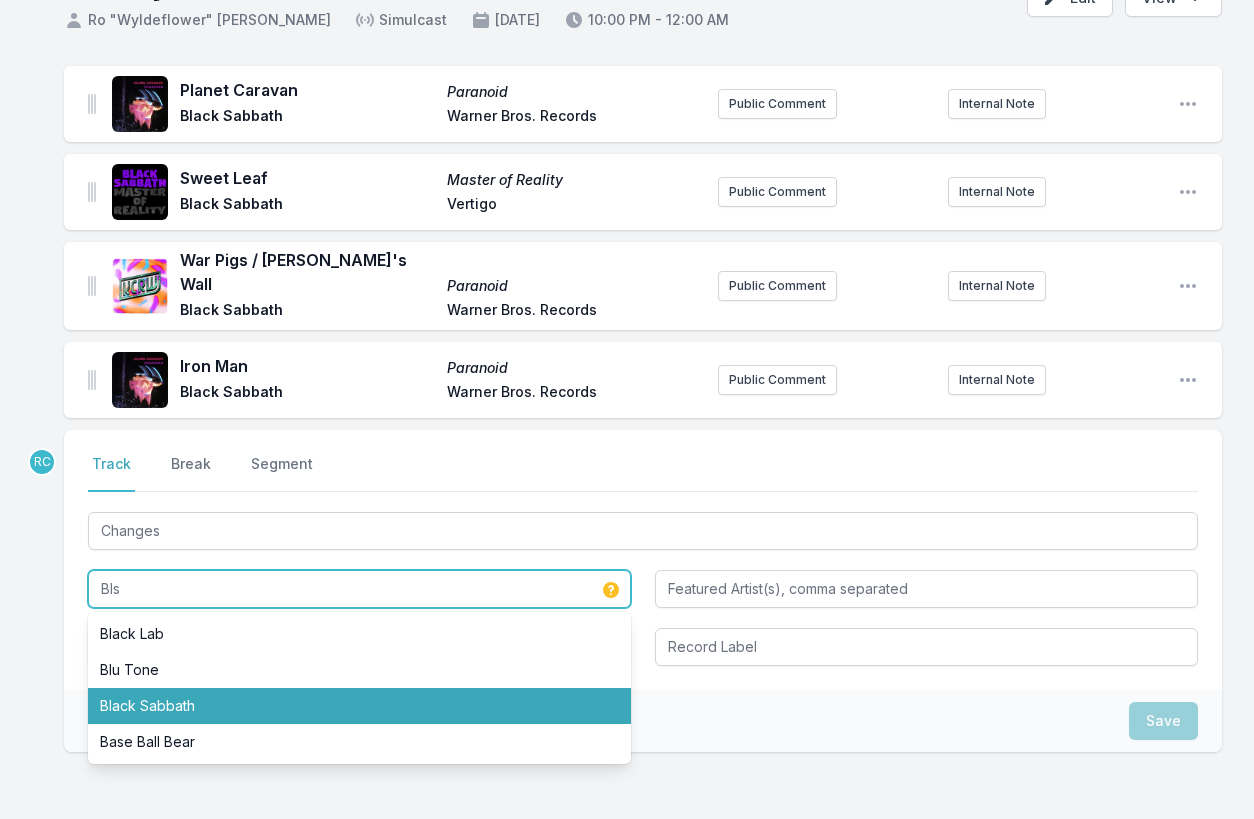 click on "Black Sabbath" at bounding box center [359, 706] 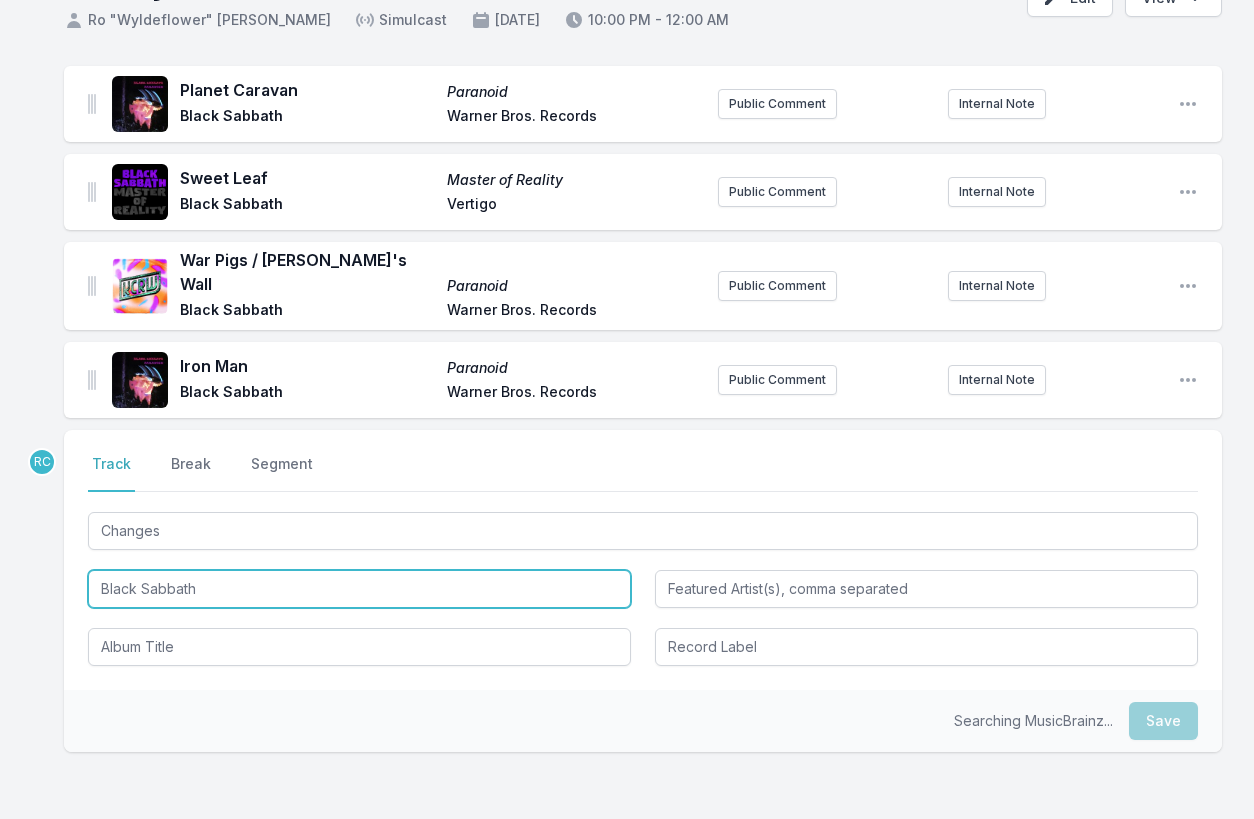type on "Black Sabbath" 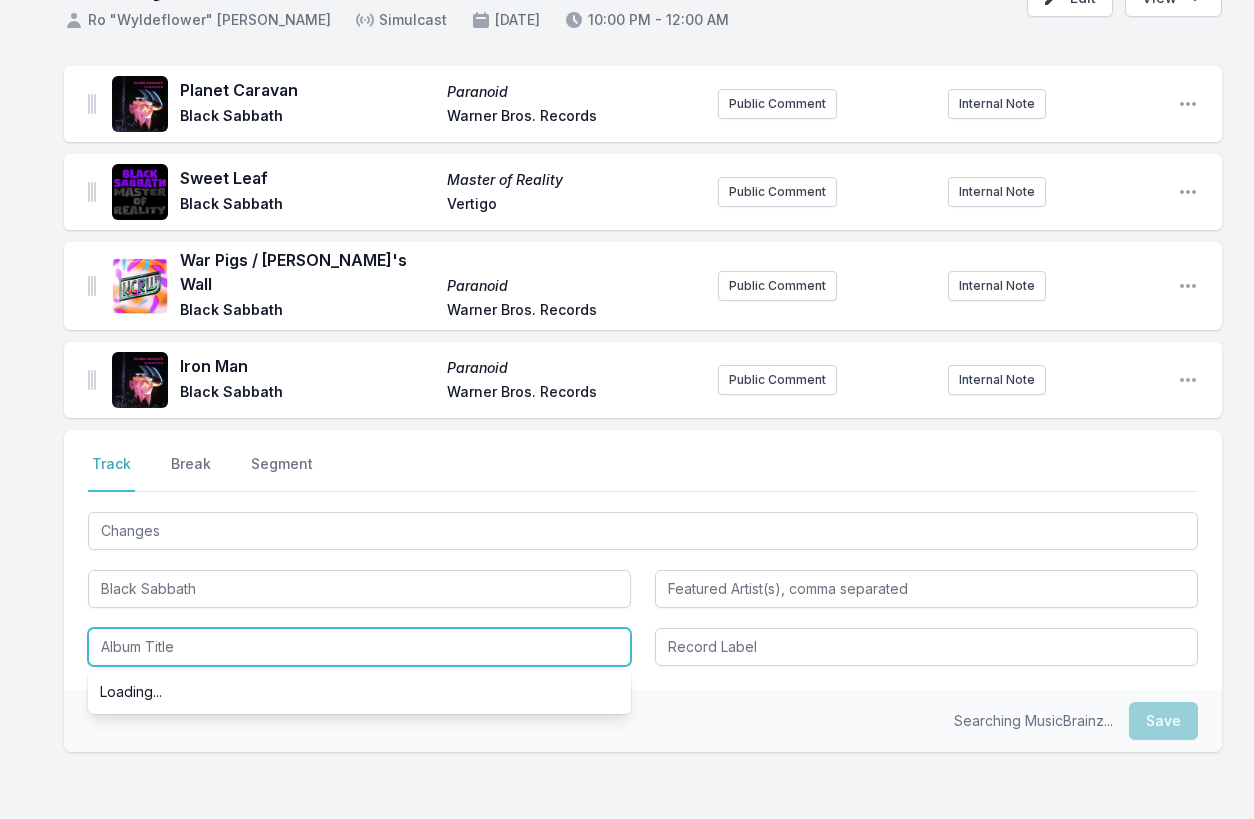 click at bounding box center [359, 647] 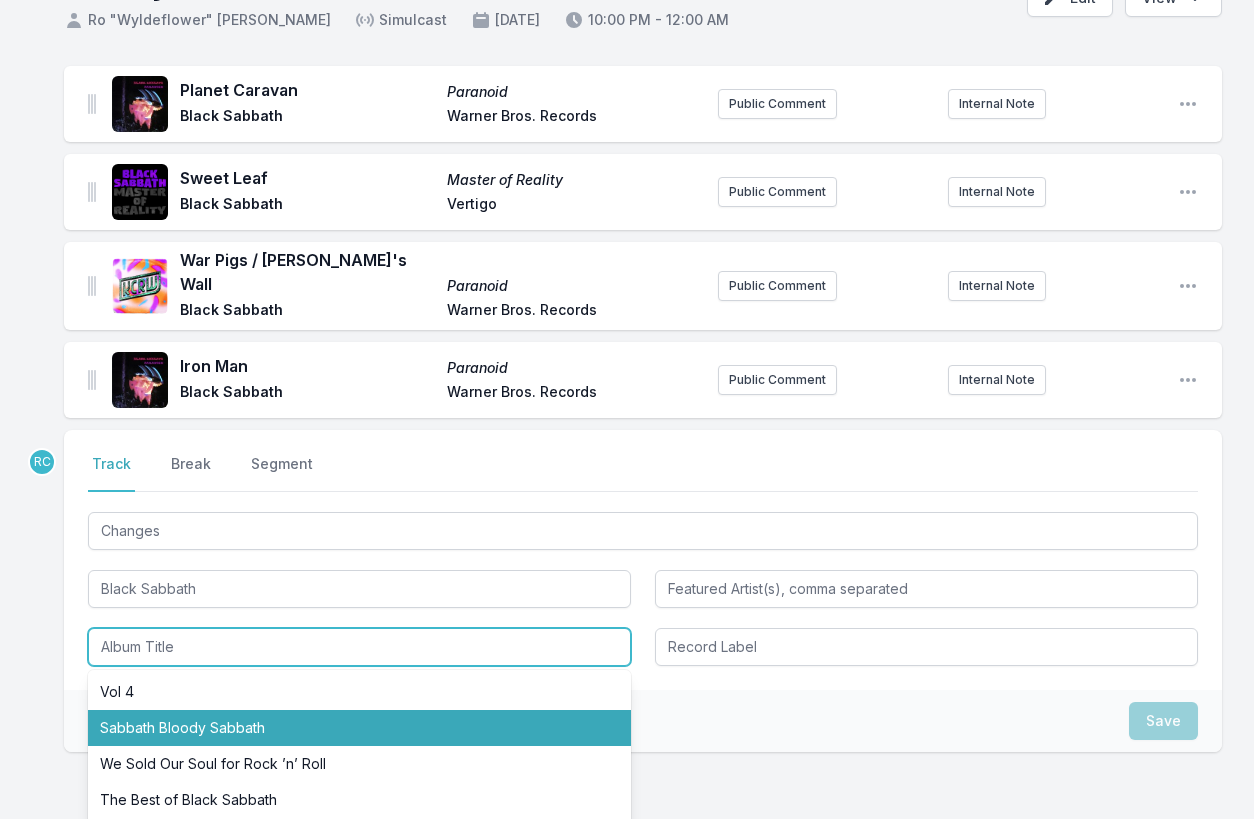 click on "Sabbath Bloody Sabbath" at bounding box center [359, 728] 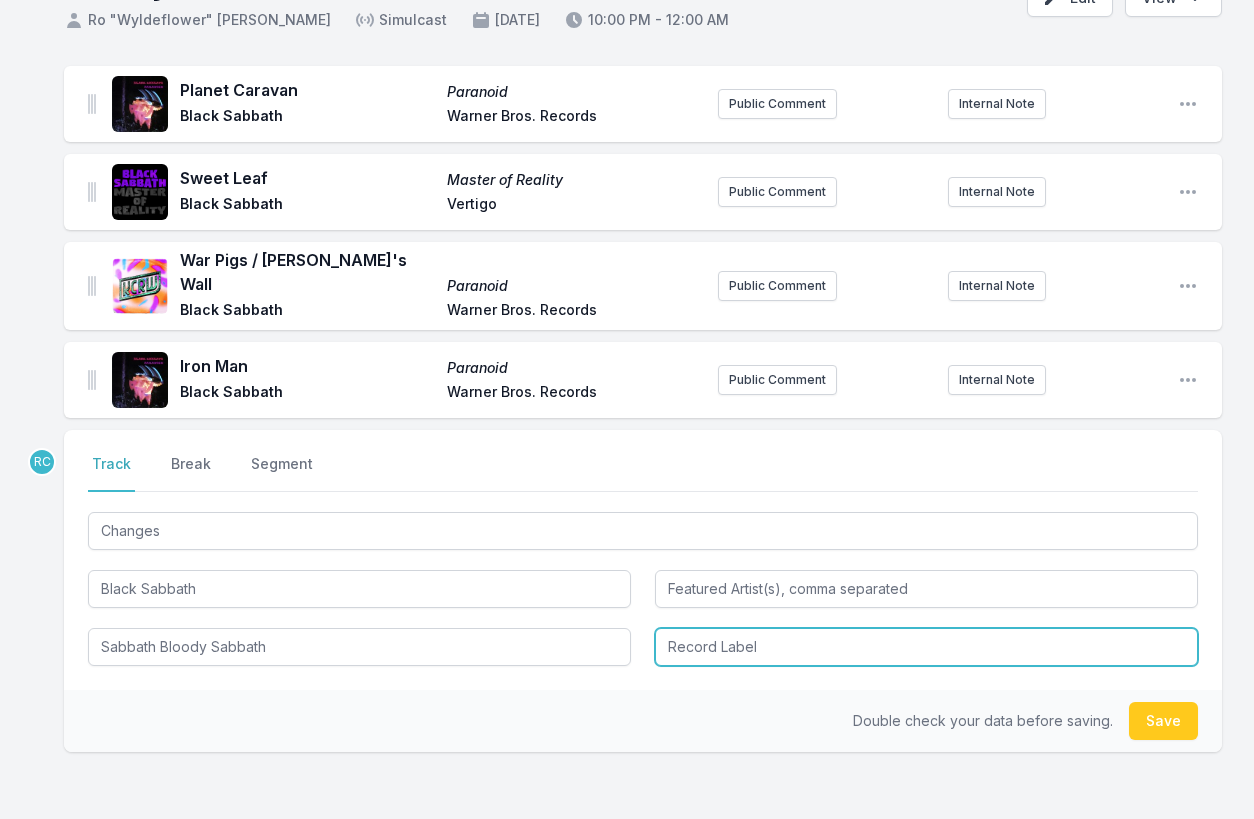 click at bounding box center (926, 647) 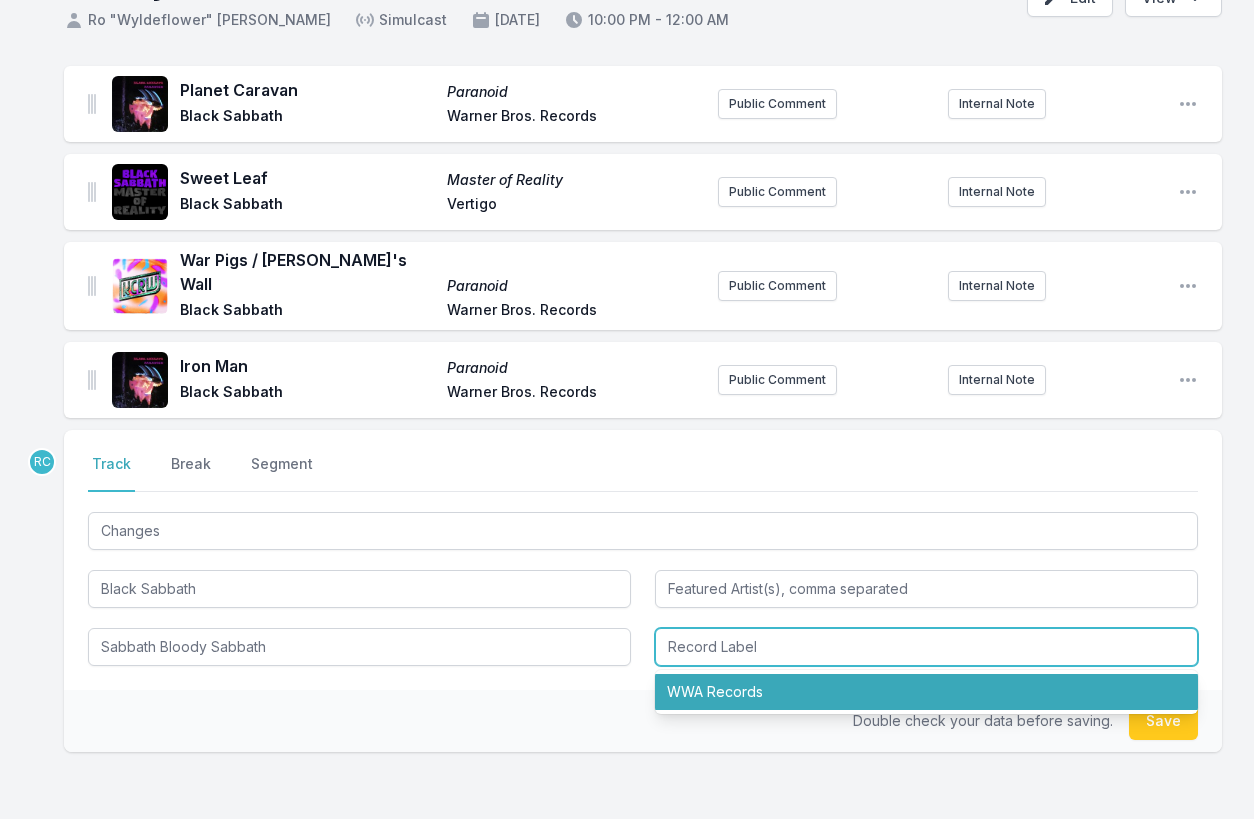 click on "WWA Records" at bounding box center [926, 692] 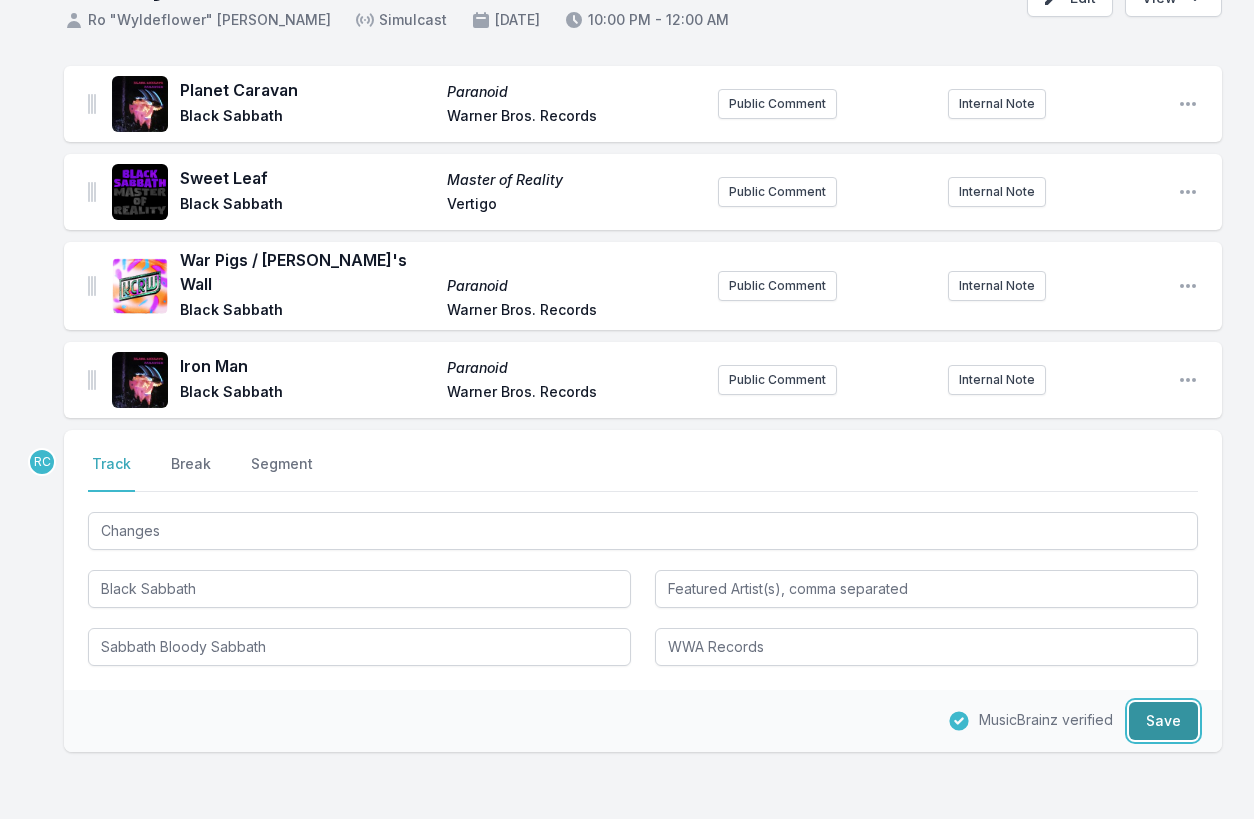 click on "Save" at bounding box center [1163, 721] 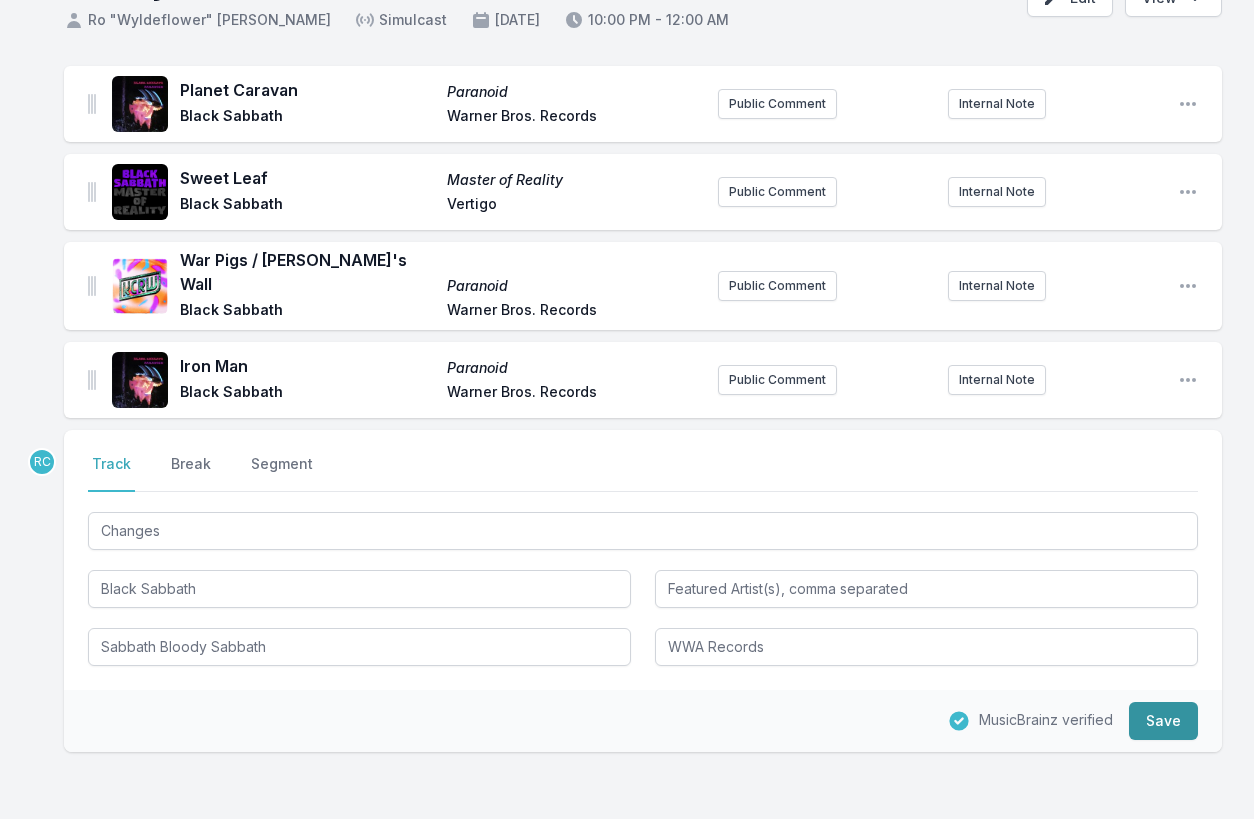 type 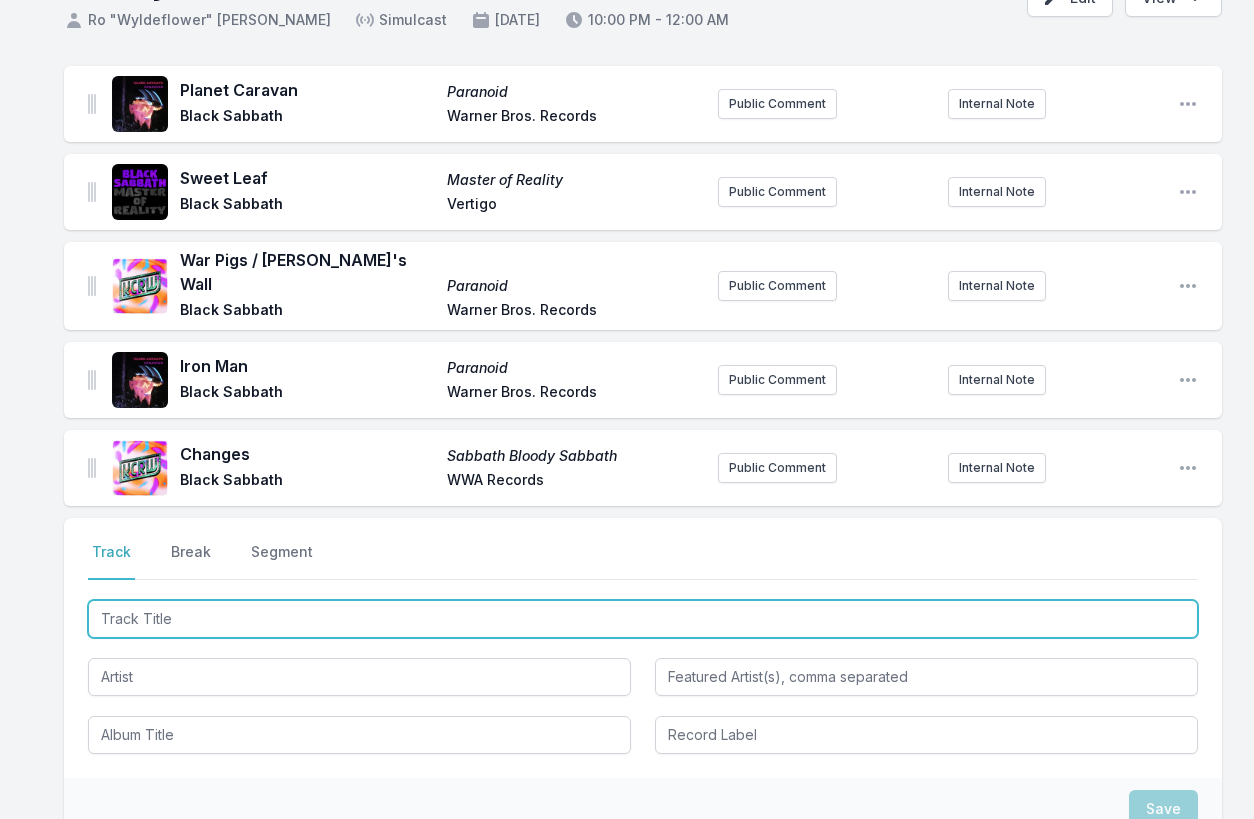 click at bounding box center (643, 619) 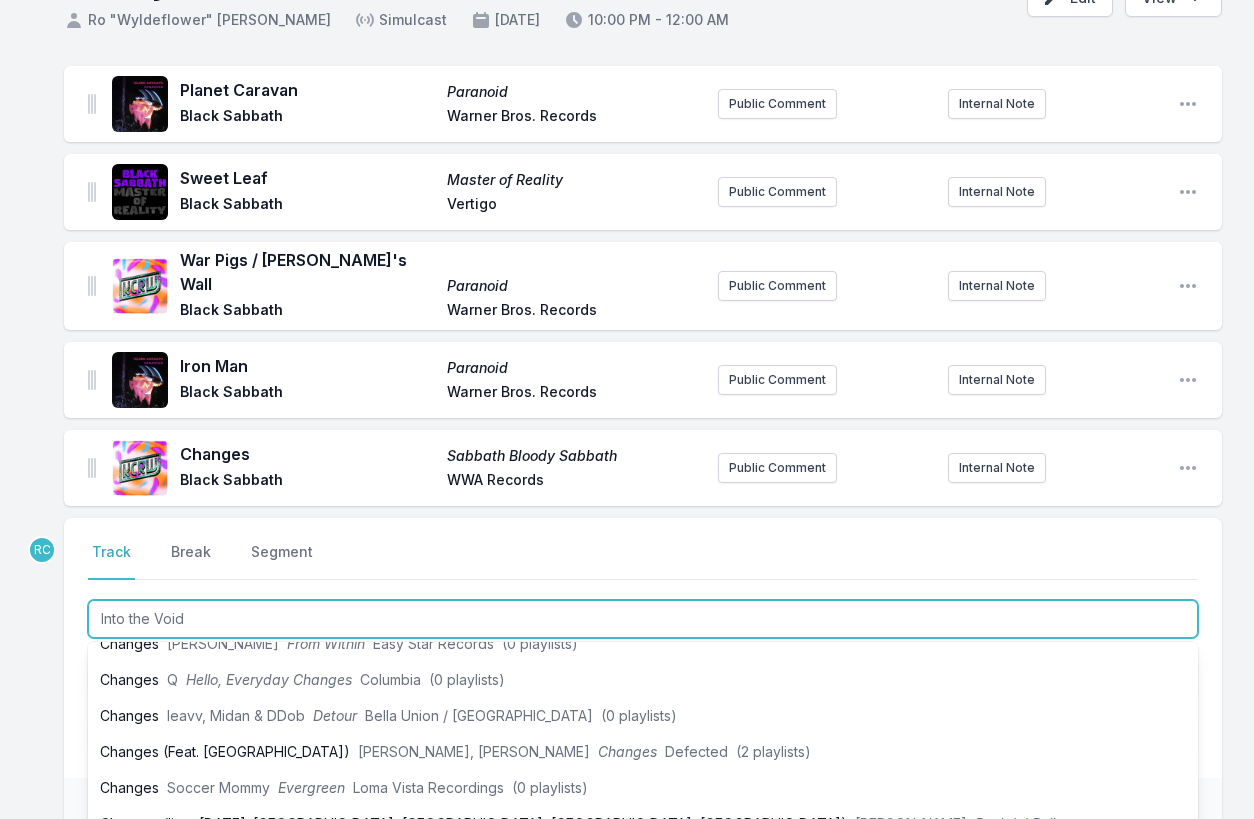 scroll, scrollTop: 0, scrollLeft: 0, axis: both 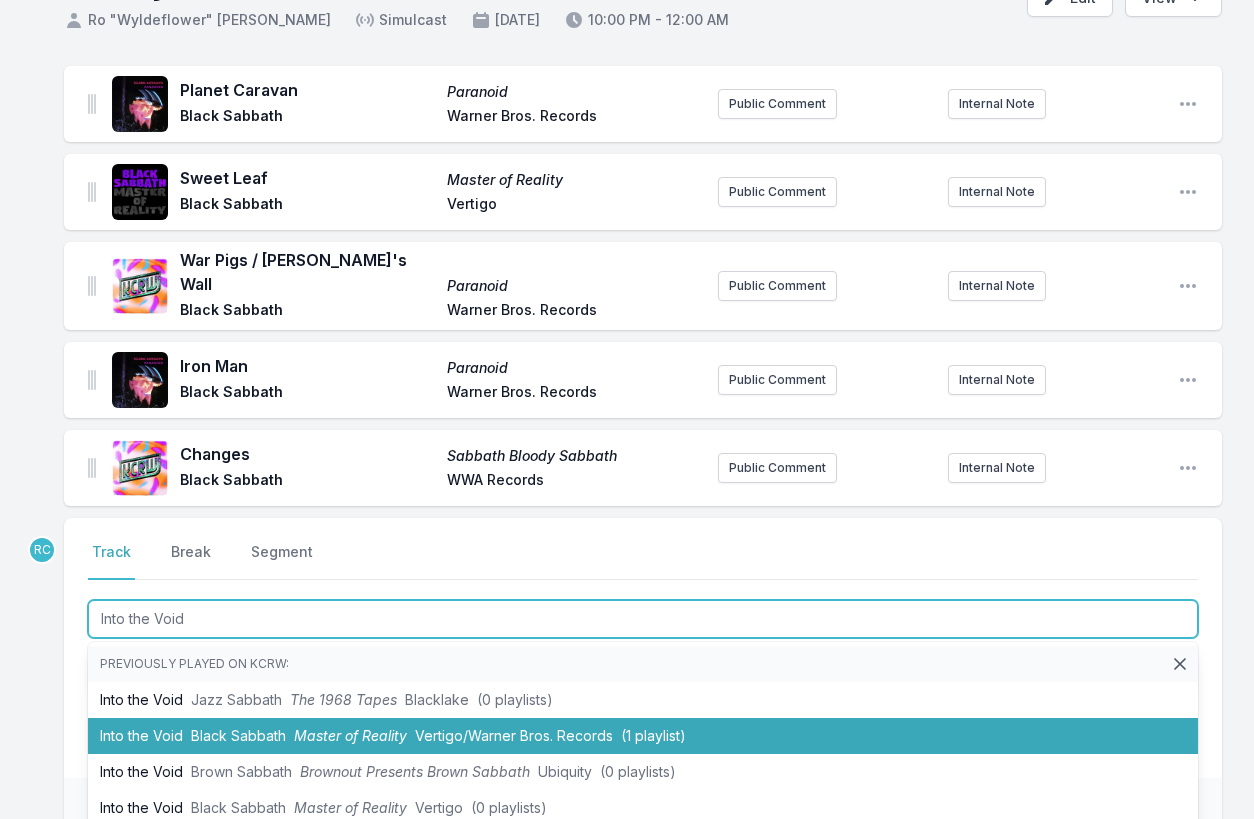 click on "Black Sabbath" at bounding box center [238, 735] 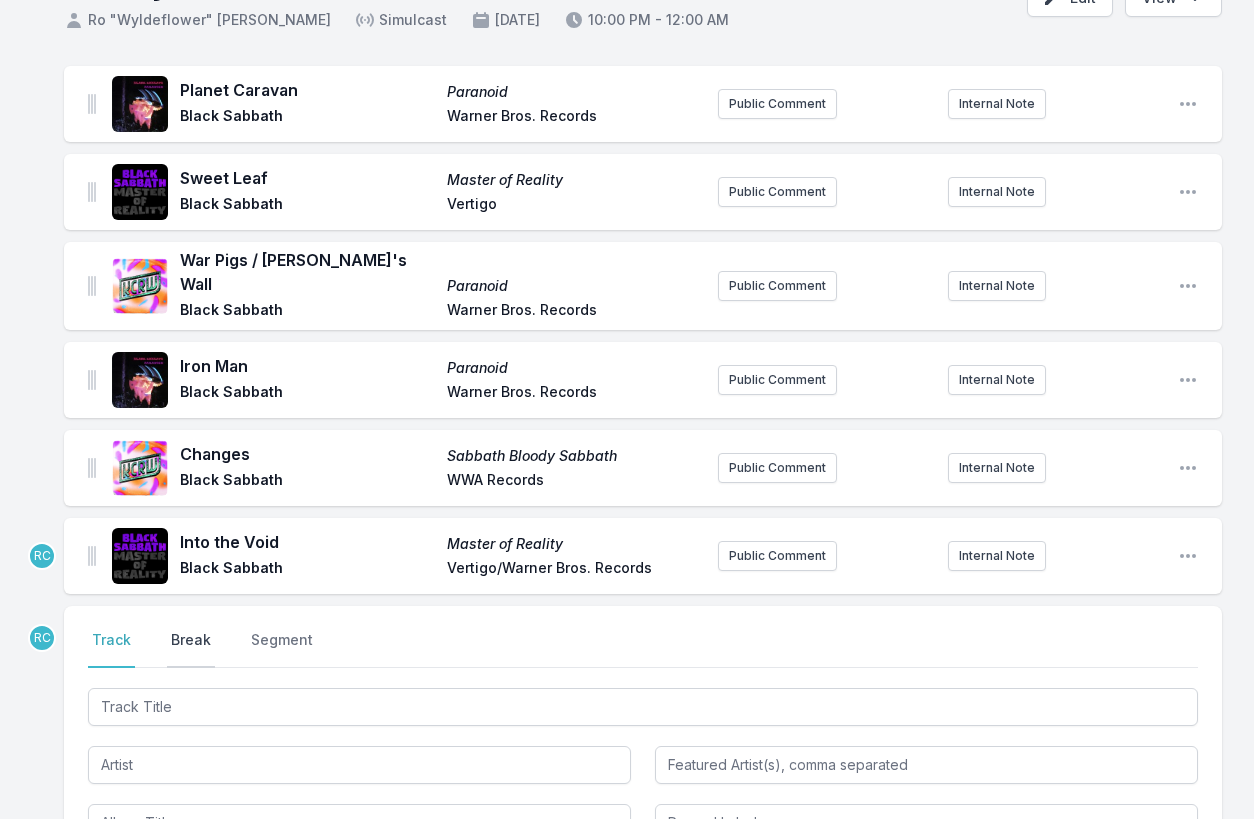 click on "Break" at bounding box center [191, 649] 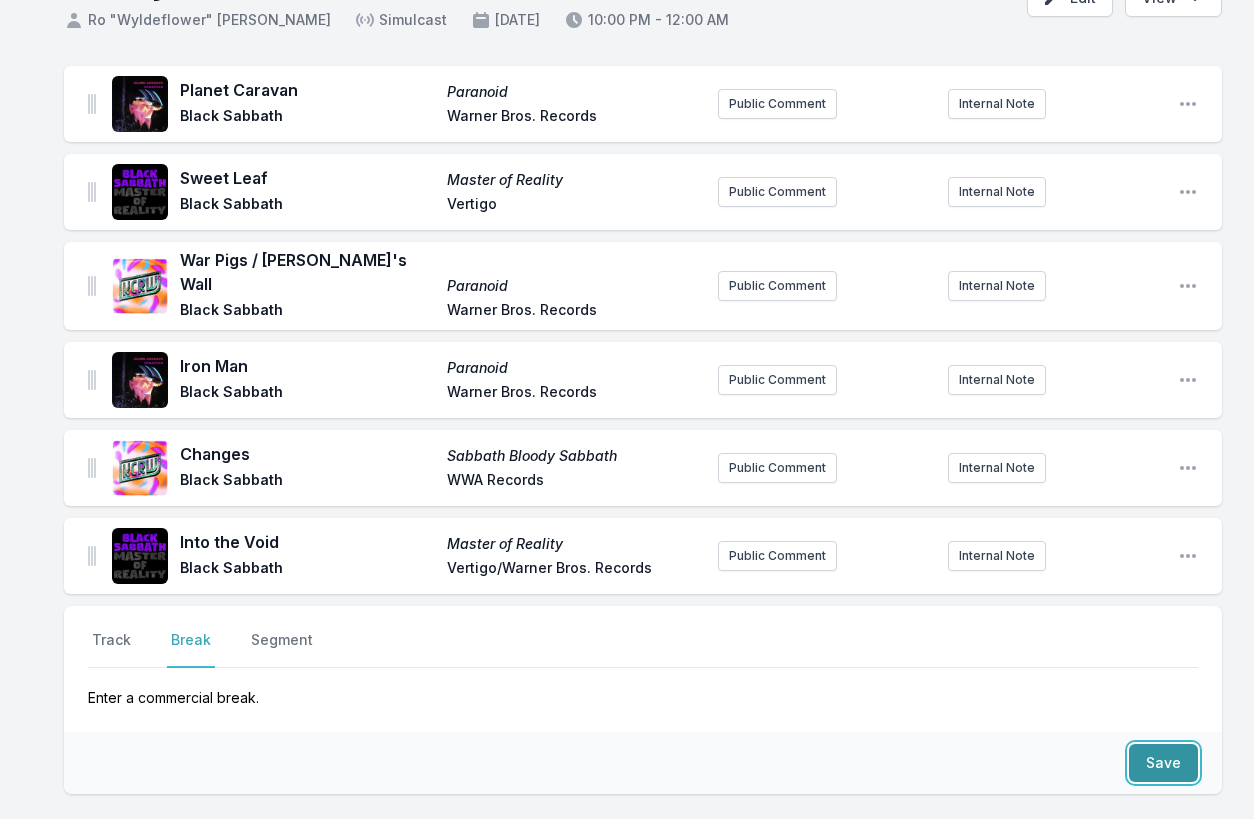 click on "Save" at bounding box center [1163, 763] 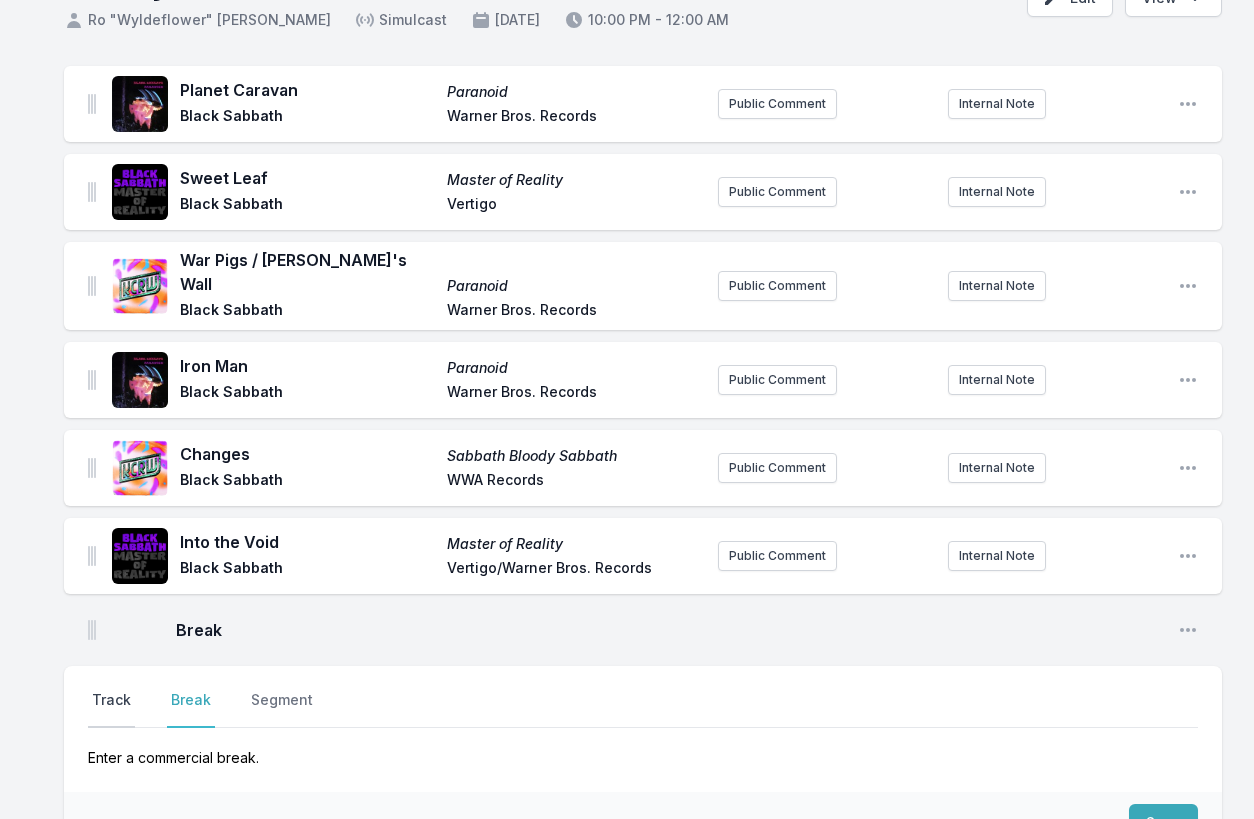 click on "Track" at bounding box center (111, 709) 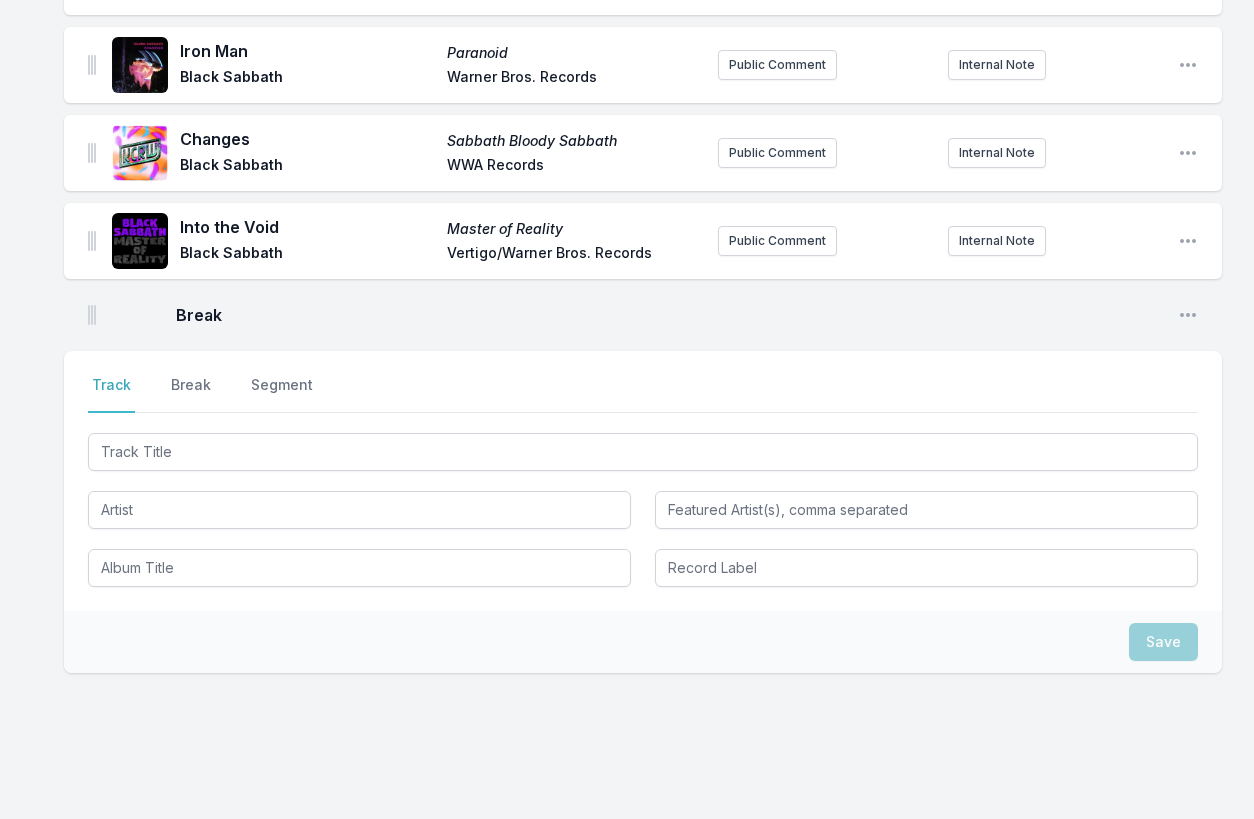 scroll, scrollTop: 491, scrollLeft: 0, axis: vertical 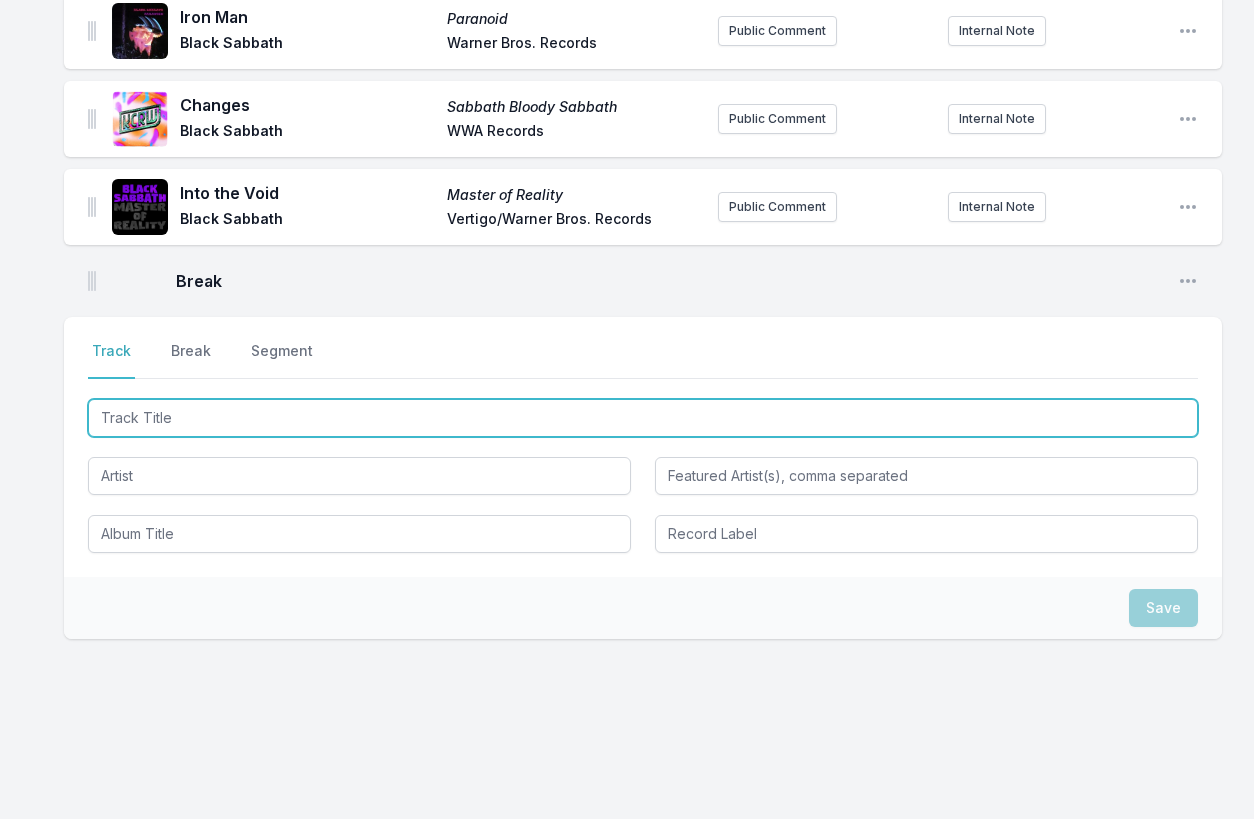 click at bounding box center [643, 418] 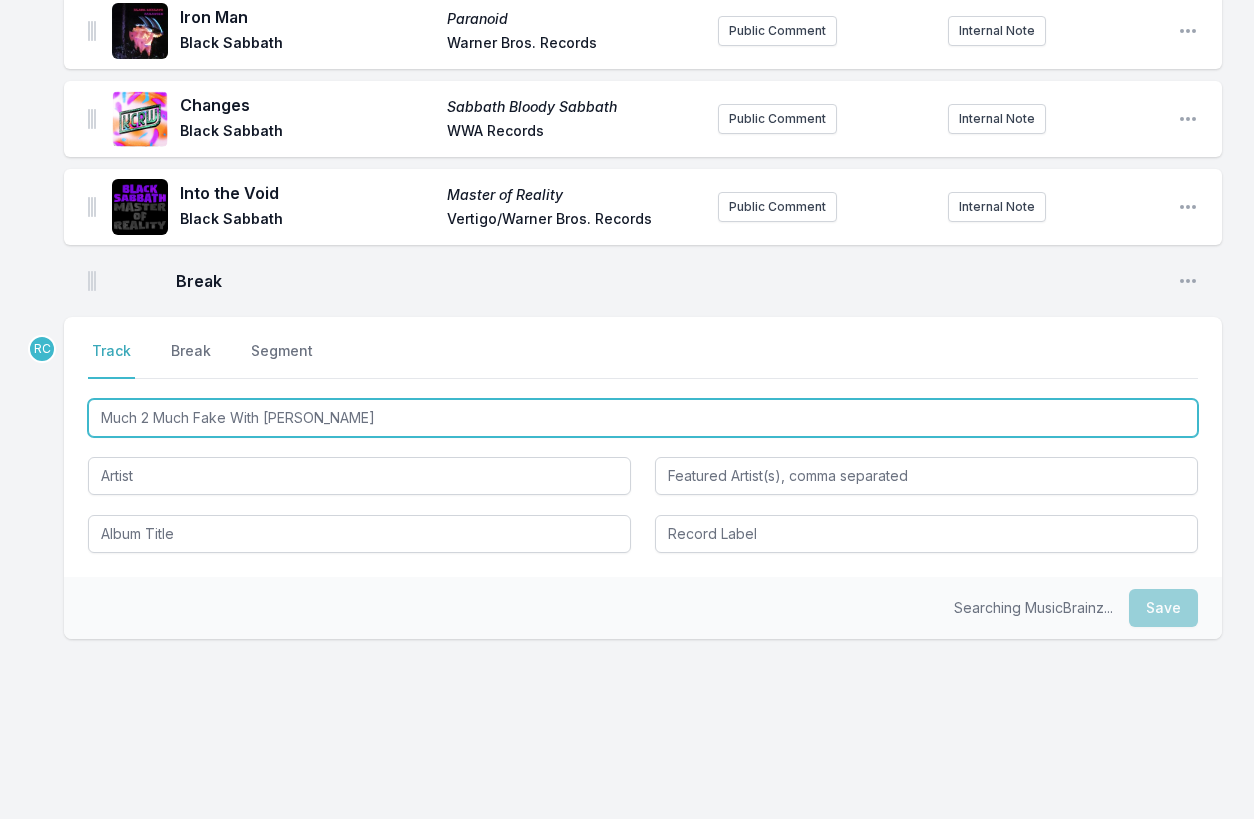 type on "Much 2 Much Fake With Danny Devtio" 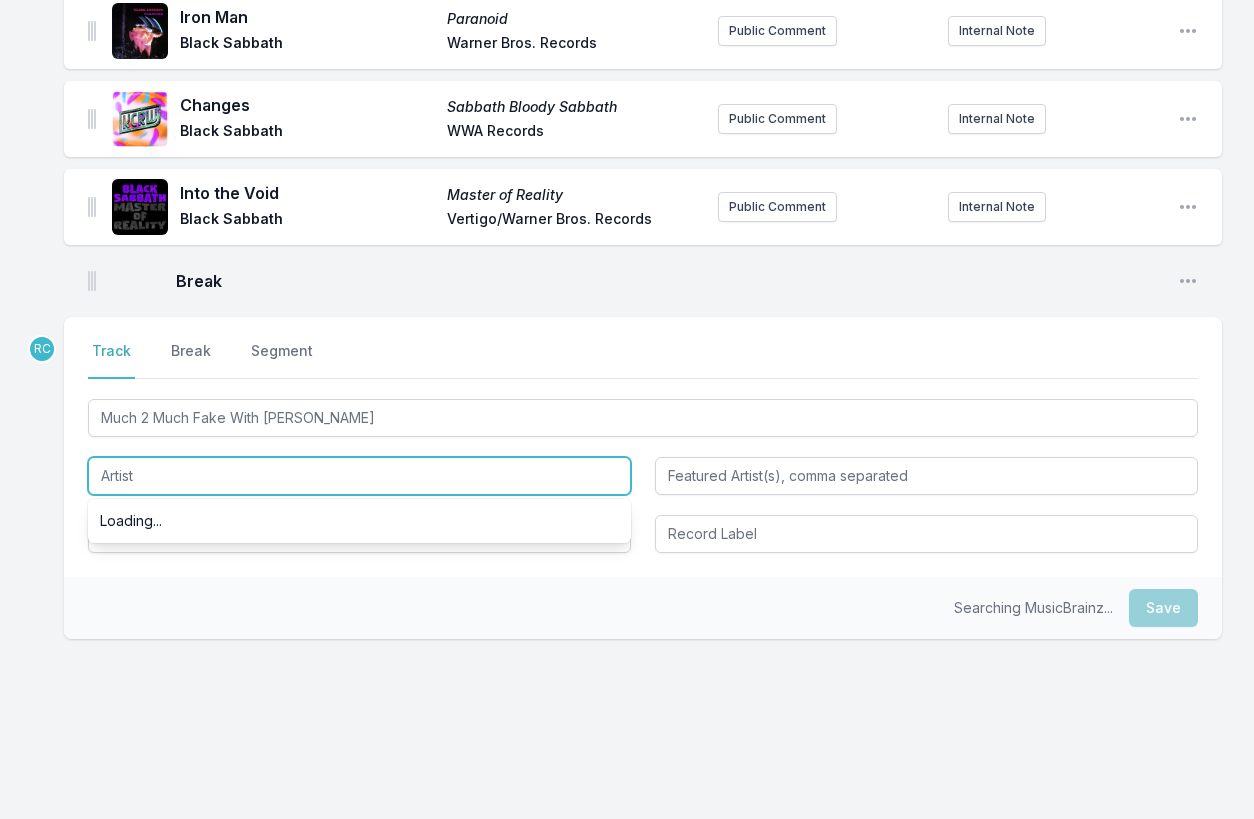 click at bounding box center (359, 476) 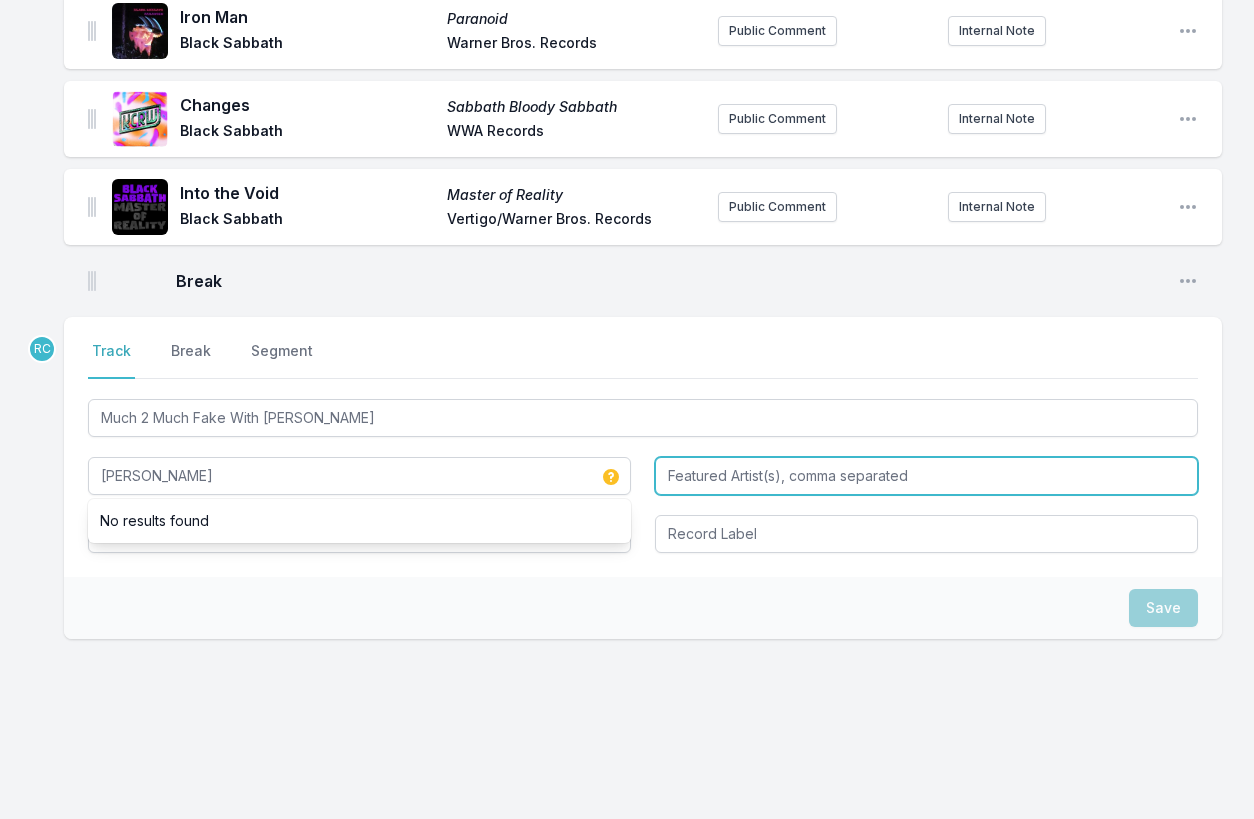 type on "Omar" 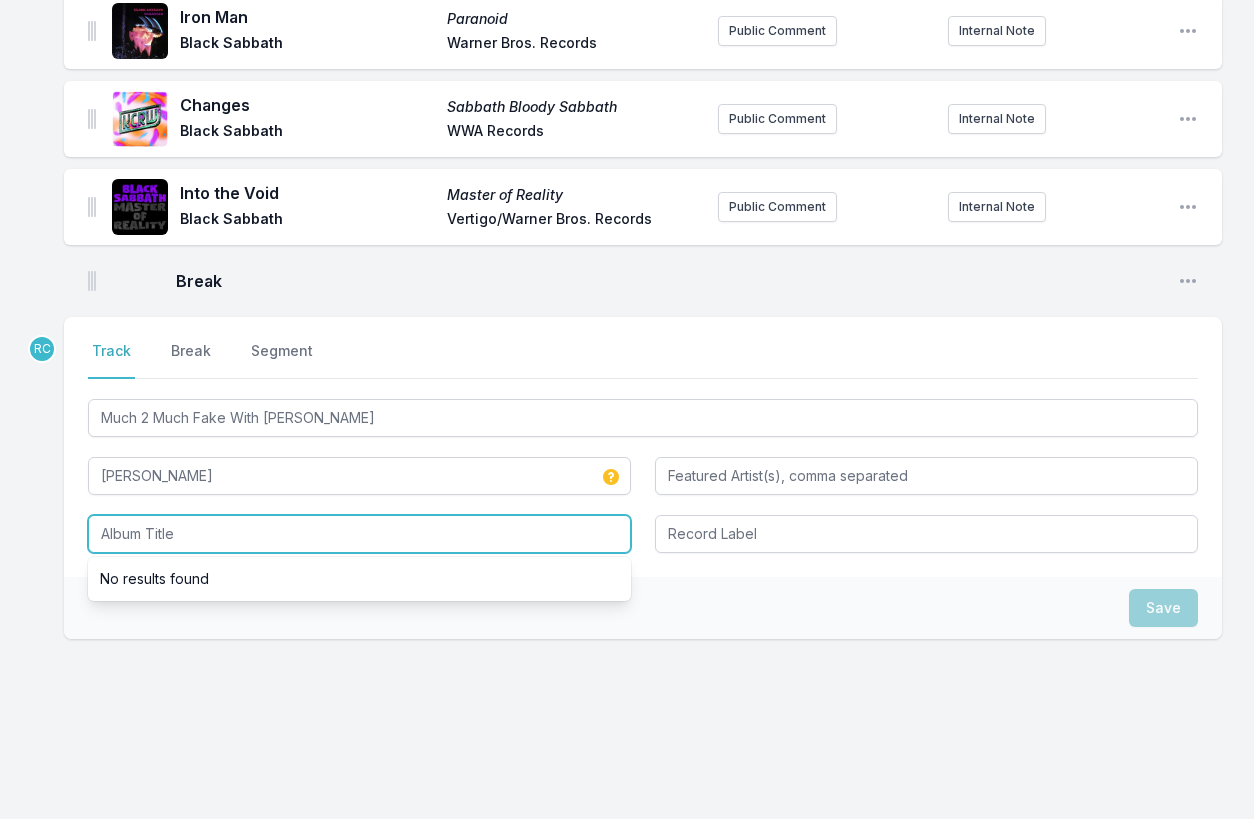 paste on "Brighter The Days" 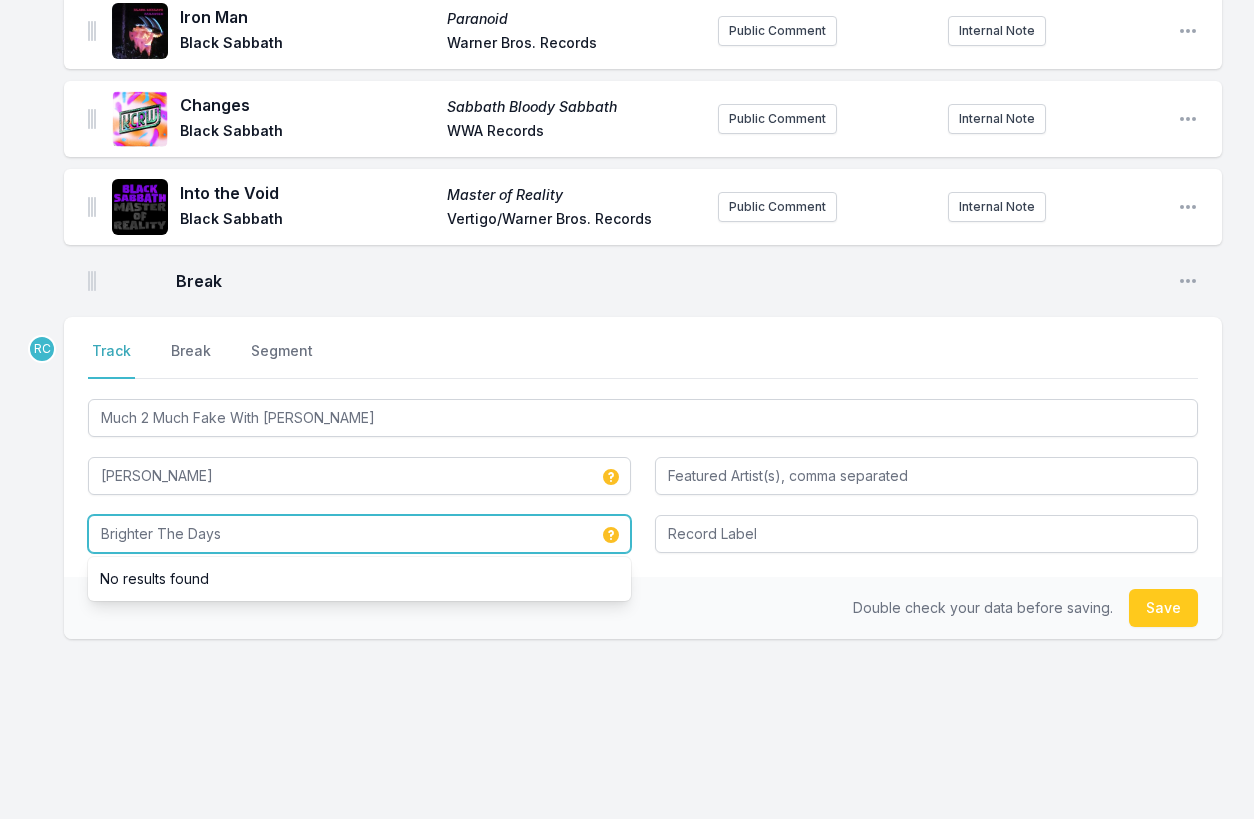 type on "Brighter The Days" 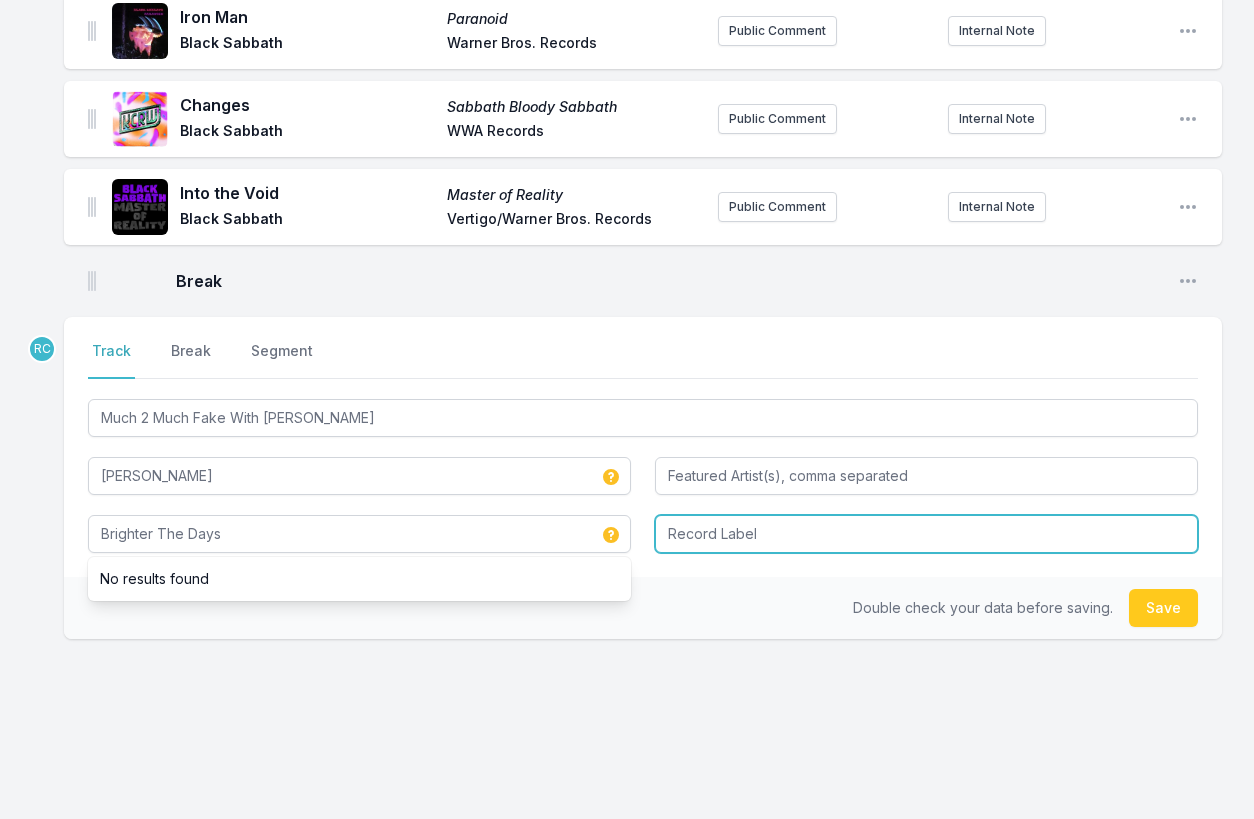 click at bounding box center [926, 534] 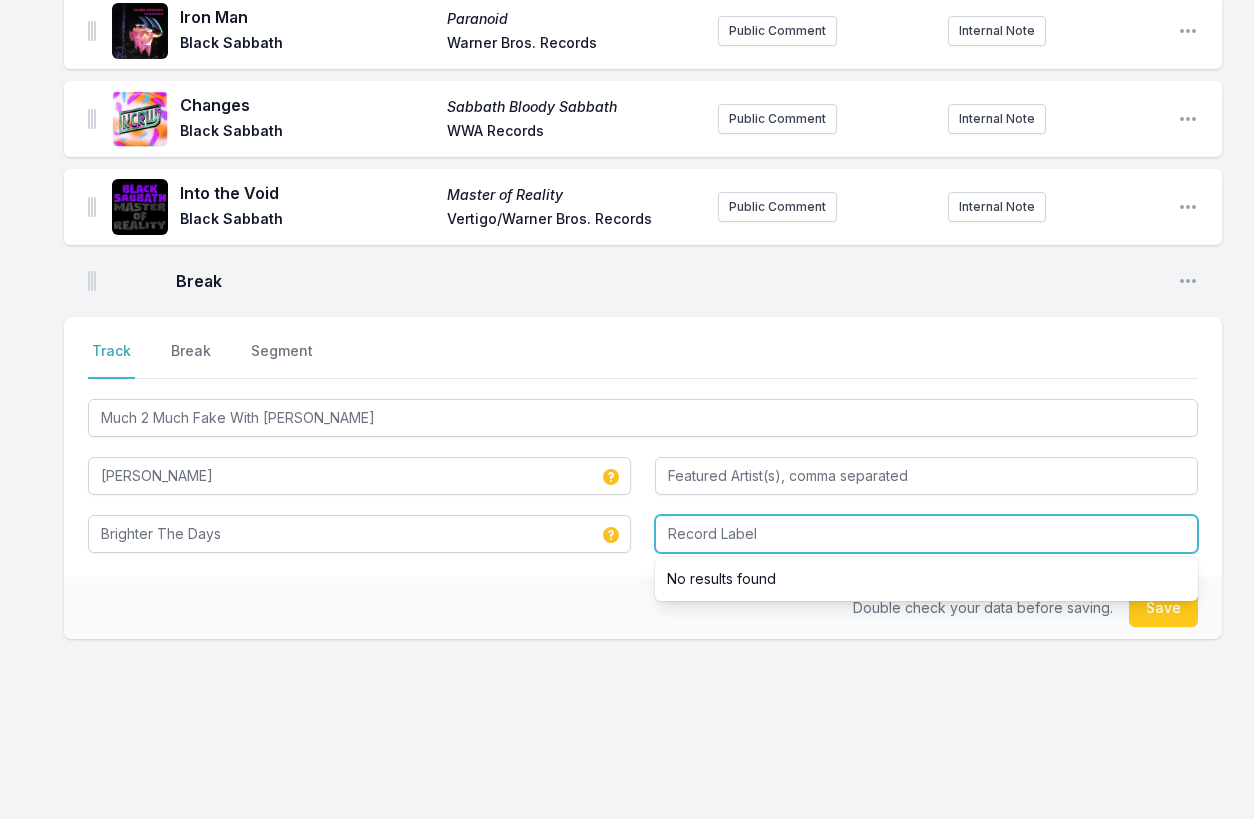 paste on "BBE Music / Impressive Collective" 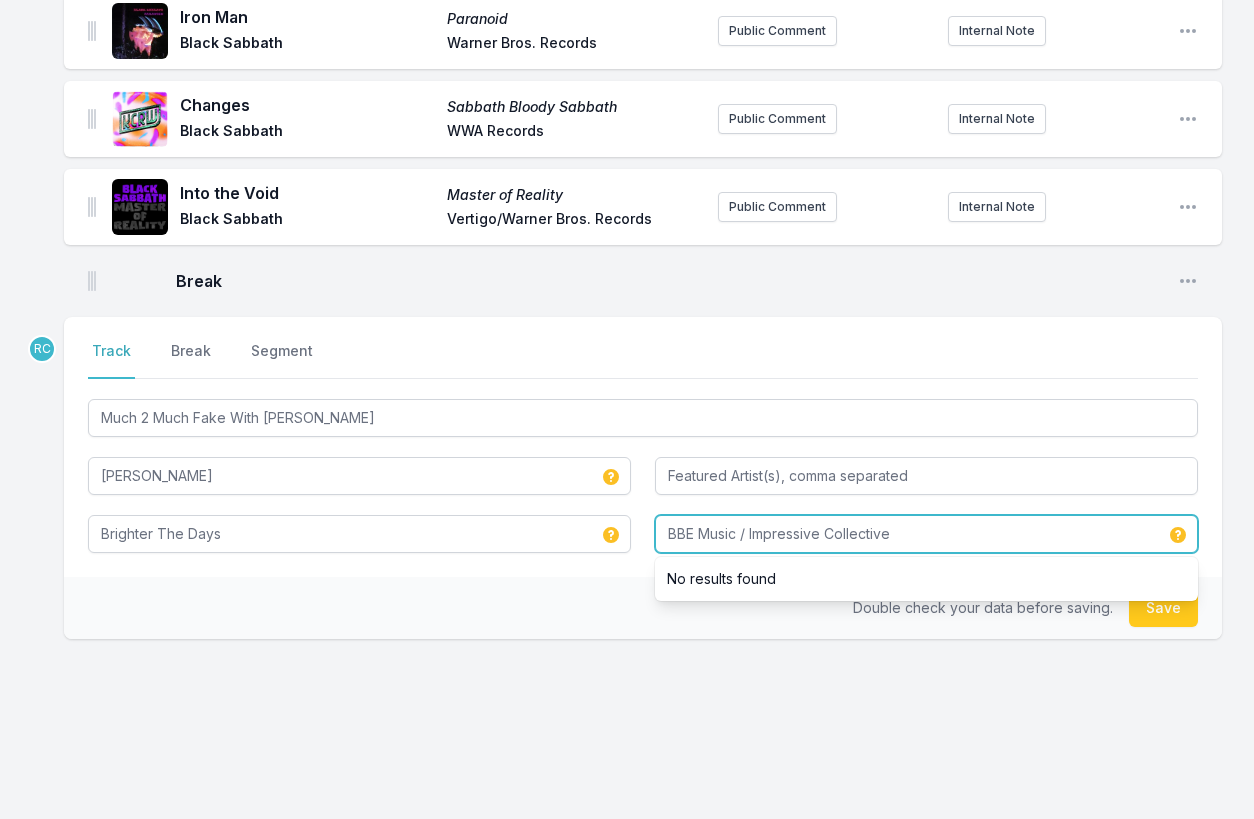 type on "BBE Music / Impressive Collective" 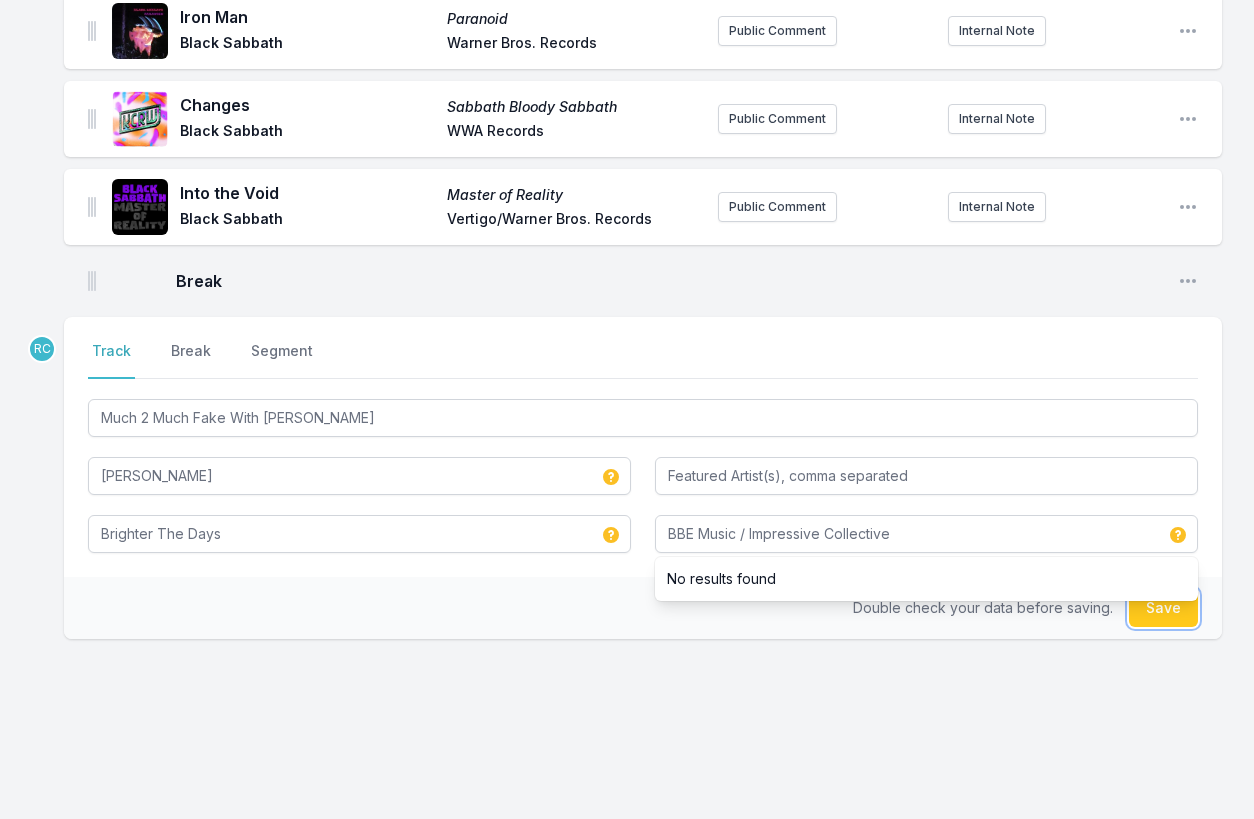click on "Save" at bounding box center [1163, 608] 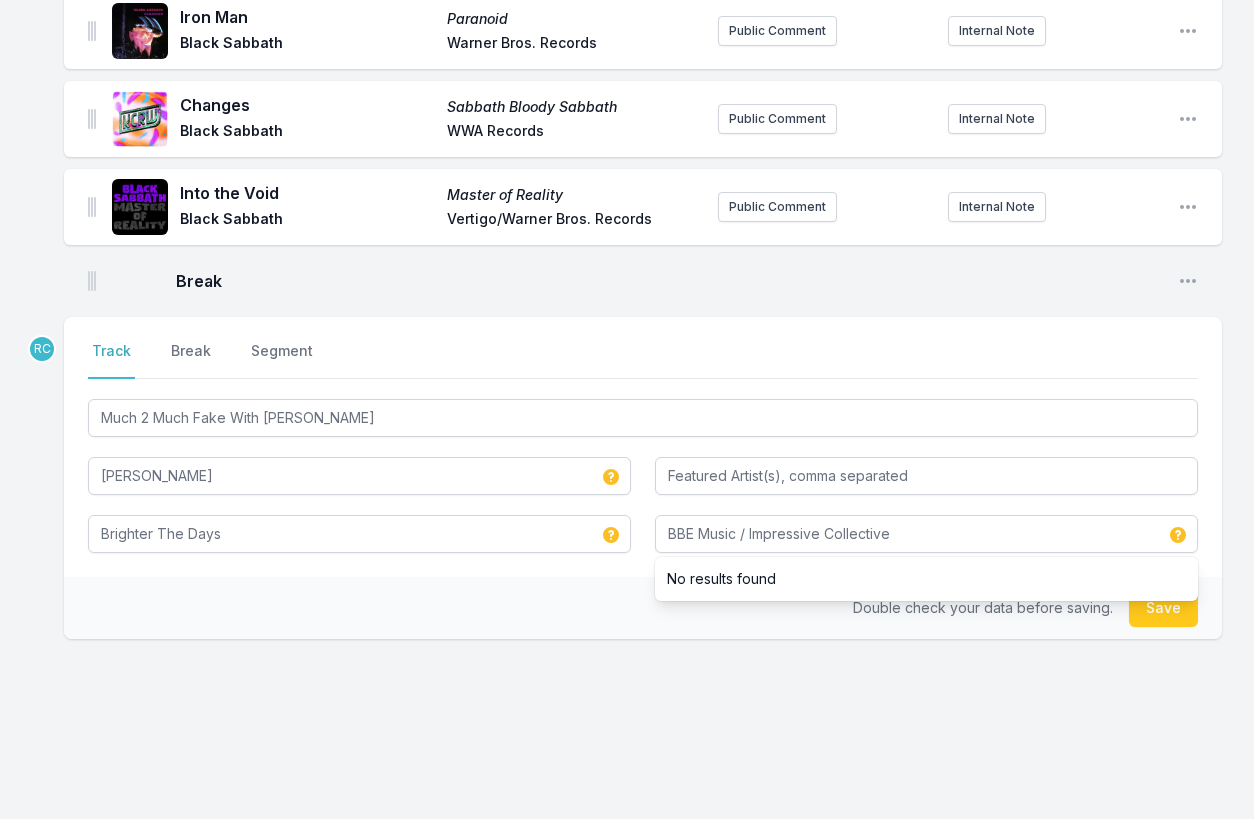 type 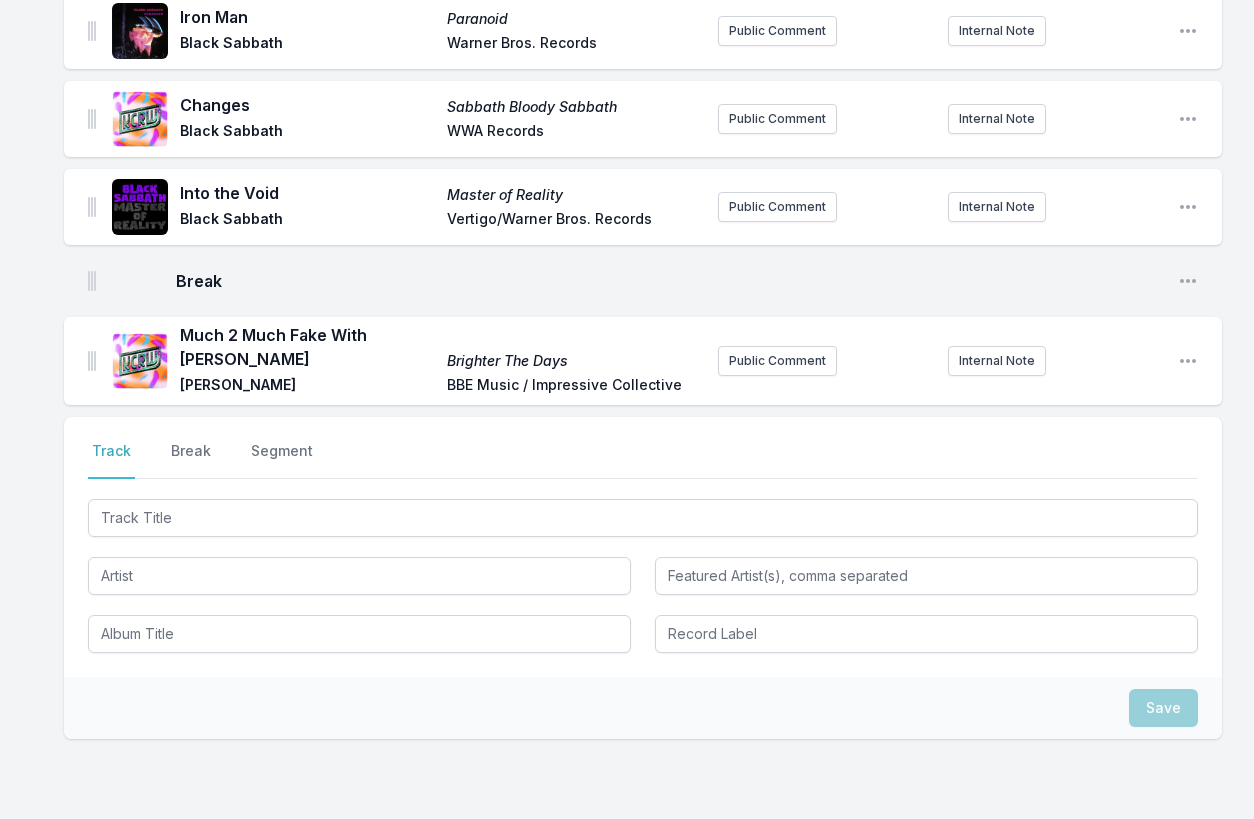 scroll, scrollTop: 591, scrollLeft: 0, axis: vertical 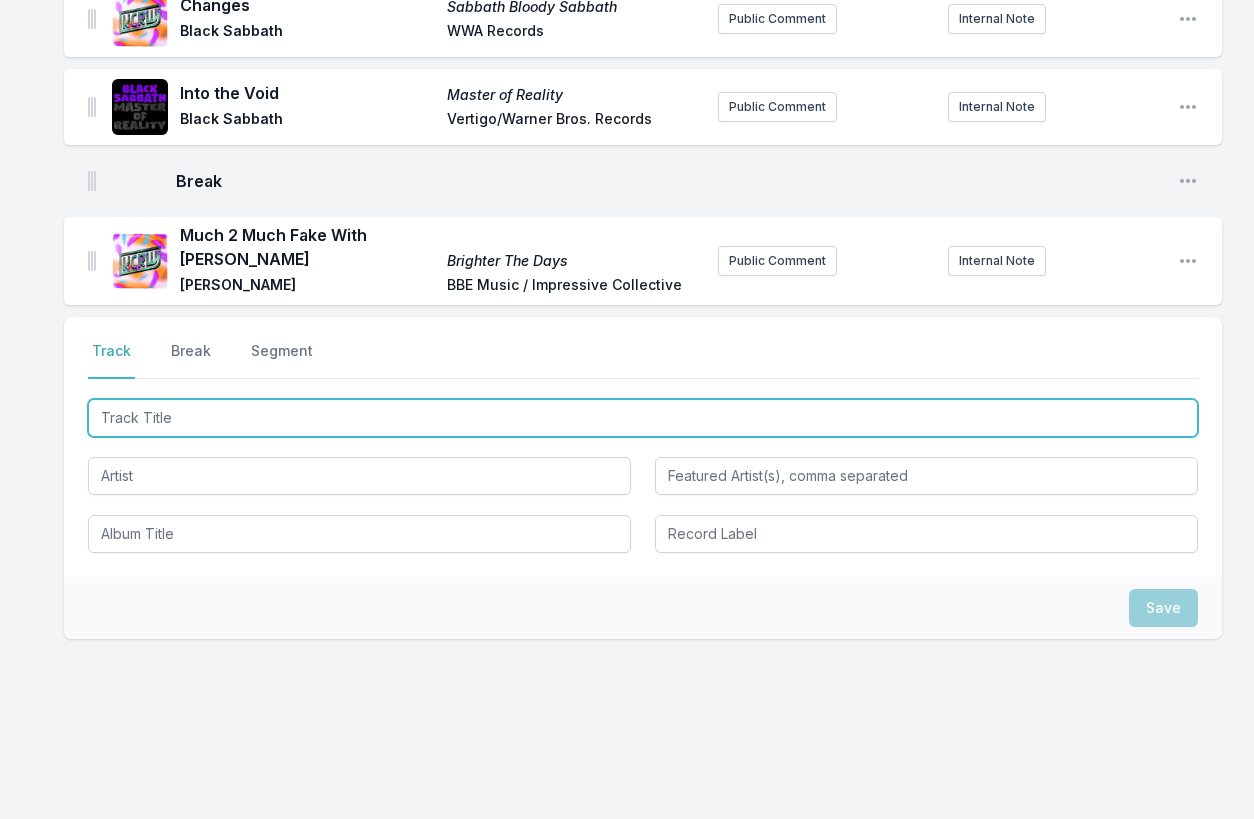 click at bounding box center (643, 418) 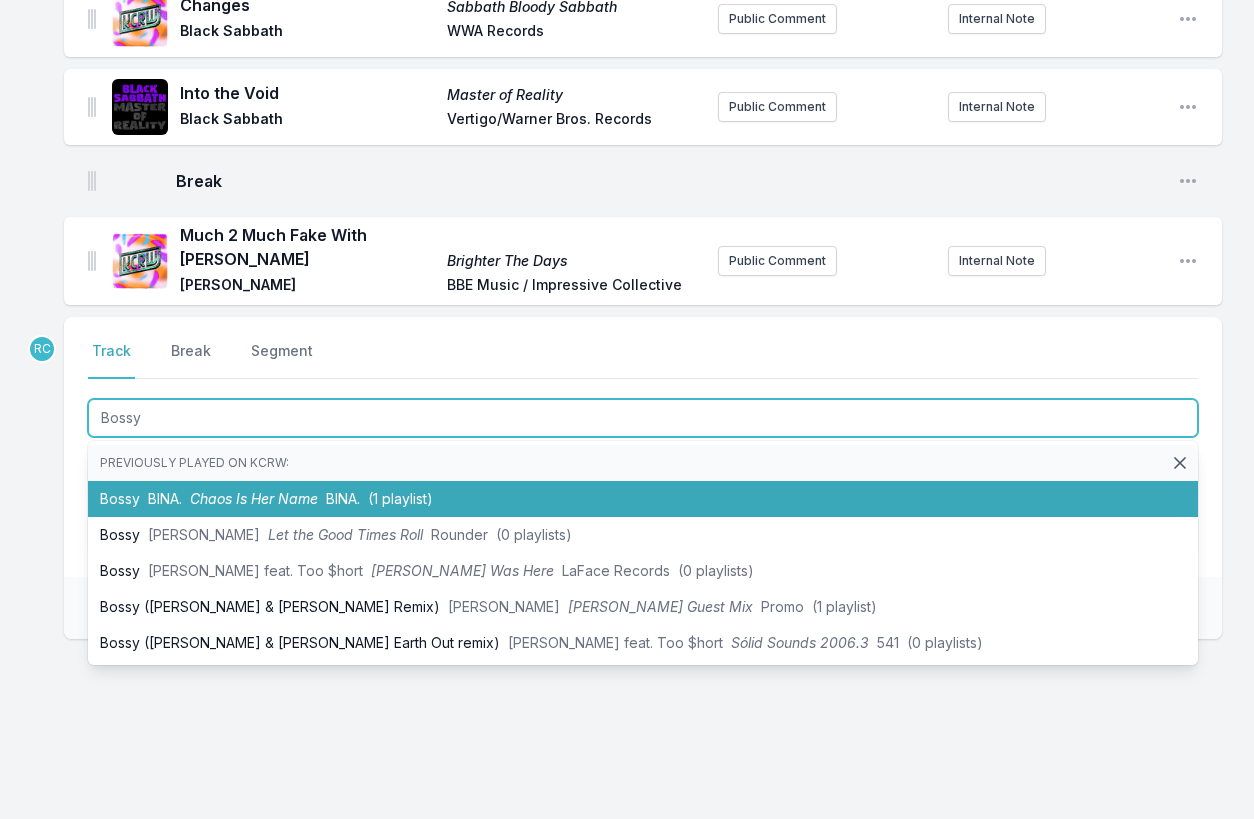 click on "Chaos Is Her Name" at bounding box center (254, 498) 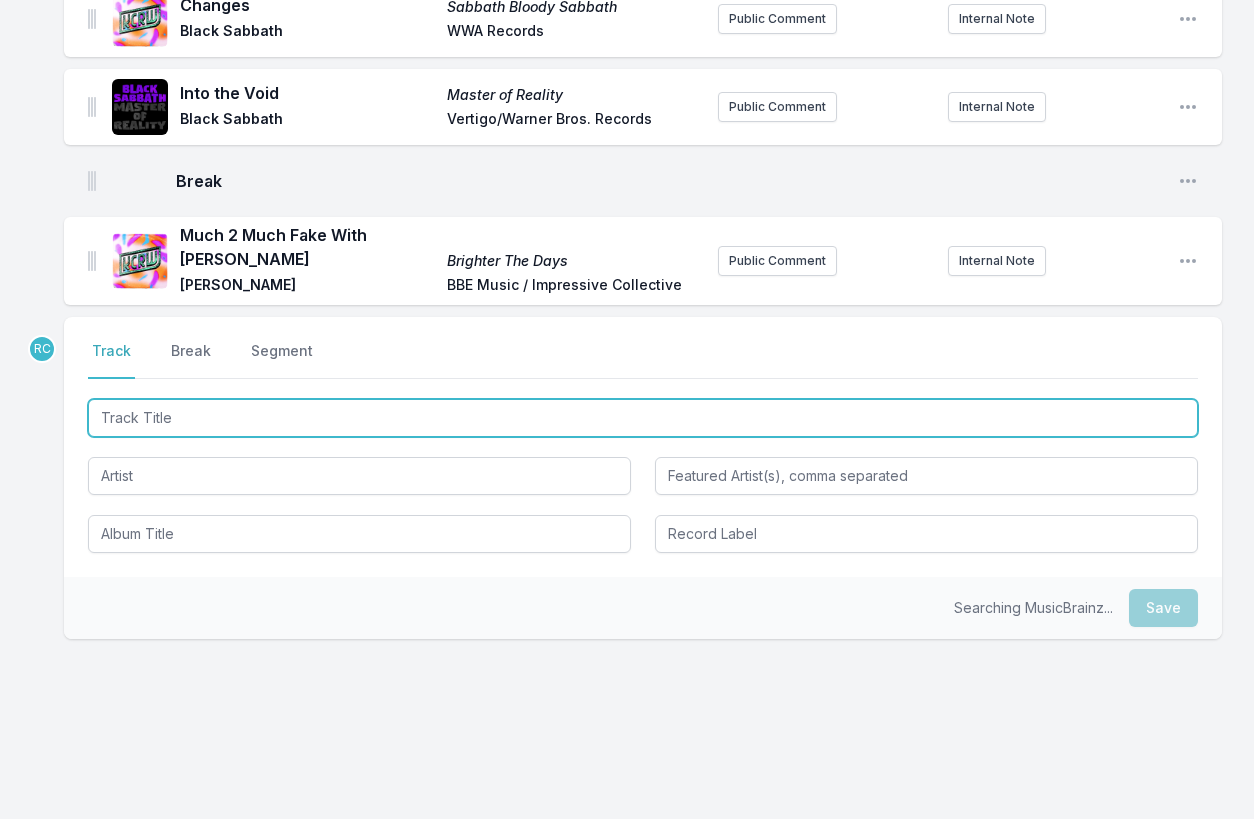 scroll, scrollTop: 679, scrollLeft: 0, axis: vertical 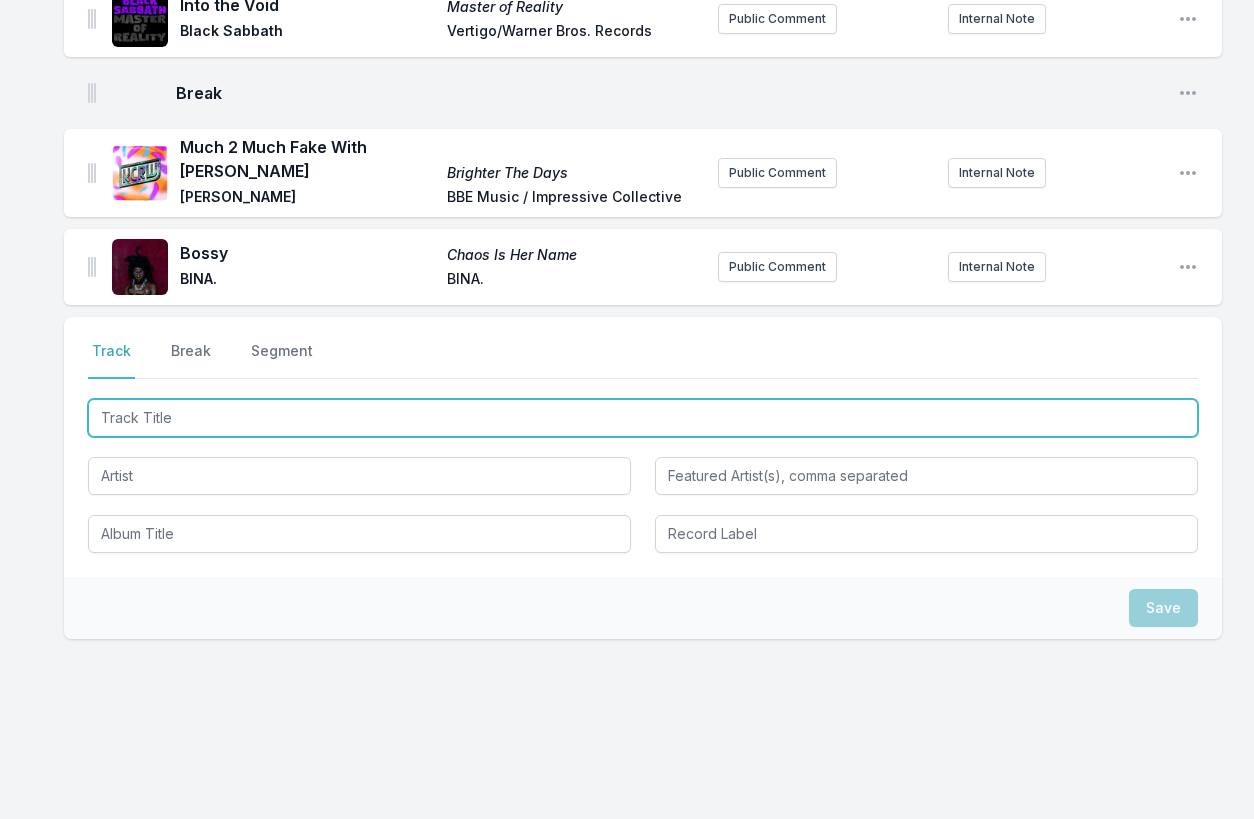 click at bounding box center [643, 418] 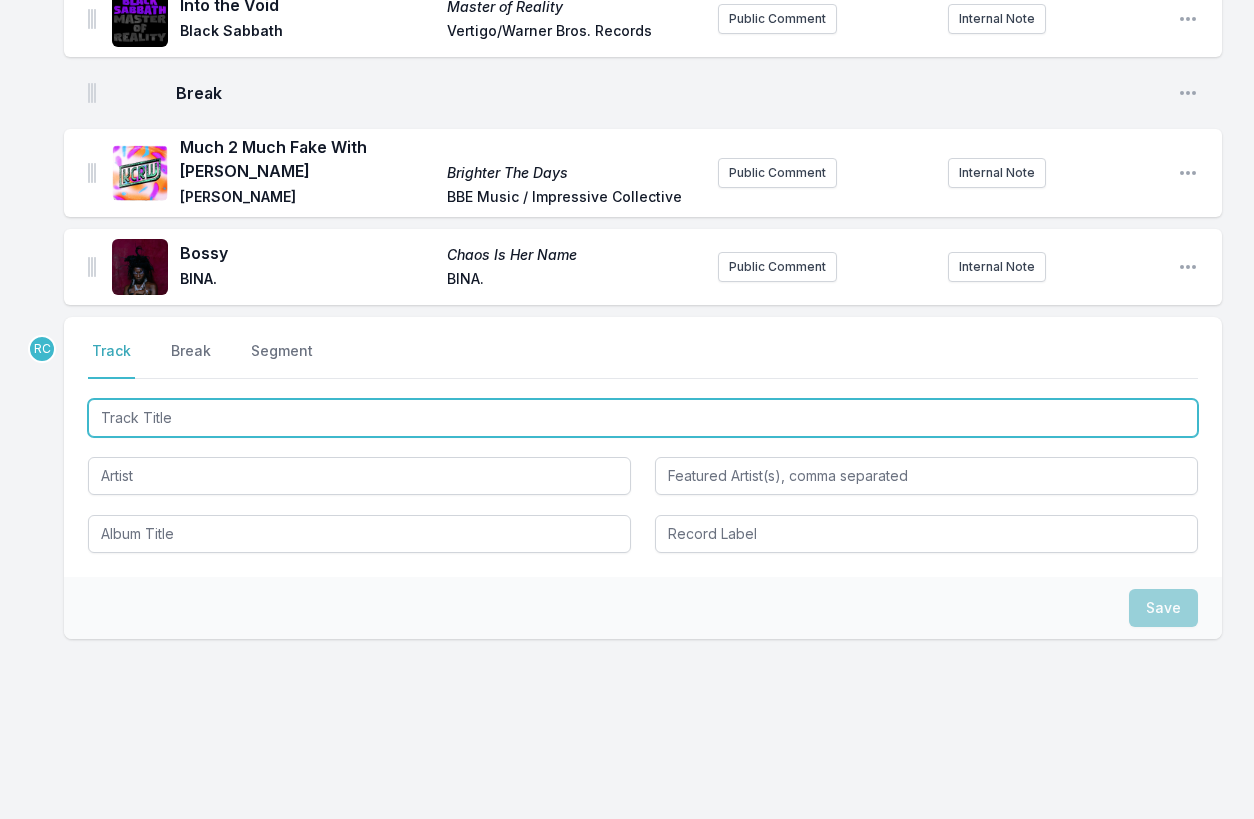 paste on "No Merci" 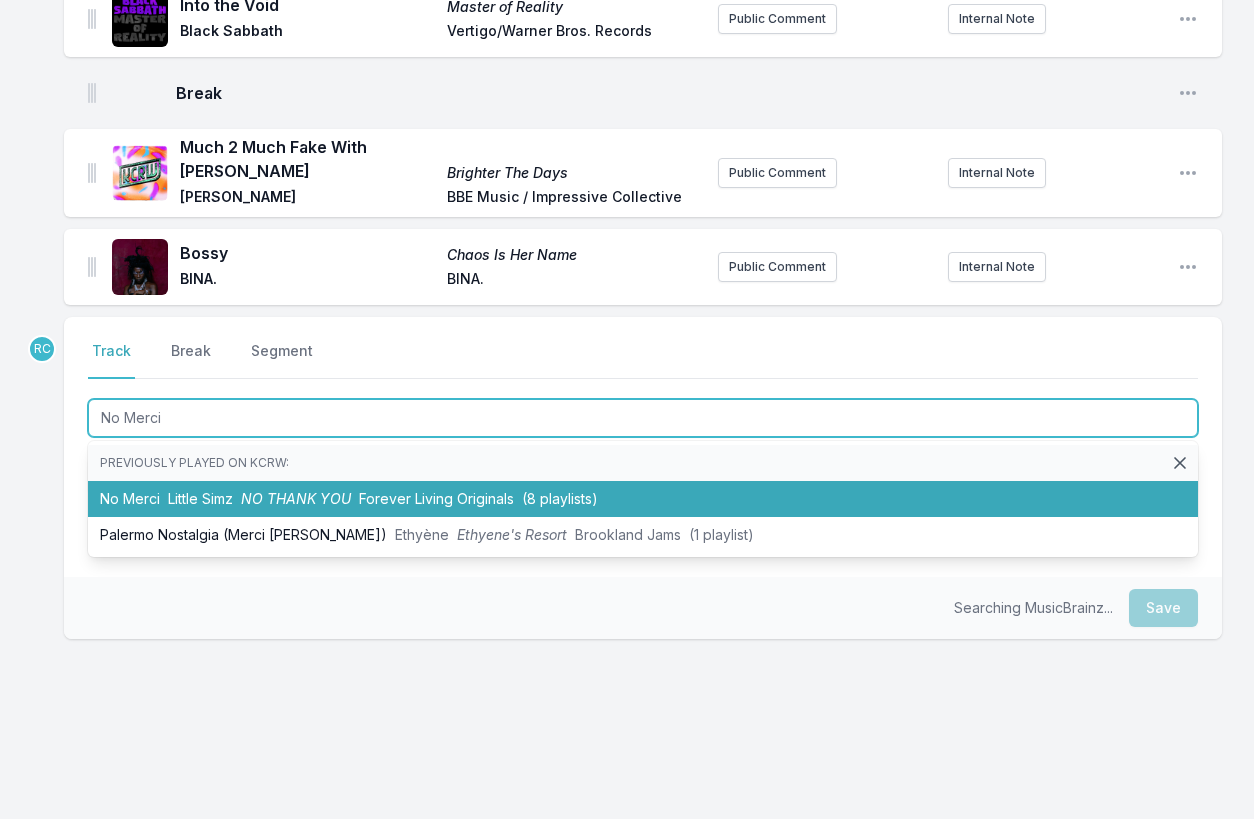 click on "NO THANK YOU" at bounding box center (296, 498) 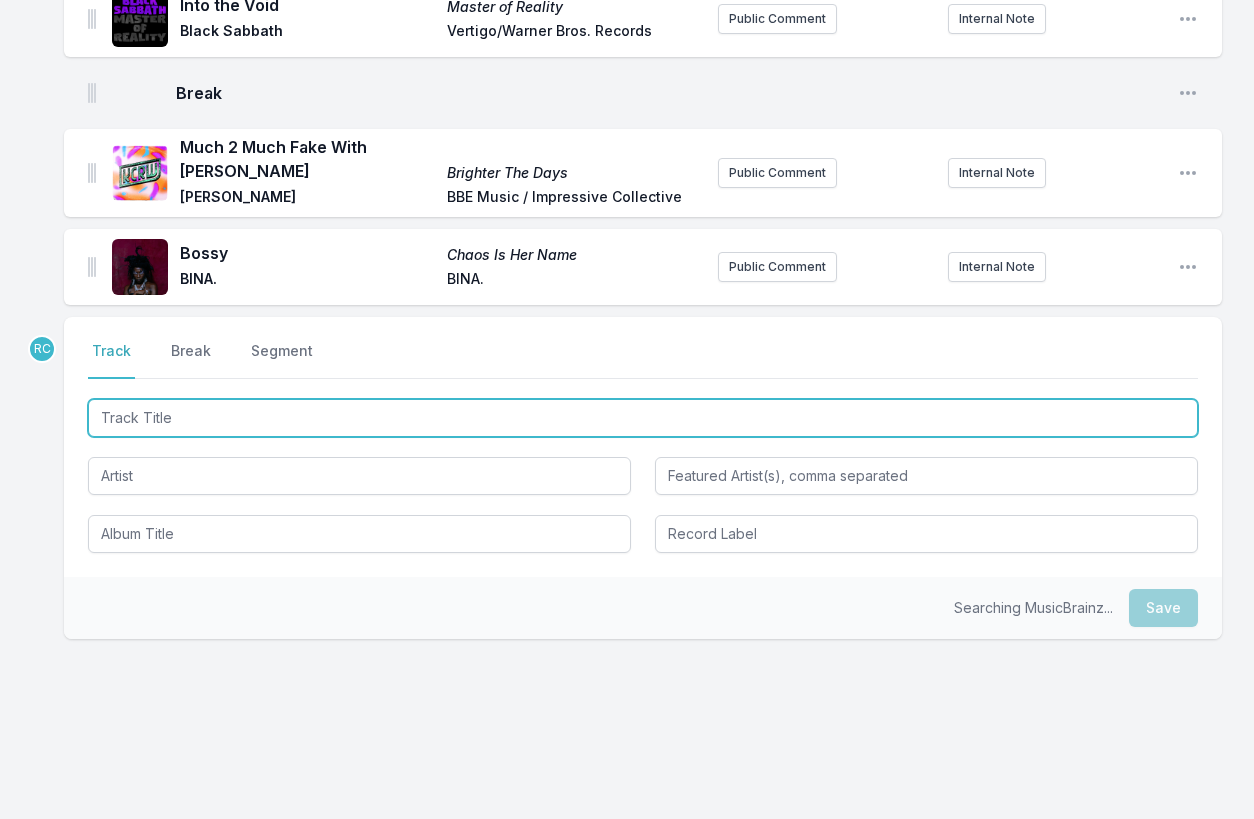 scroll, scrollTop: 767, scrollLeft: 0, axis: vertical 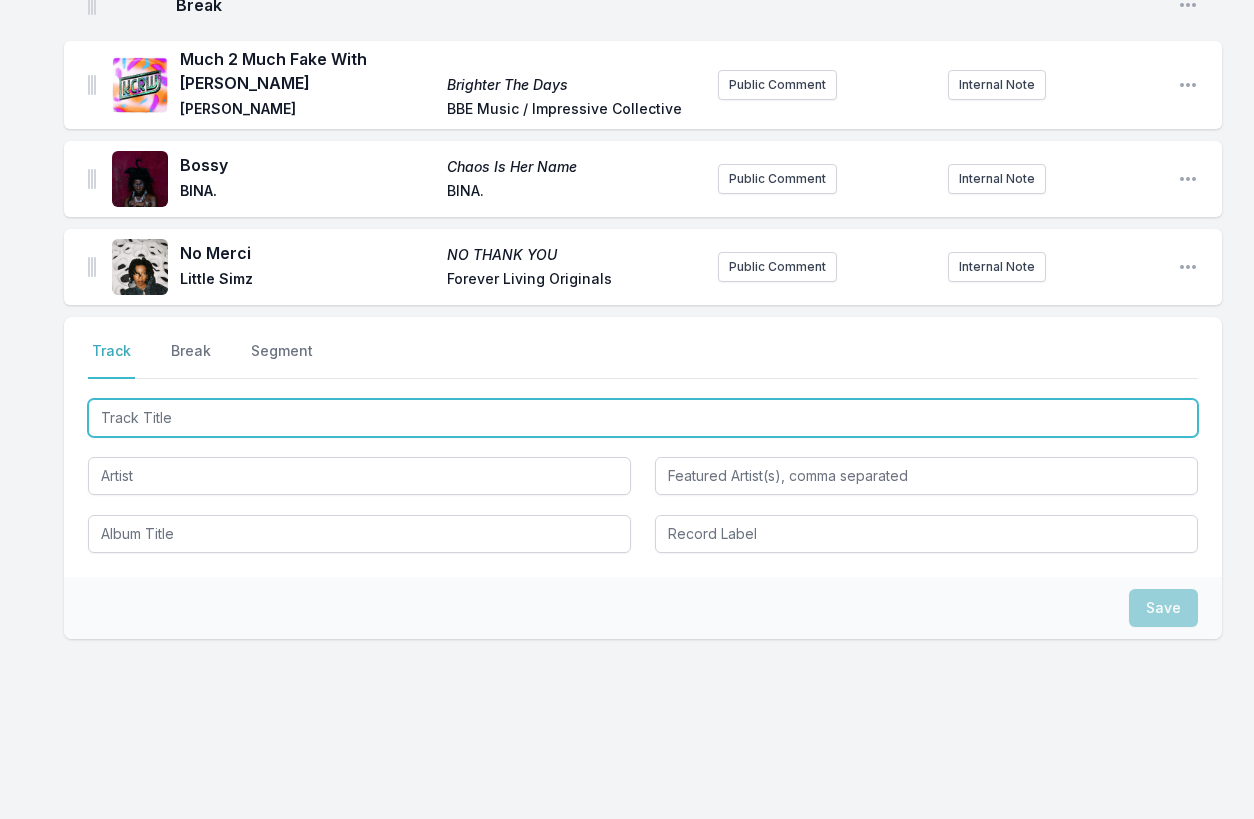 click at bounding box center [643, 418] 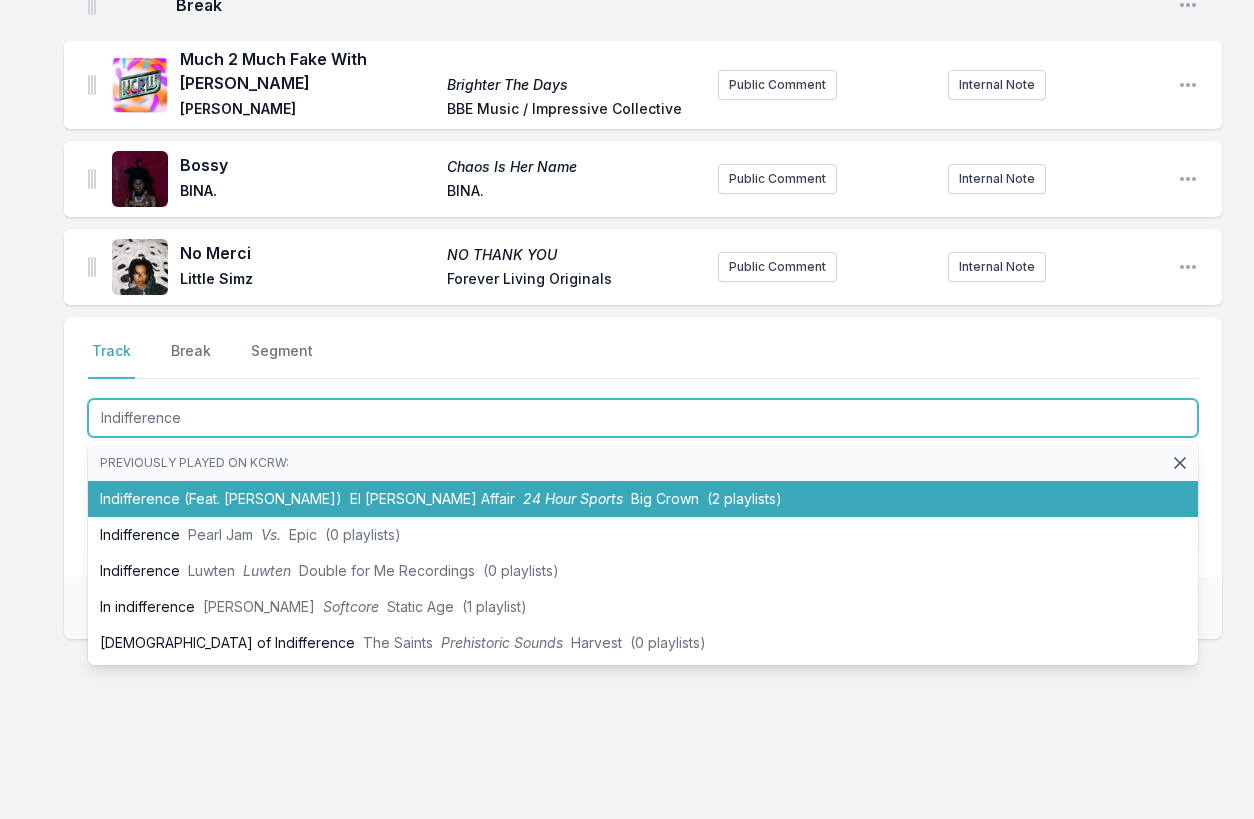 click on "El Michels Affair" at bounding box center (432, 498) 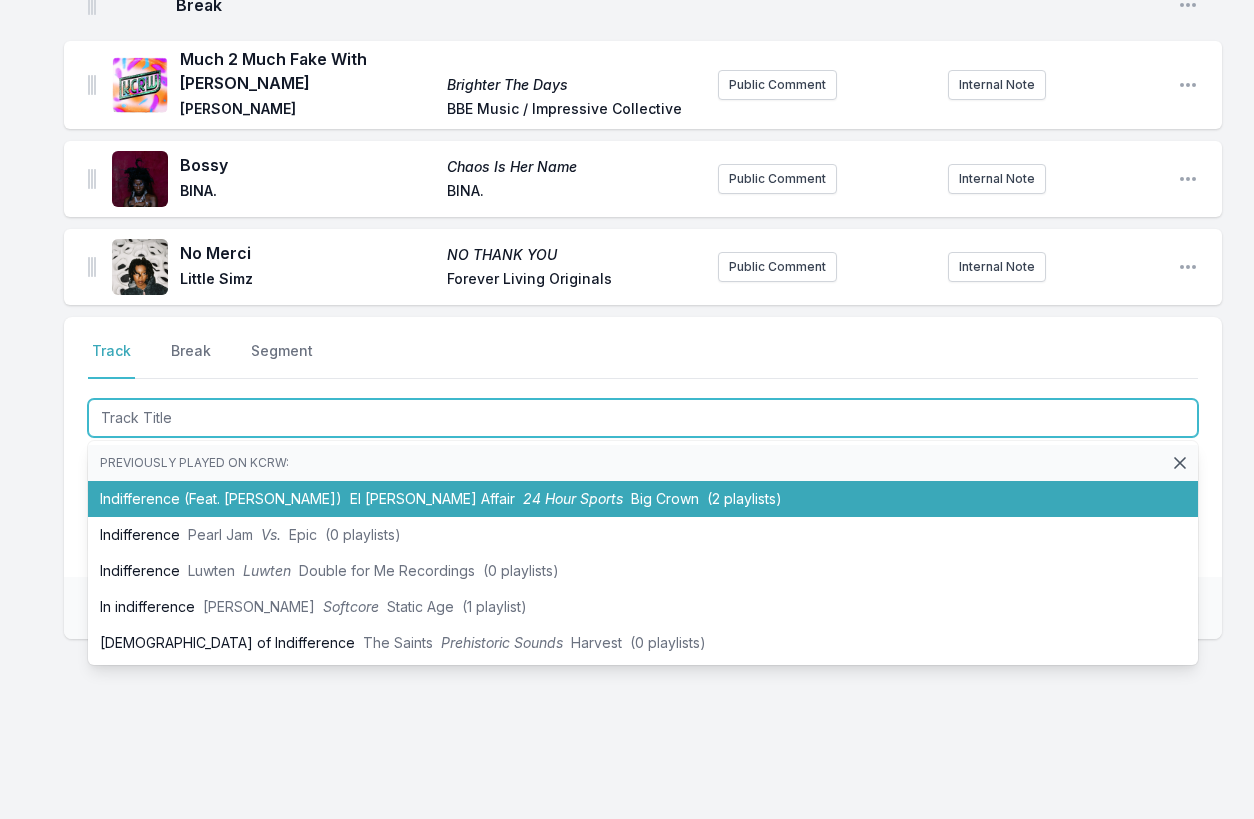 scroll, scrollTop: 867, scrollLeft: 0, axis: vertical 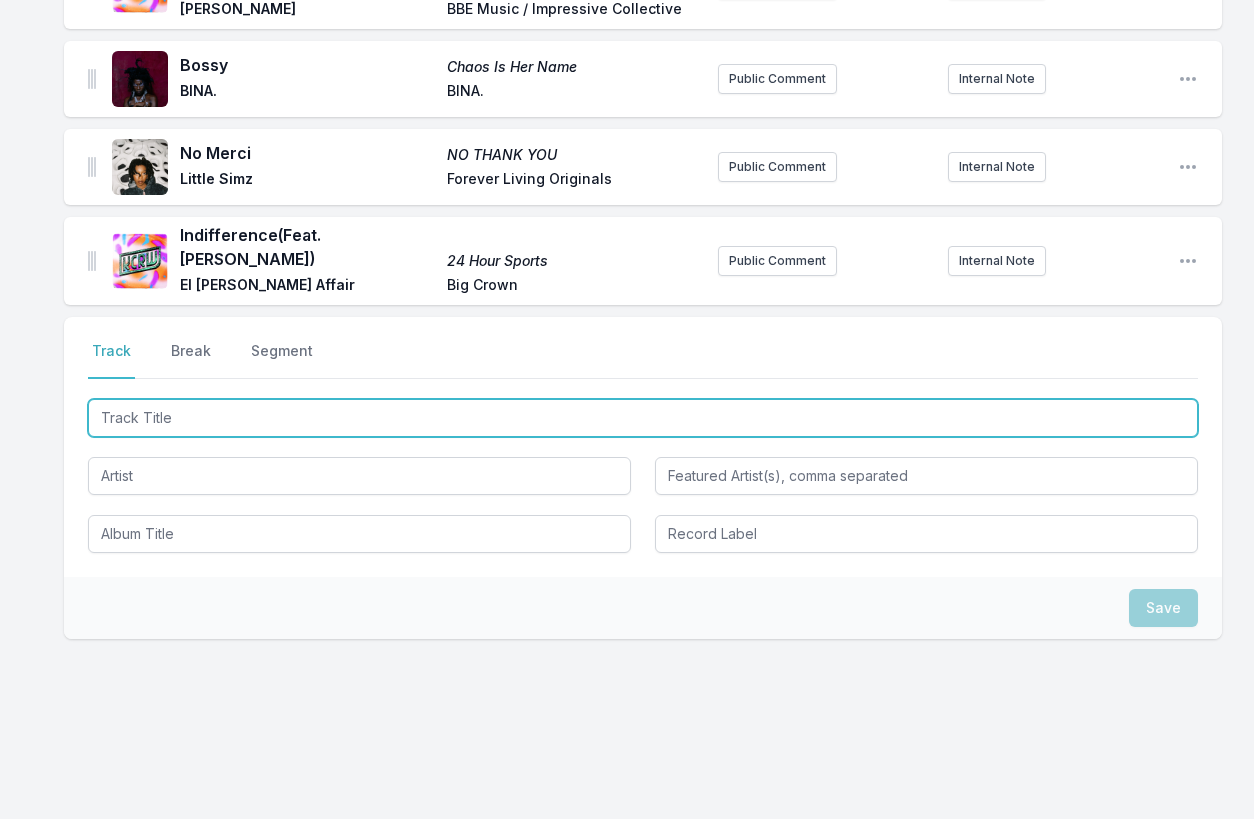 click at bounding box center [643, 418] 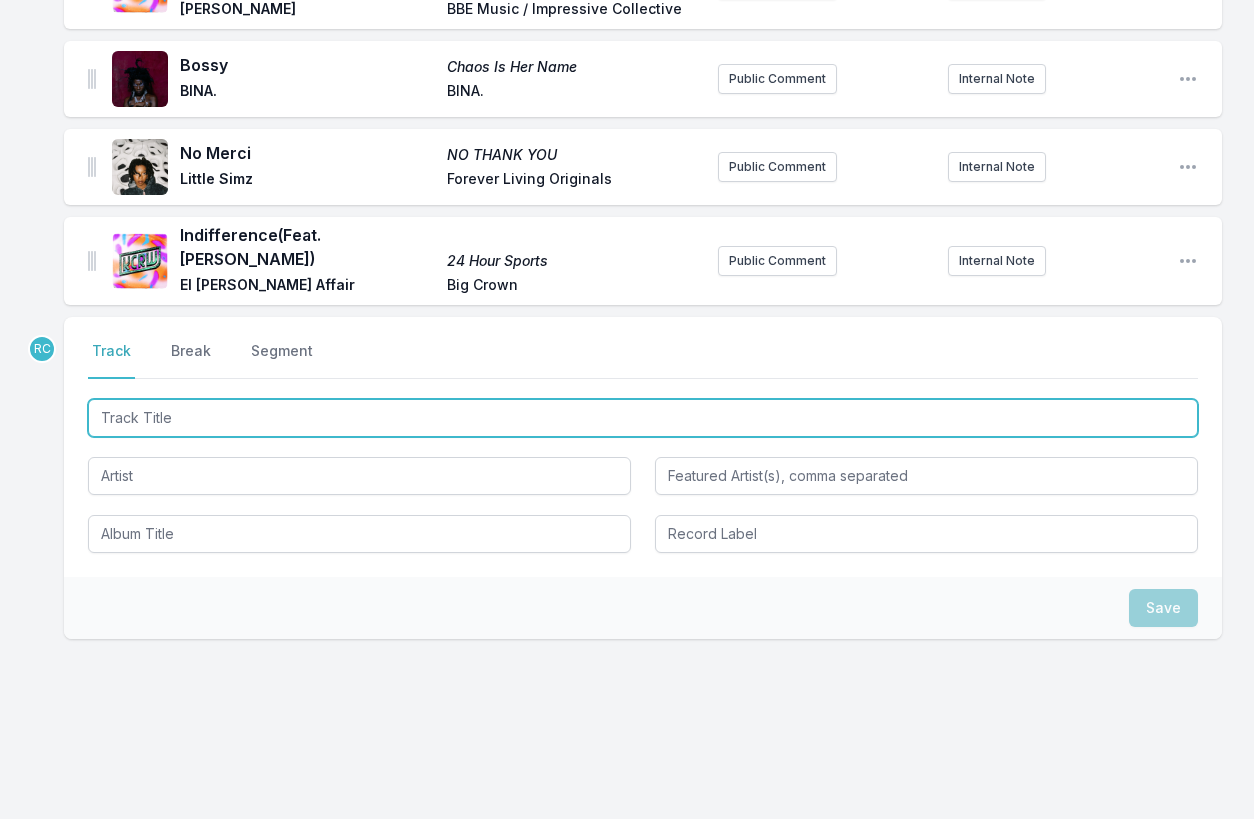paste on "Love You Like That" 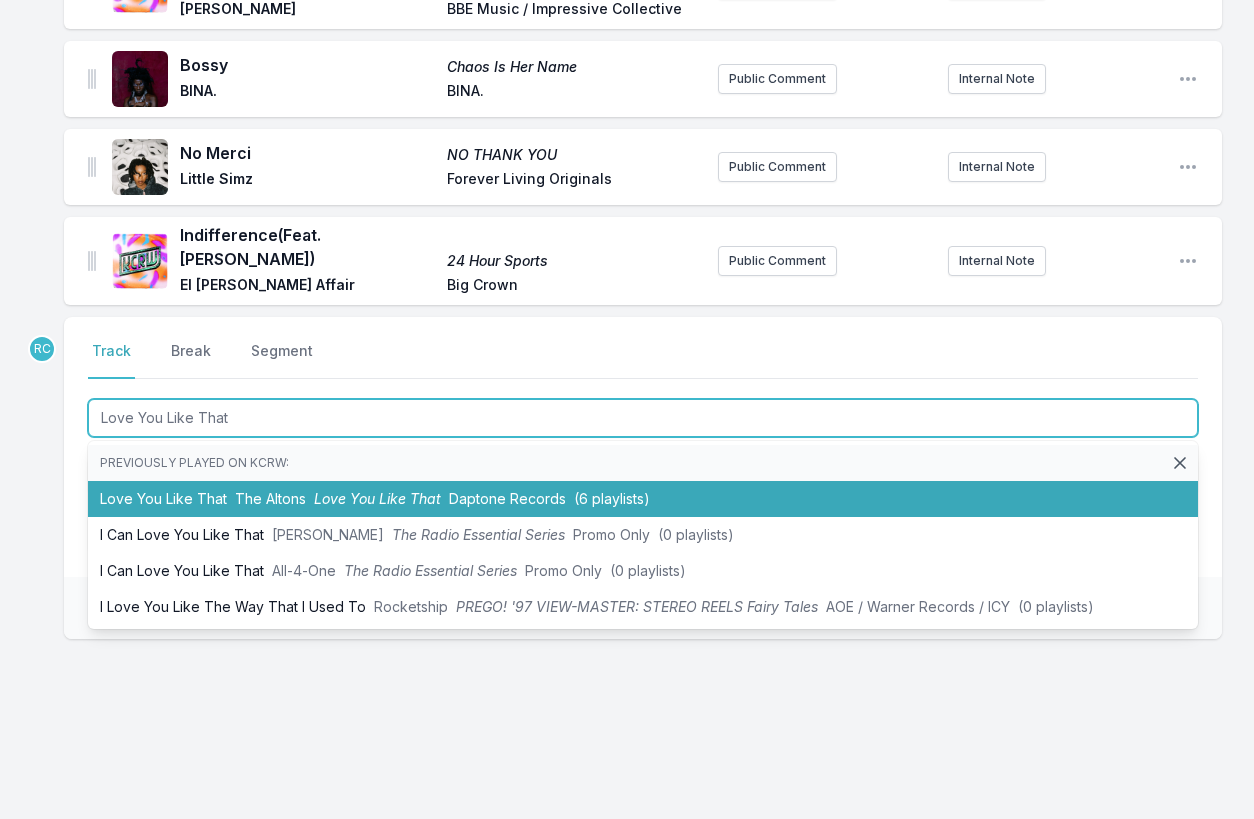 click on "Love You Like That The Altons Love You Like That Daptone Records (6 playlists)" at bounding box center (643, 499) 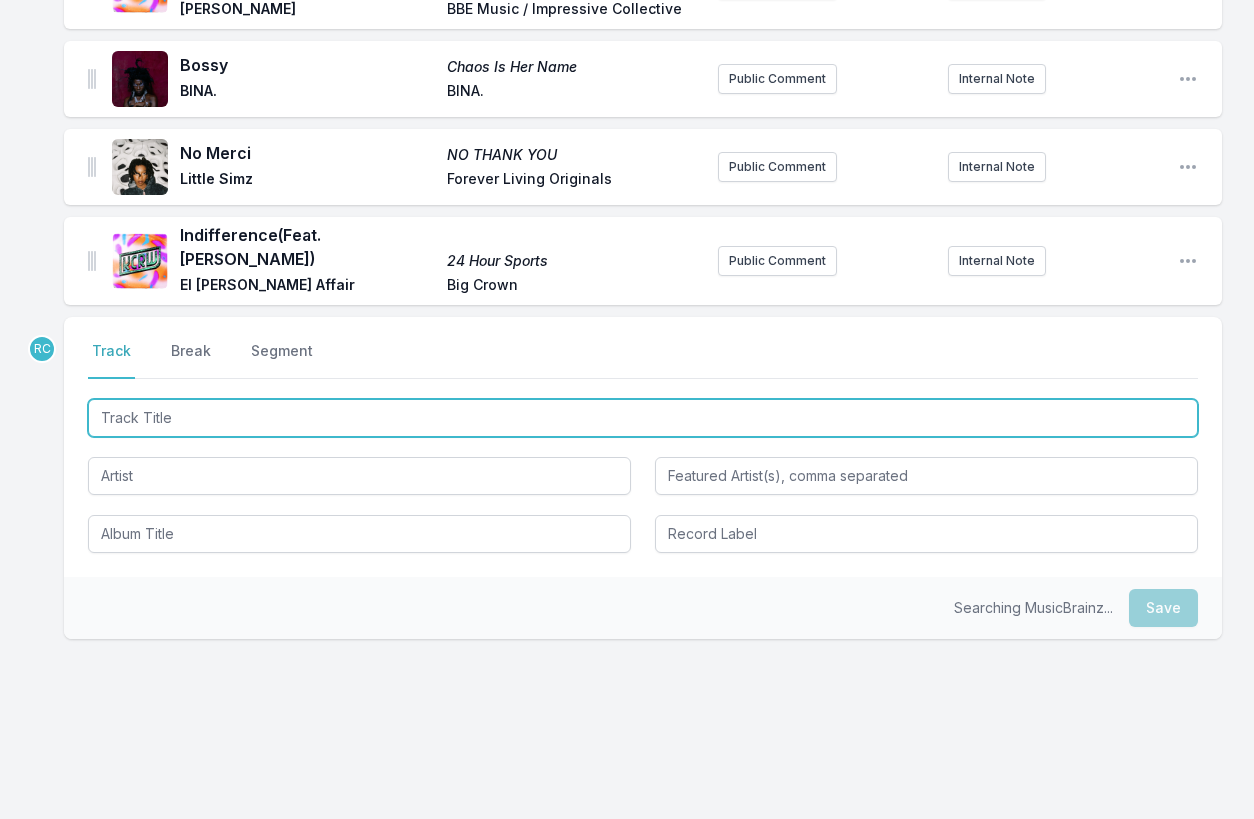 scroll, scrollTop: 955, scrollLeft: 0, axis: vertical 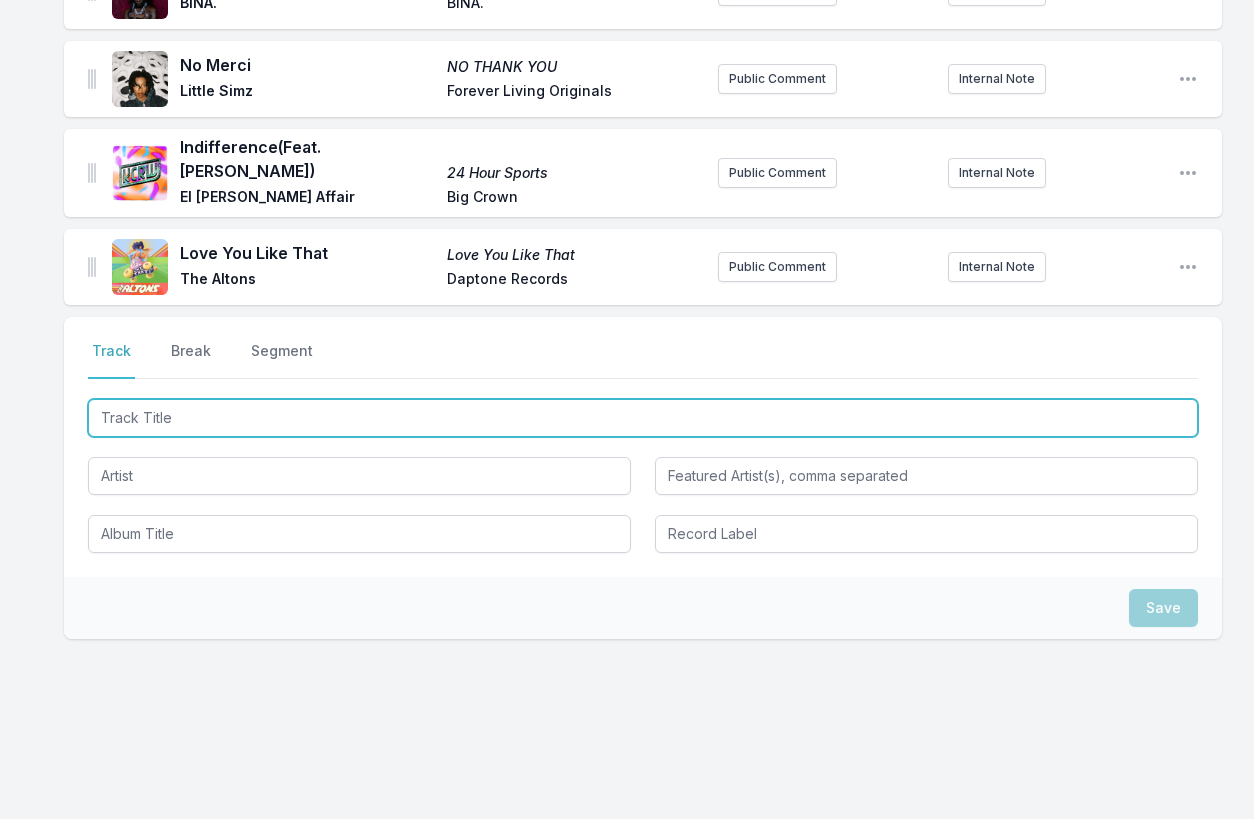 click at bounding box center (643, 418) 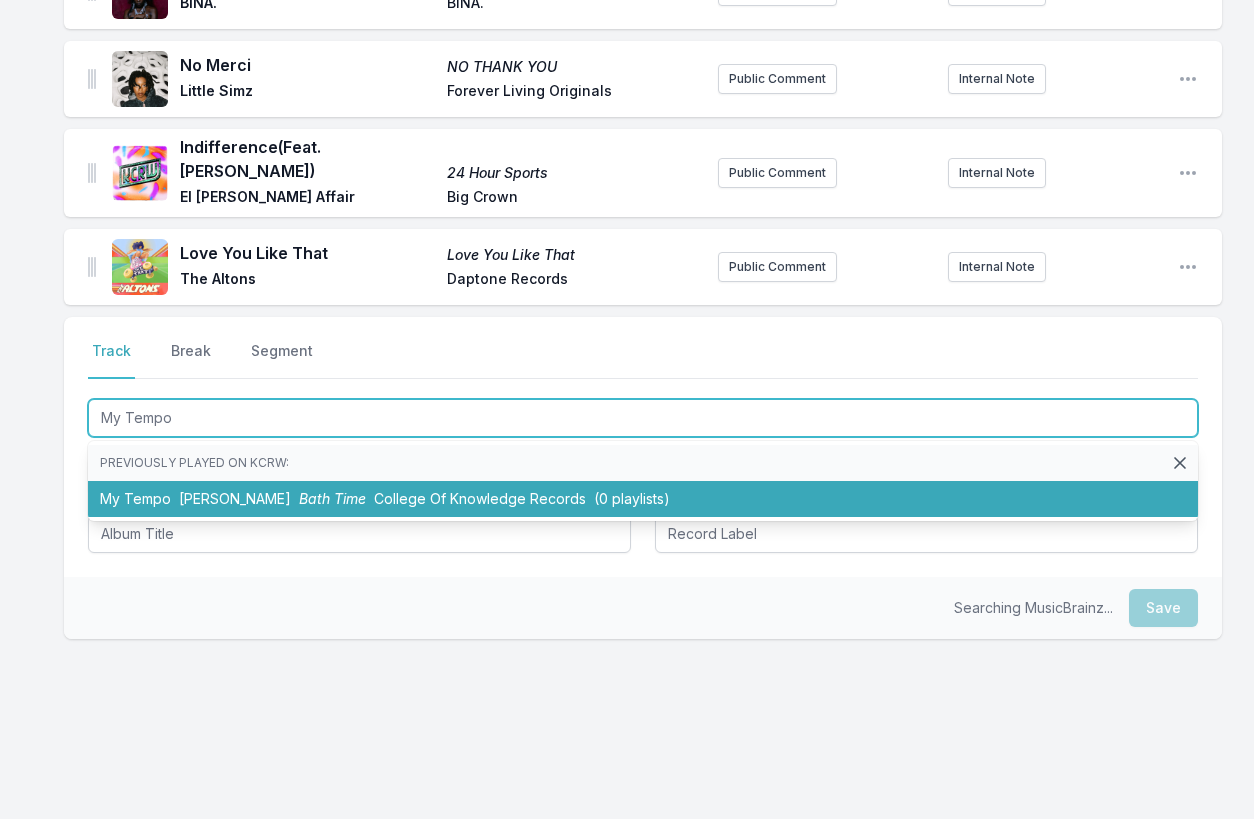click on "College Of Knowledge Records" at bounding box center (480, 498) 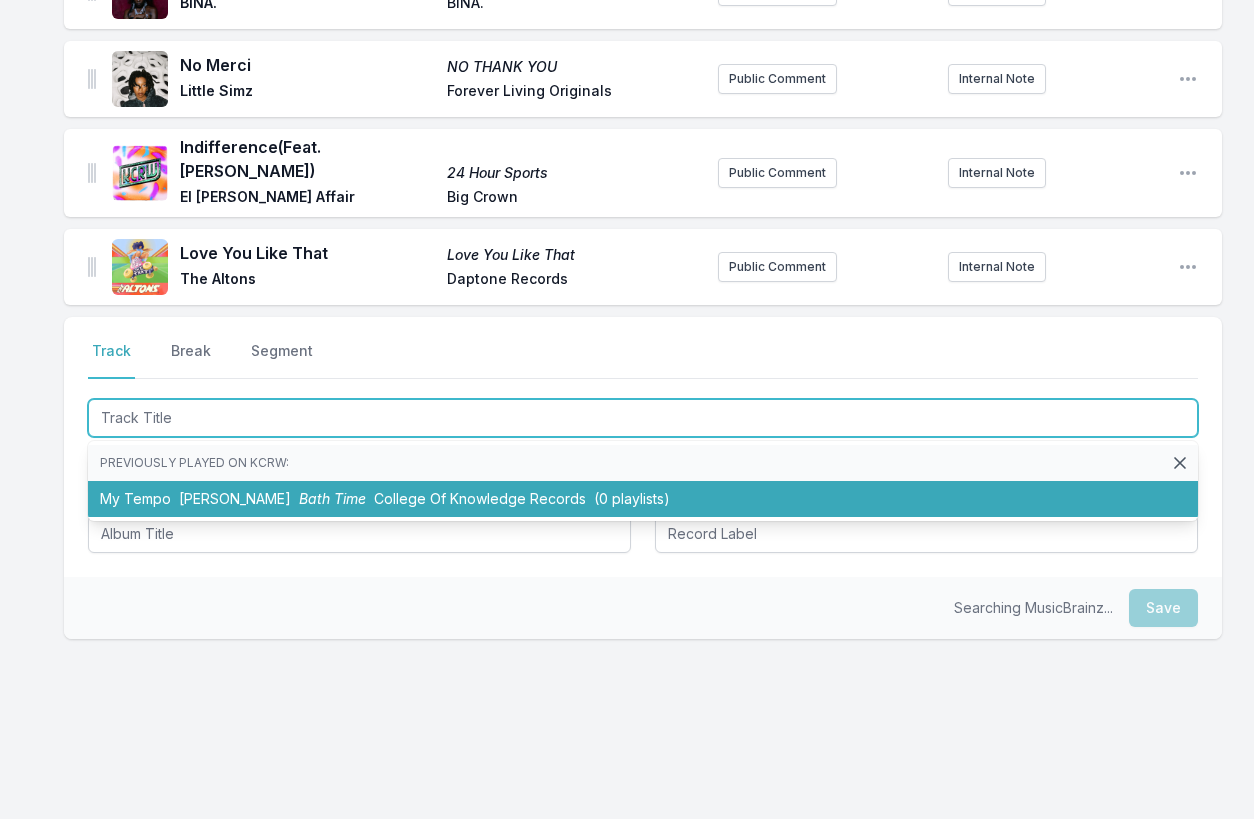scroll, scrollTop: 1043, scrollLeft: 0, axis: vertical 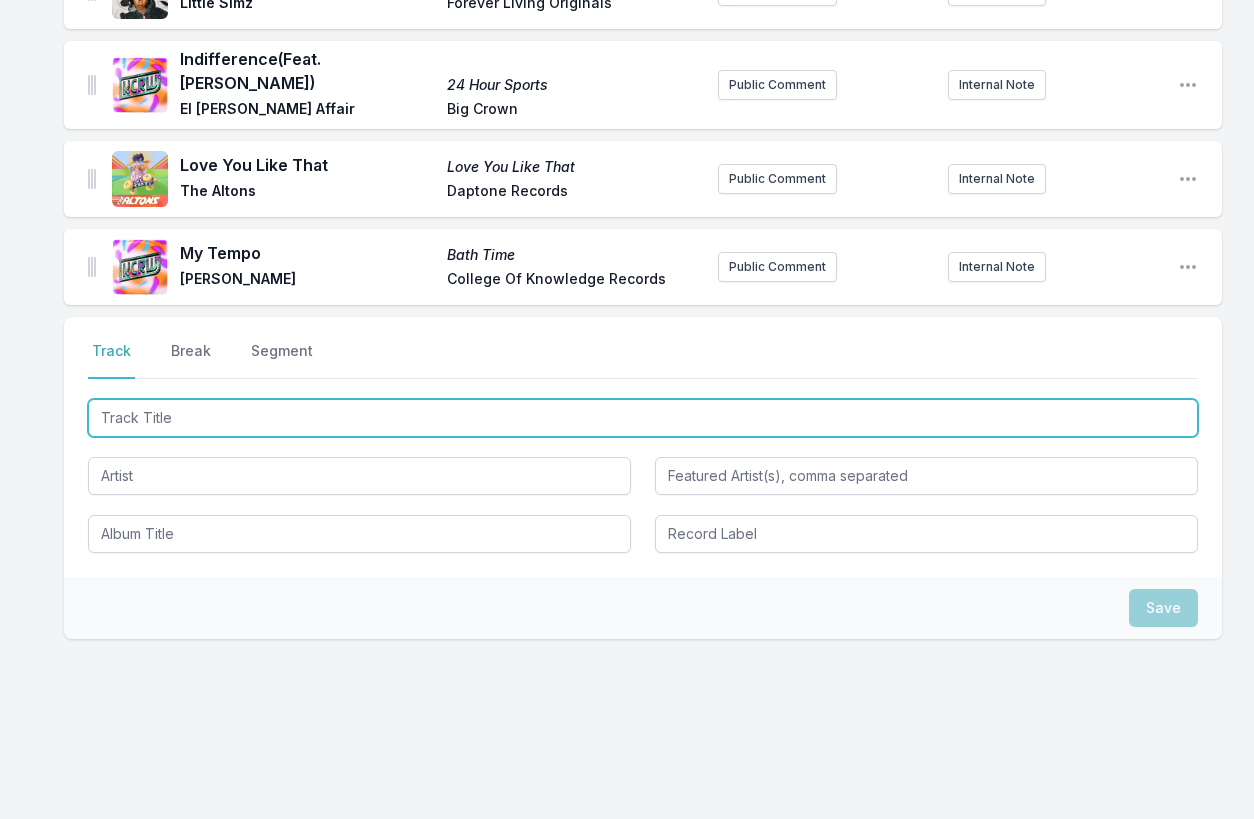 click at bounding box center [643, 418] 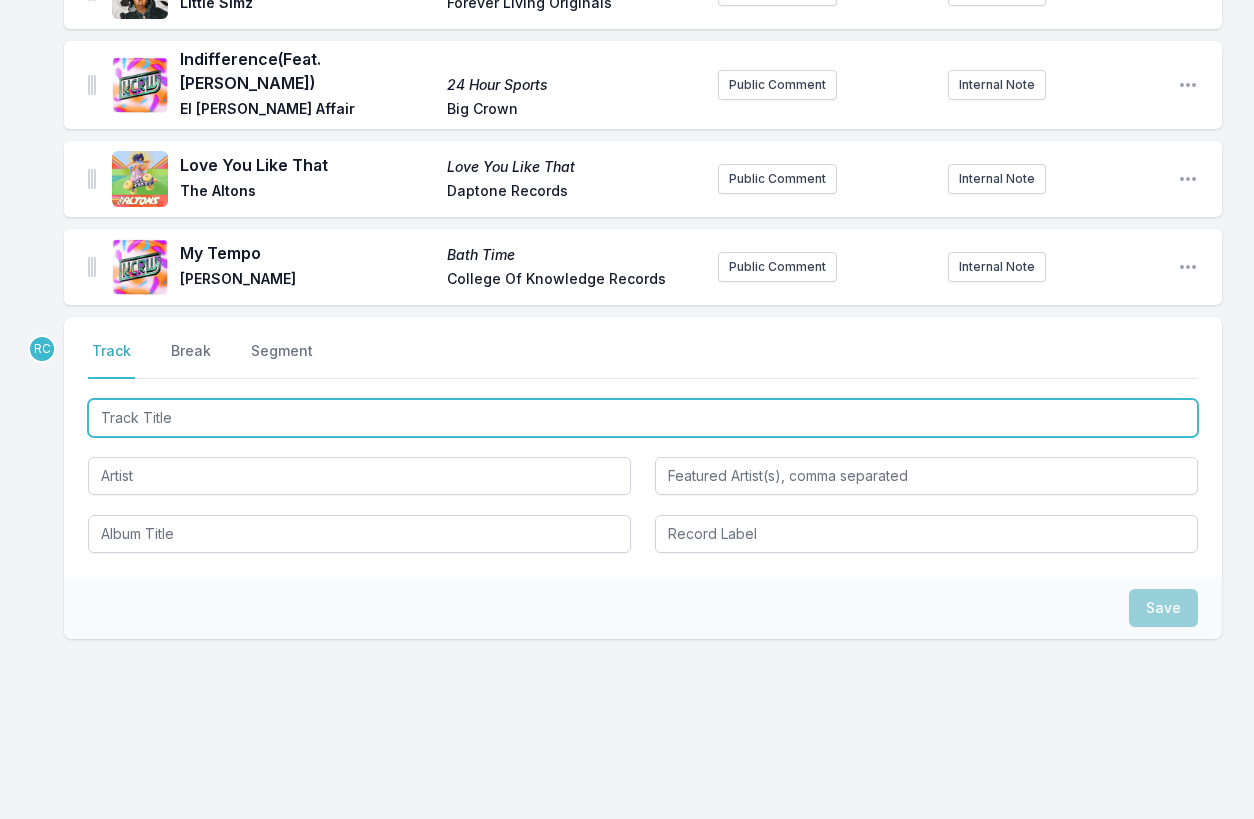 paste on "Taka" 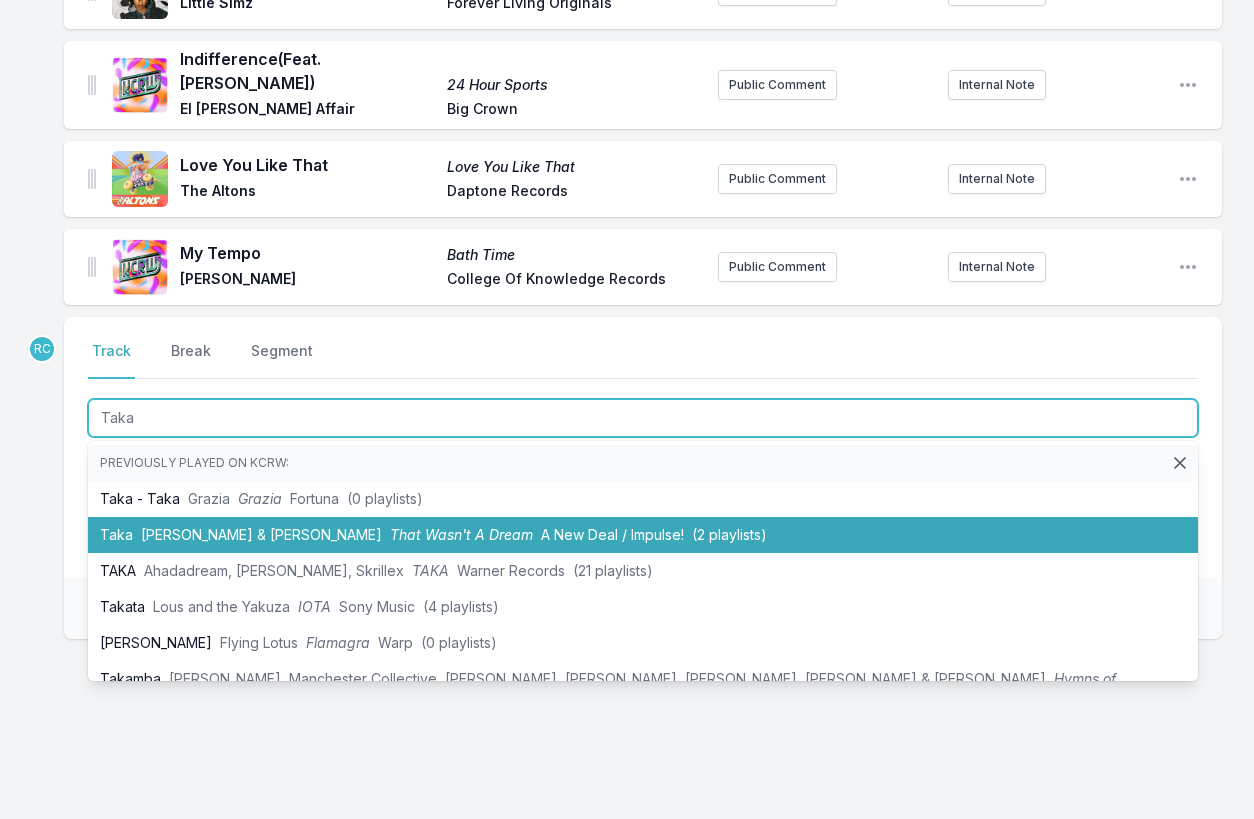 click on "Pino Palladino & Blake Mills" at bounding box center [261, 534] 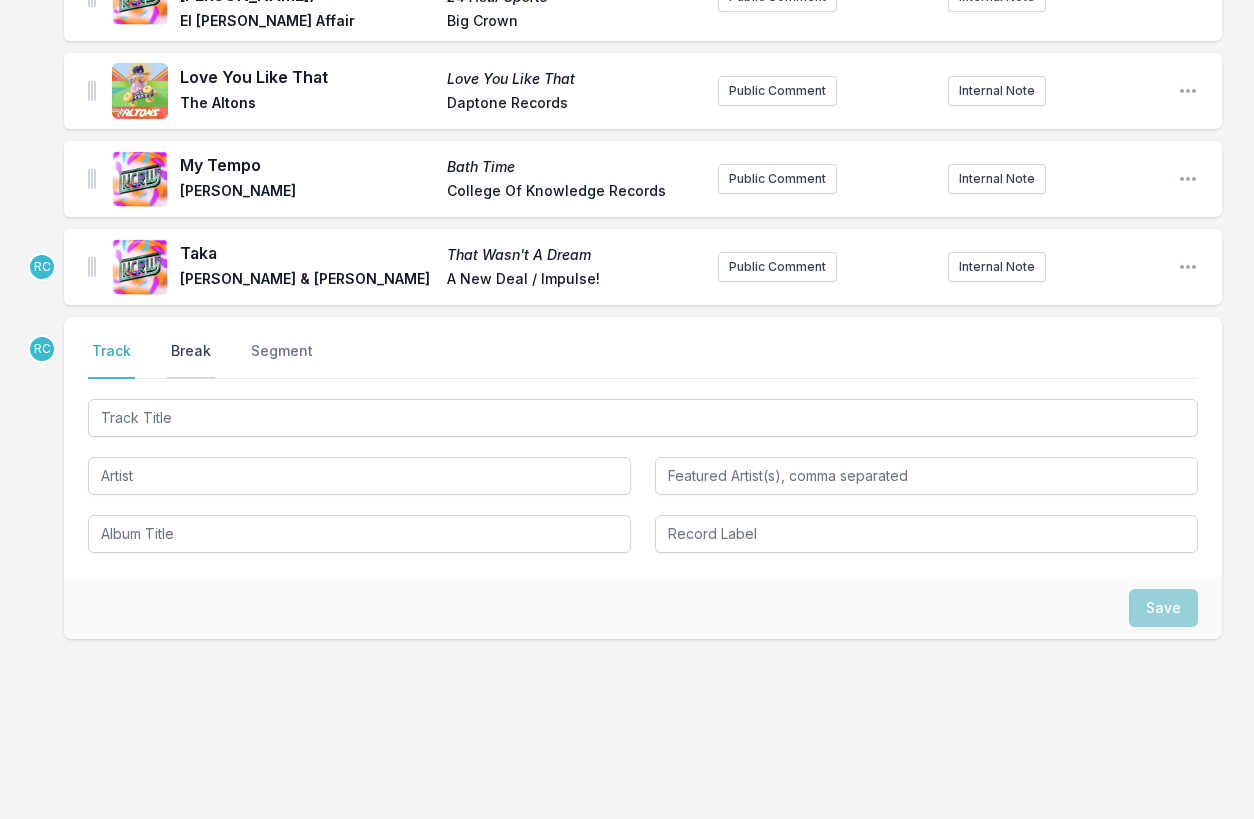 click on "Break" at bounding box center (191, 360) 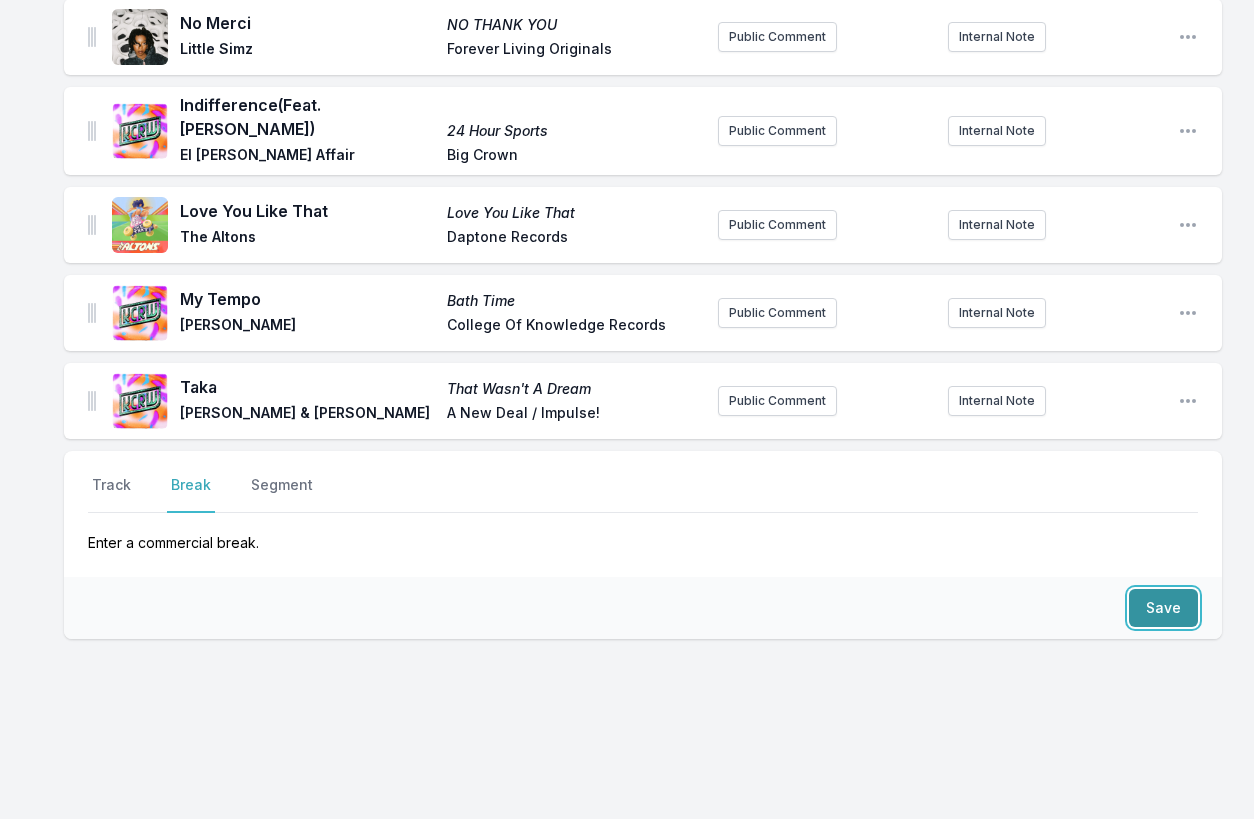 click on "Save" at bounding box center [1163, 608] 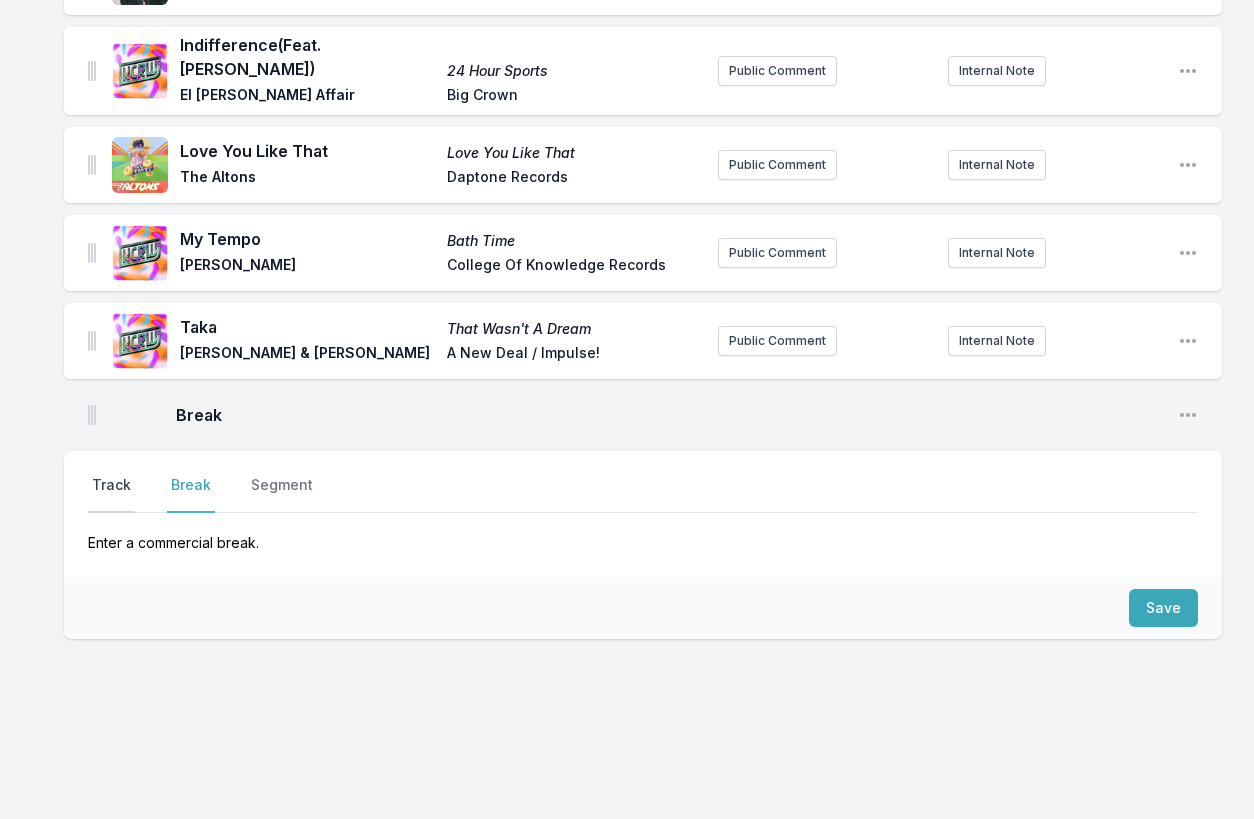 click on "Track" at bounding box center [111, 494] 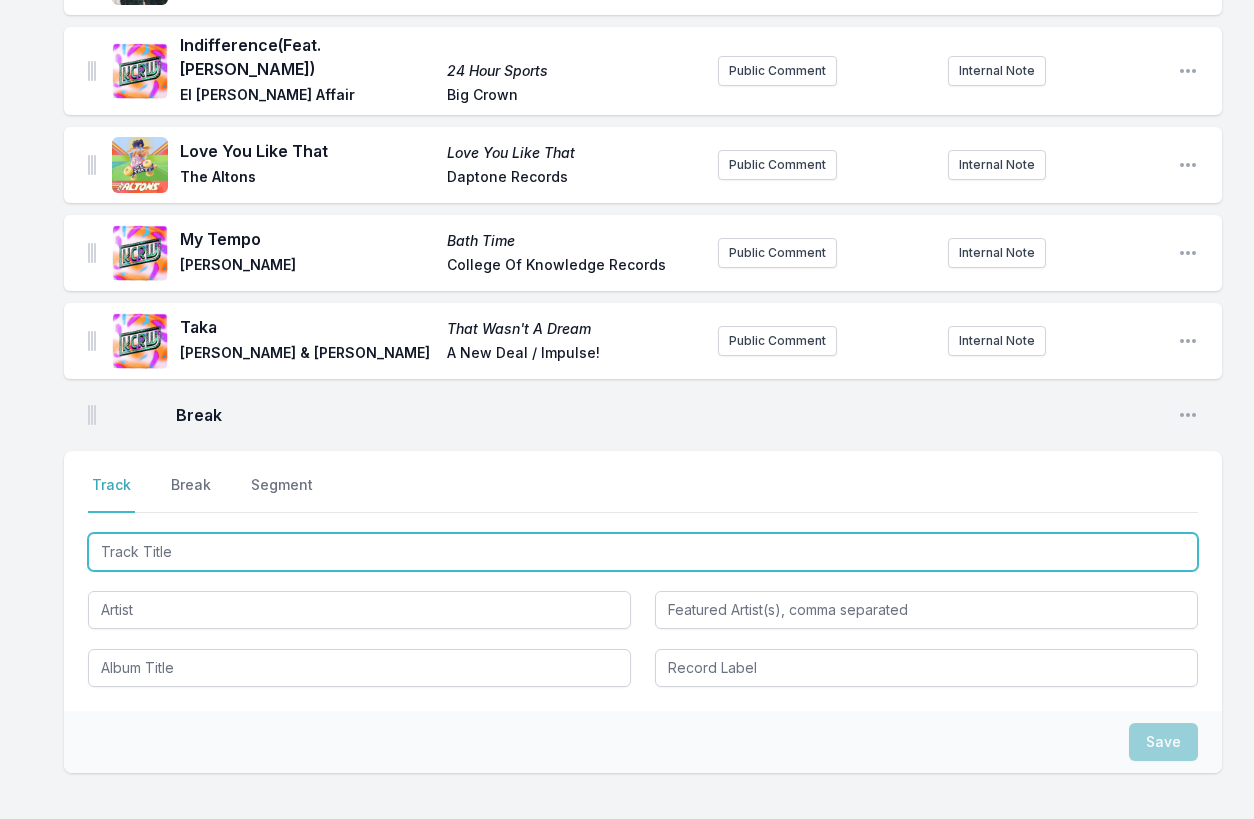 click at bounding box center (643, 552) 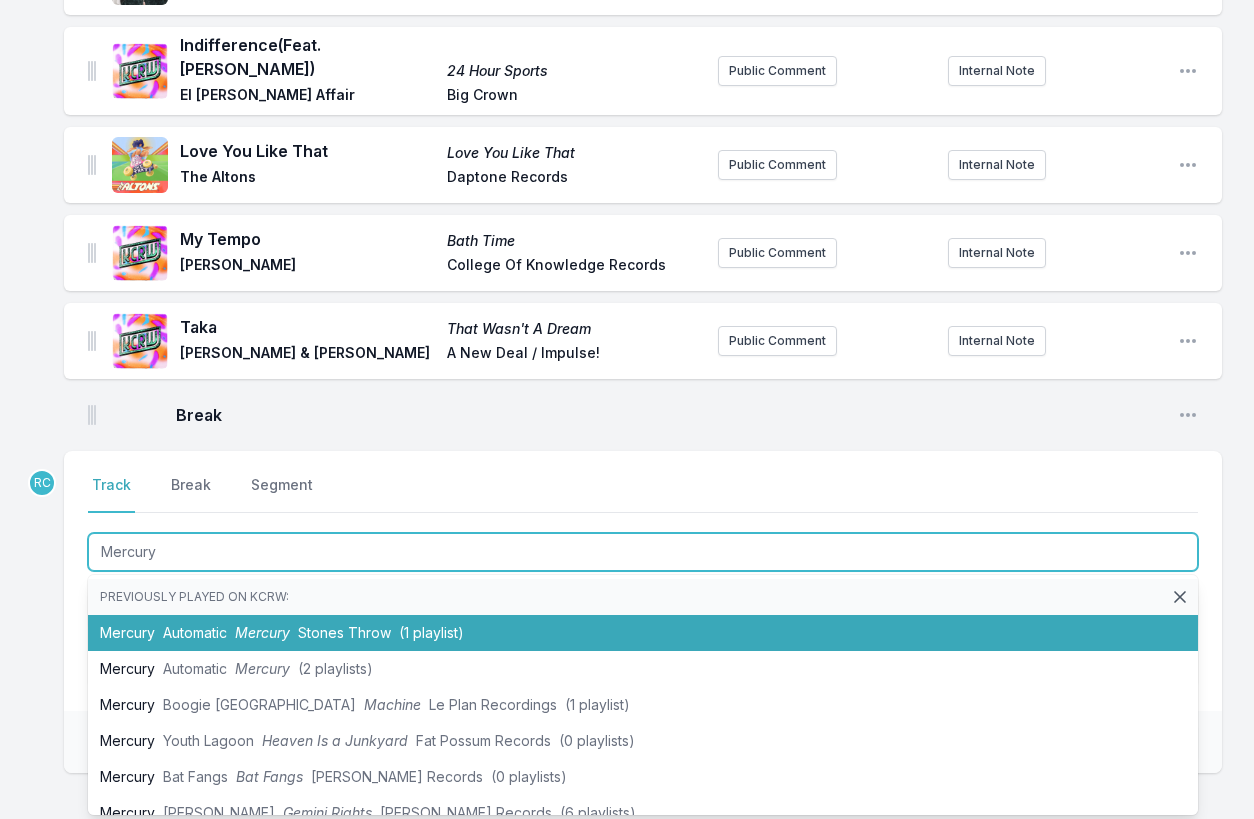 click on "Automatic" at bounding box center [195, 632] 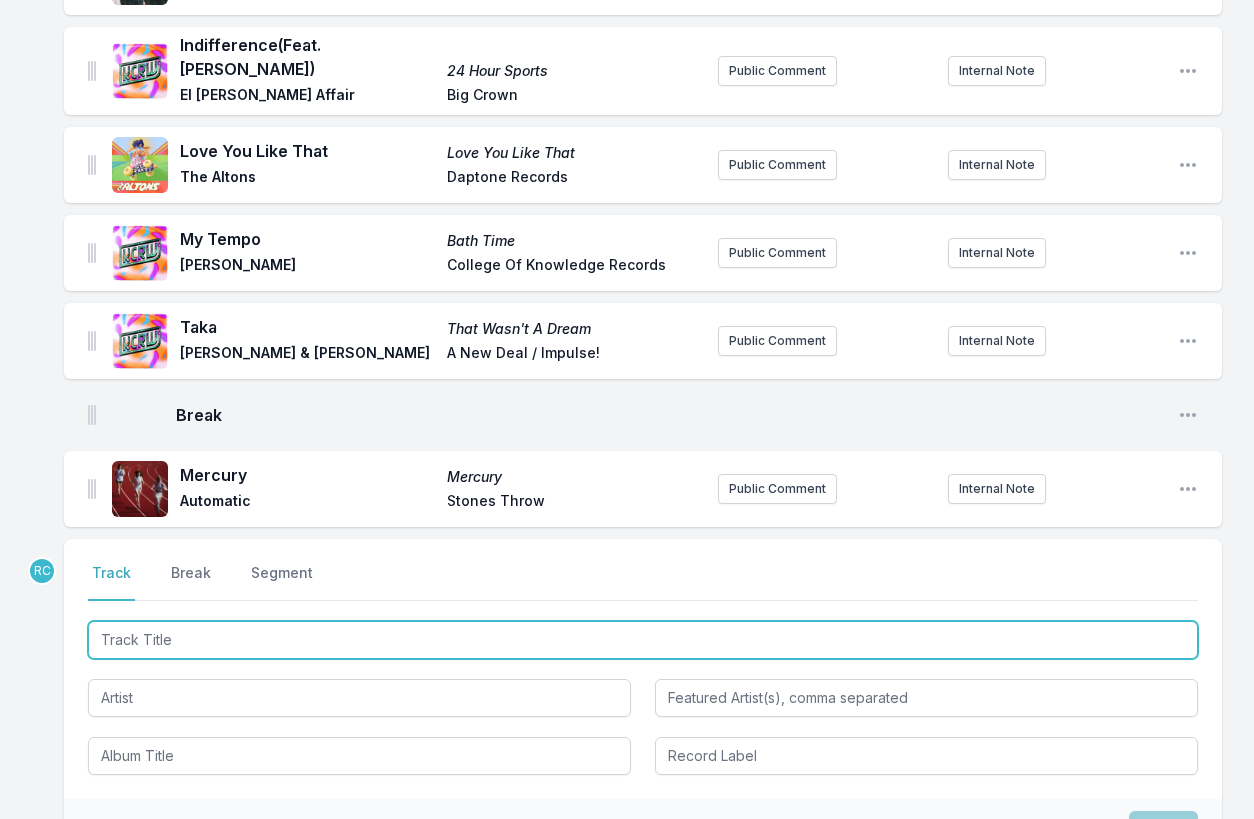 scroll, scrollTop: 1145, scrollLeft: 0, axis: vertical 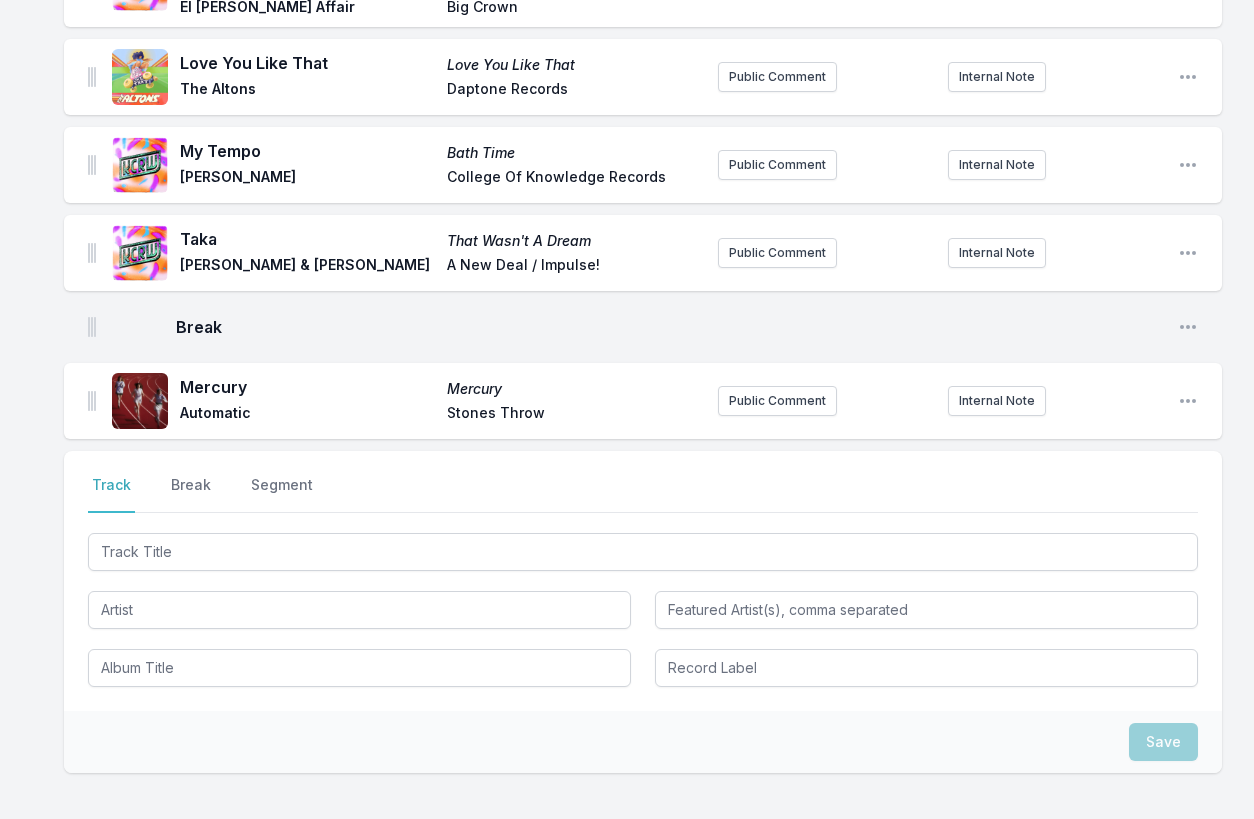 click at bounding box center [643, 550] 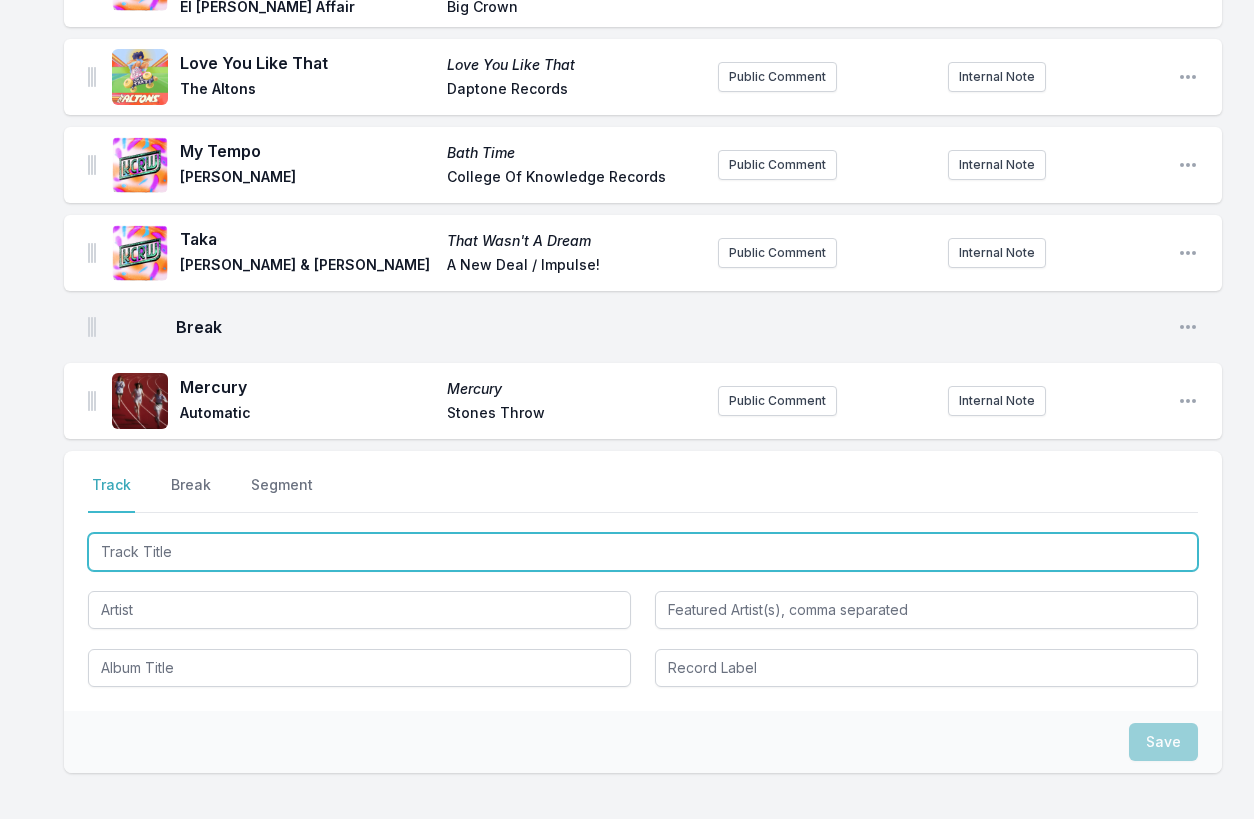 click at bounding box center [643, 552] 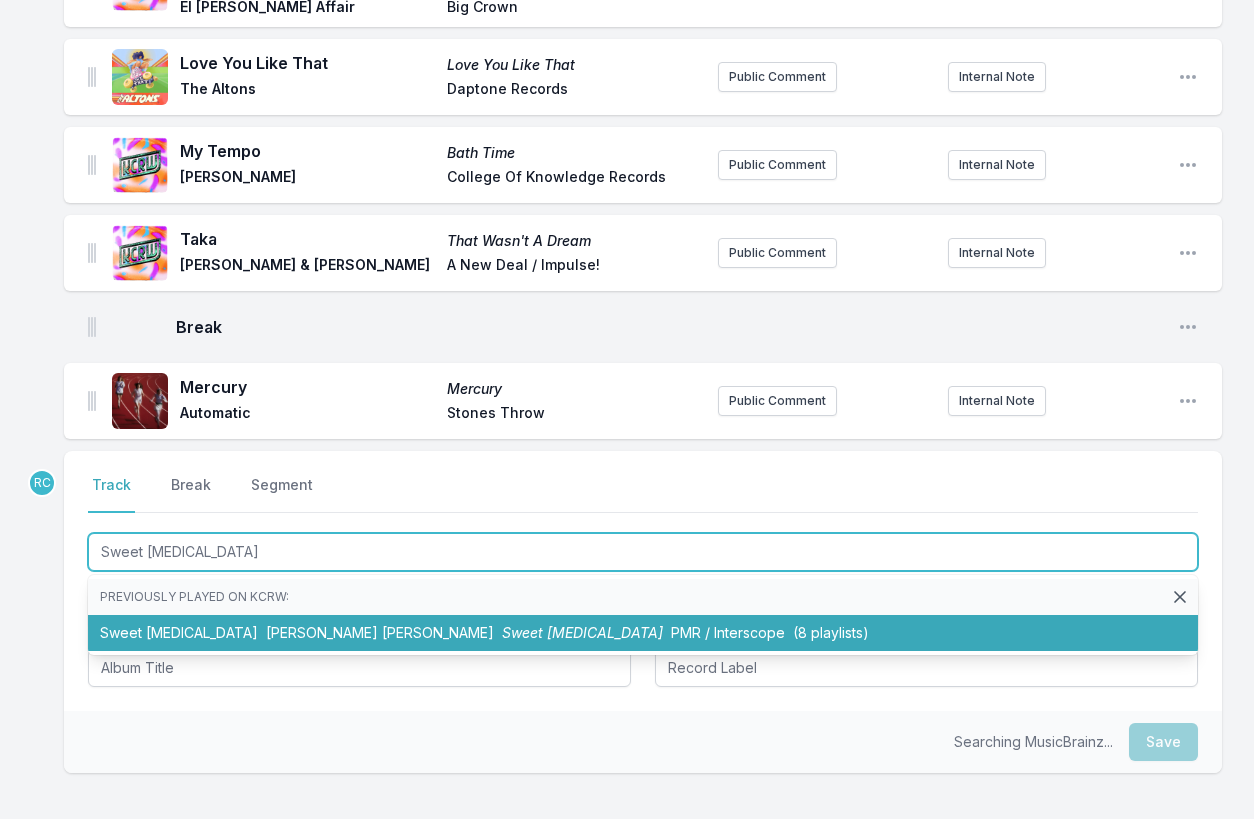 click on "Amber Mark" at bounding box center [380, 632] 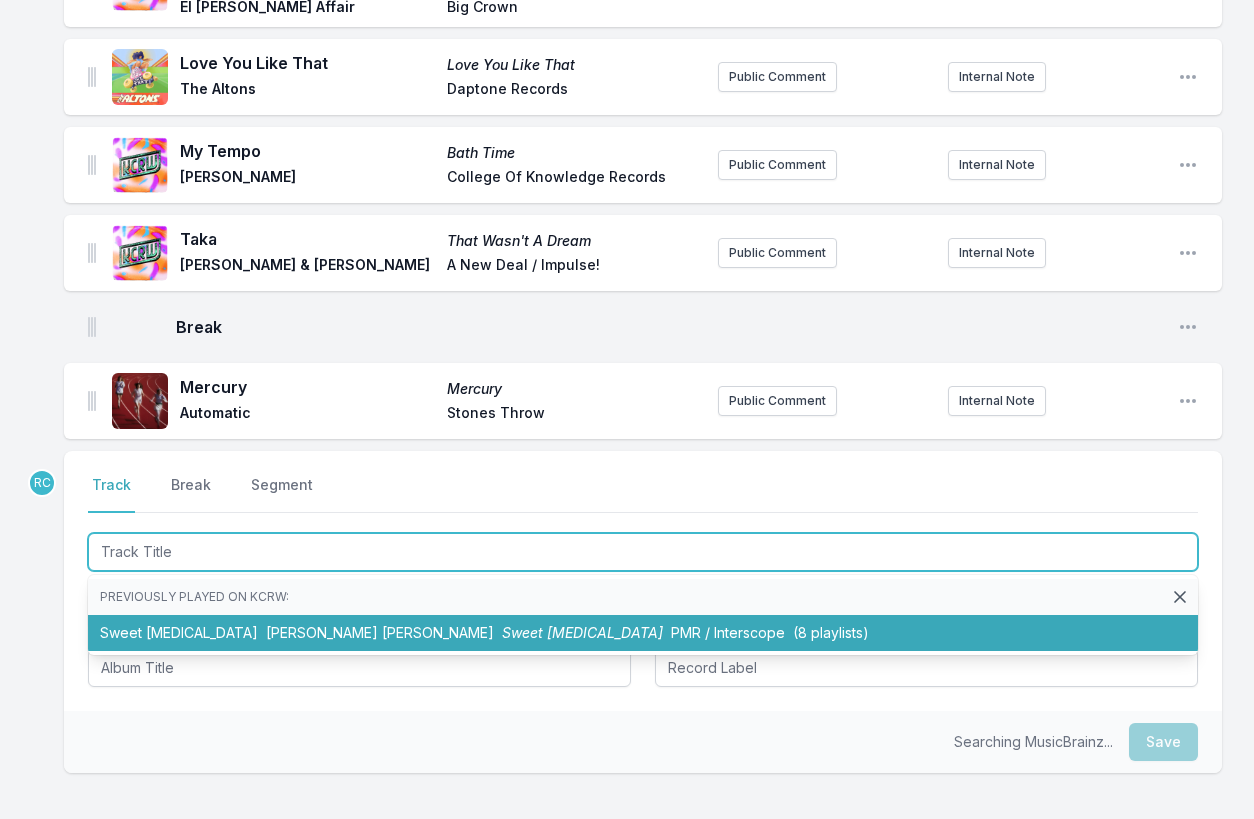 scroll, scrollTop: 1233, scrollLeft: 0, axis: vertical 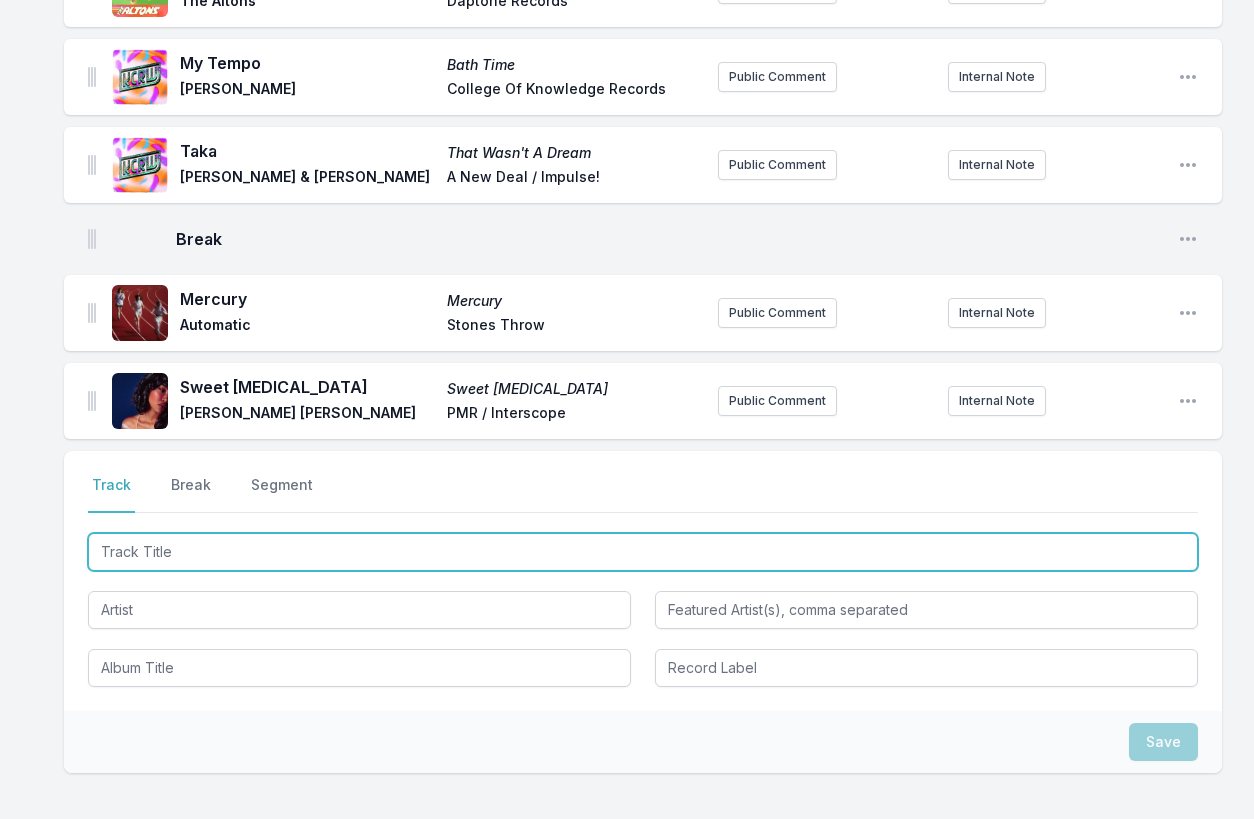 click at bounding box center [643, 552] 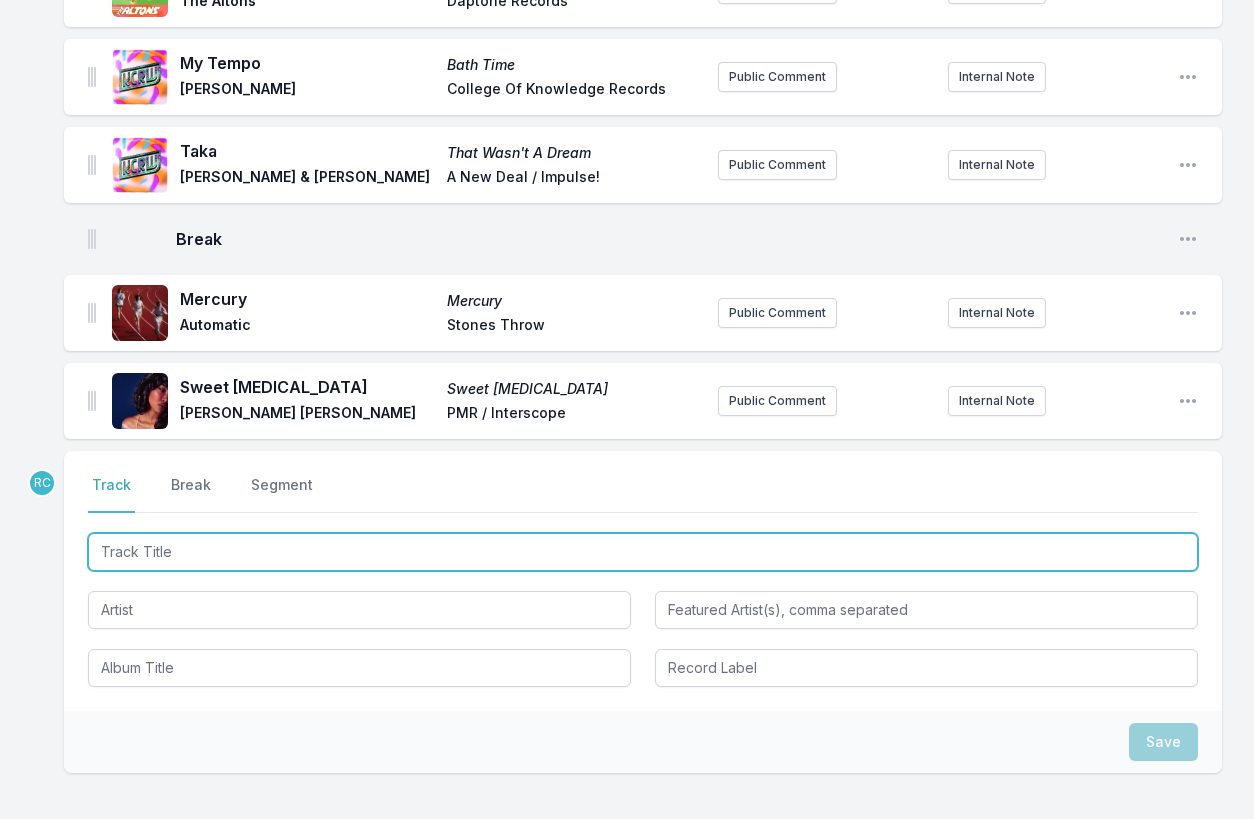 paste on "YEA YEA YEA" 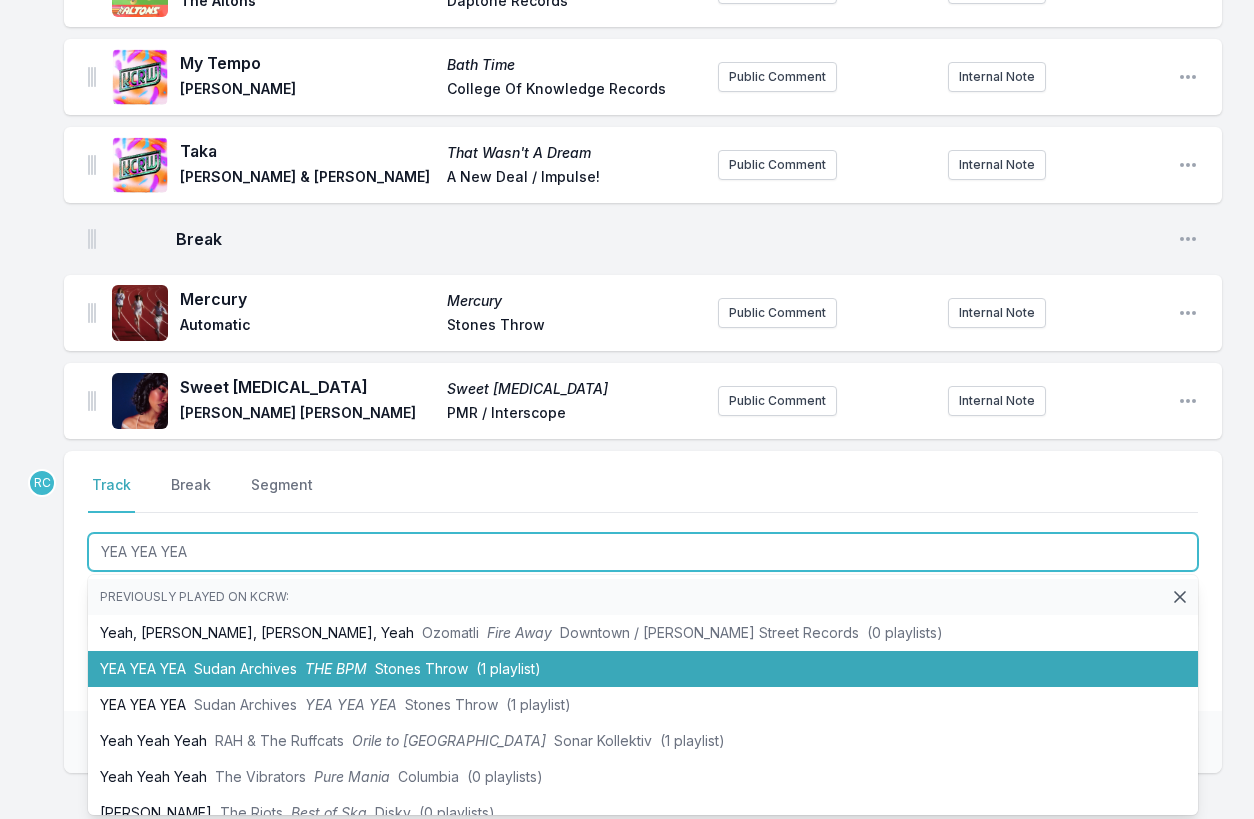click on "Sudan Archives" at bounding box center [245, 668] 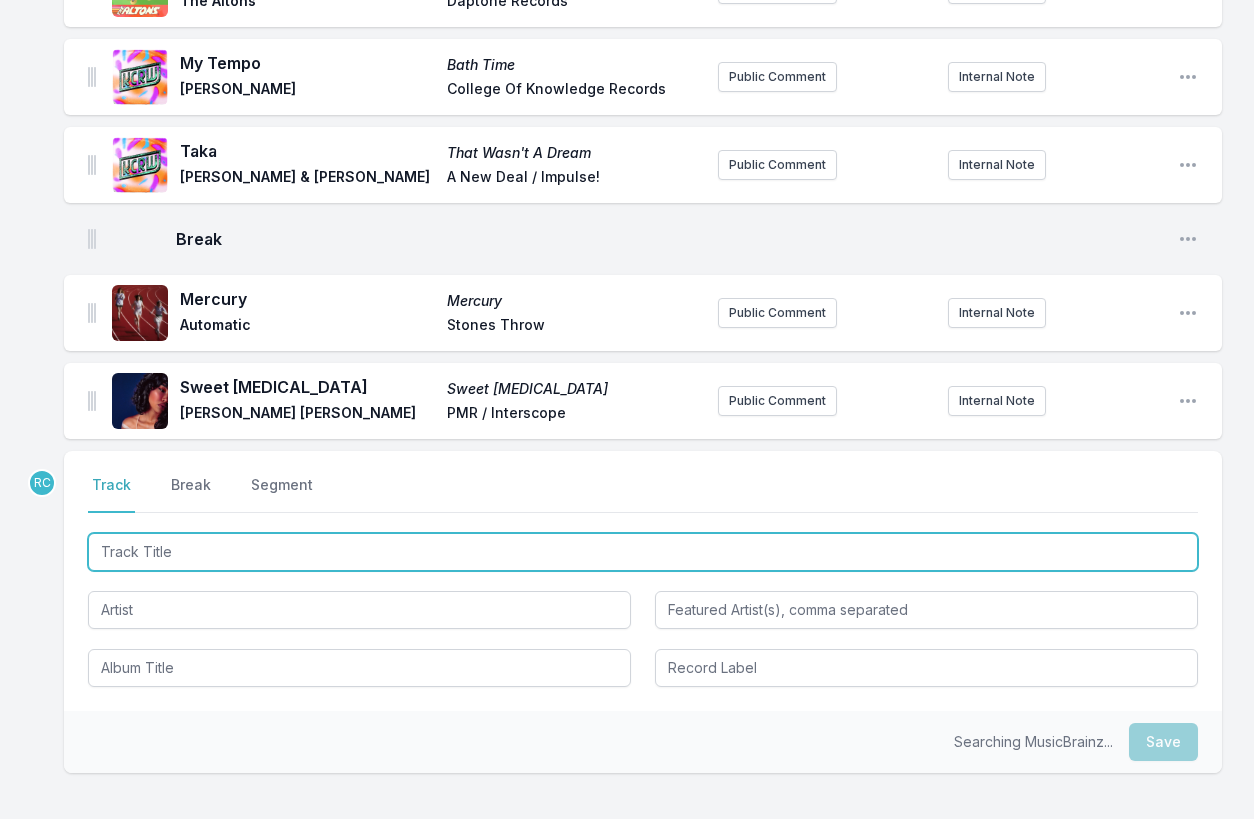 scroll, scrollTop: 1321, scrollLeft: 0, axis: vertical 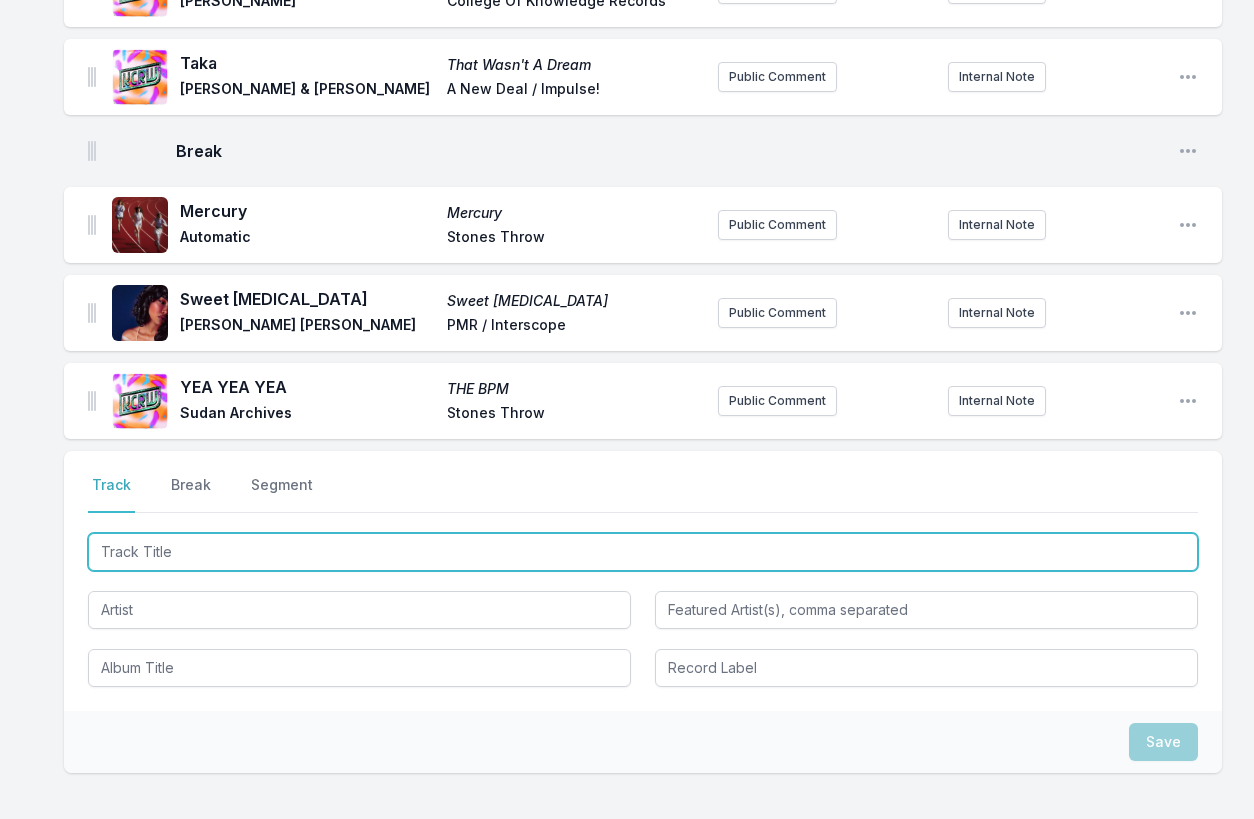 click at bounding box center (643, 552) 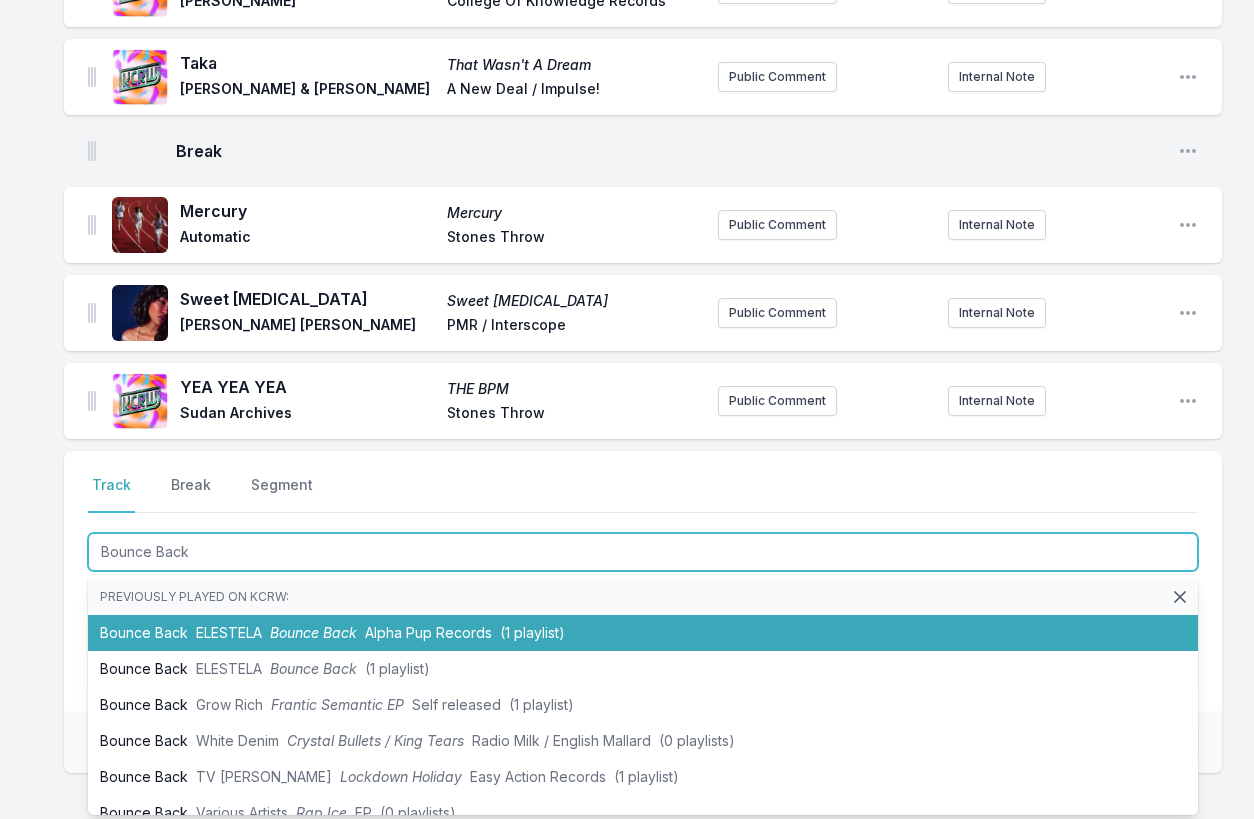 click on "ELESTELA" at bounding box center [229, 632] 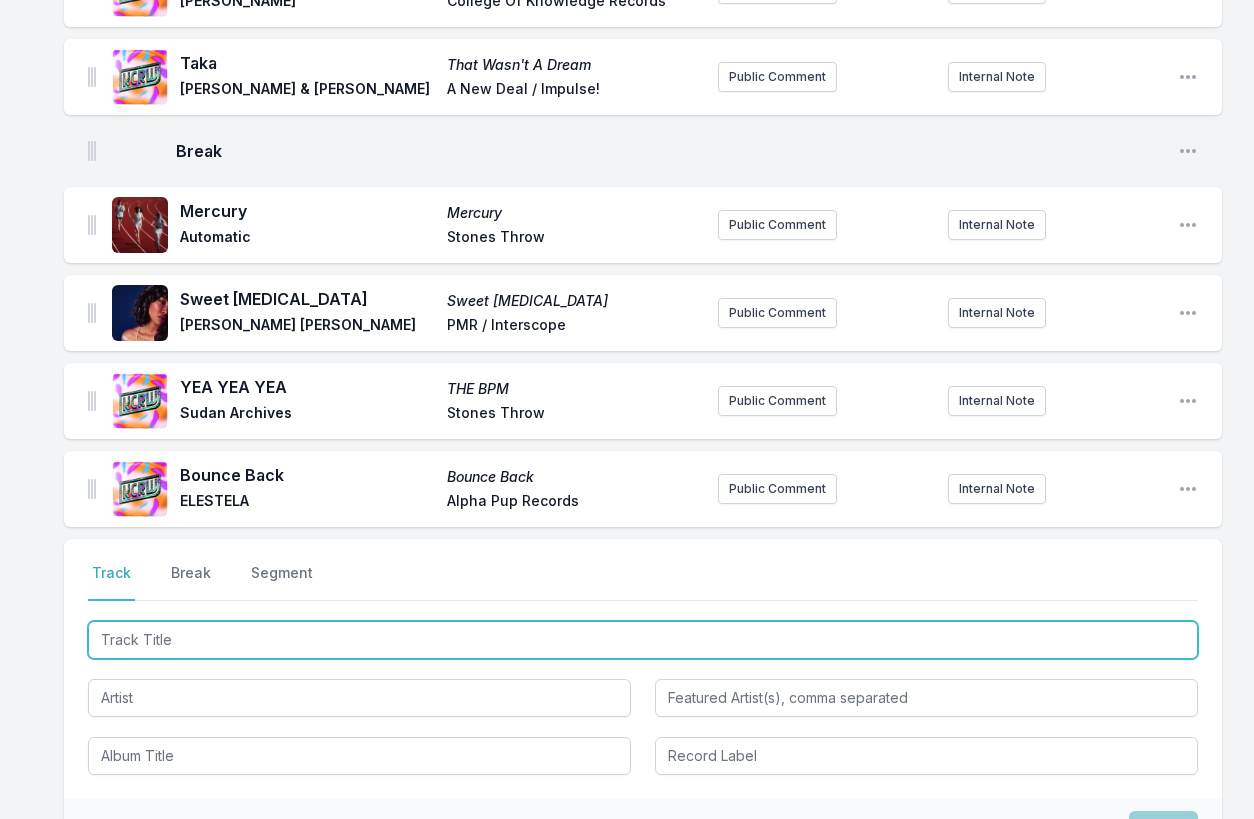 scroll, scrollTop: 1409, scrollLeft: 0, axis: vertical 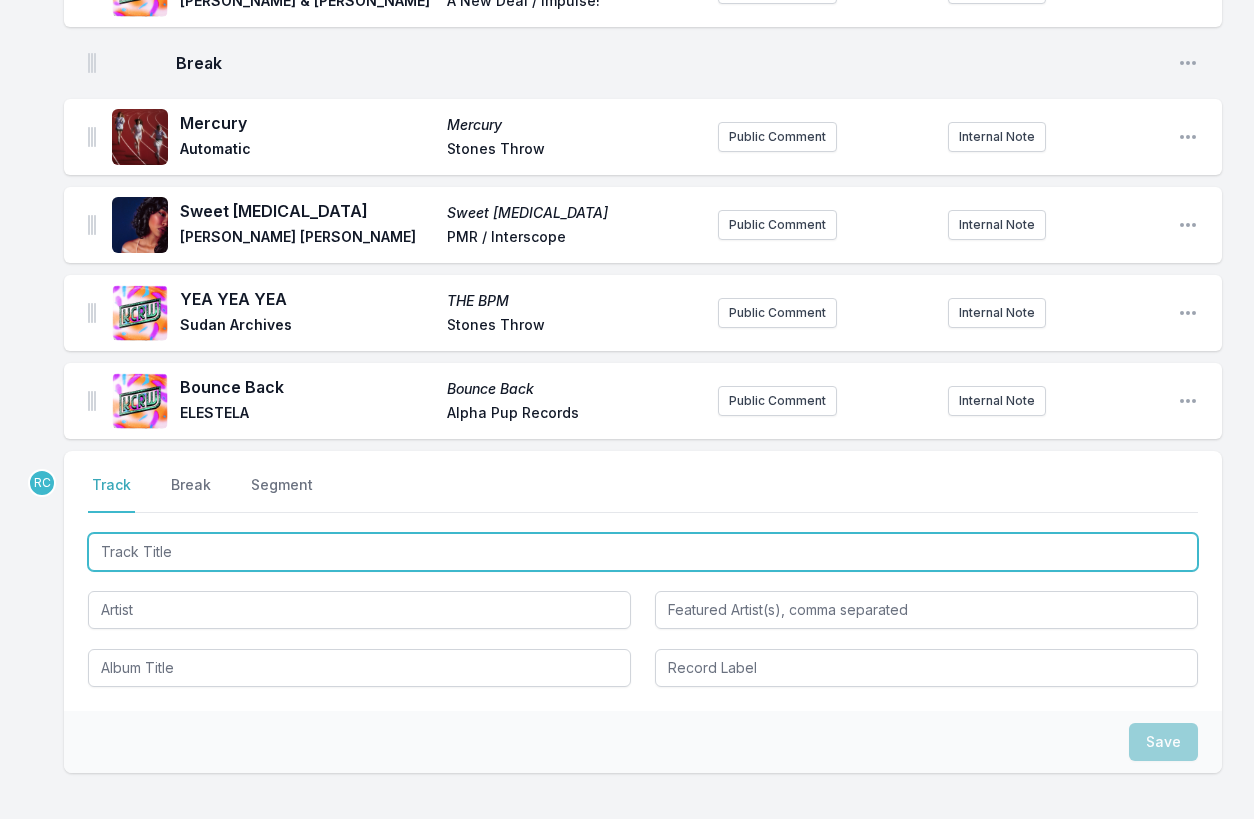 click at bounding box center (643, 552) 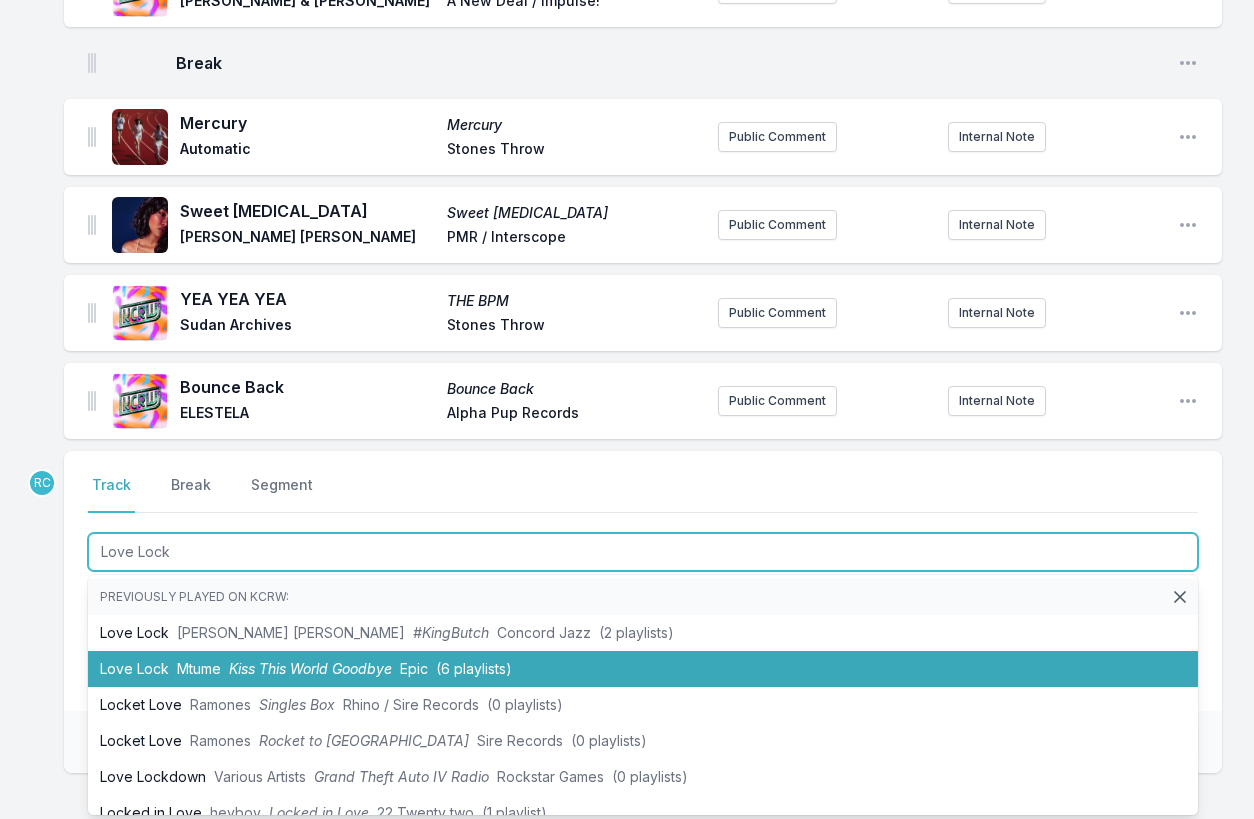 click on "Kiss This World Goodbye" at bounding box center (310, 668) 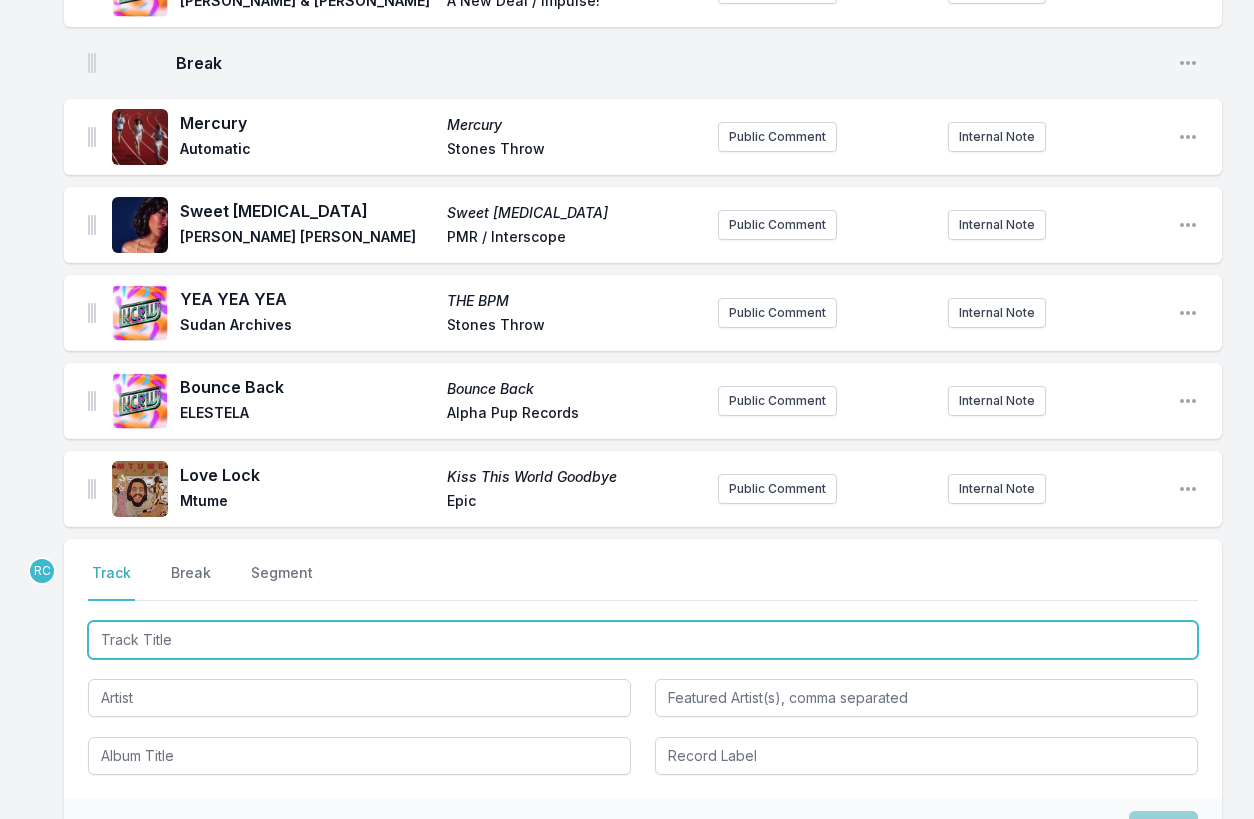 scroll, scrollTop: 1497, scrollLeft: 0, axis: vertical 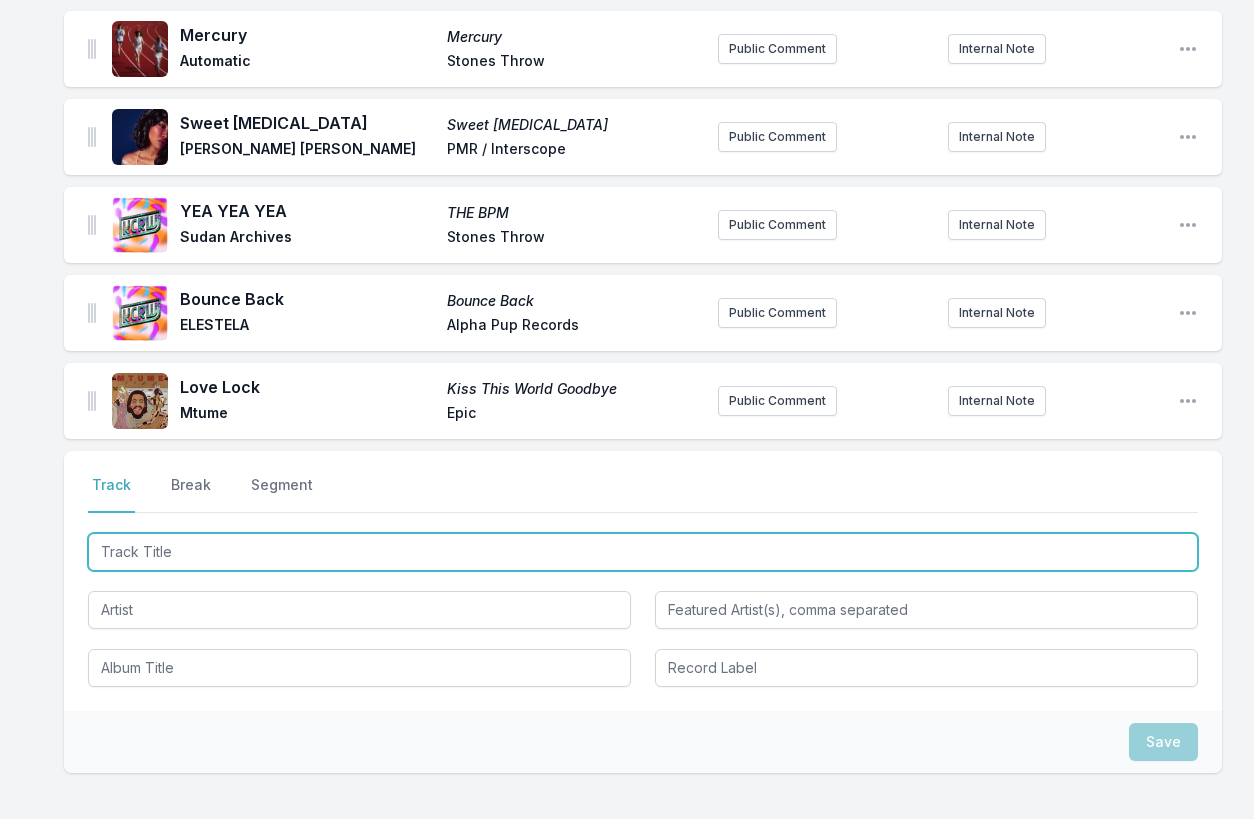 click at bounding box center (643, 552) 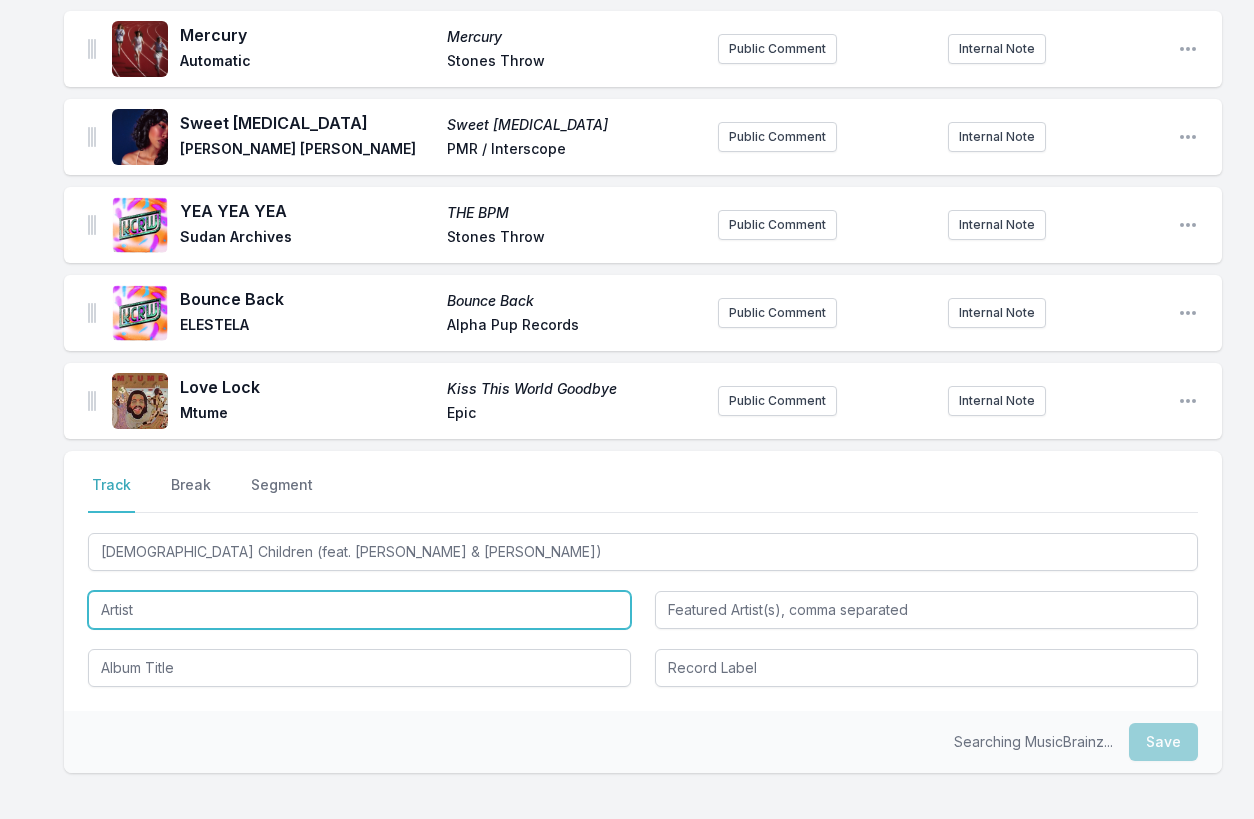 type on "Jesus Children" 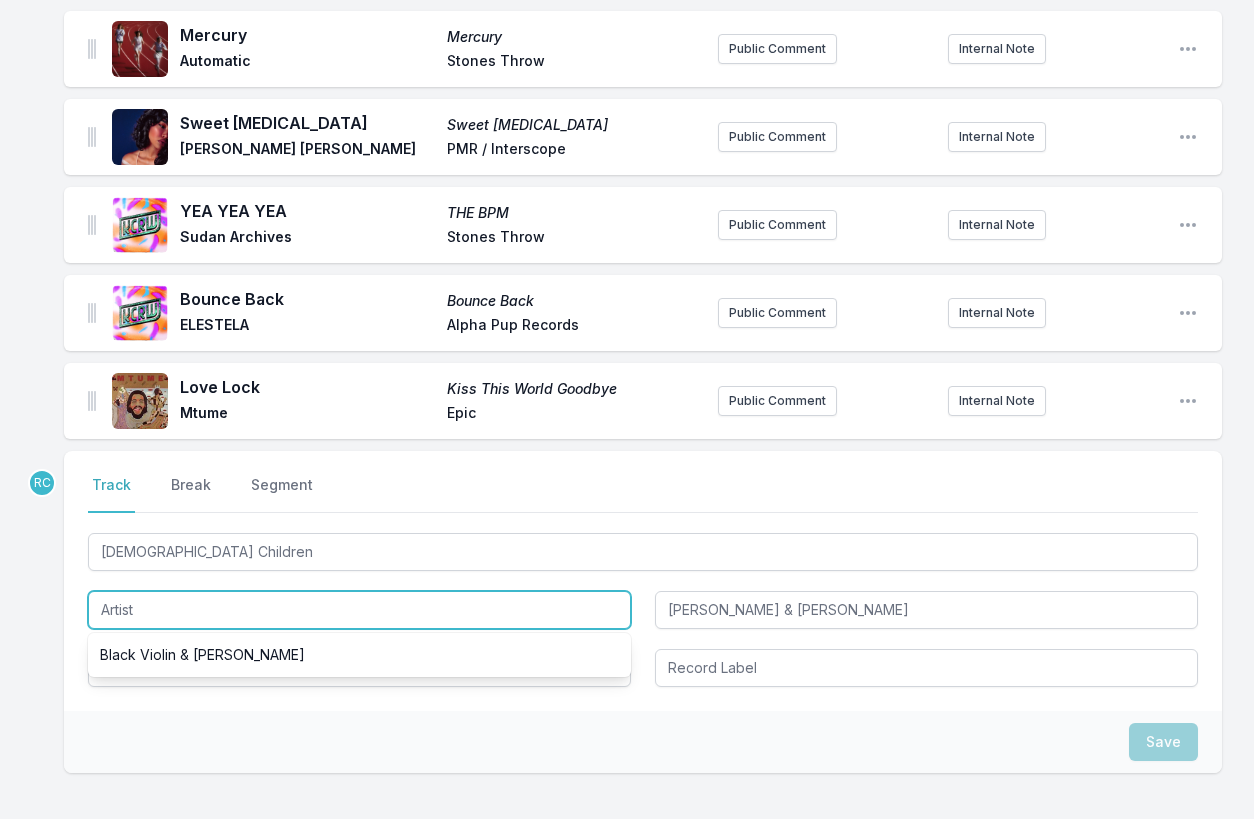 paste on "Robert Glasper Experiment" 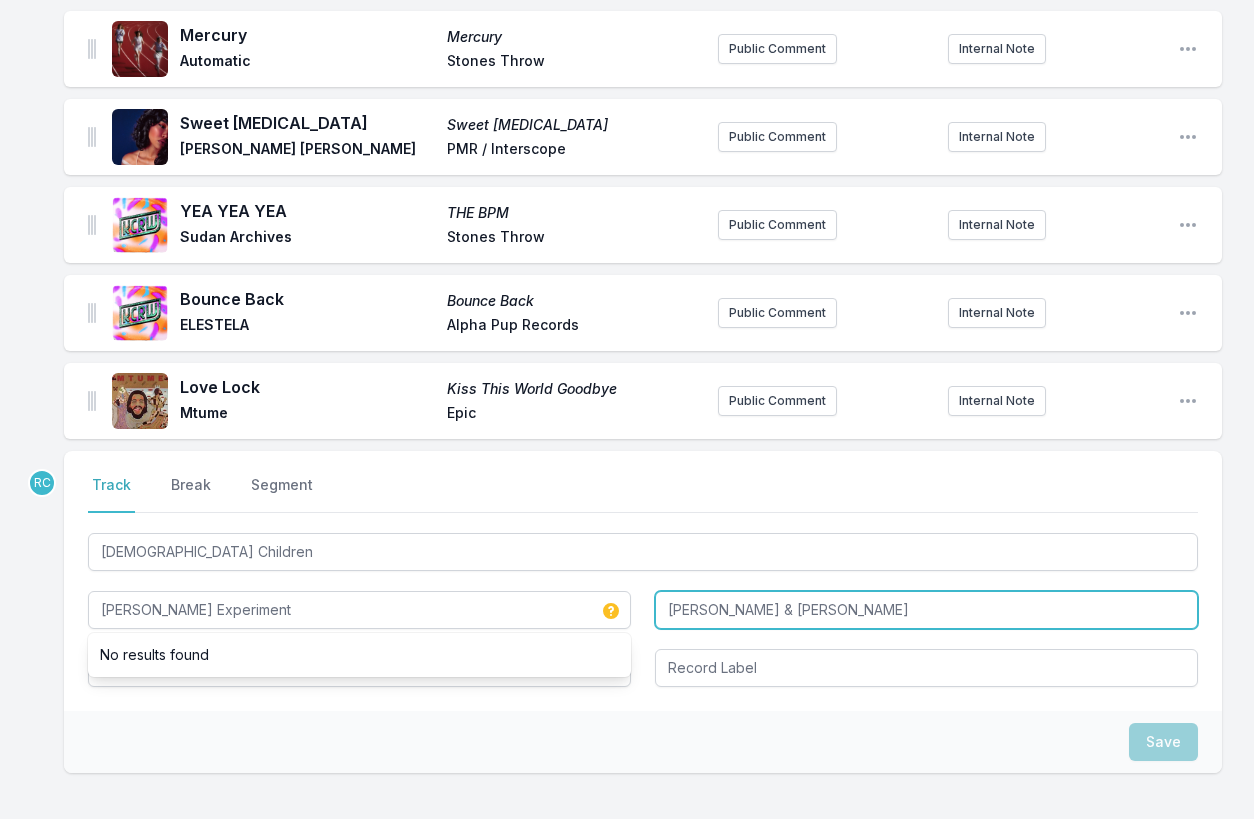 type on "Robert Glasper Experiment" 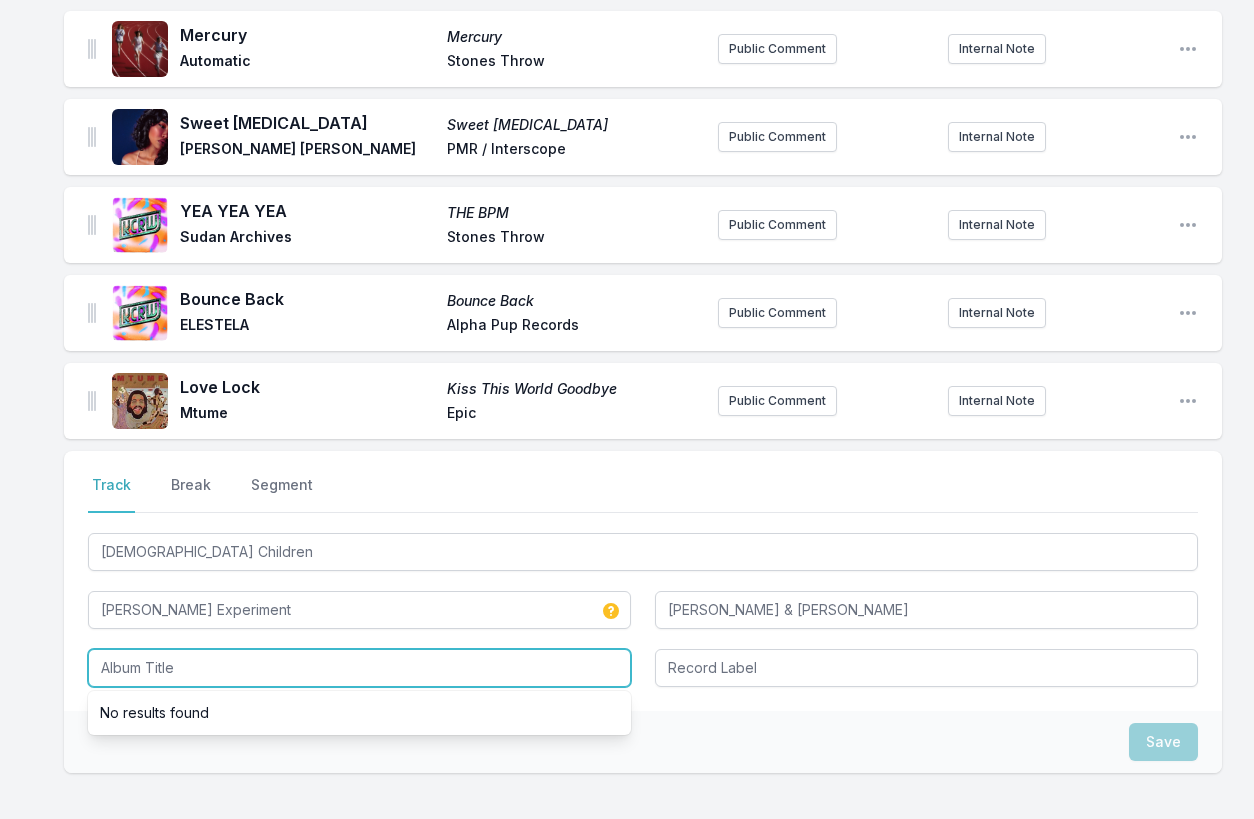 paste on "Black Radio 2" 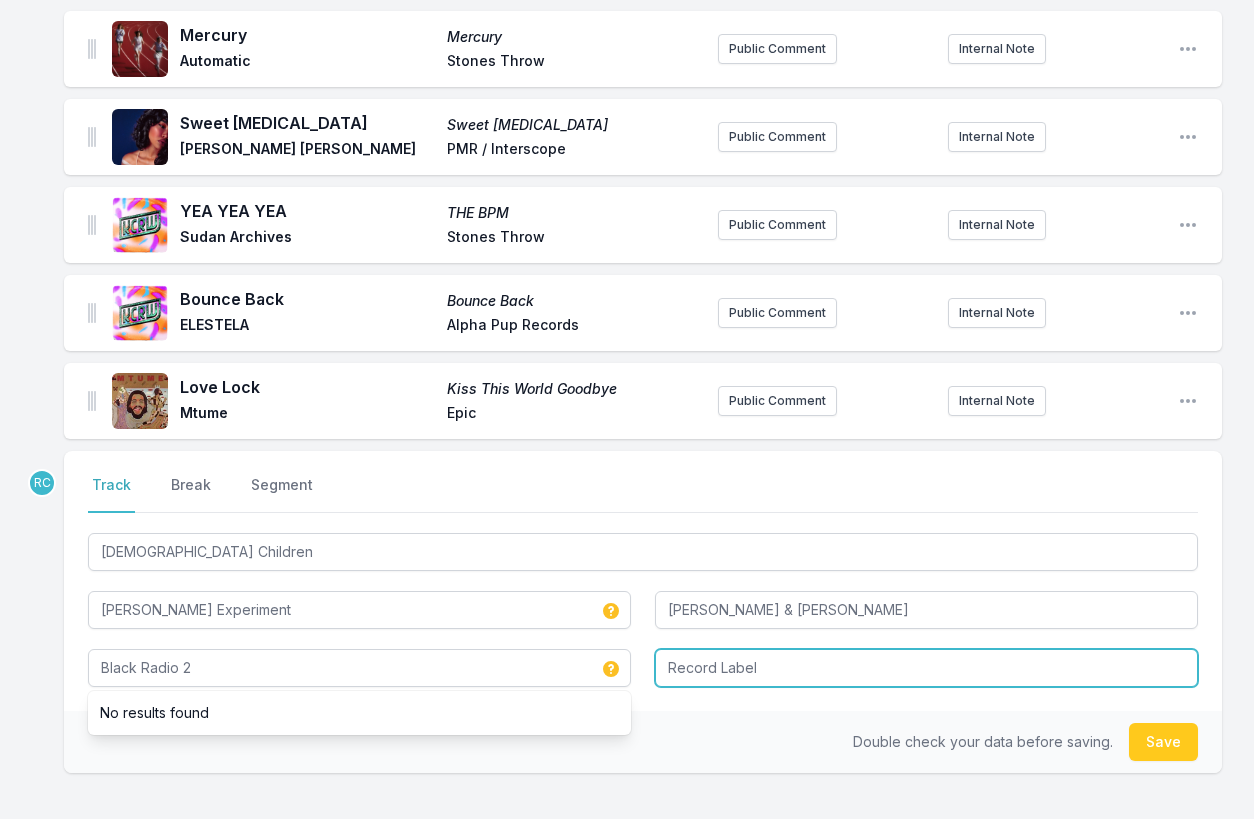 type on "Black Radio 2" 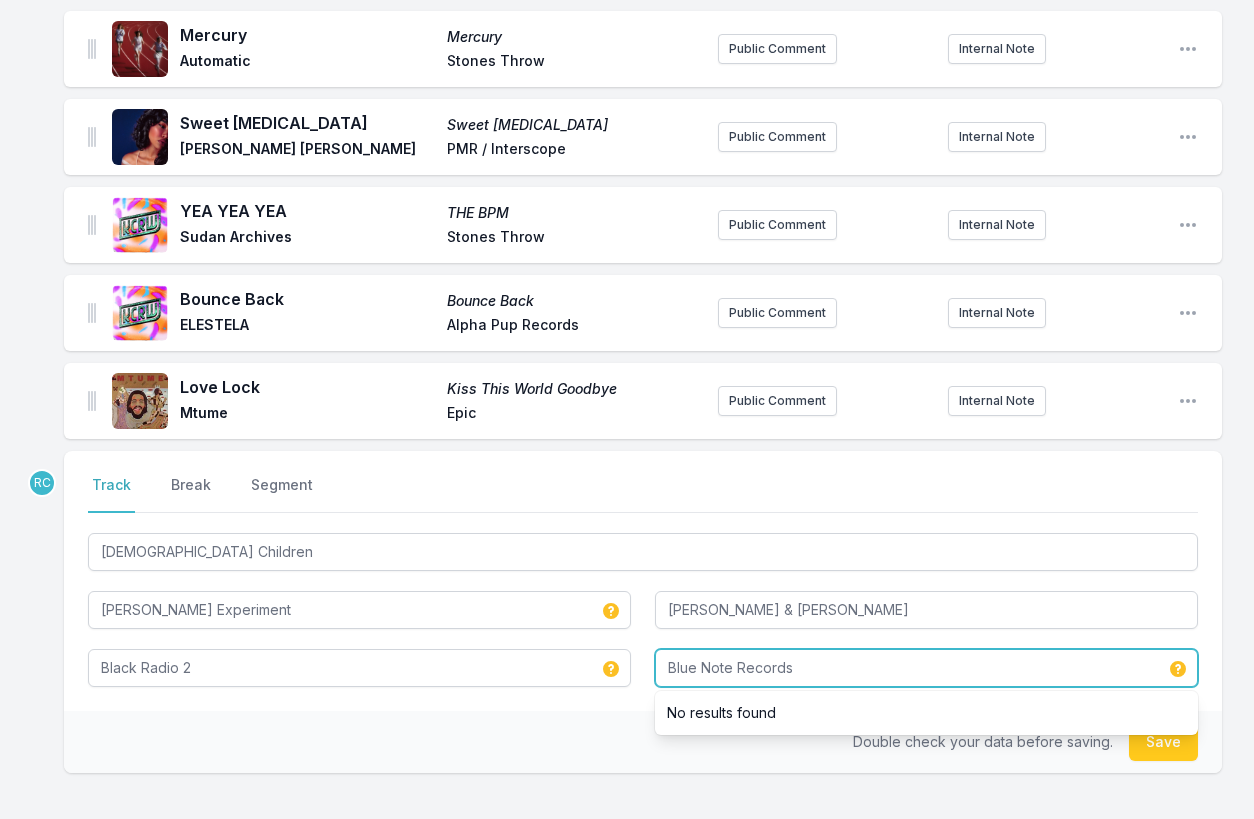 type on "Blue Note Records" 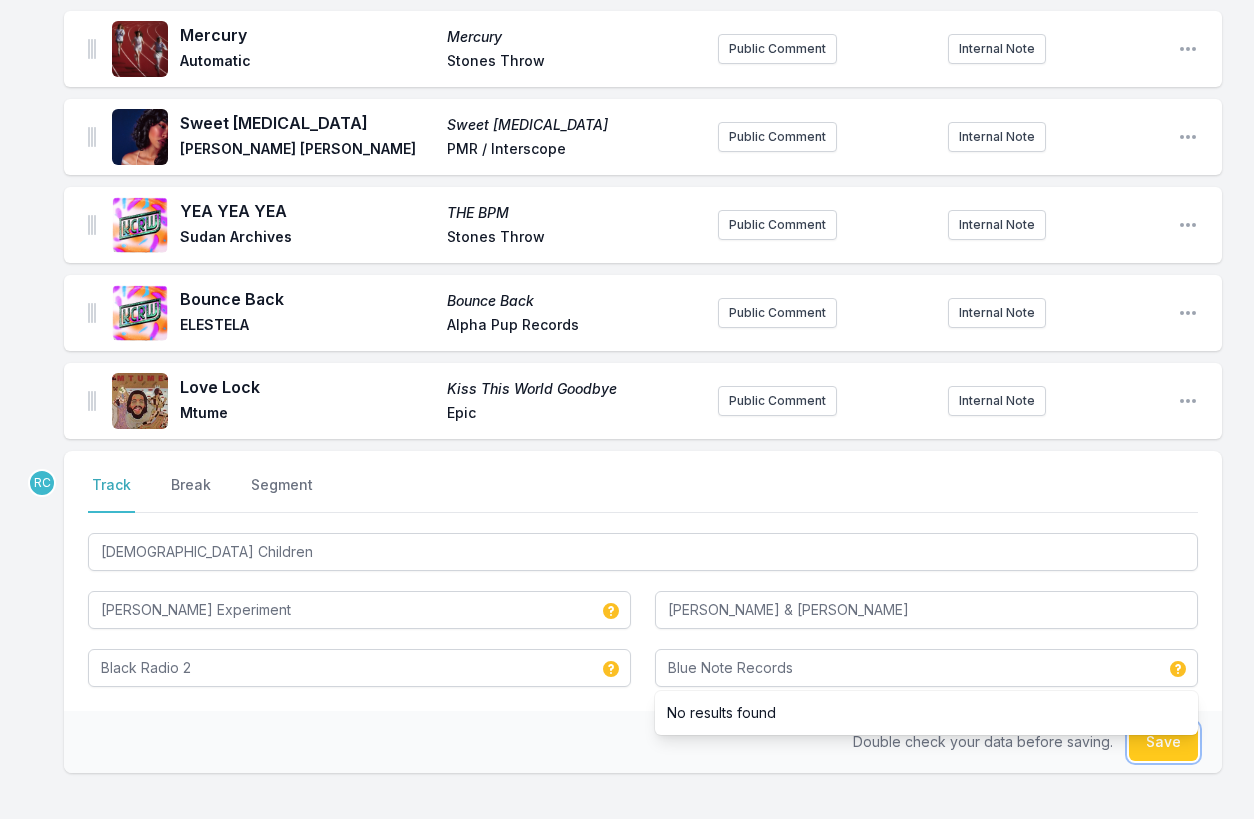 click on "Save" at bounding box center (1163, 742) 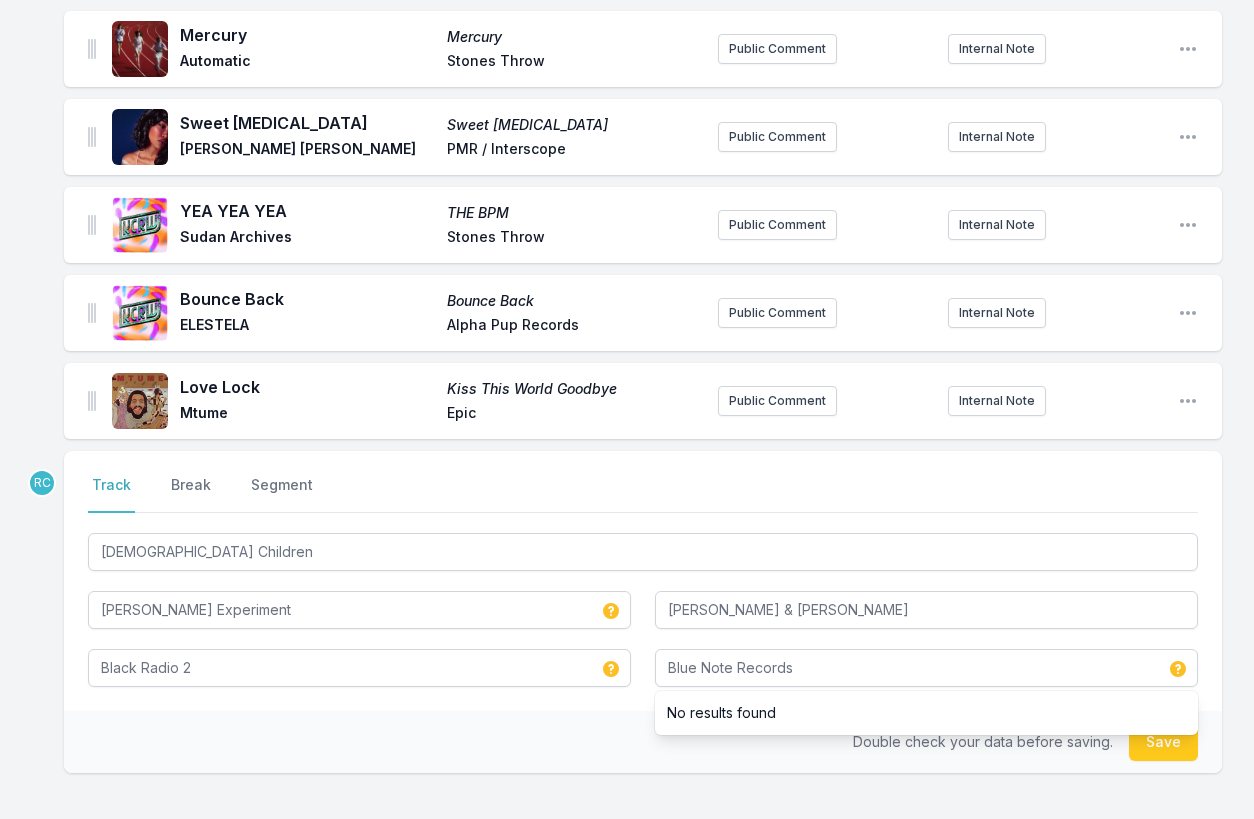 type 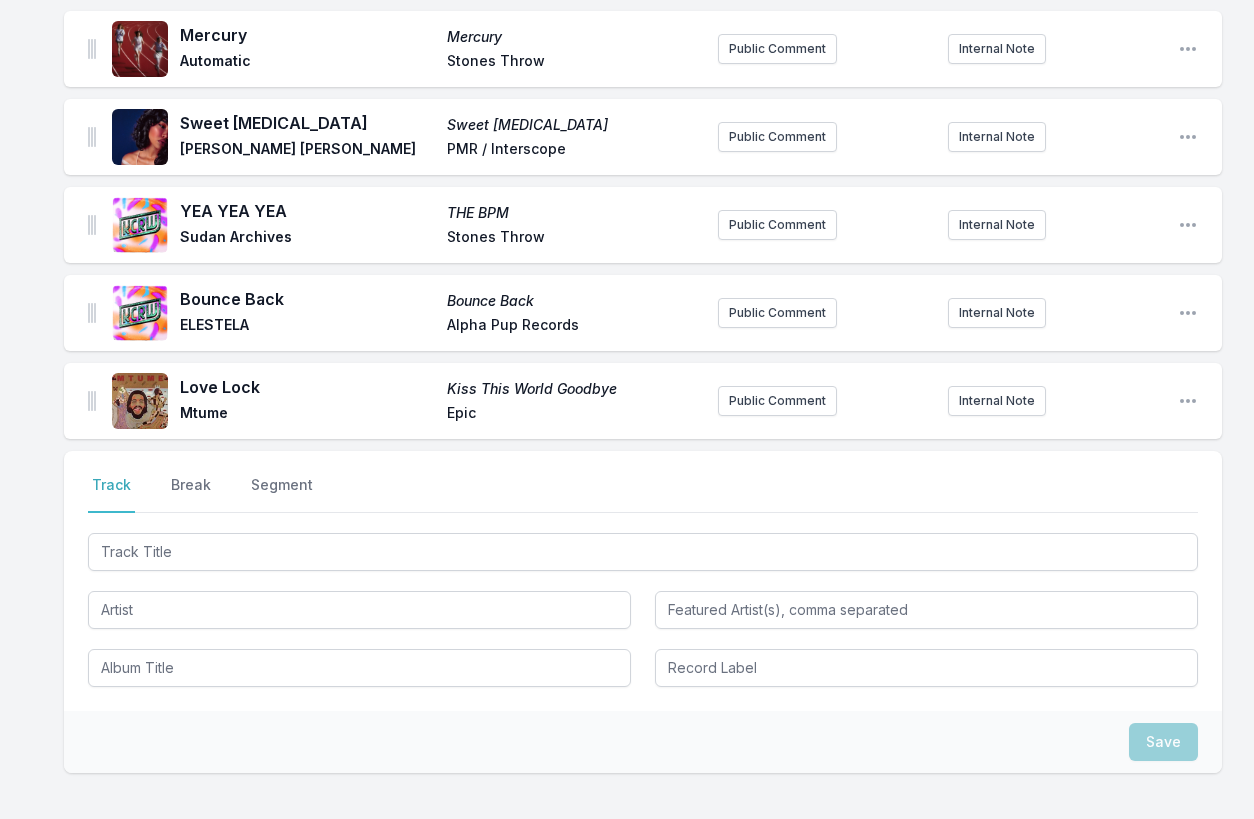 scroll, scrollTop: 1621, scrollLeft: 0, axis: vertical 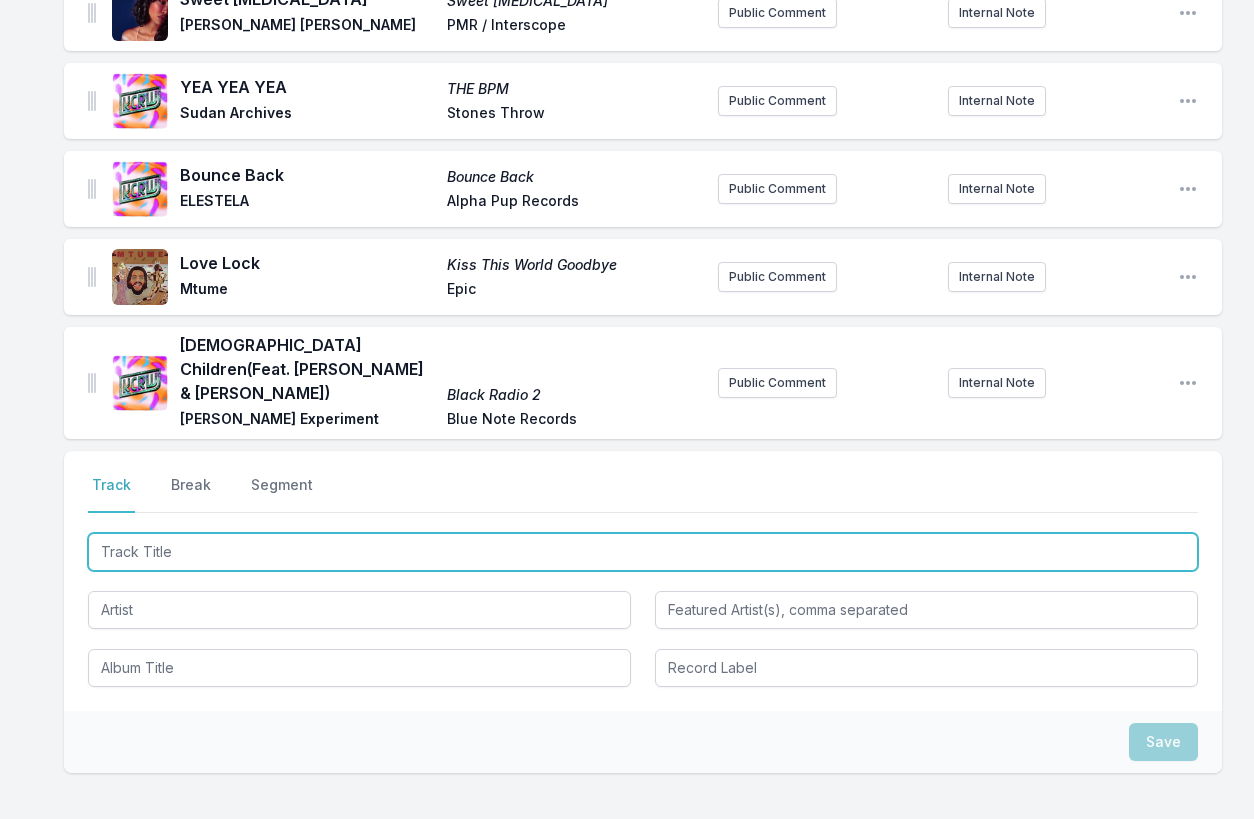 click at bounding box center [643, 552] 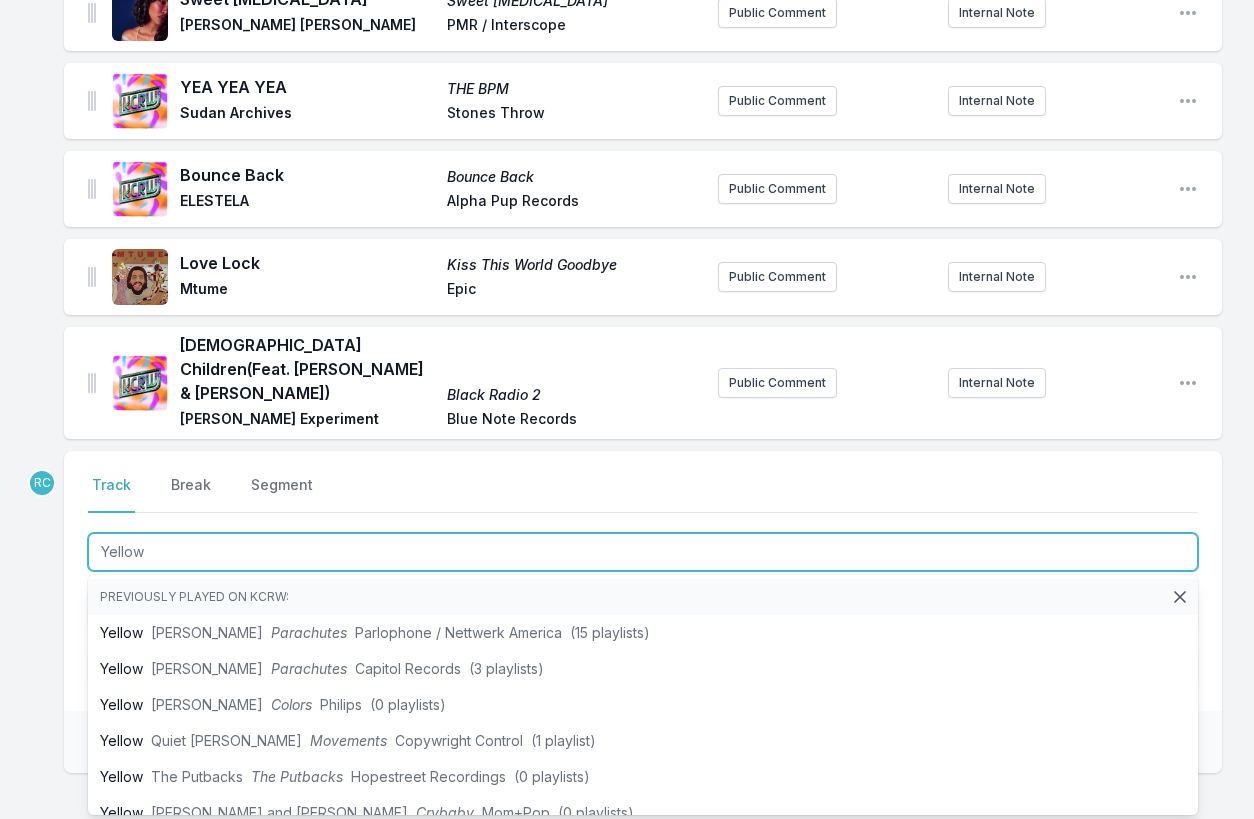 type on "Yellow" 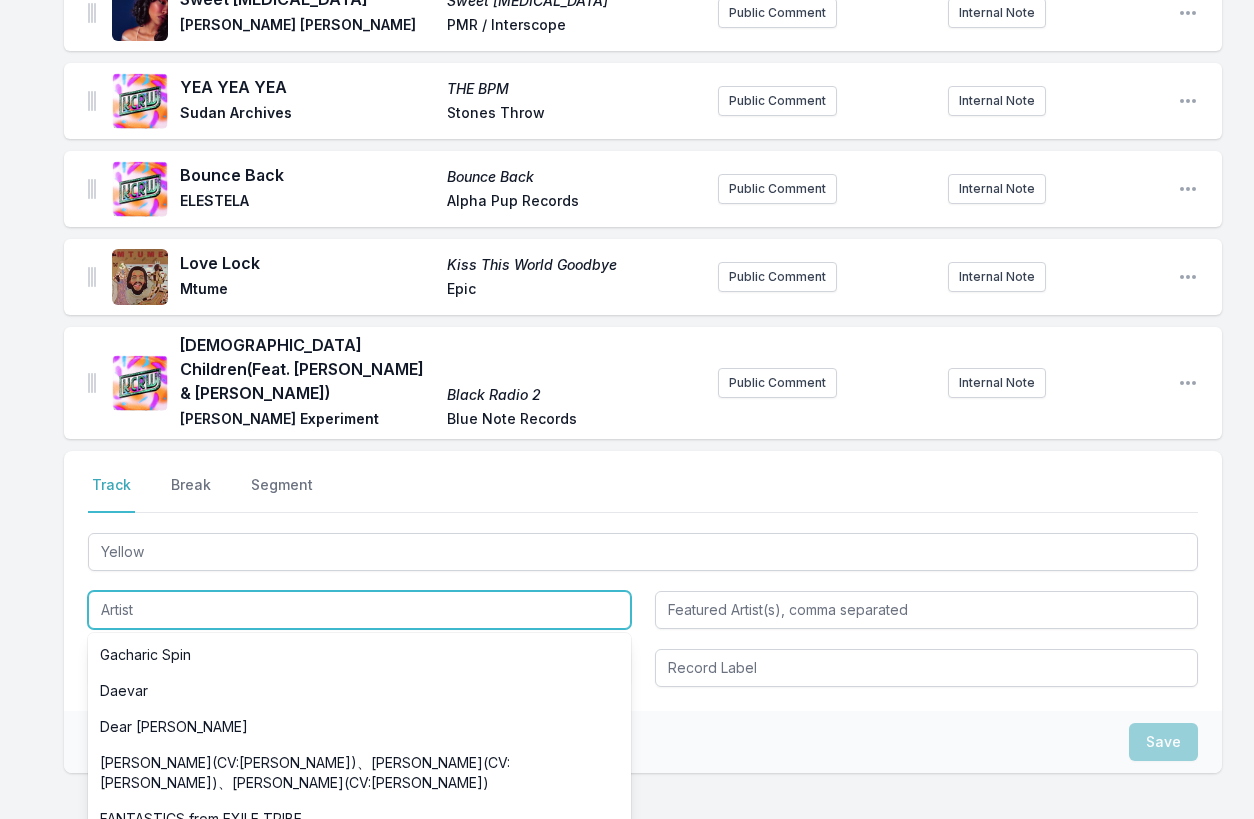 click at bounding box center [359, 610] 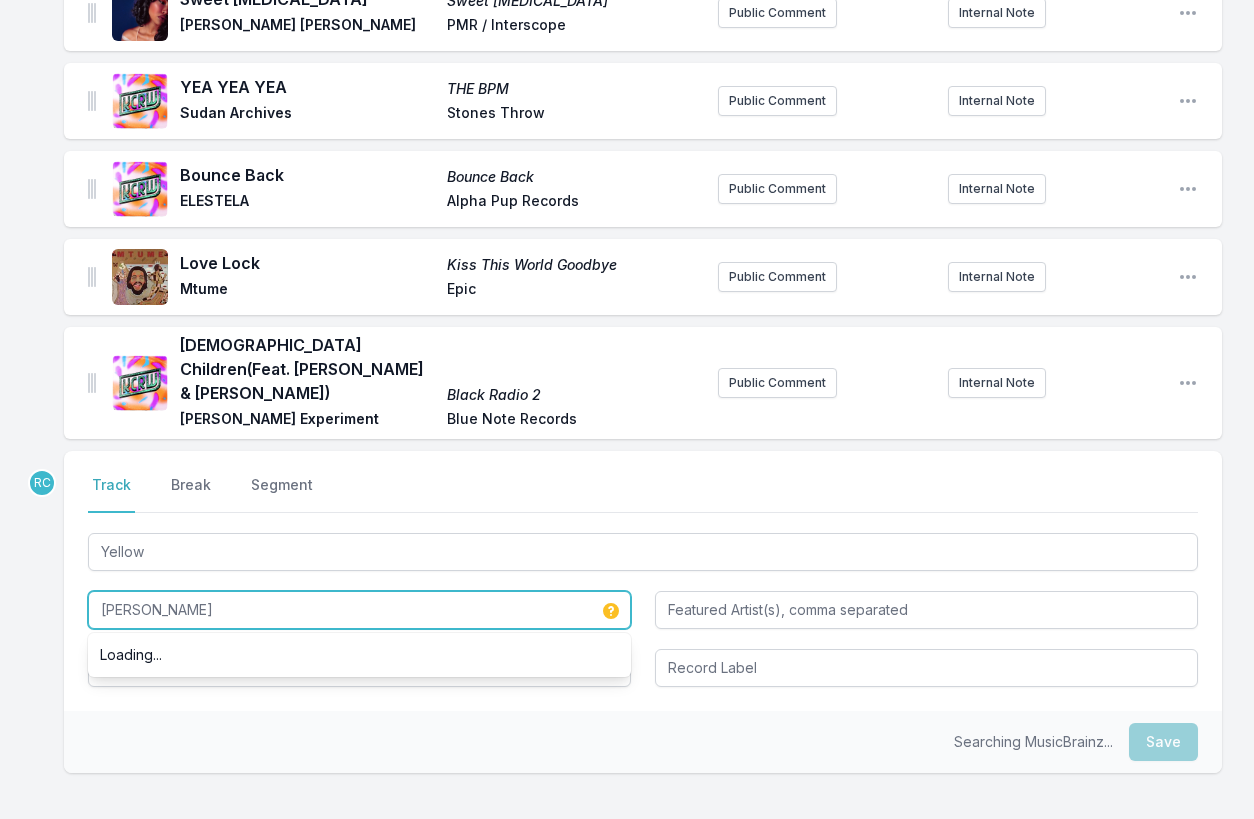 type on "E.Lundquist" 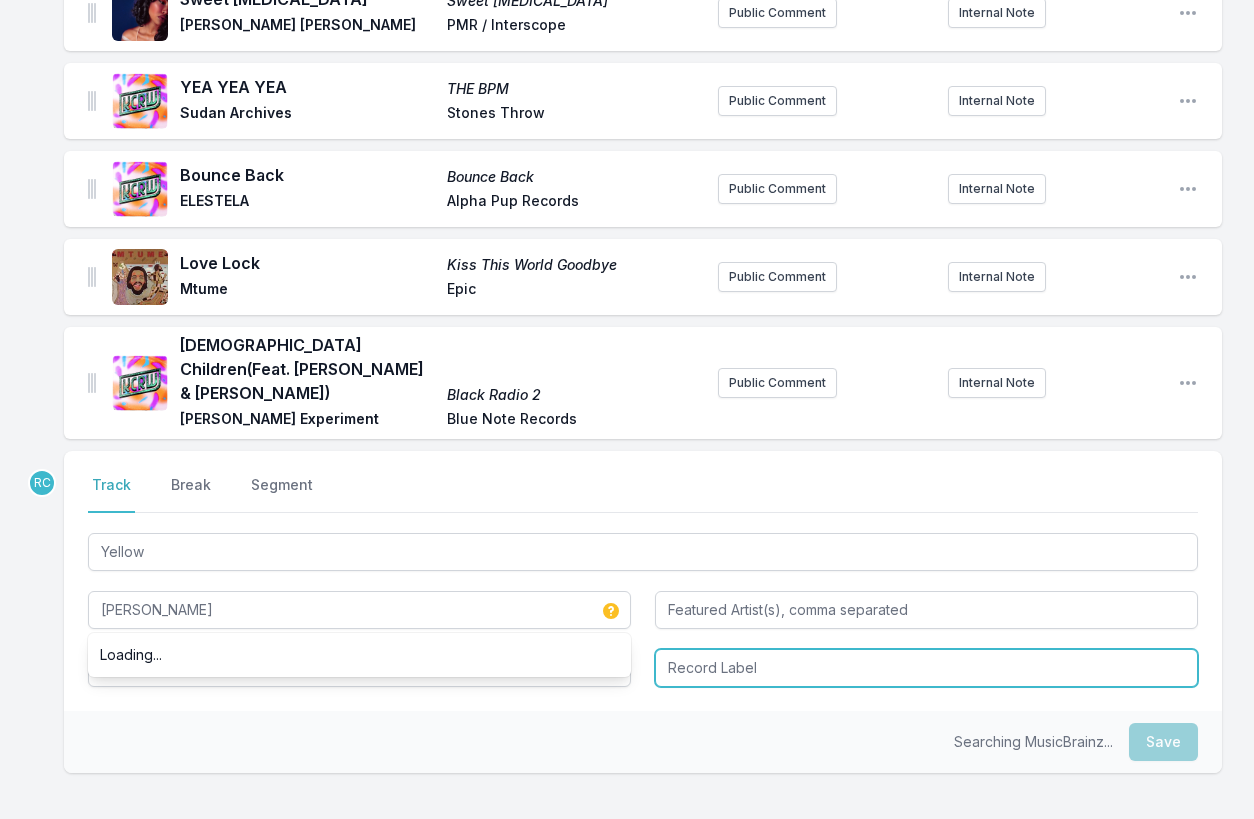 click at bounding box center [926, 668] 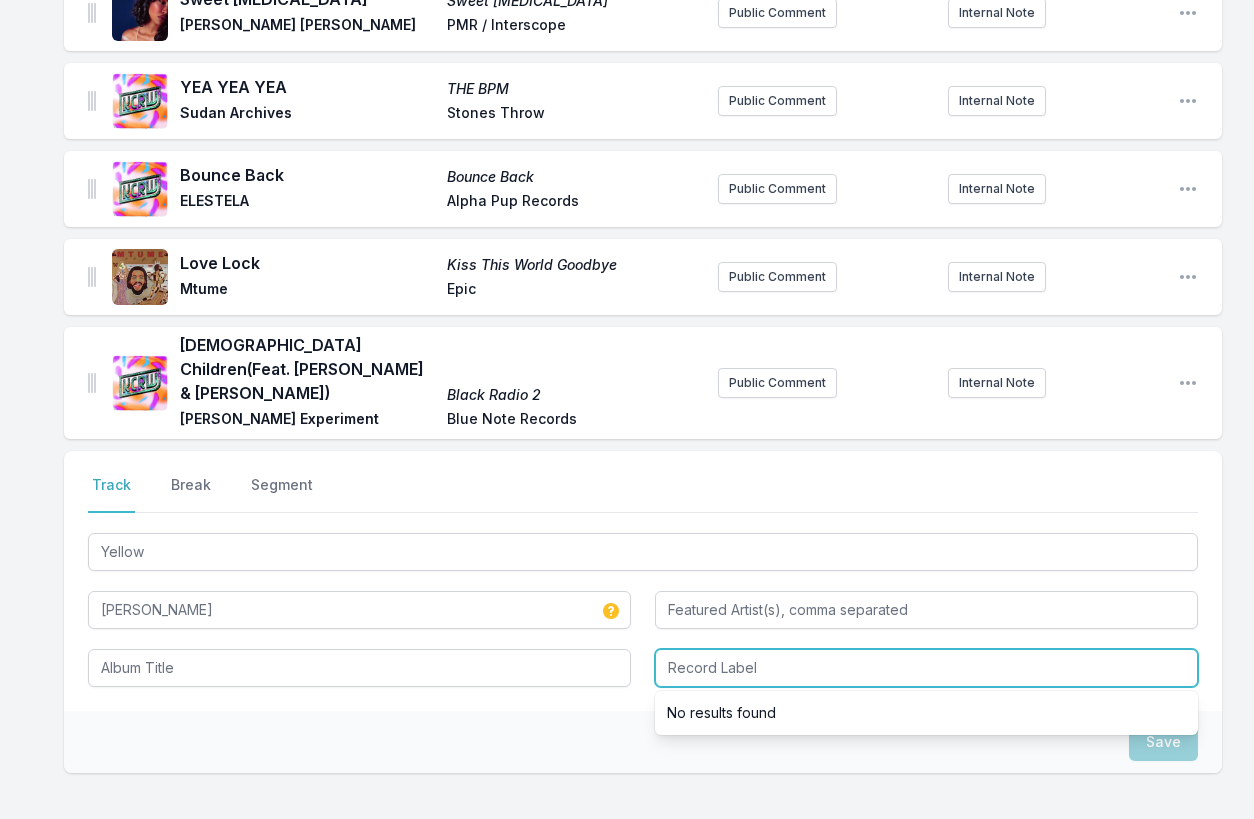 paste on "E.Lundquist" 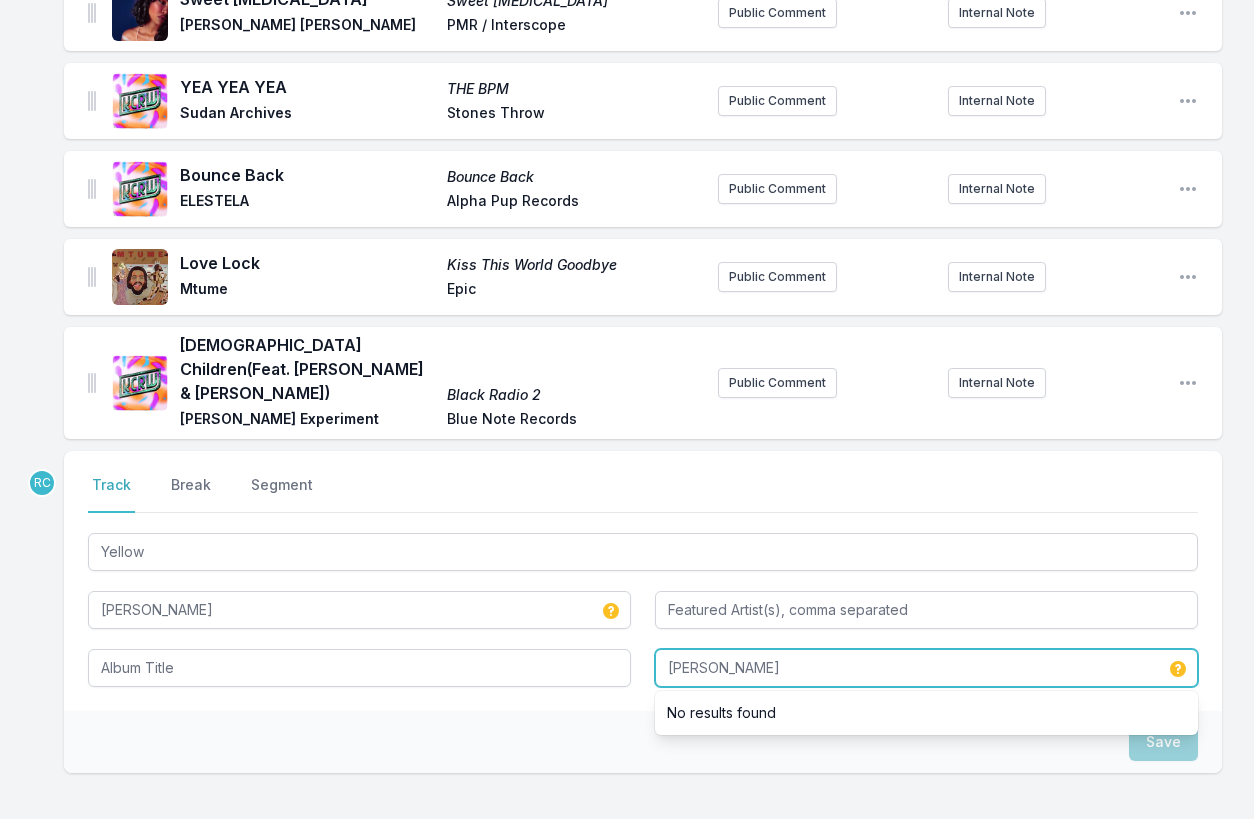 type on "E.Lundquist" 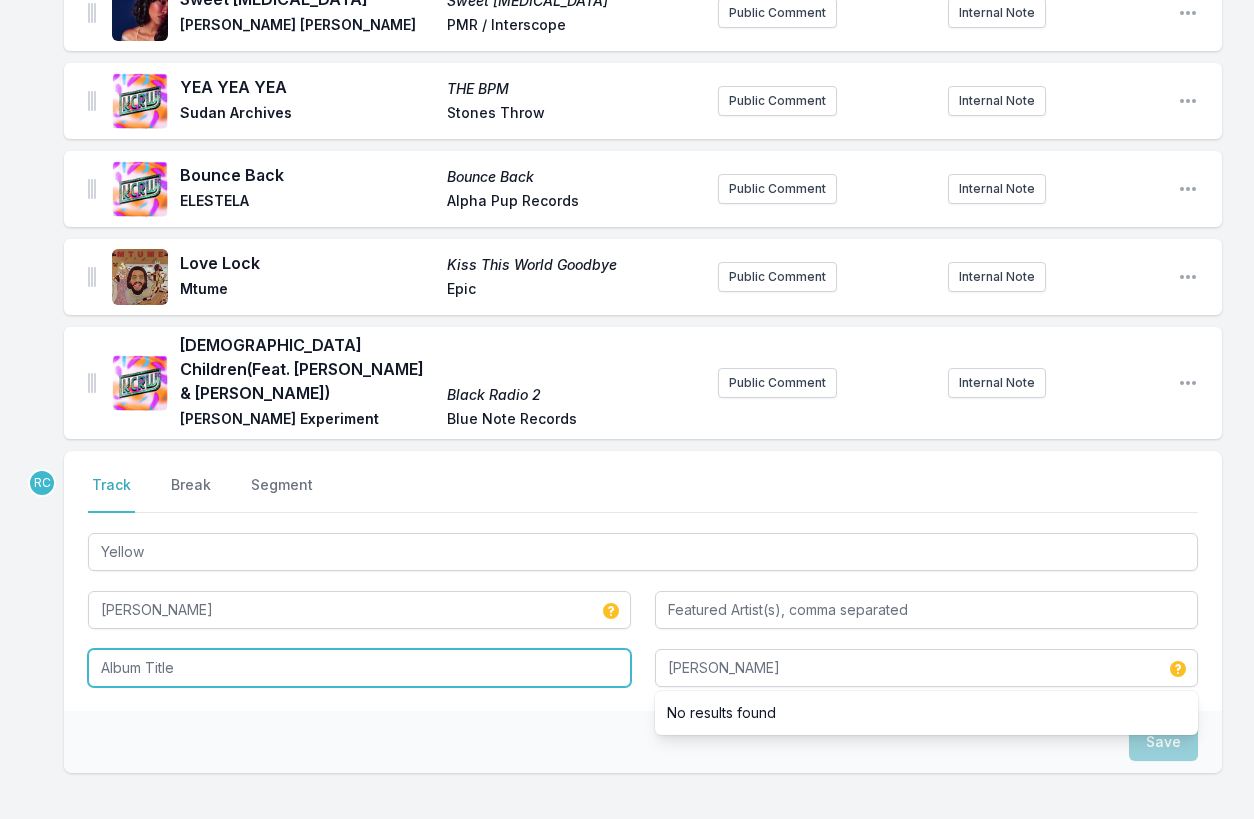 click at bounding box center (359, 668) 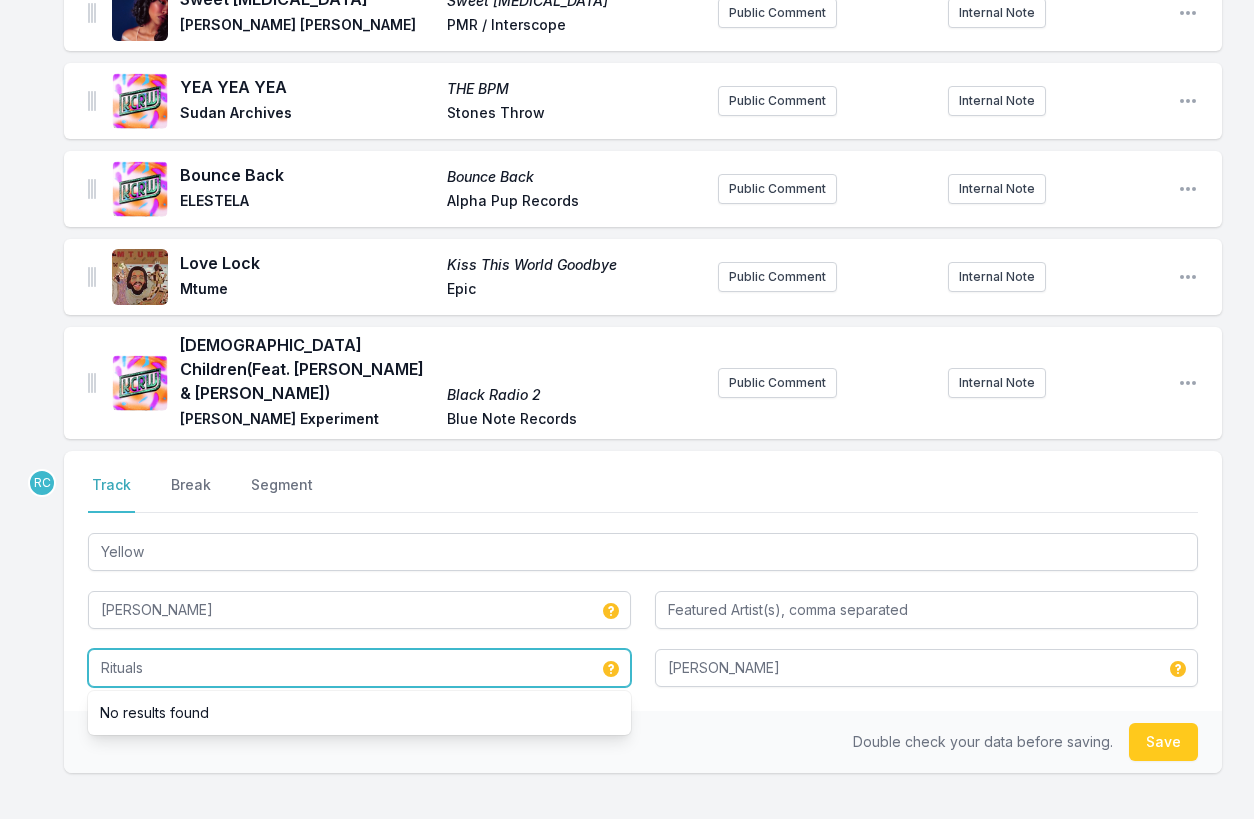 type on "Rituals" 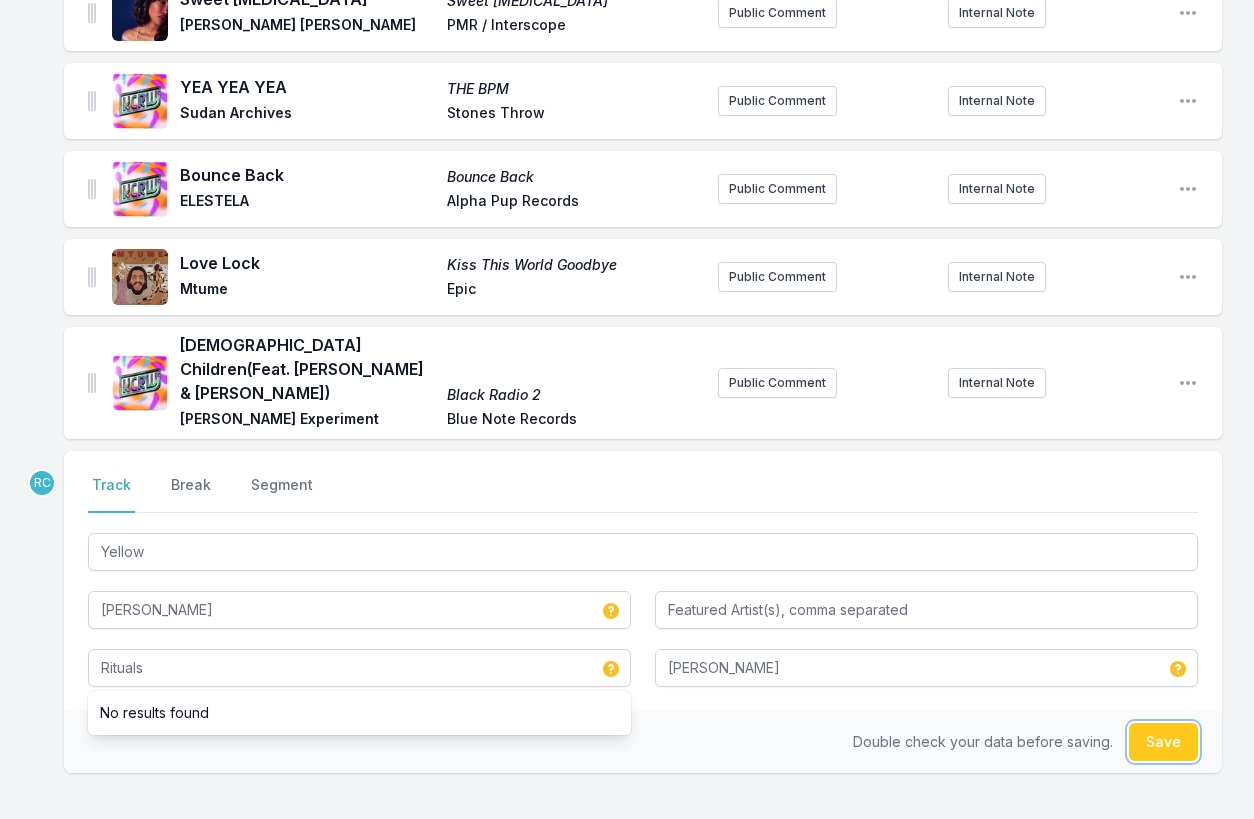 click on "Save" at bounding box center (1163, 742) 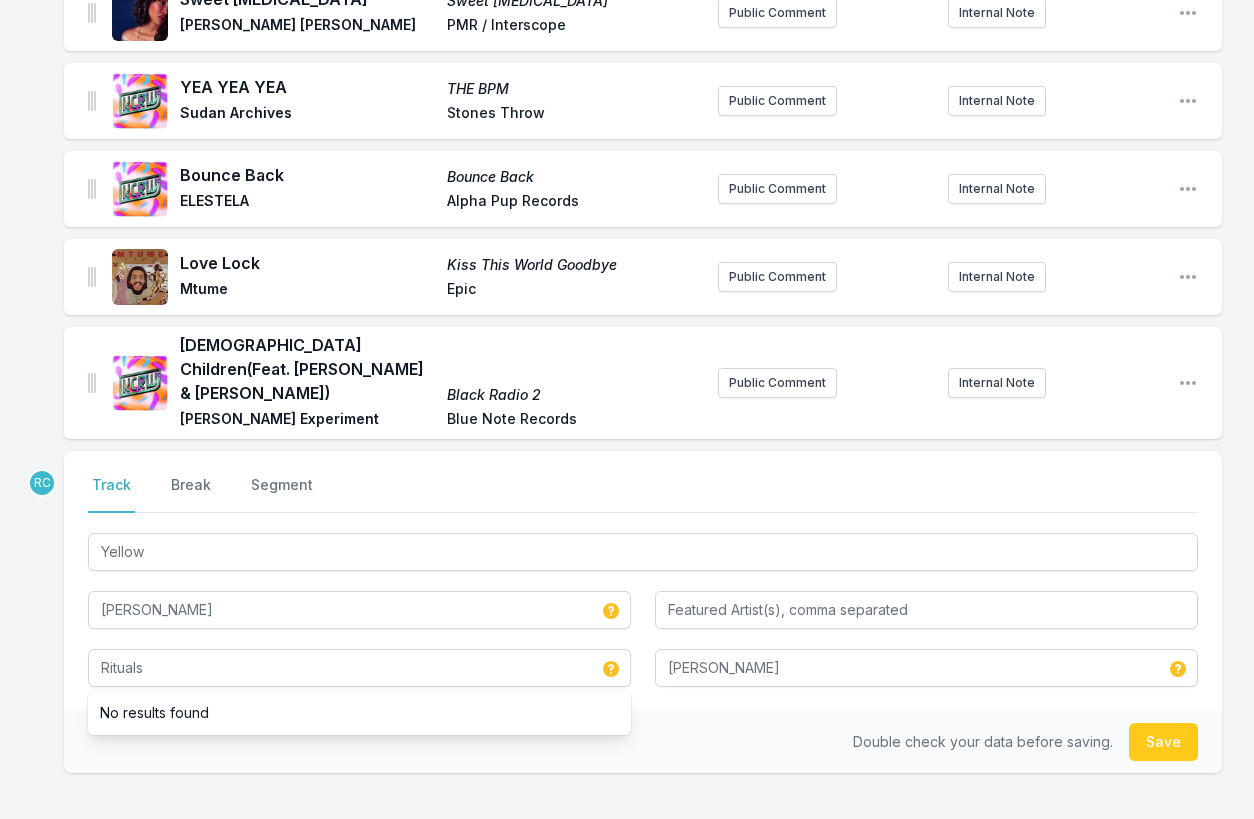 type 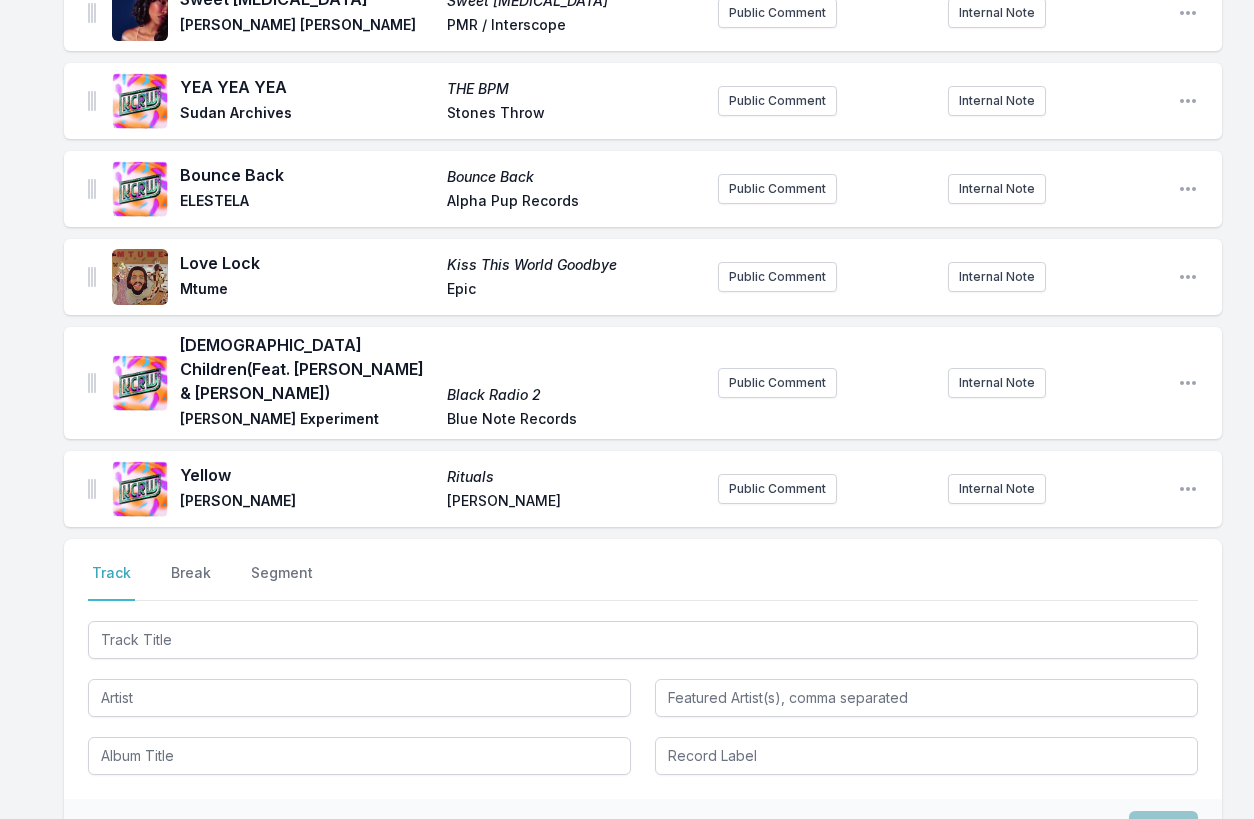 scroll, scrollTop: 1709, scrollLeft: 0, axis: vertical 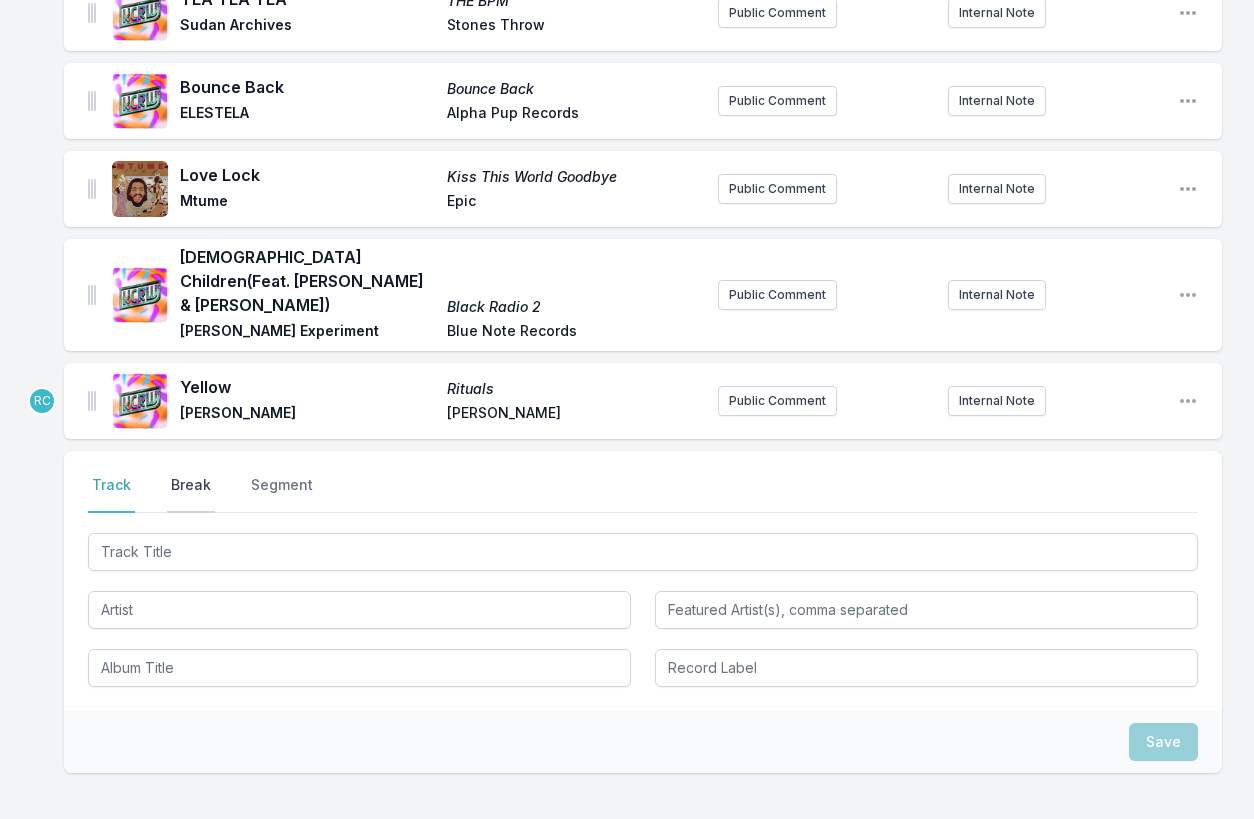 click on "Break" at bounding box center [191, 494] 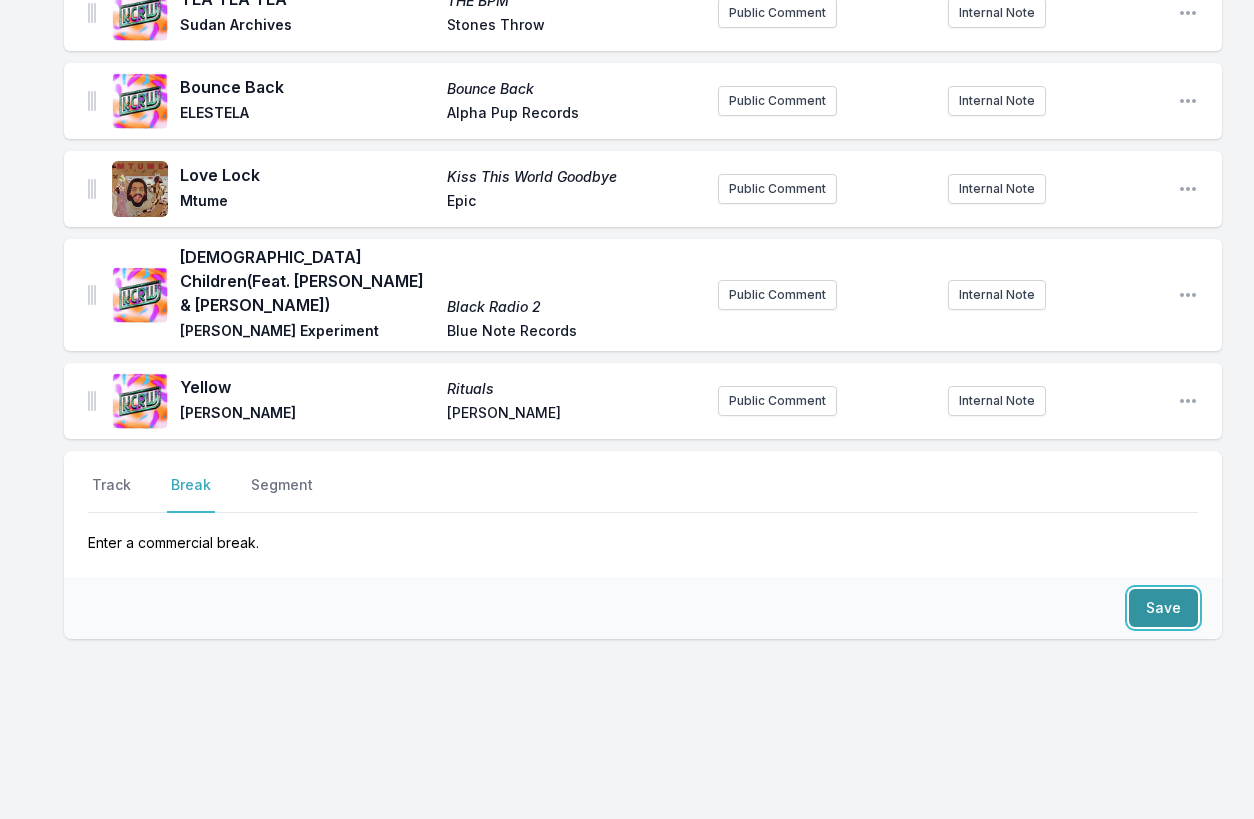 click on "Save" at bounding box center (1163, 608) 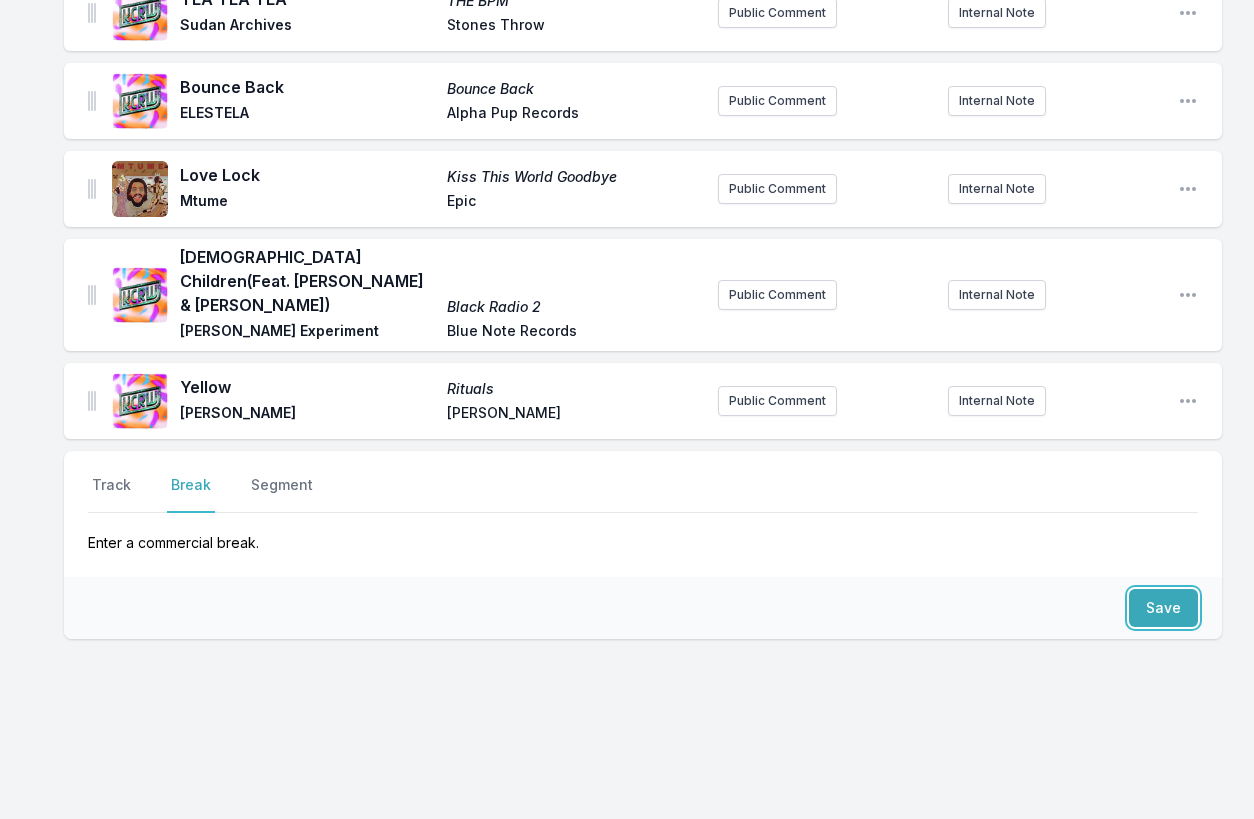 scroll, scrollTop: 1769, scrollLeft: 0, axis: vertical 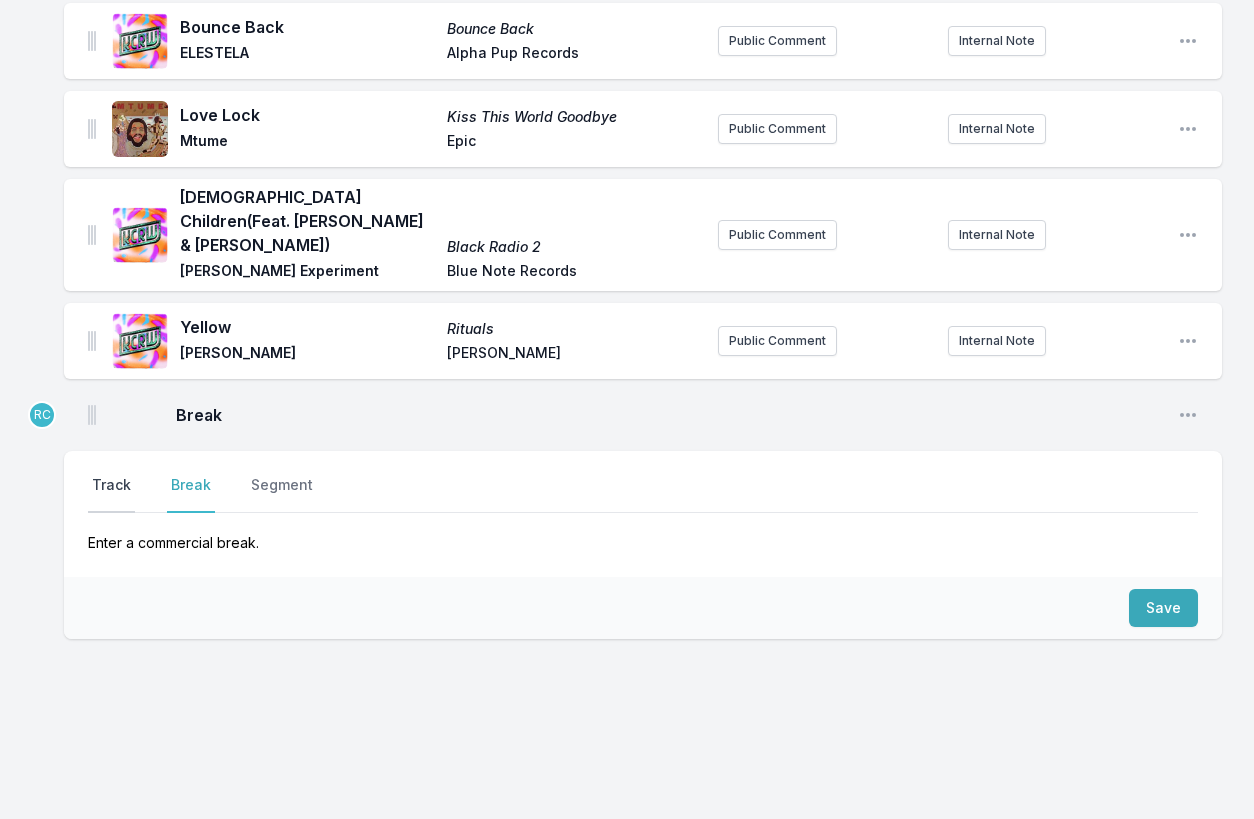 click on "Track" at bounding box center [111, 494] 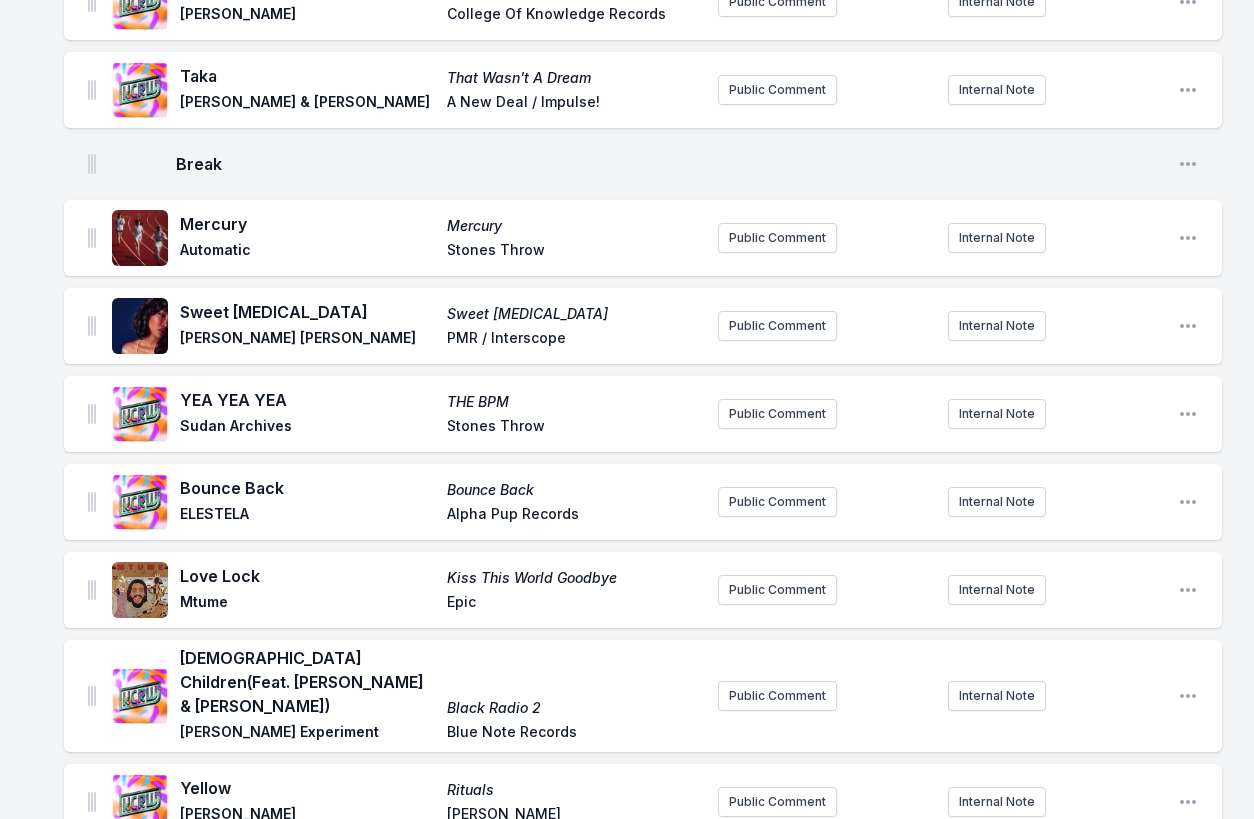 scroll, scrollTop: 1306, scrollLeft: 0, axis: vertical 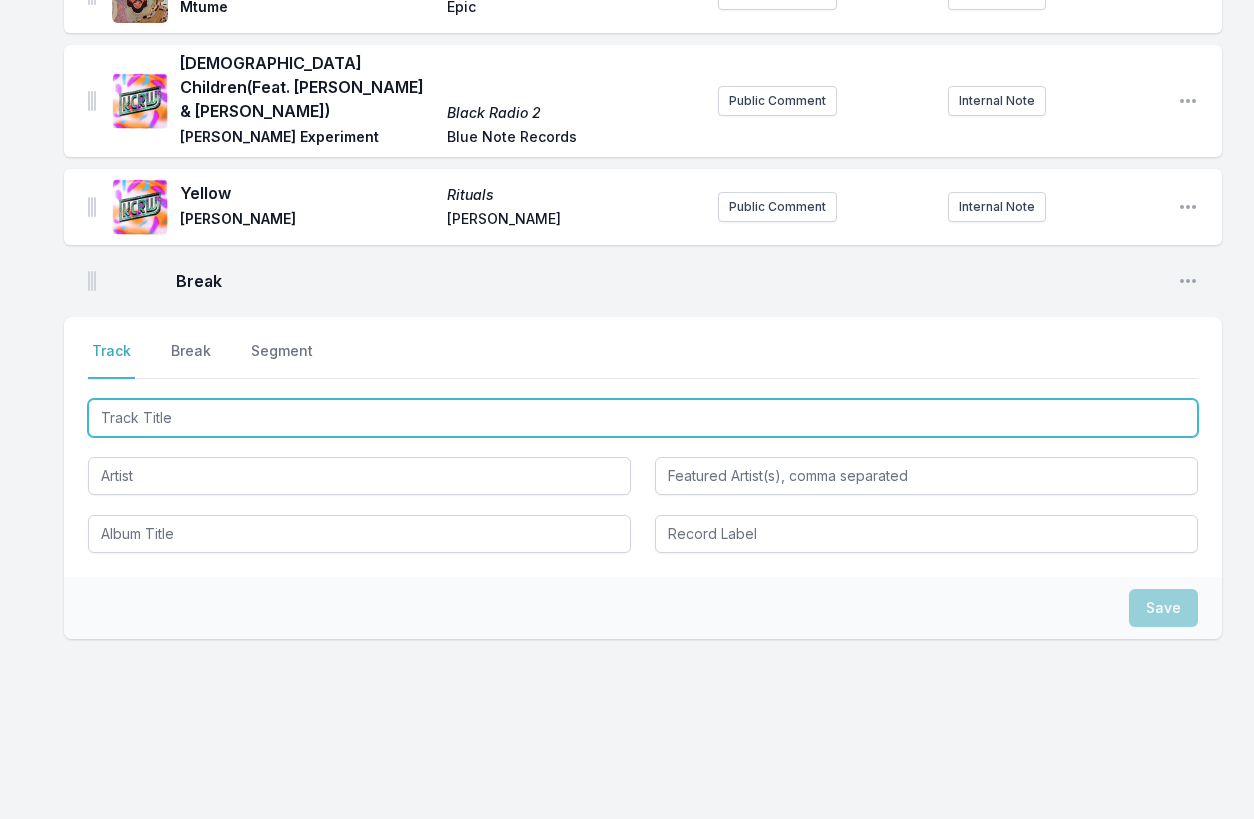 click at bounding box center [643, 418] 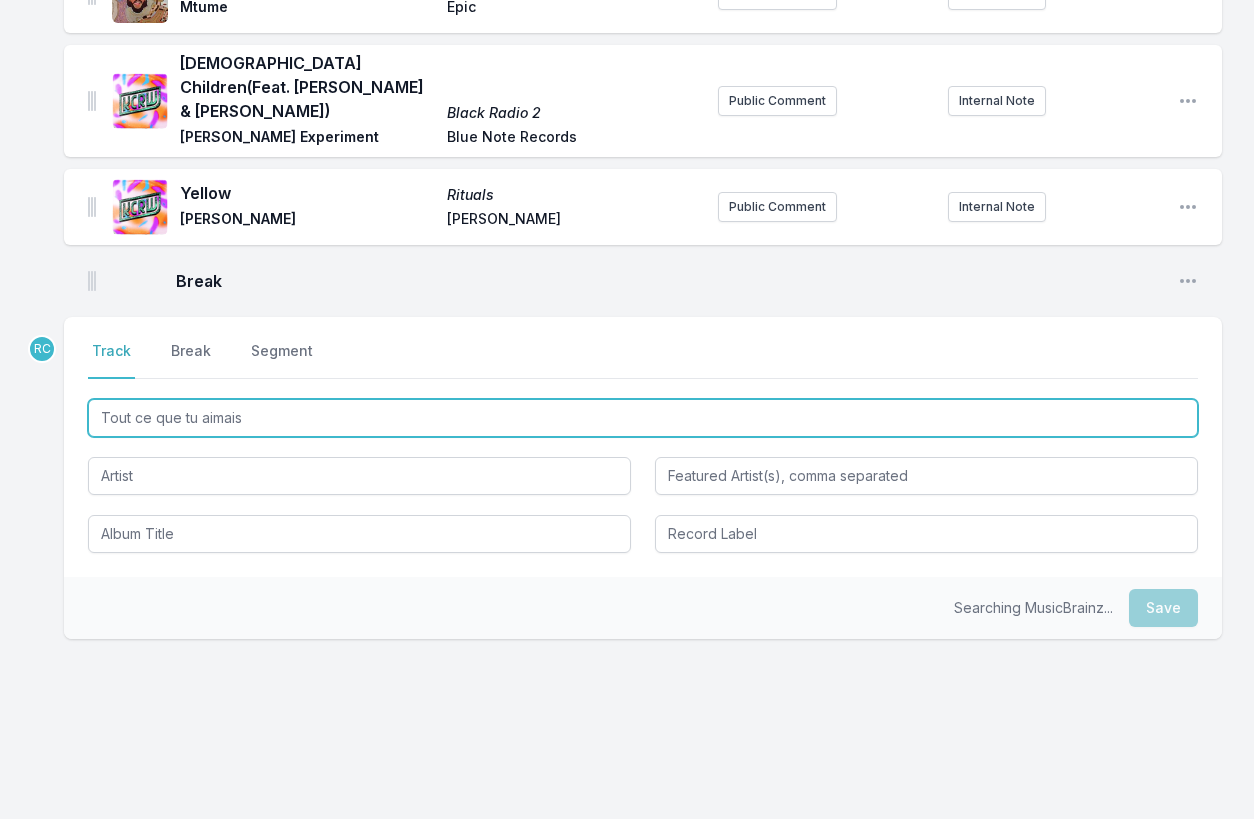 type on "Tout ce que tu aimais" 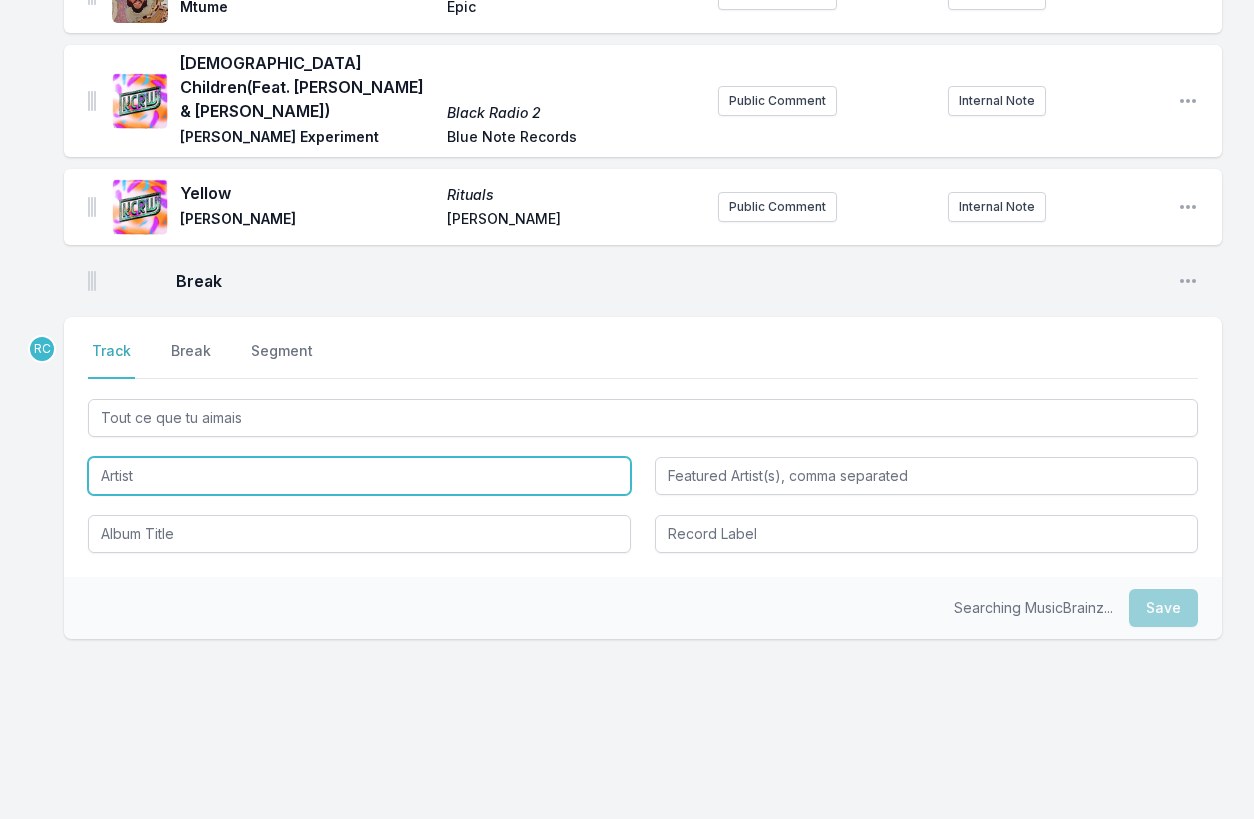 click at bounding box center [359, 476] 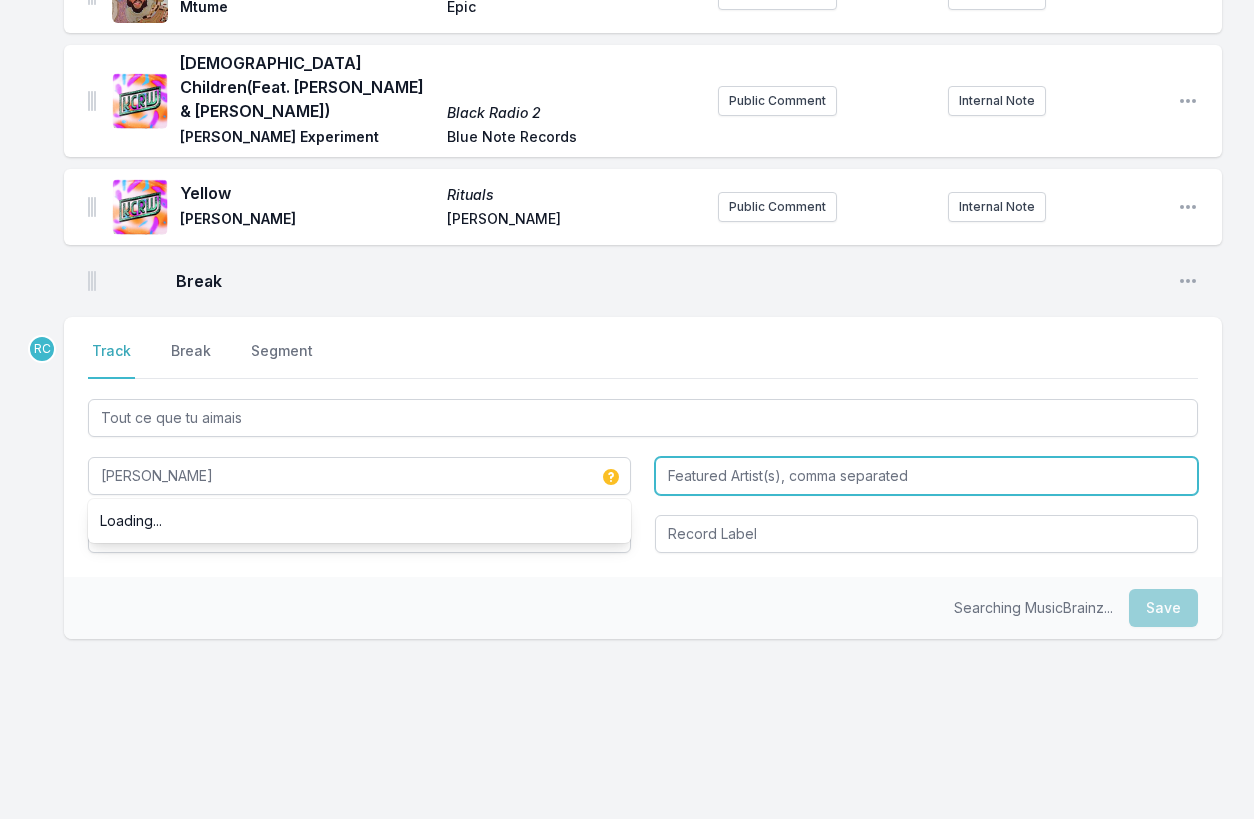 type on "Alice" 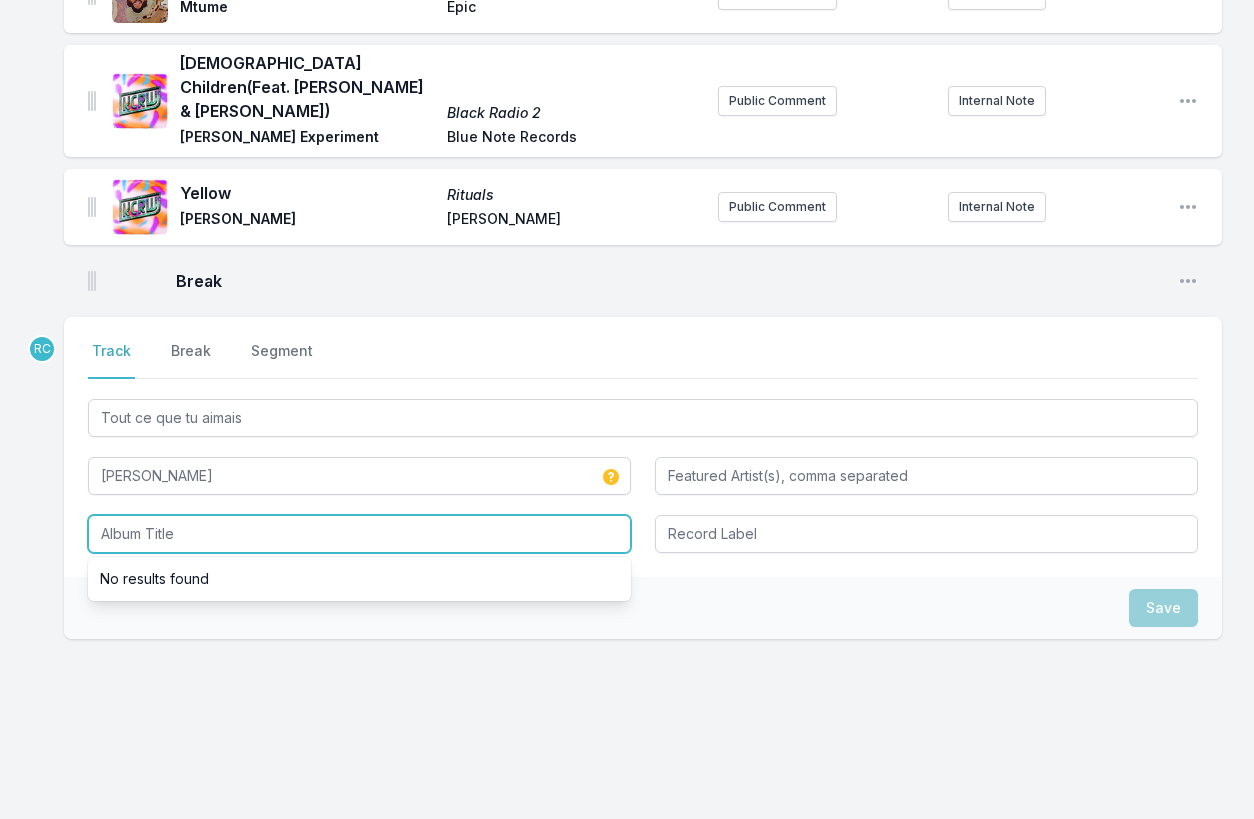 paste on "Tout ce que tu aimais" 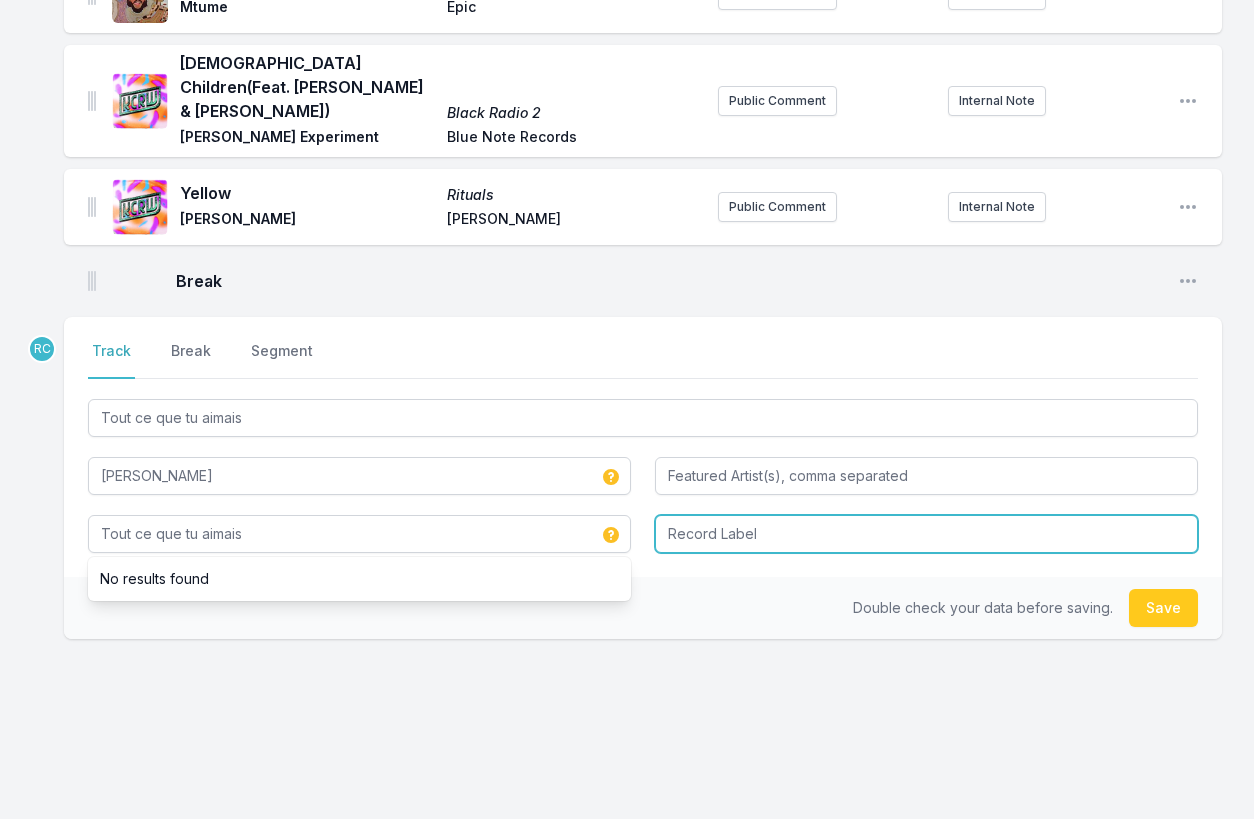 type on "Tout ce que tu aimais" 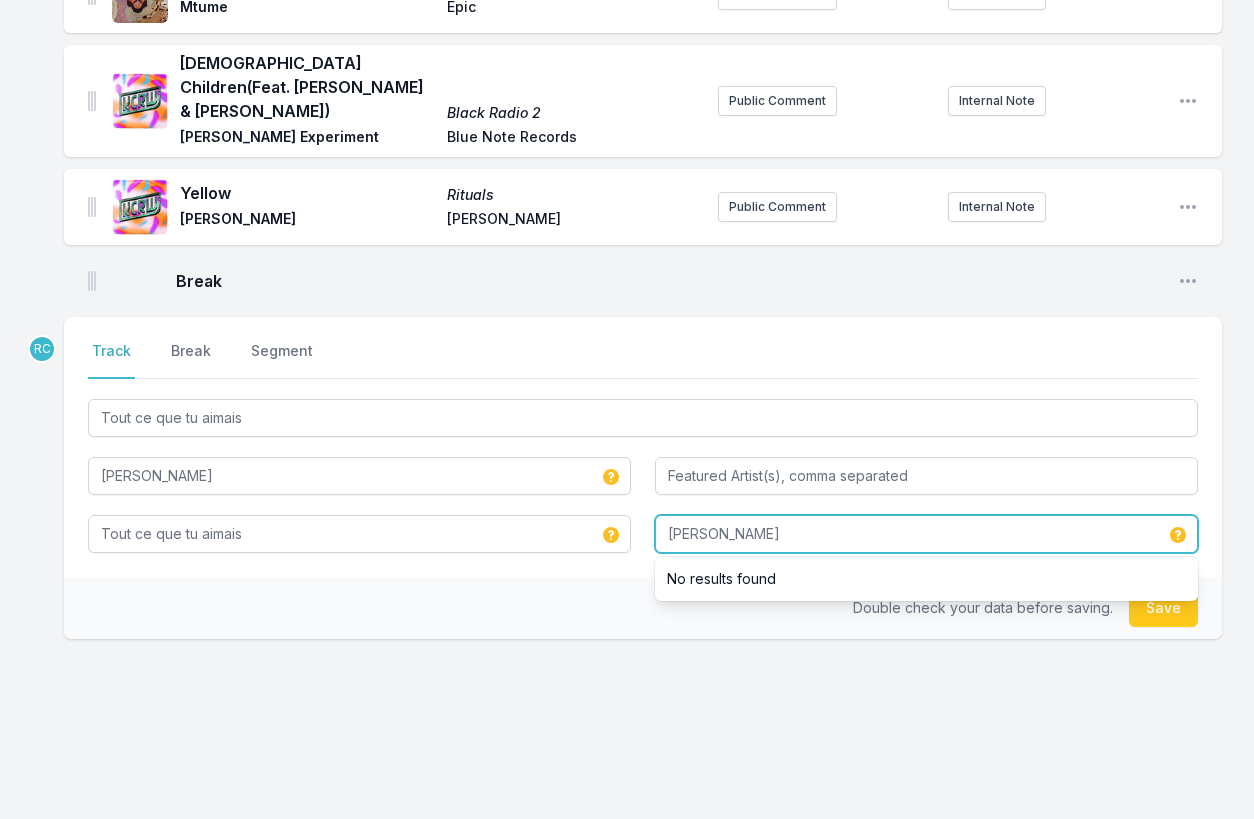 type on "Alice" 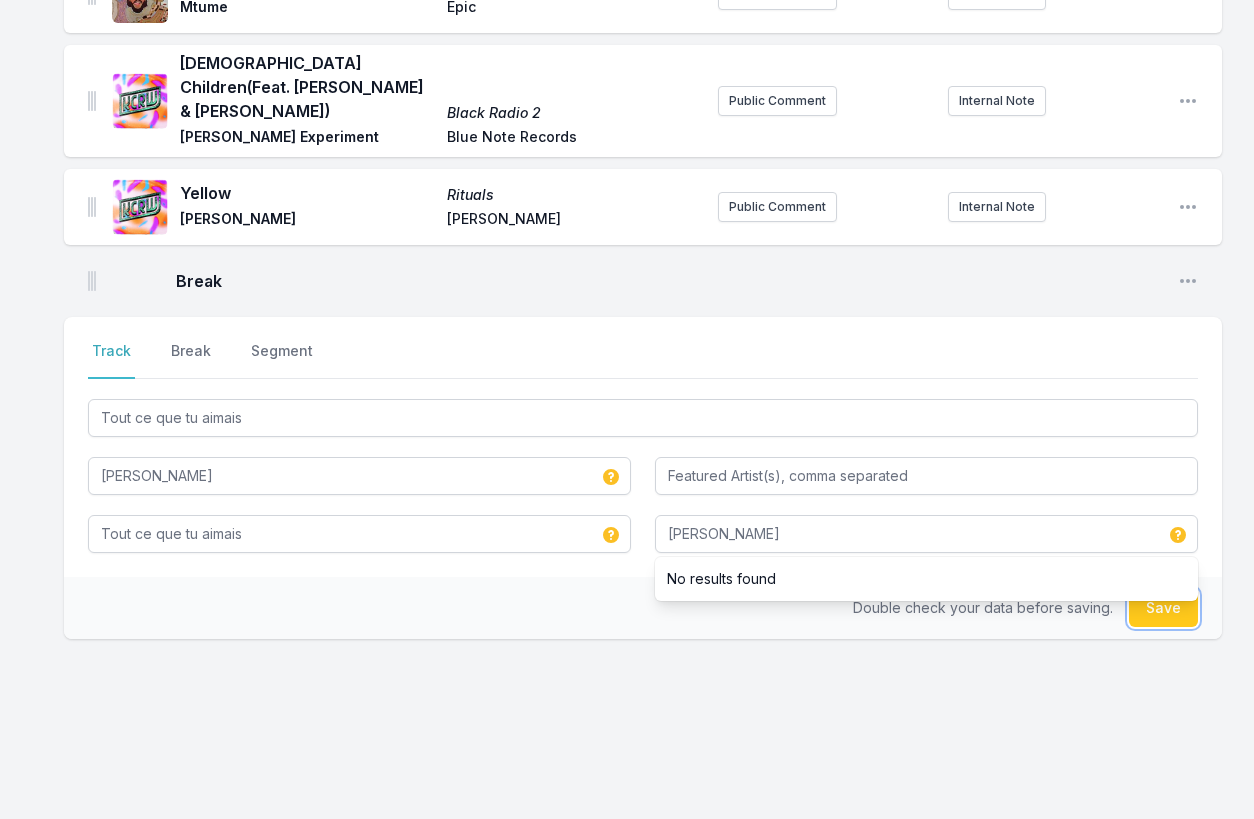 click on "Save" at bounding box center [1163, 608] 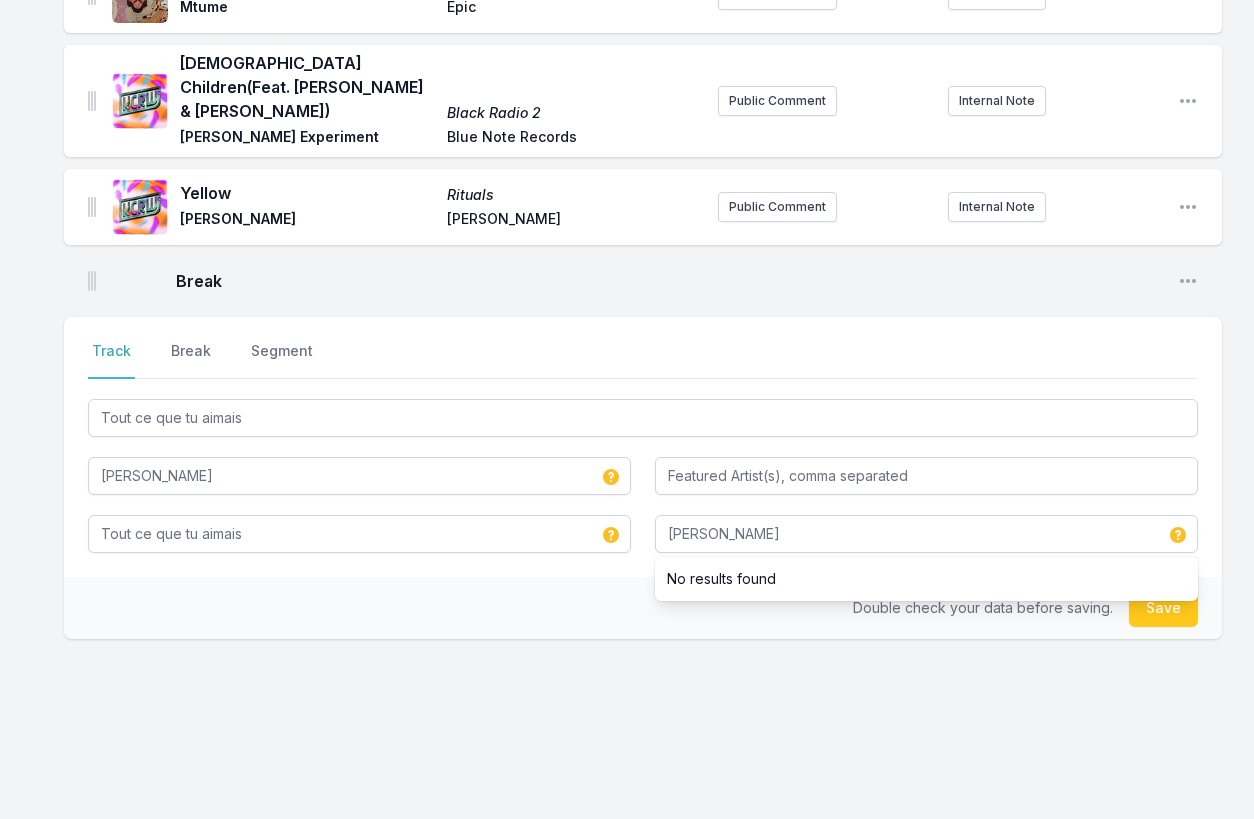 type 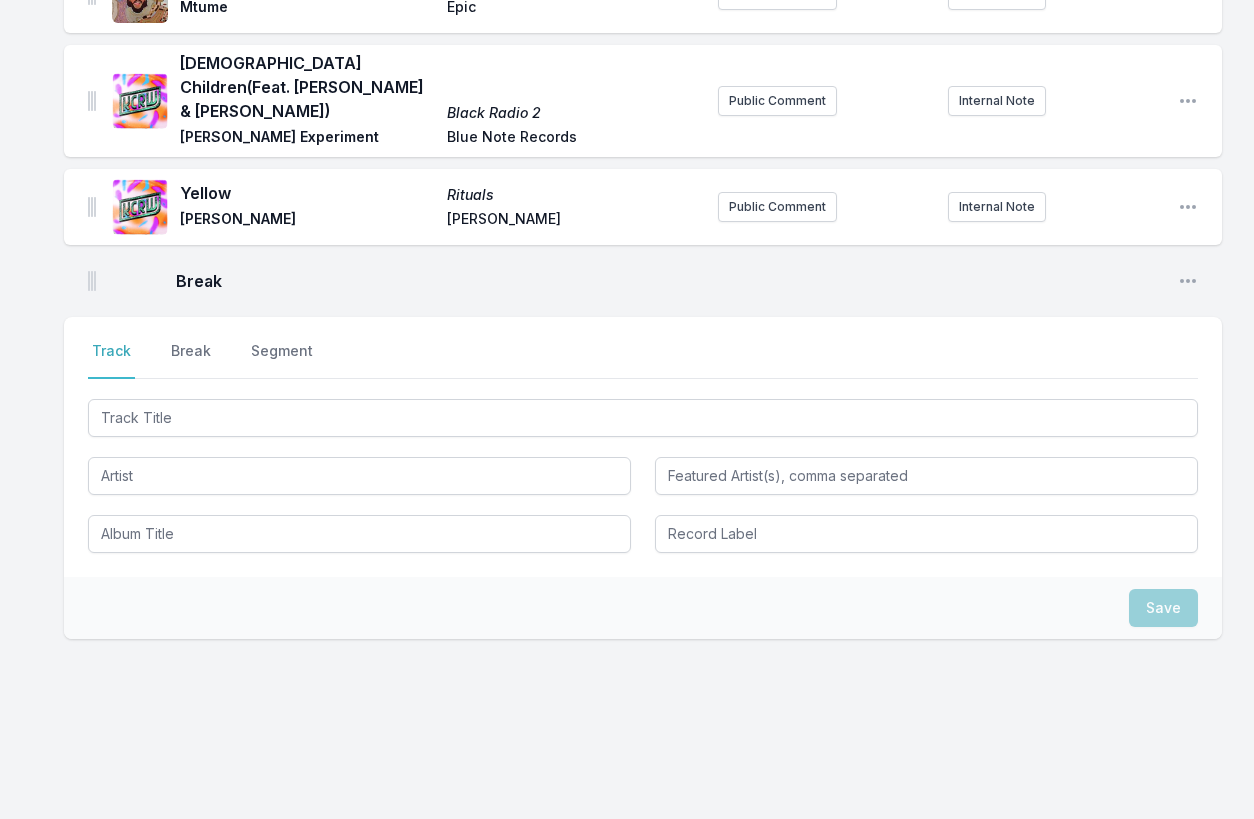 scroll, scrollTop: 1991, scrollLeft: 0, axis: vertical 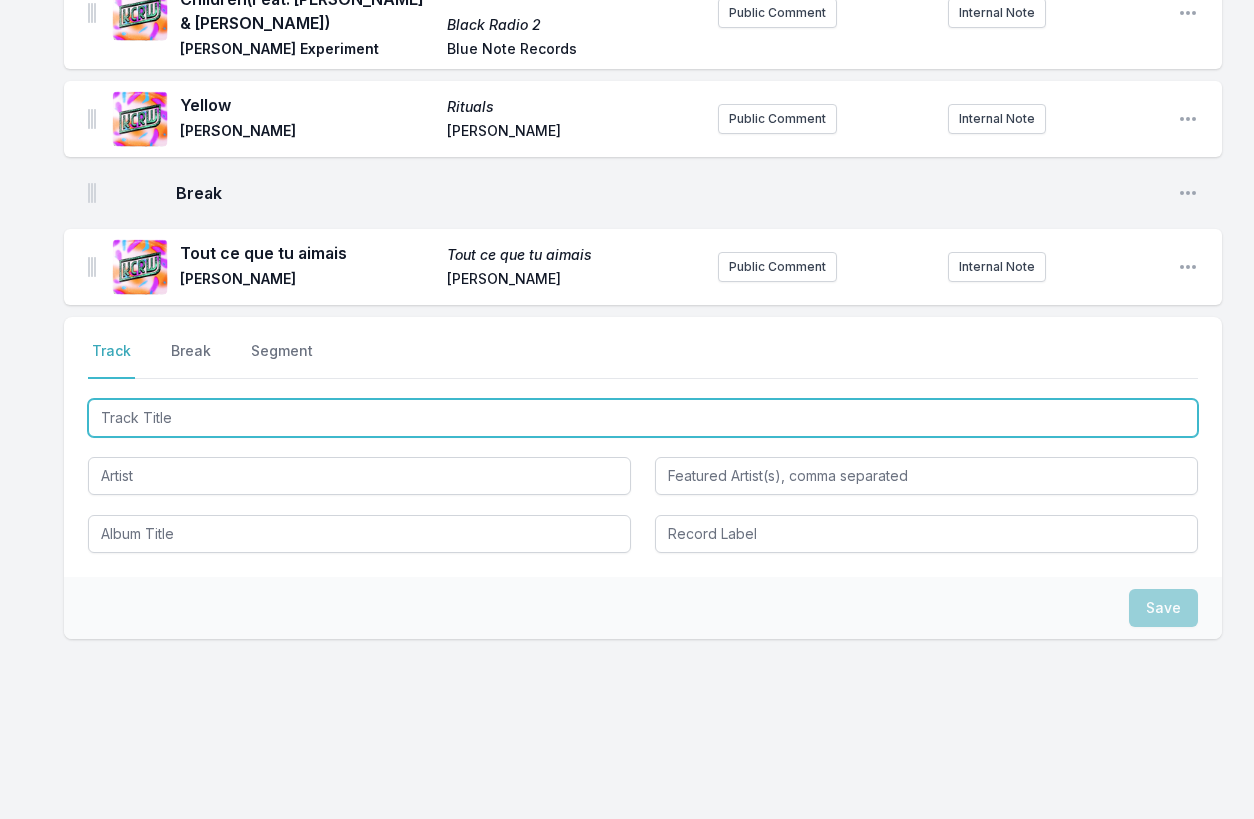 click at bounding box center (643, 418) 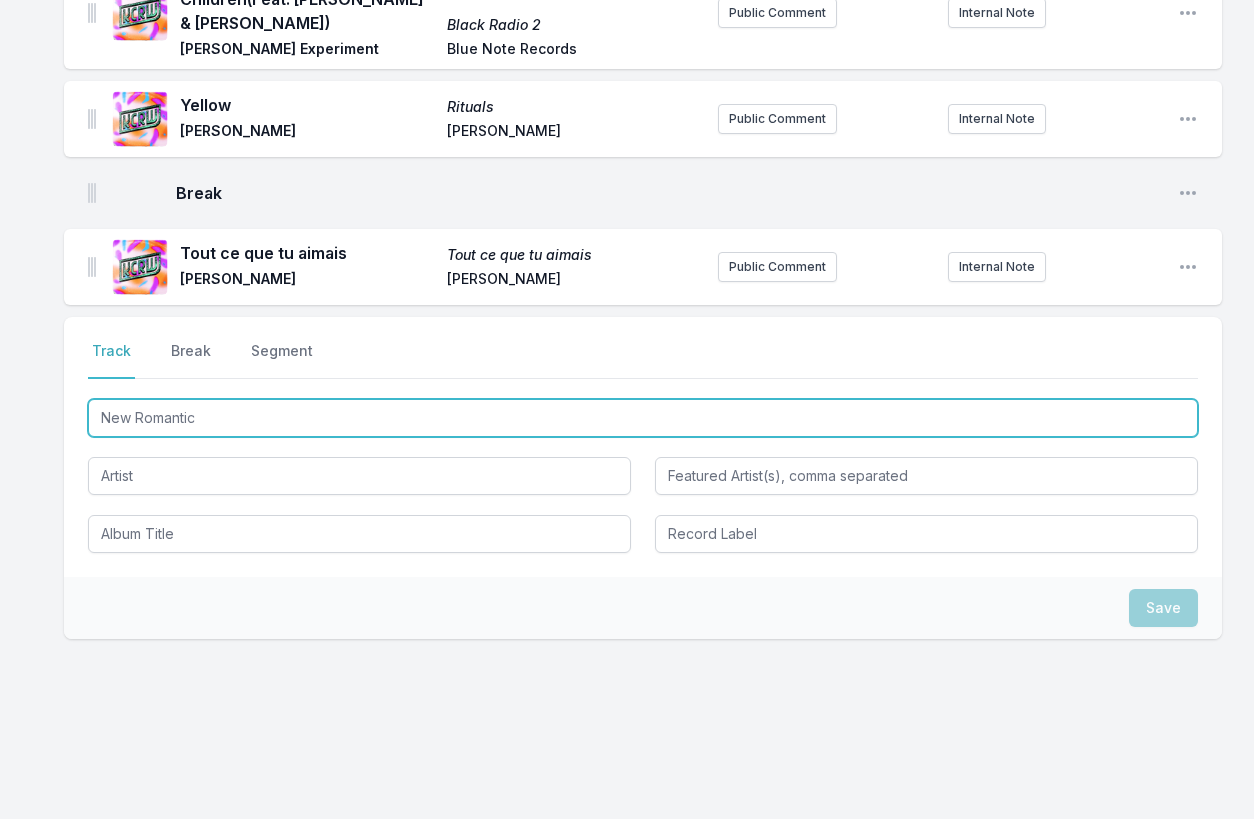 paste on "SE SO NEON" 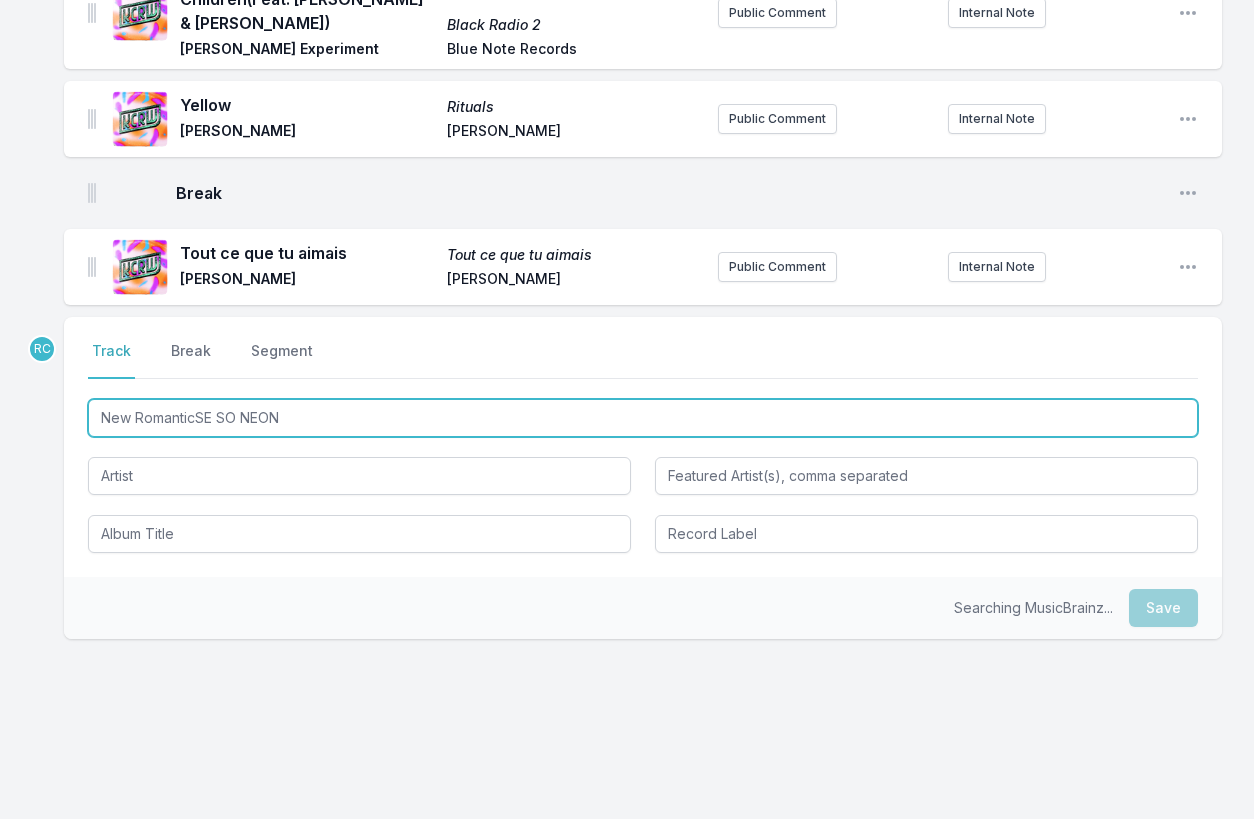 type on "New Romantic" 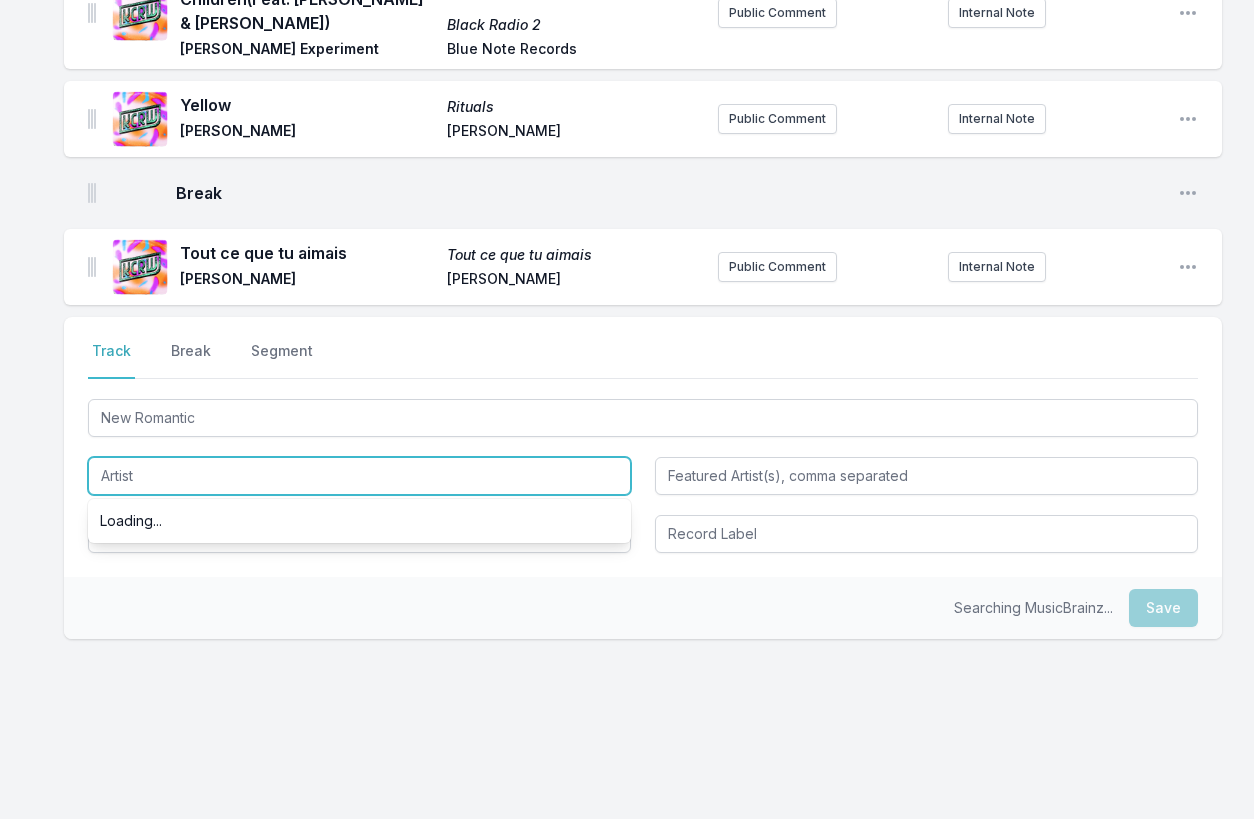 paste on "SE SO NEON" 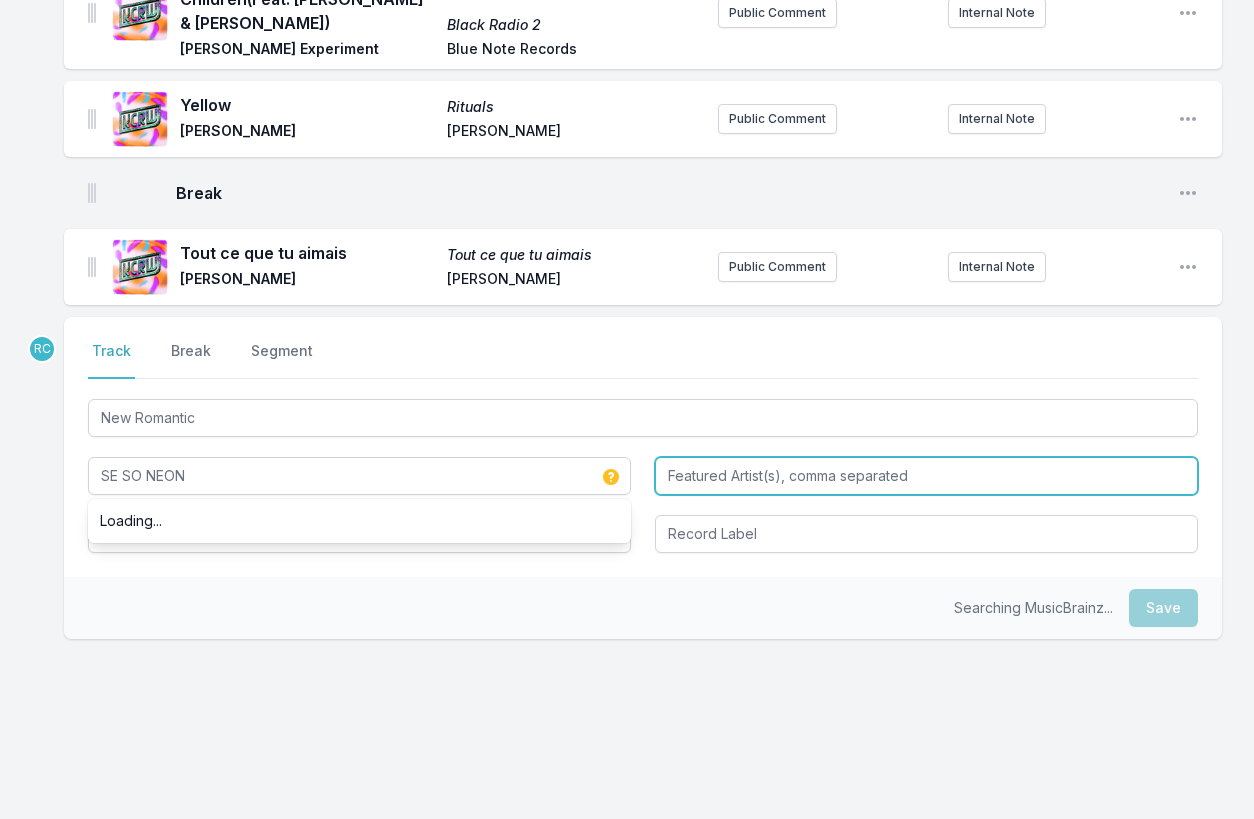 type on "SE SO NEON" 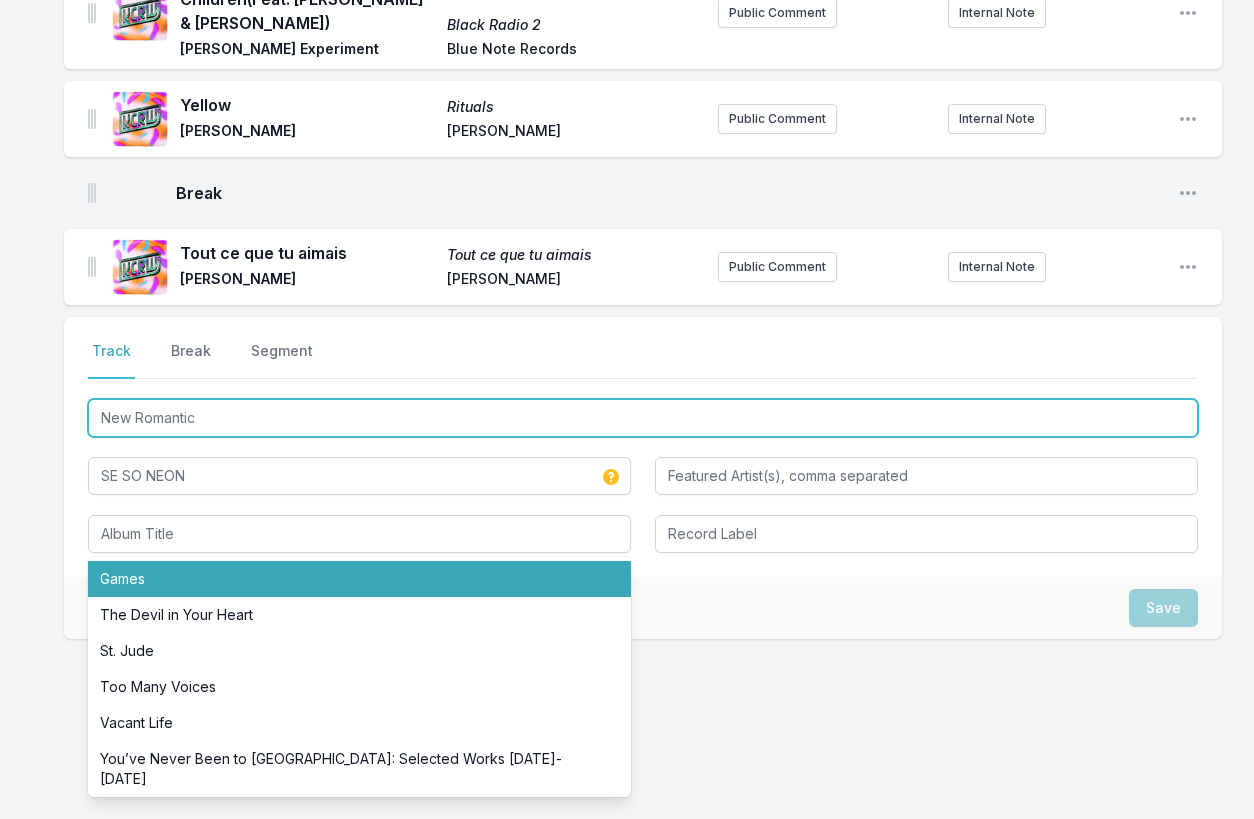 drag, startPoint x: 205, startPoint y: 407, endPoint x: 46, endPoint y: 386, distance: 160.3808 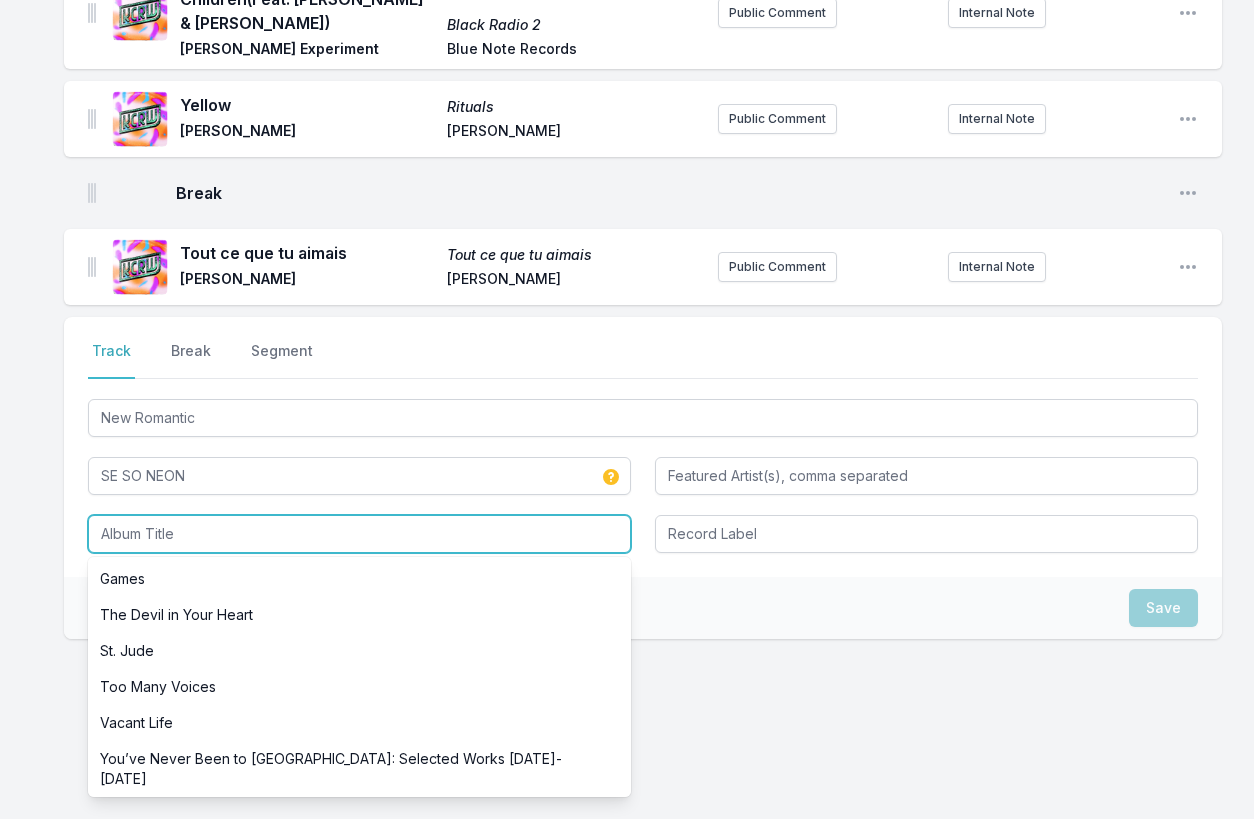 click at bounding box center [359, 534] 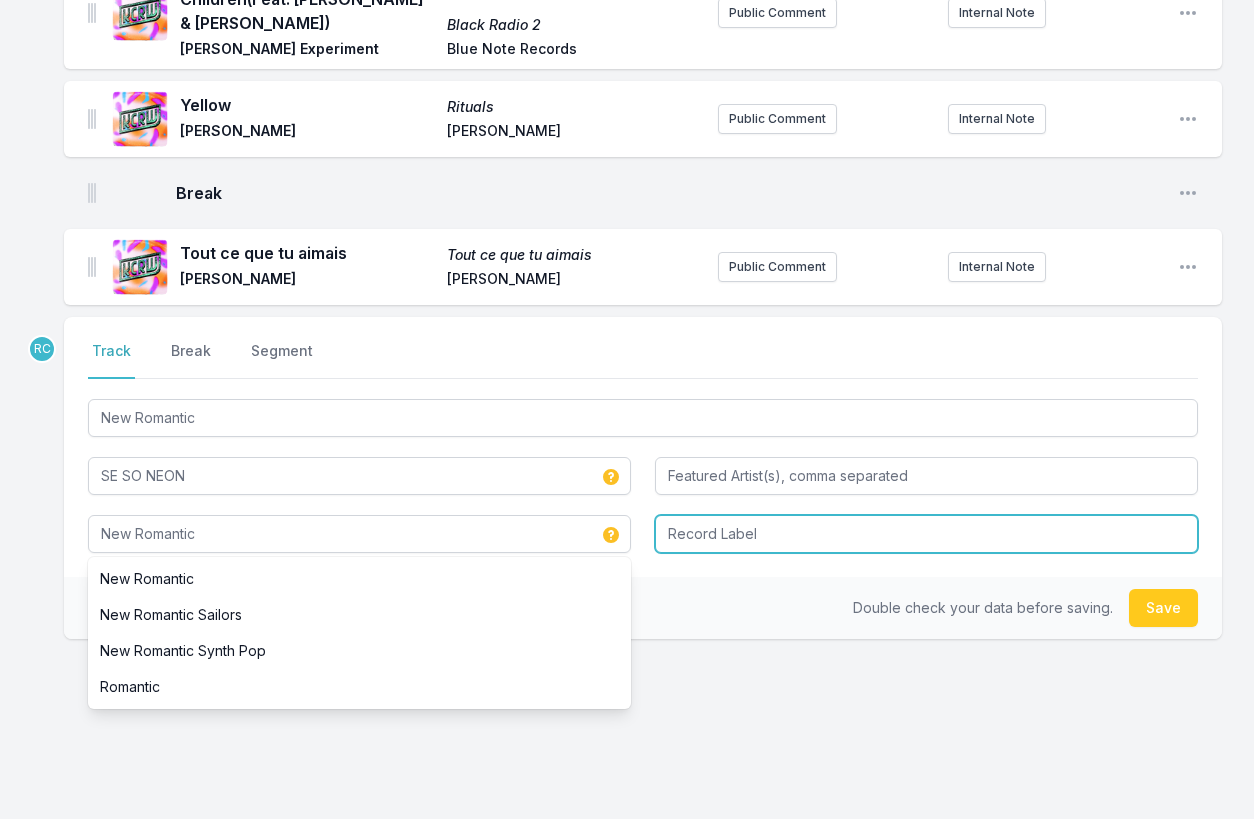 type on "New Romantic" 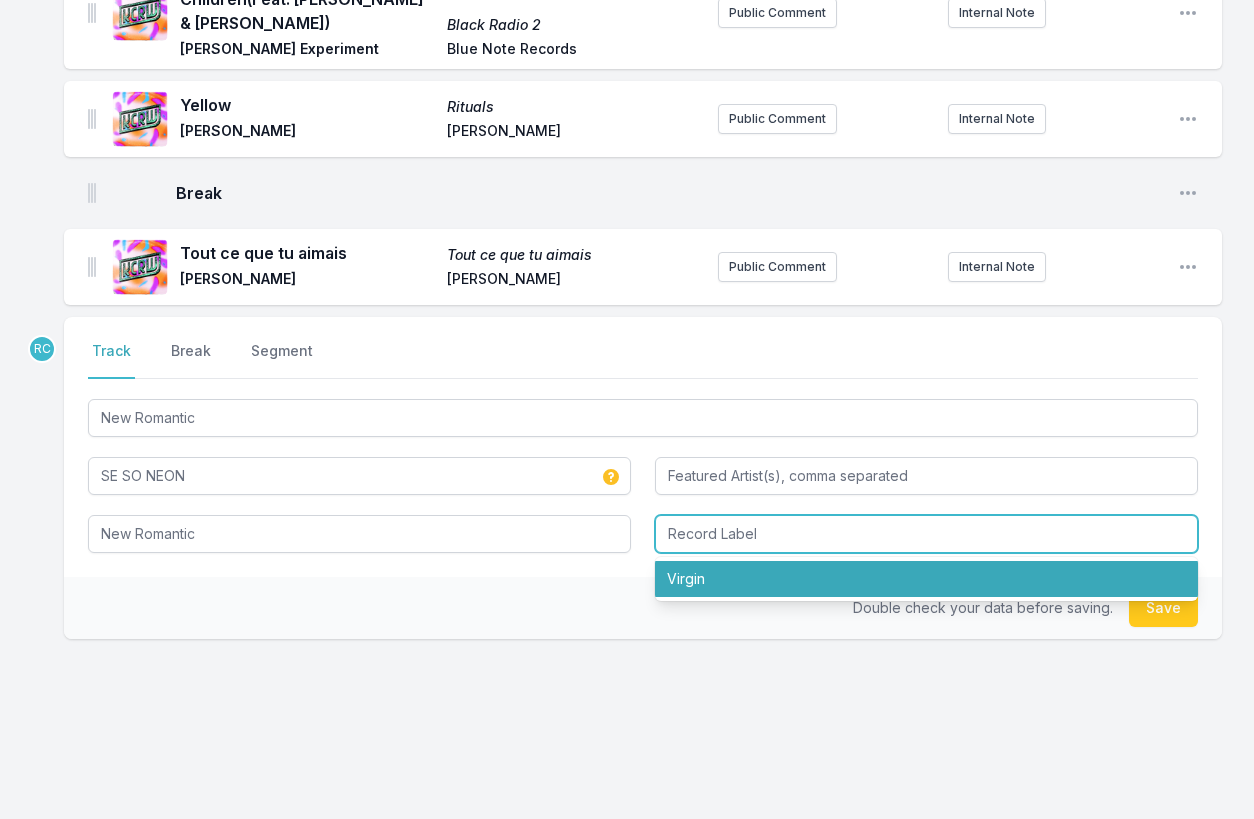 click on "Virgin" at bounding box center (926, 579) 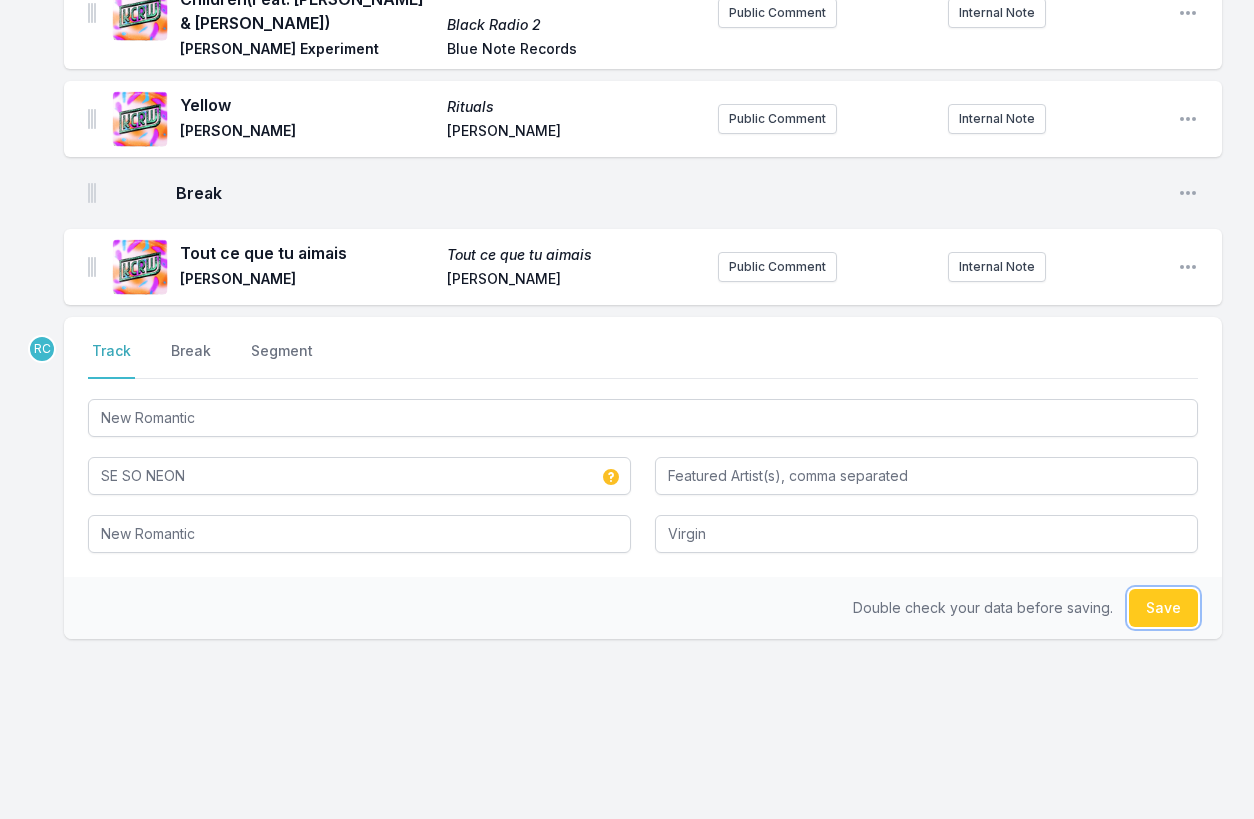 click on "Save" at bounding box center (1163, 608) 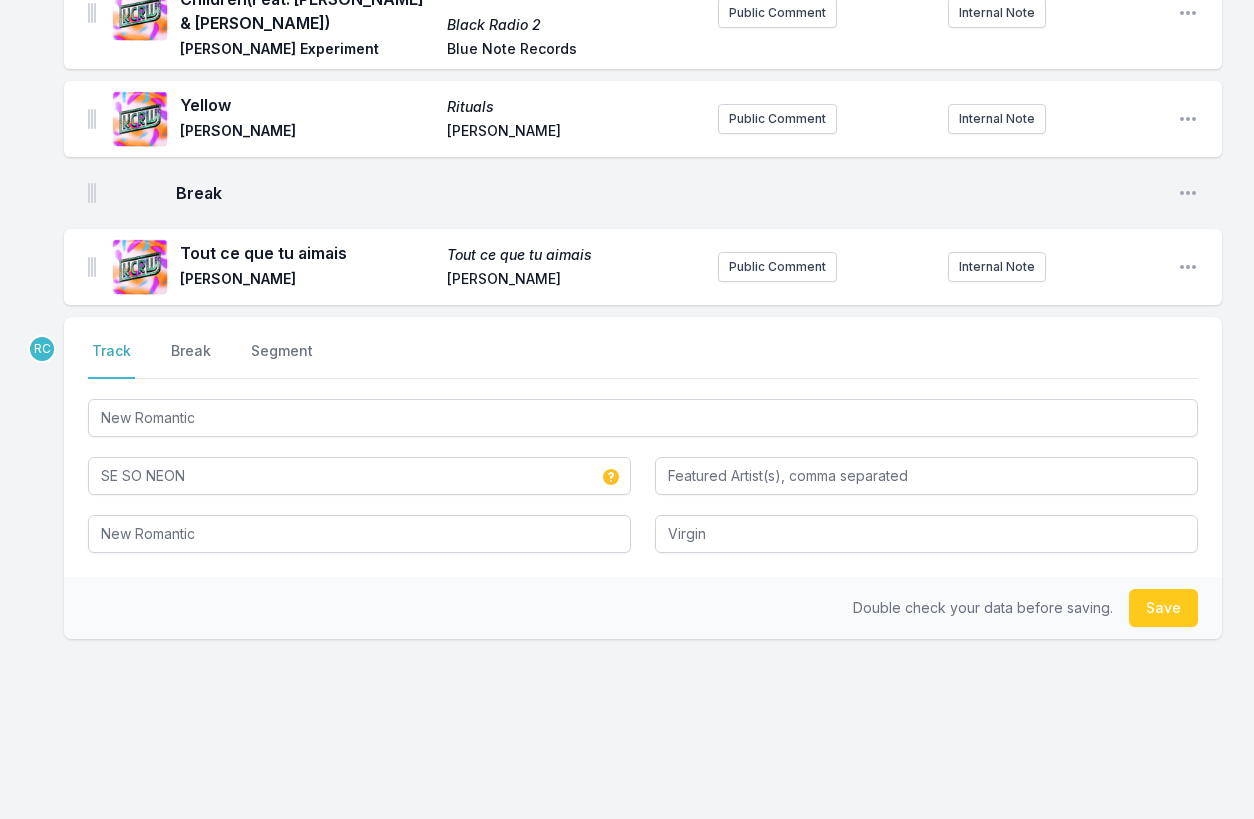 type 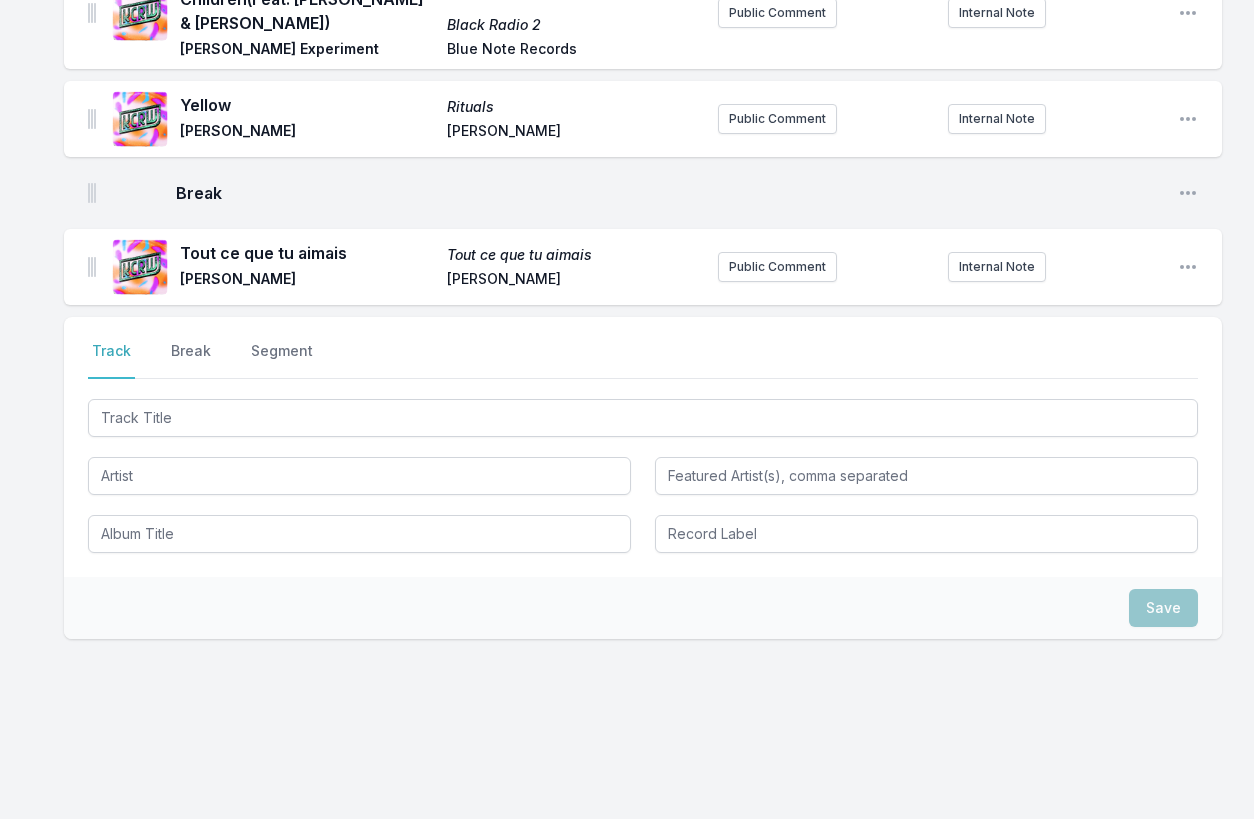 scroll, scrollTop: 2079, scrollLeft: 0, axis: vertical 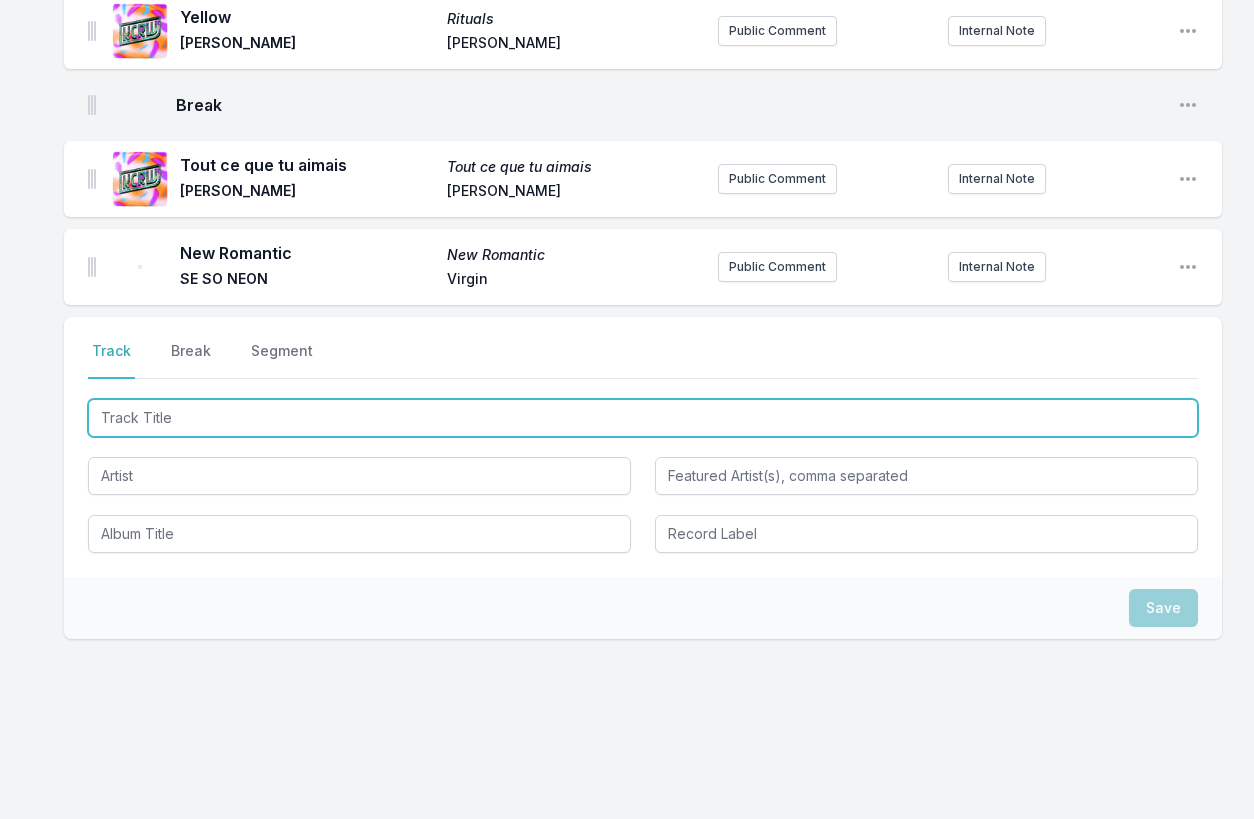 click at bounding box center (643, 418) 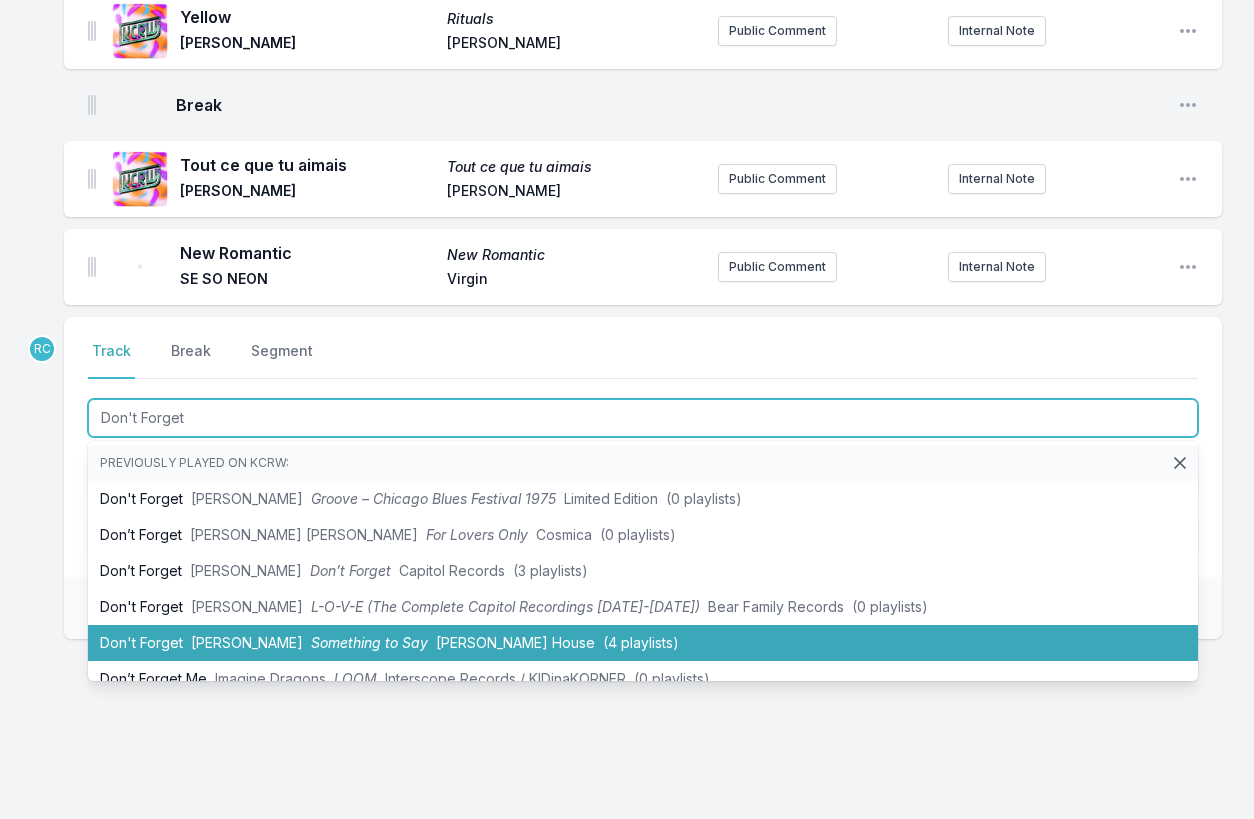 click on "Don't Forget Cory Henry Something to Say Henry House (4 playlists)" at bounding box center (643, 643) 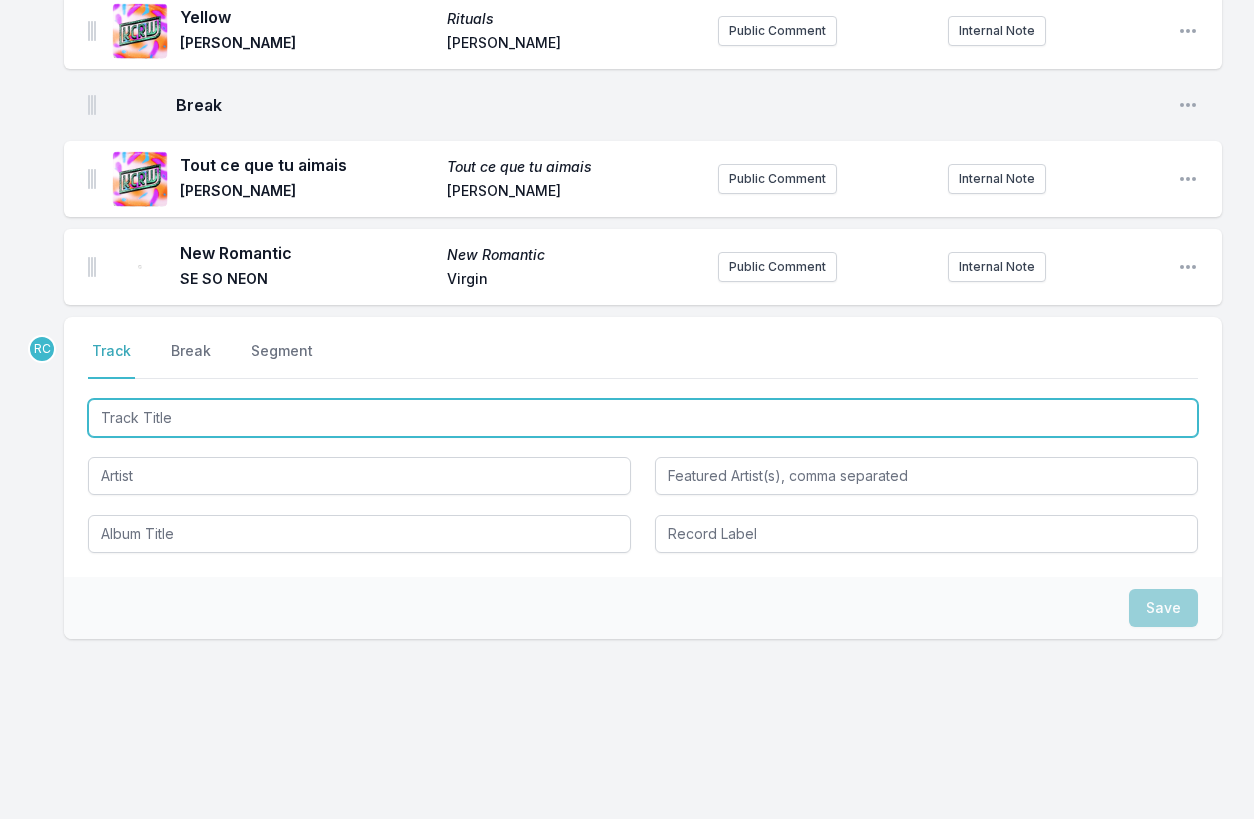 scroll, scrollTop: 2167, scrollLeft: 0, axis: vertical 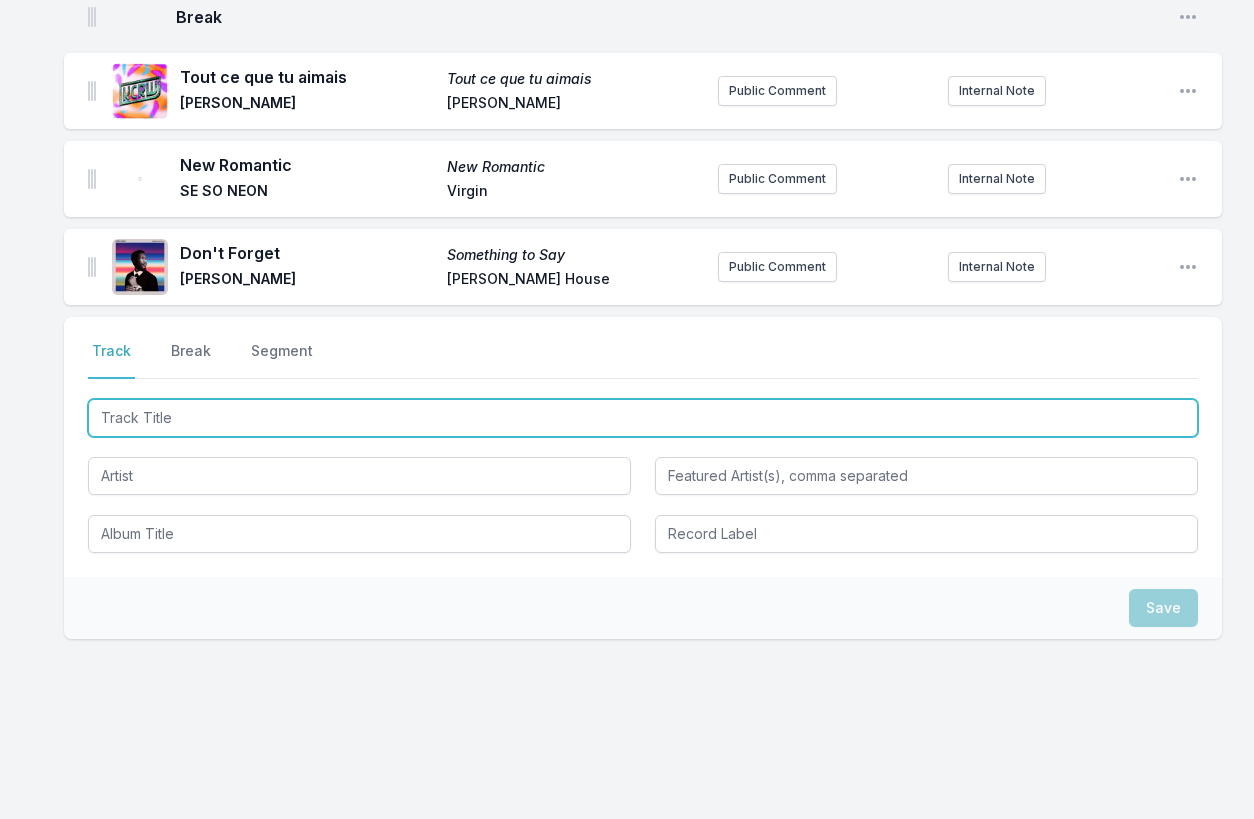 click at bounding box center (643, 418) 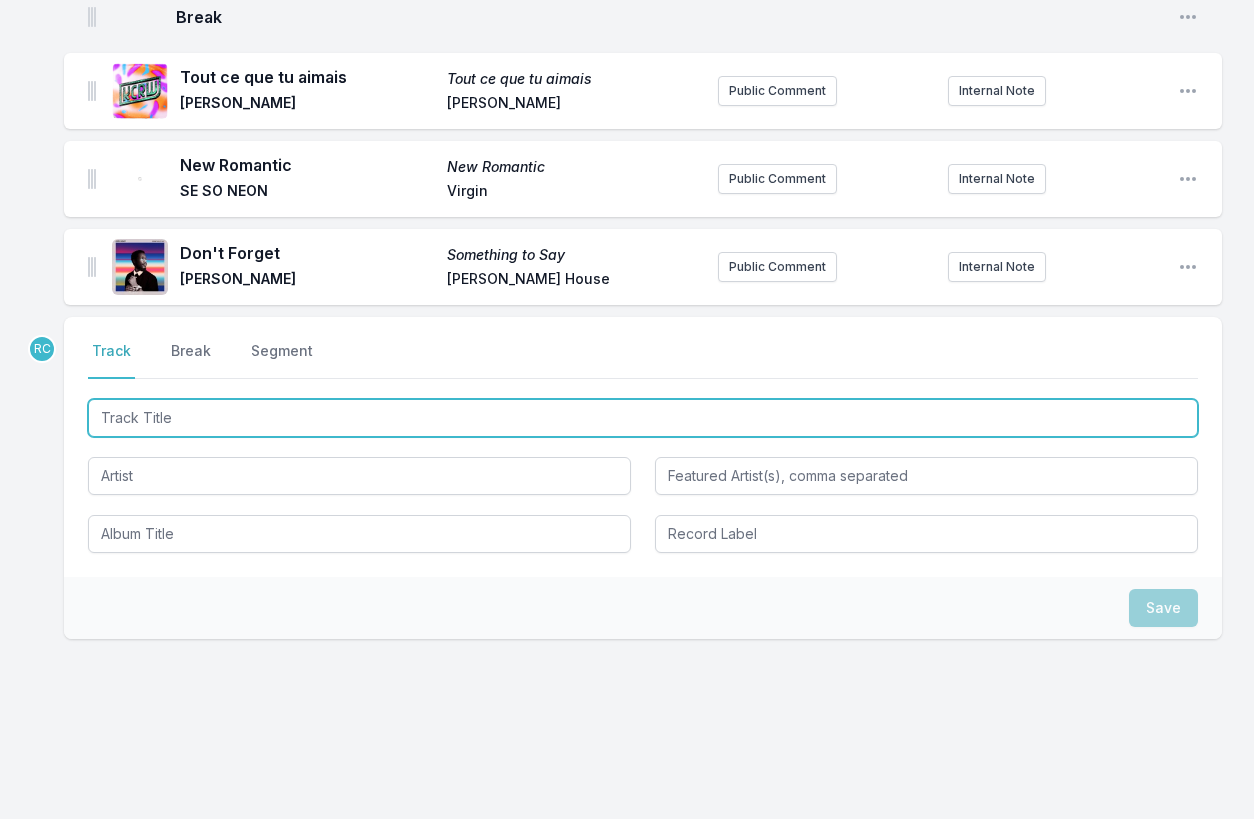 paste on "My Best Step" 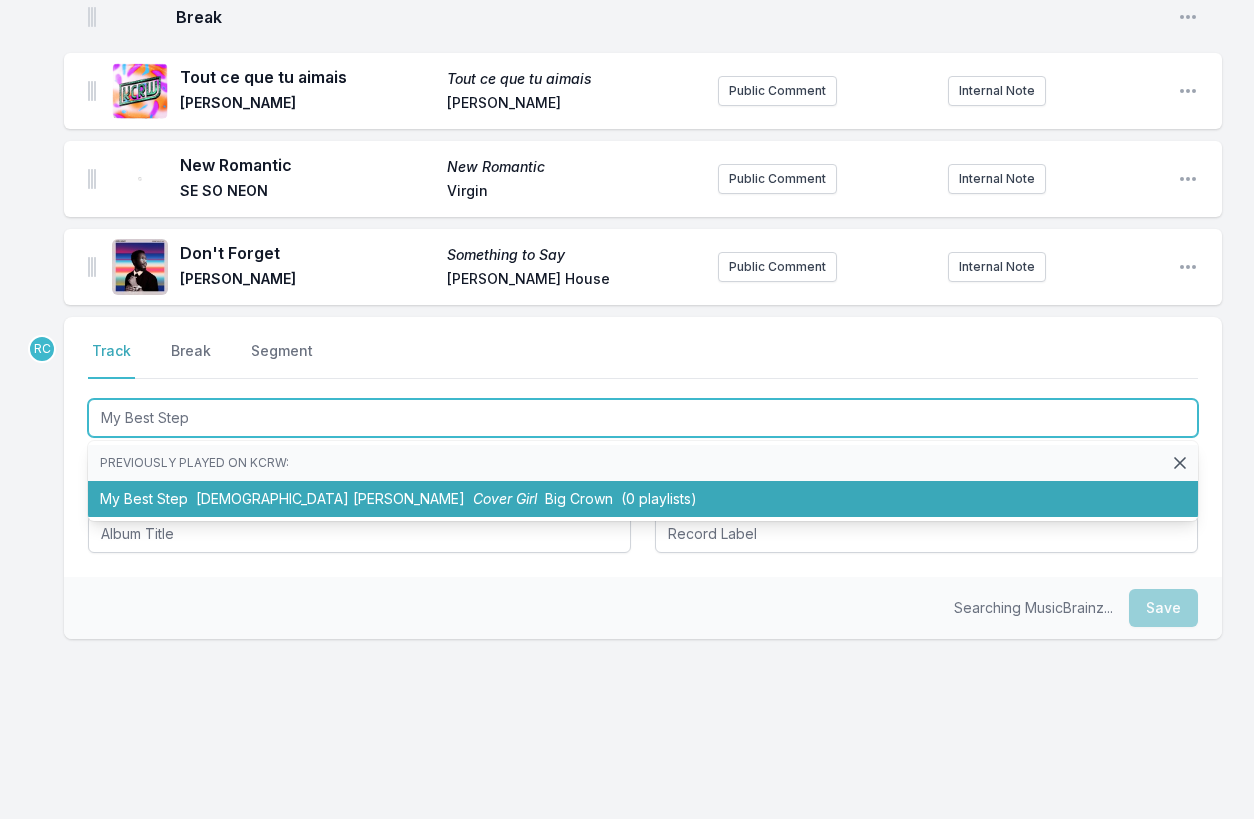 click on "Lady Wray" at bounding box center [330, 498] 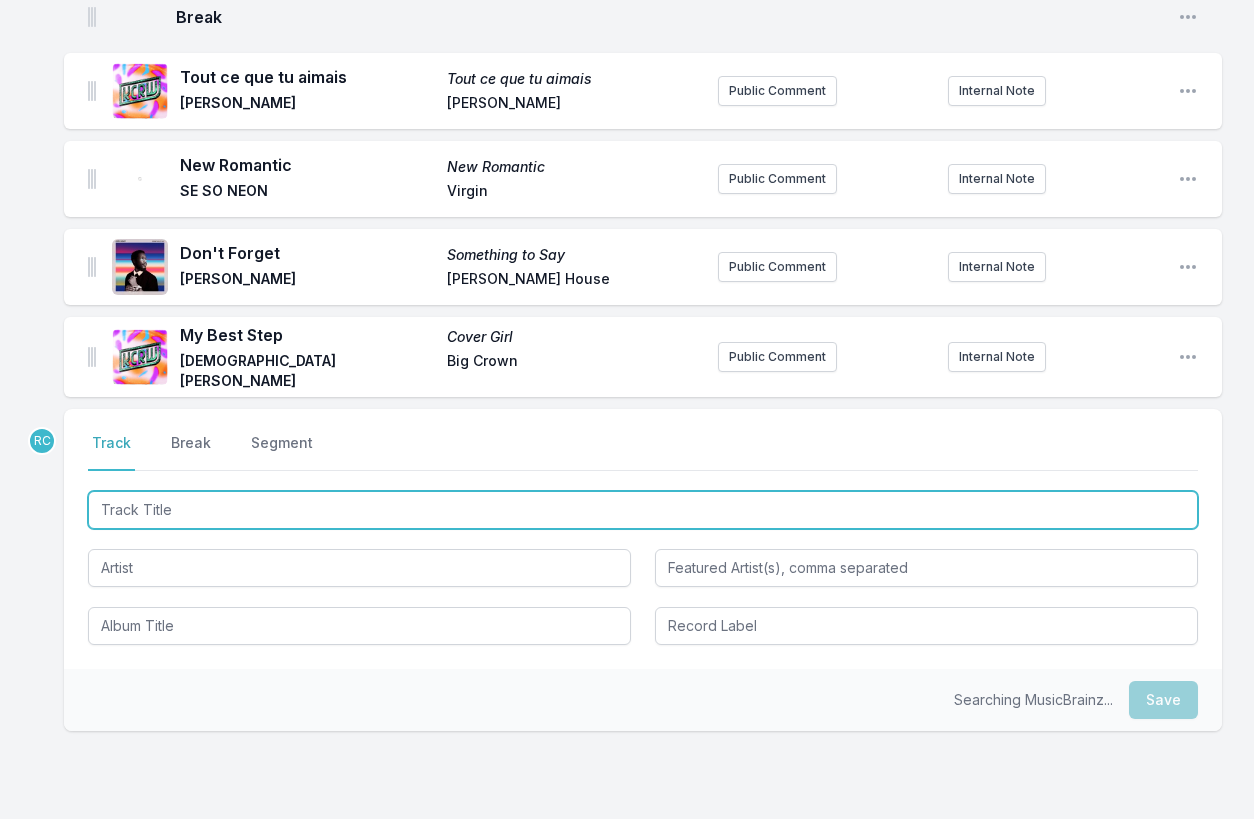 scroll, scrollTop: 2255, scrollLeft: 0, axis: vertical 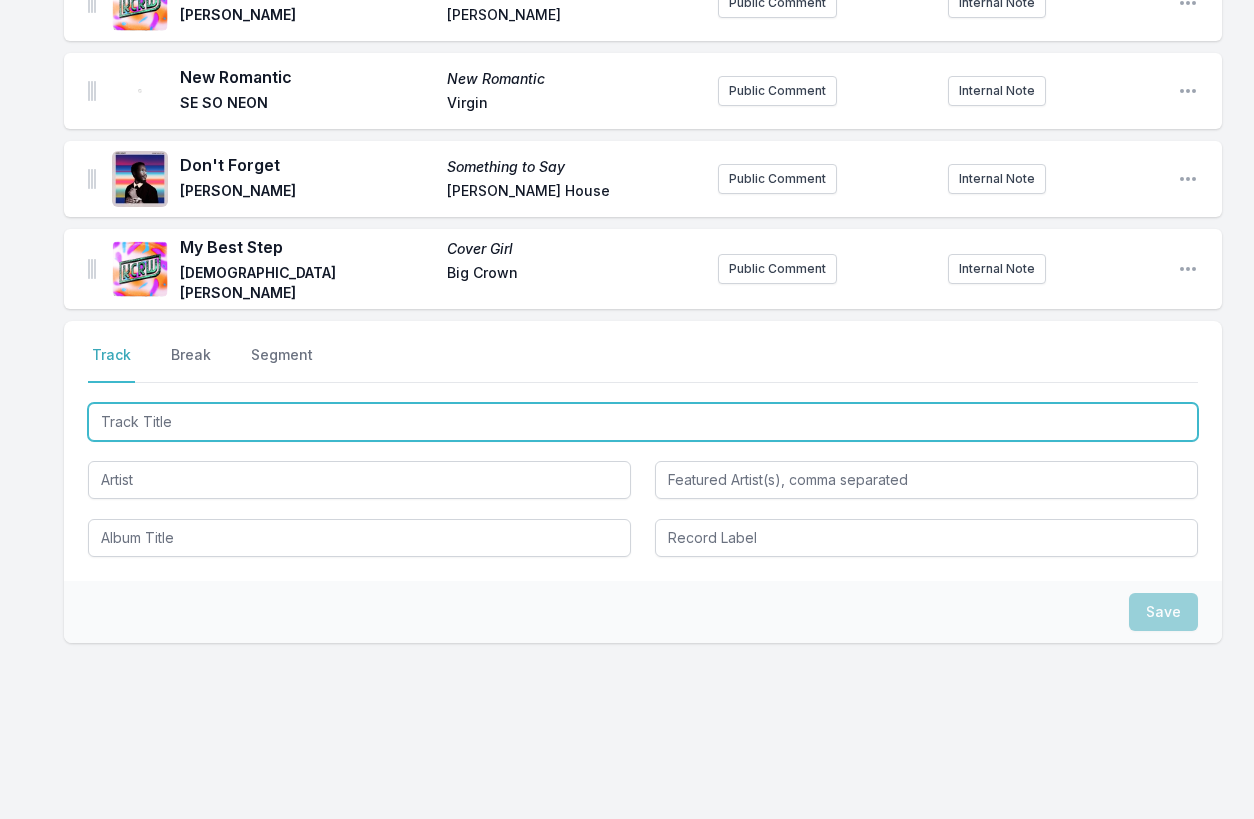 click at bounding box center (643, 422) 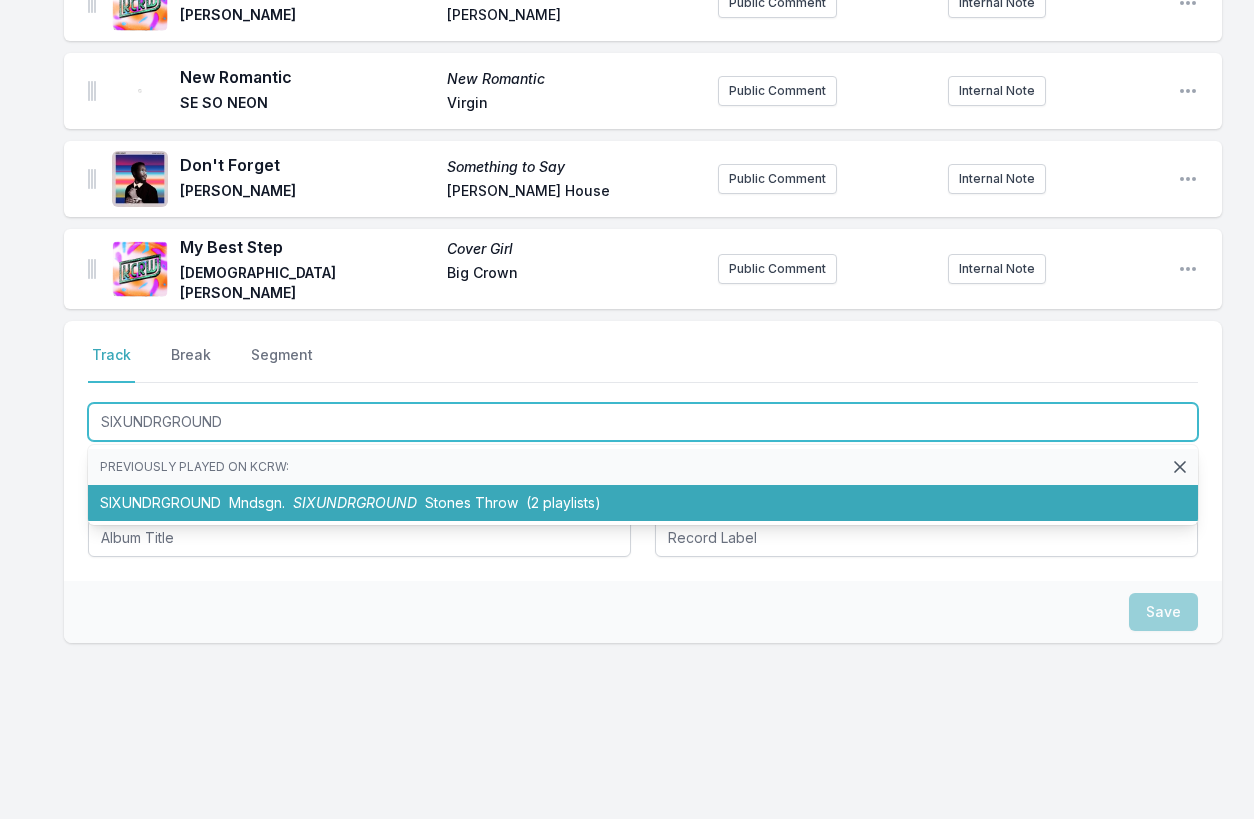 click on "SIXUNDRGROUND" at bounding box center (355, 502) 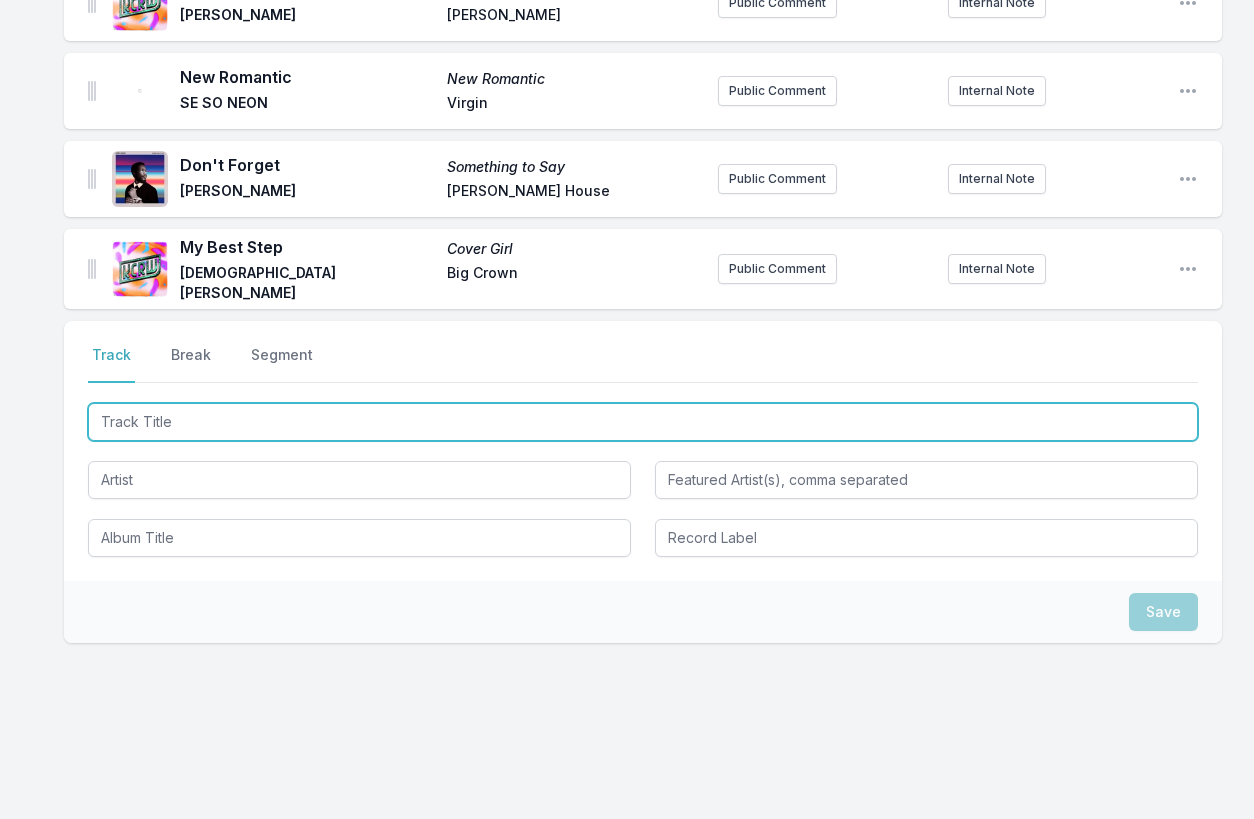 scroll, scrollTop: 2343, scrollLeft: 0, axis: vertical 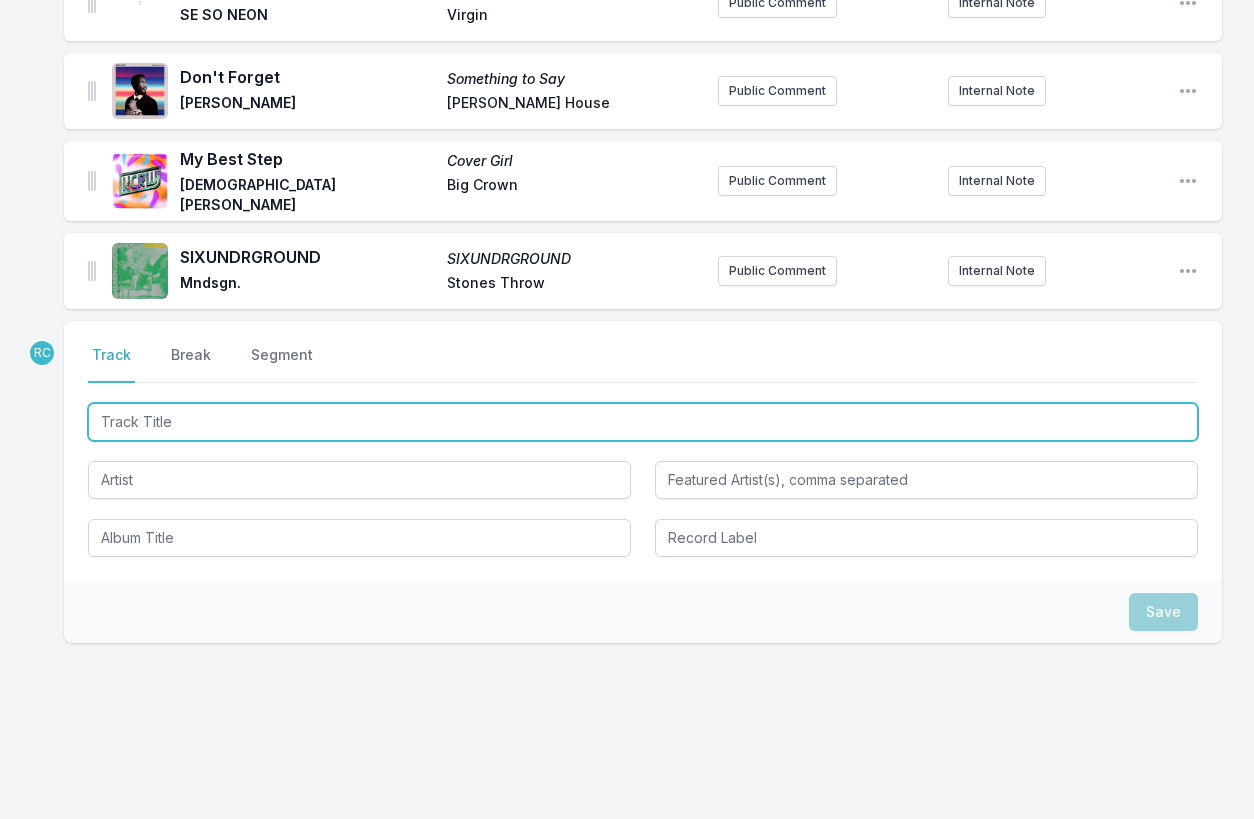 paste on "TIRE O CALUNDU (Remix)" 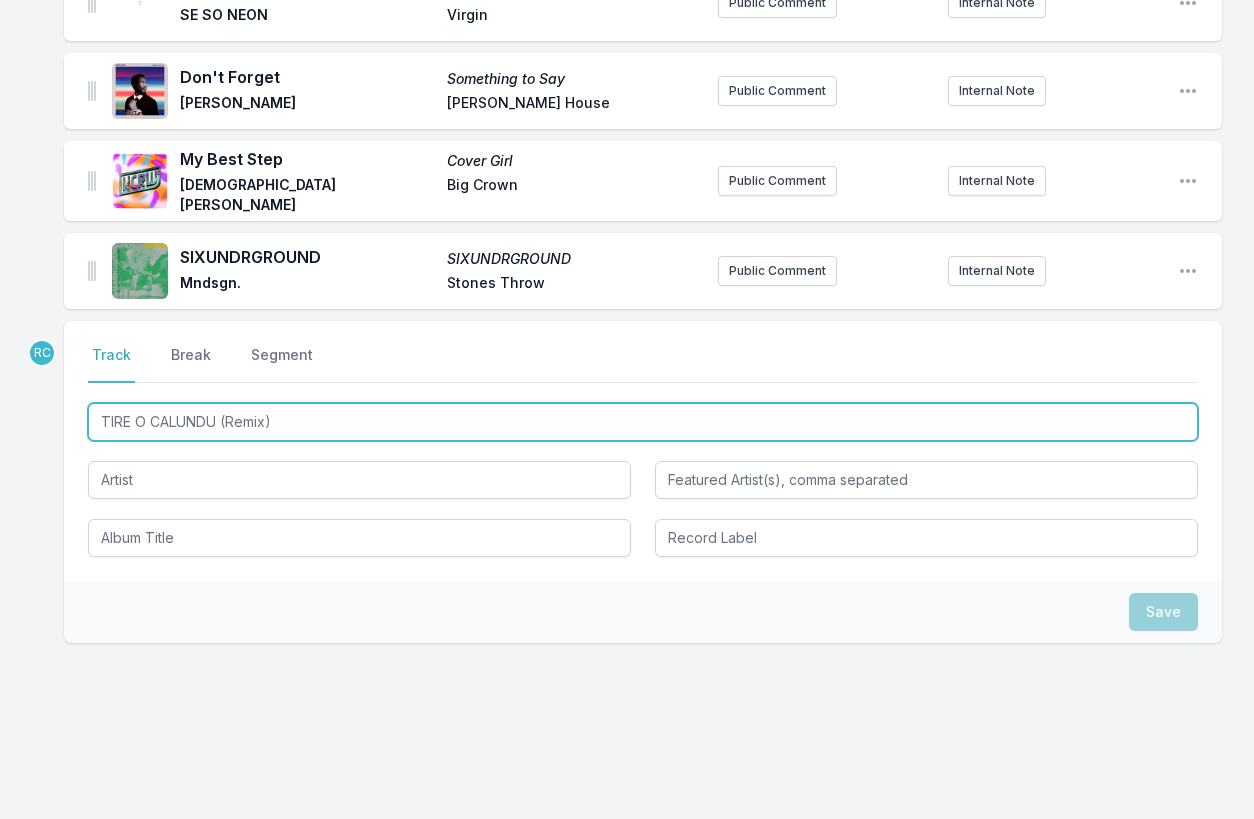 click on "TIRE O CALUNDU (Remix)" at bounding box center (643, 422) 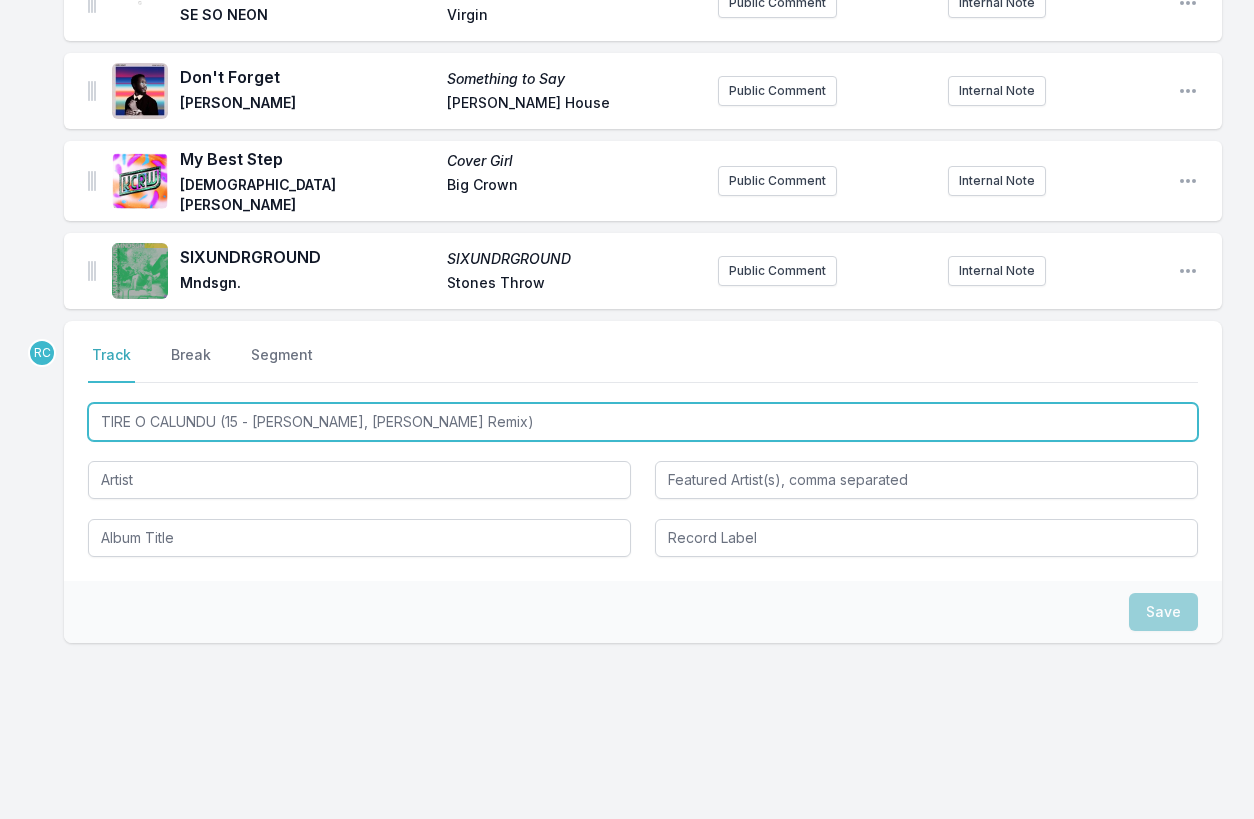 click on "TIRE O CALUNDU (15 - J ROCC, MARIO C Remix)" at bounding box center (643, 422) 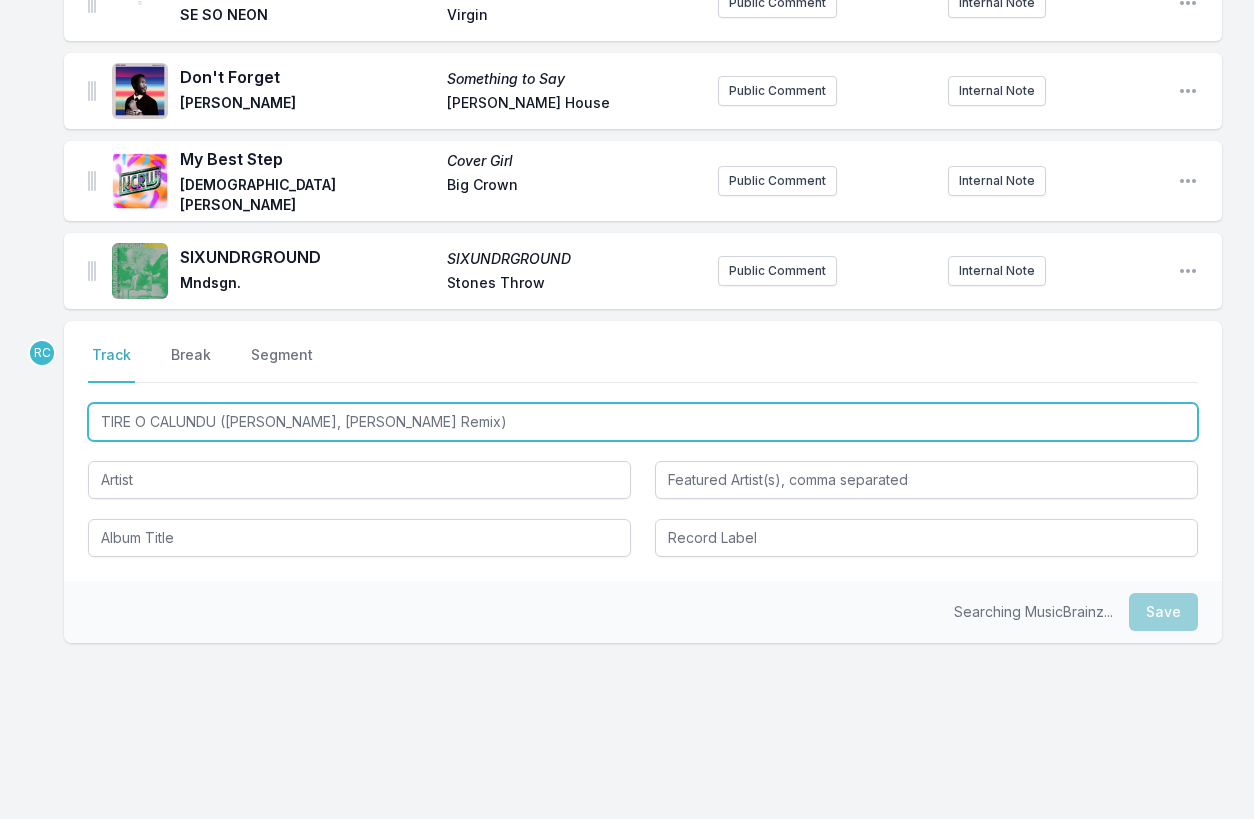 type on "TIRE O CALUNDU (J ROCC, MARIO C Remix)" 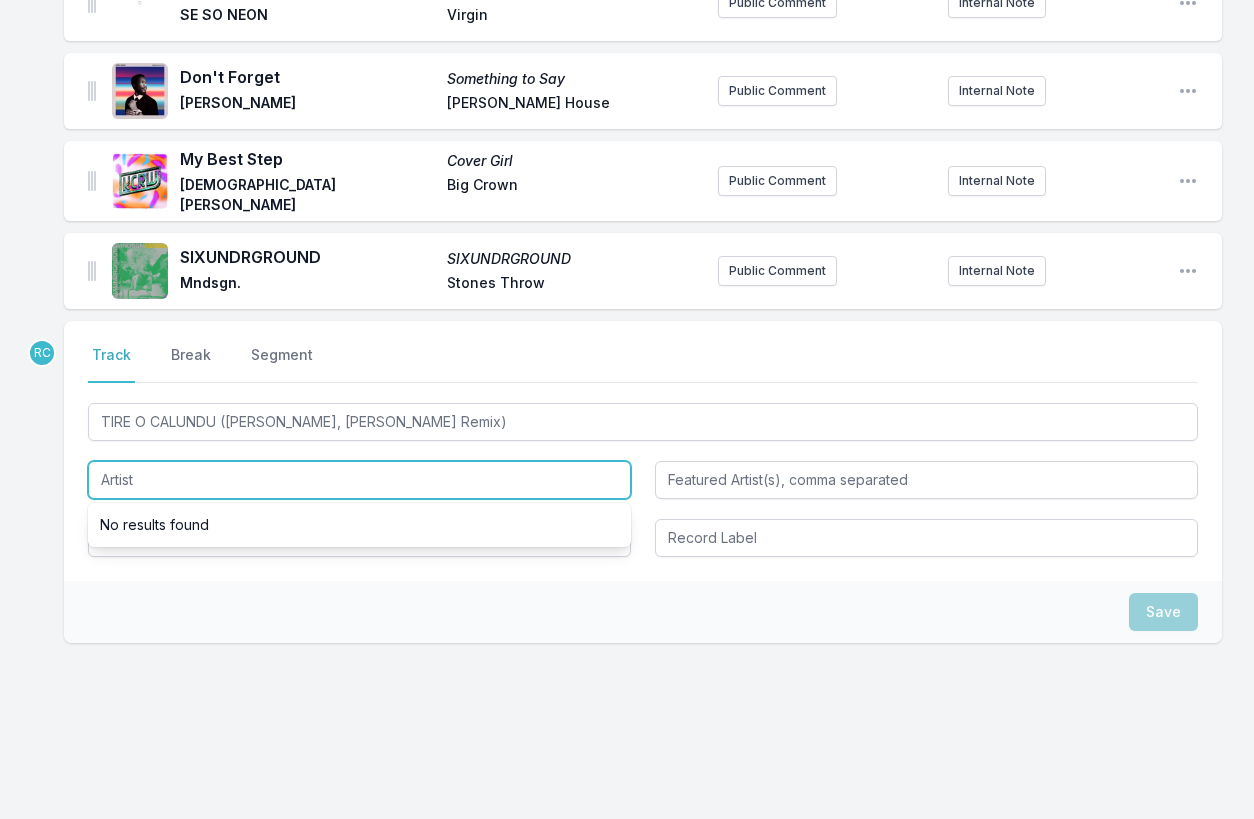 paste on "Orquestra Afro-Brasileira" 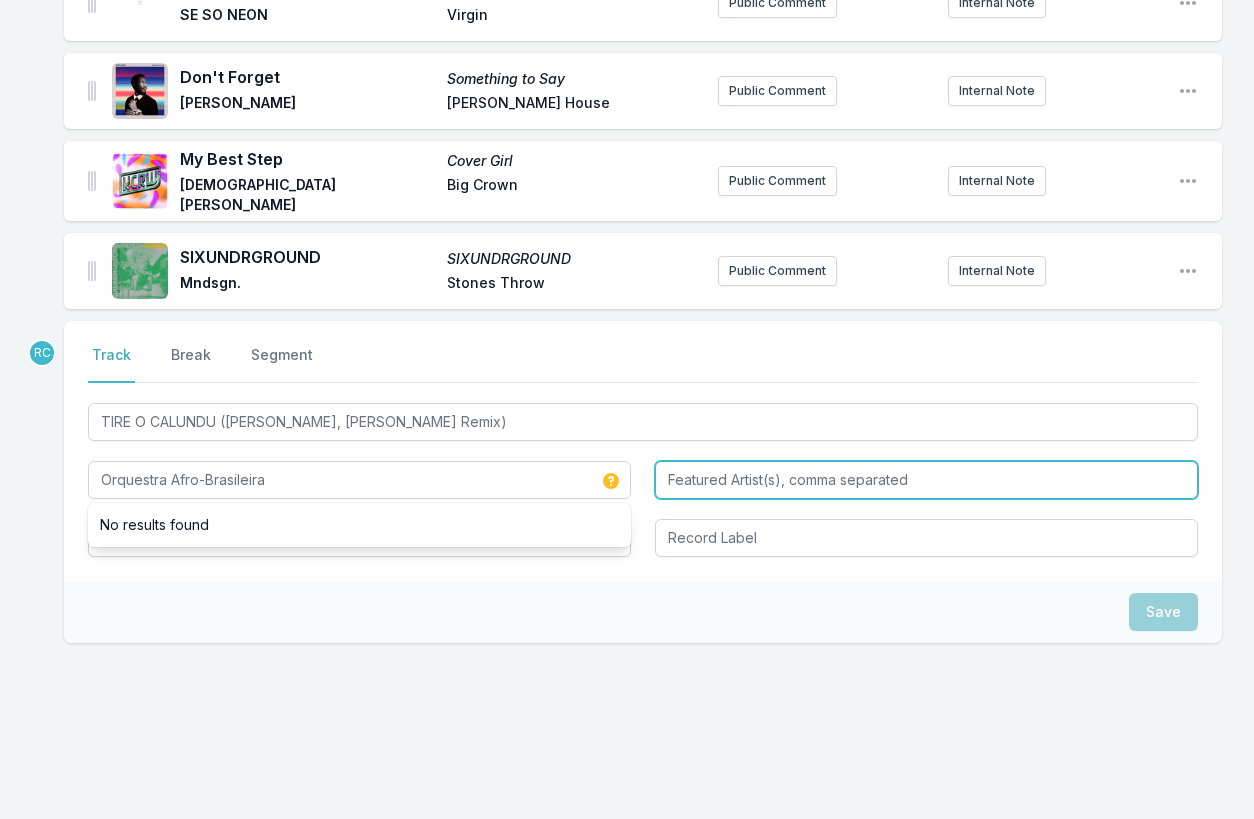 type on "Orquestra Afro-Brasileira" 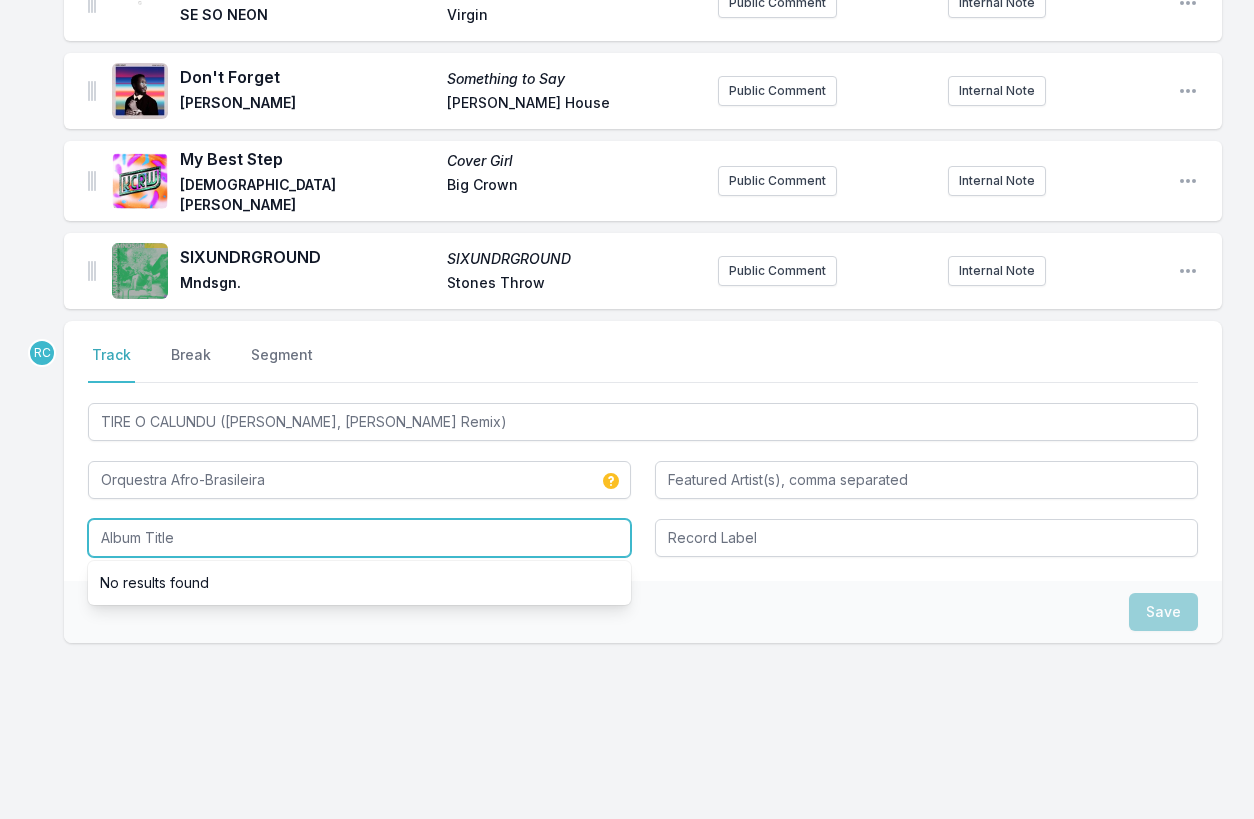 paste on "80 Anos (Remixes)" 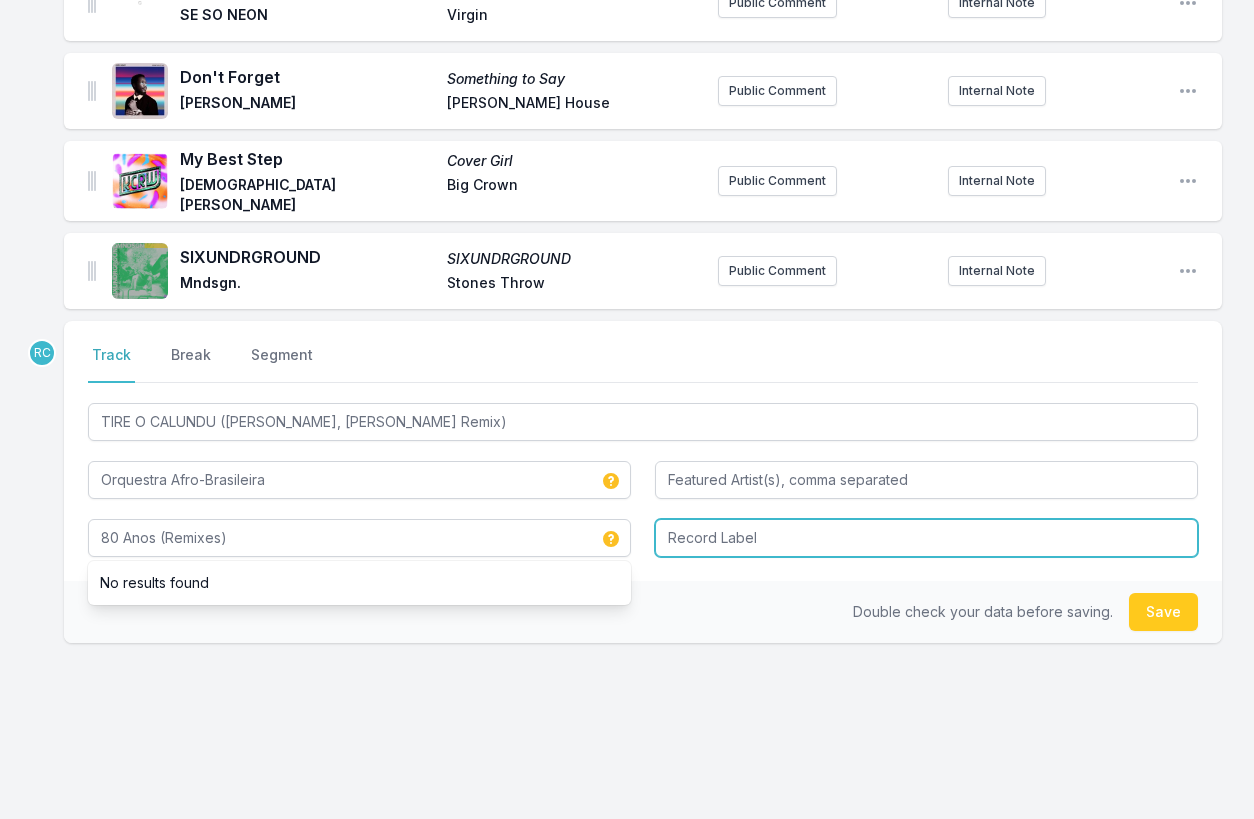 type on "80 Anos (Remixes)" 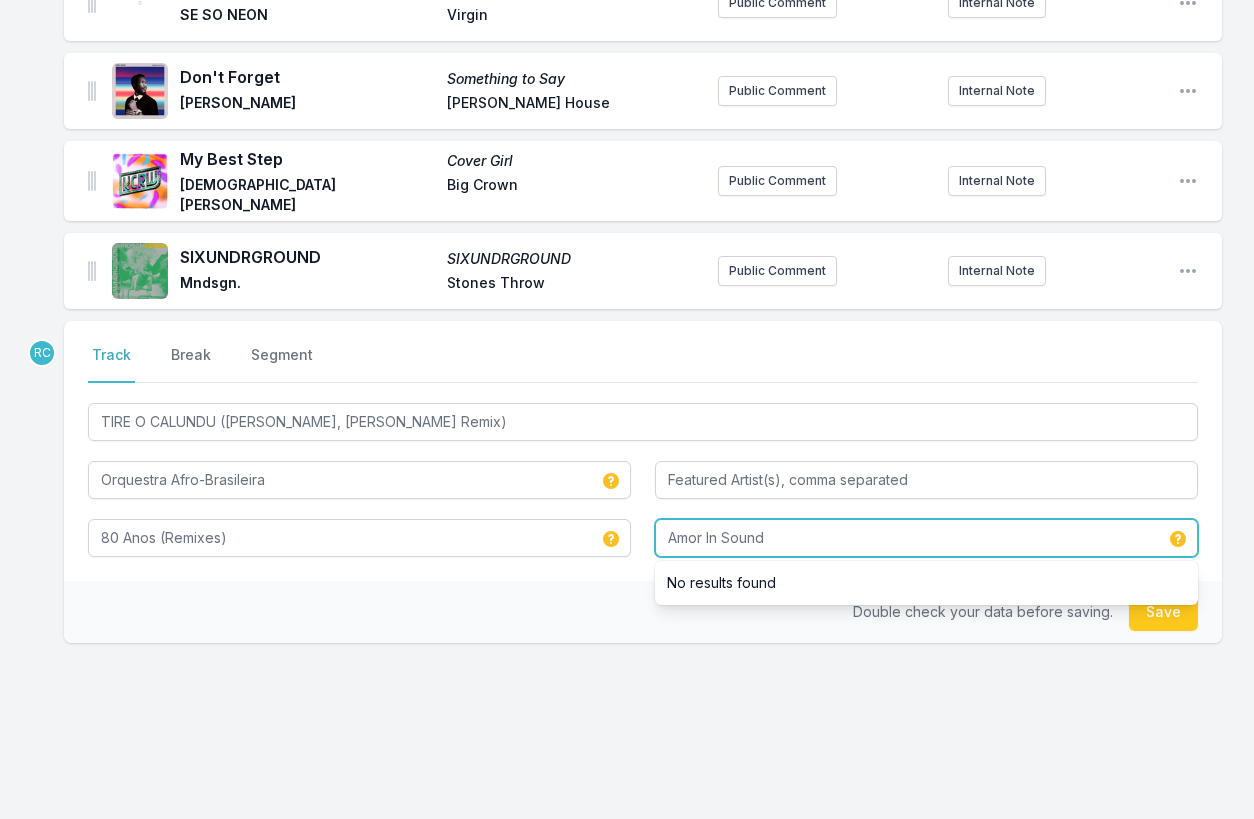 type on "Amor In Sound" 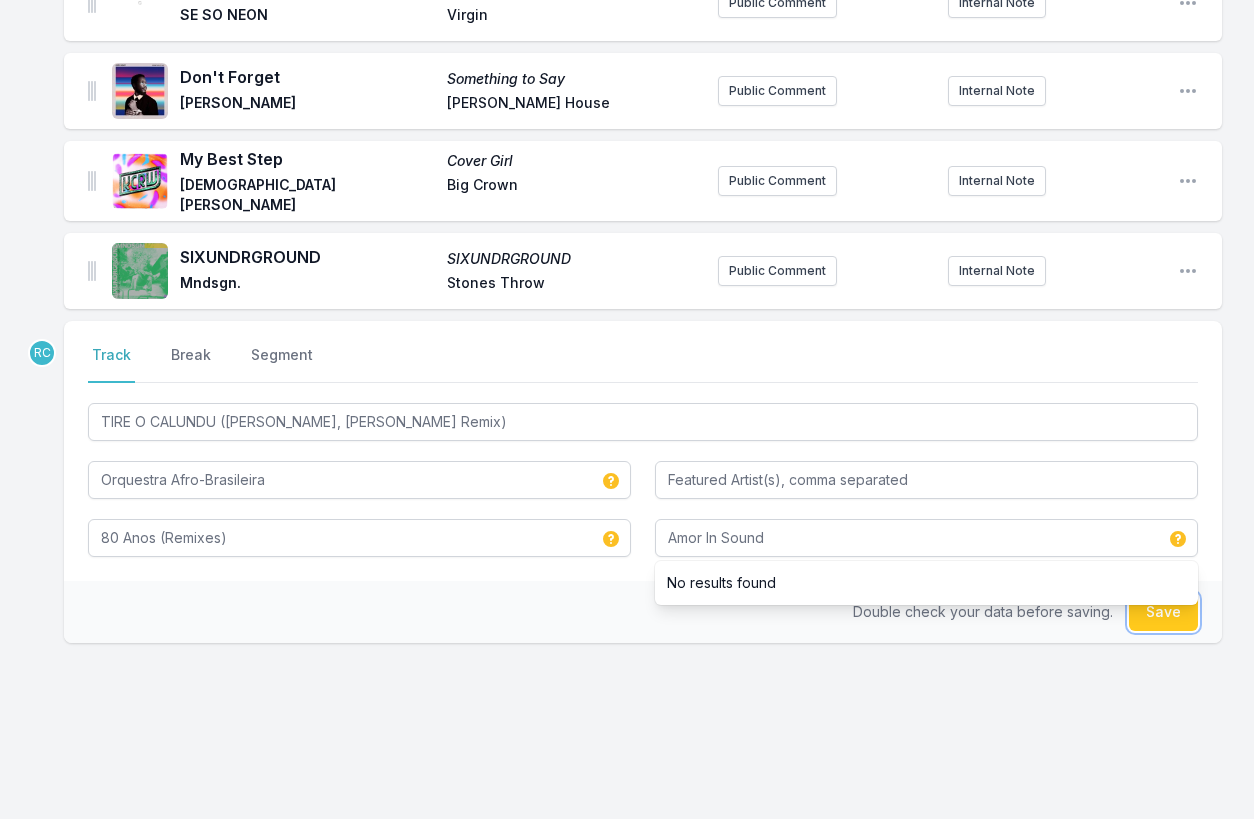 click on "Save" at bounding box center [1163, 612] 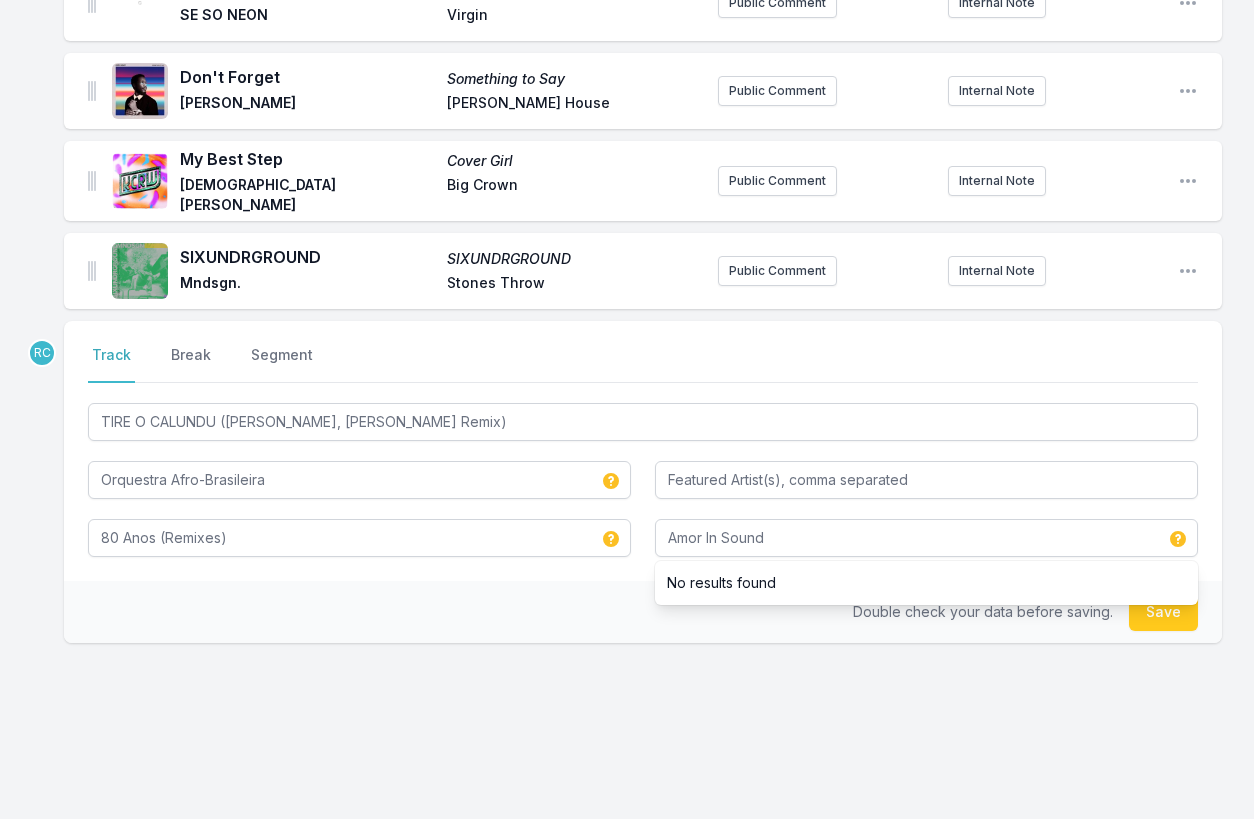 type 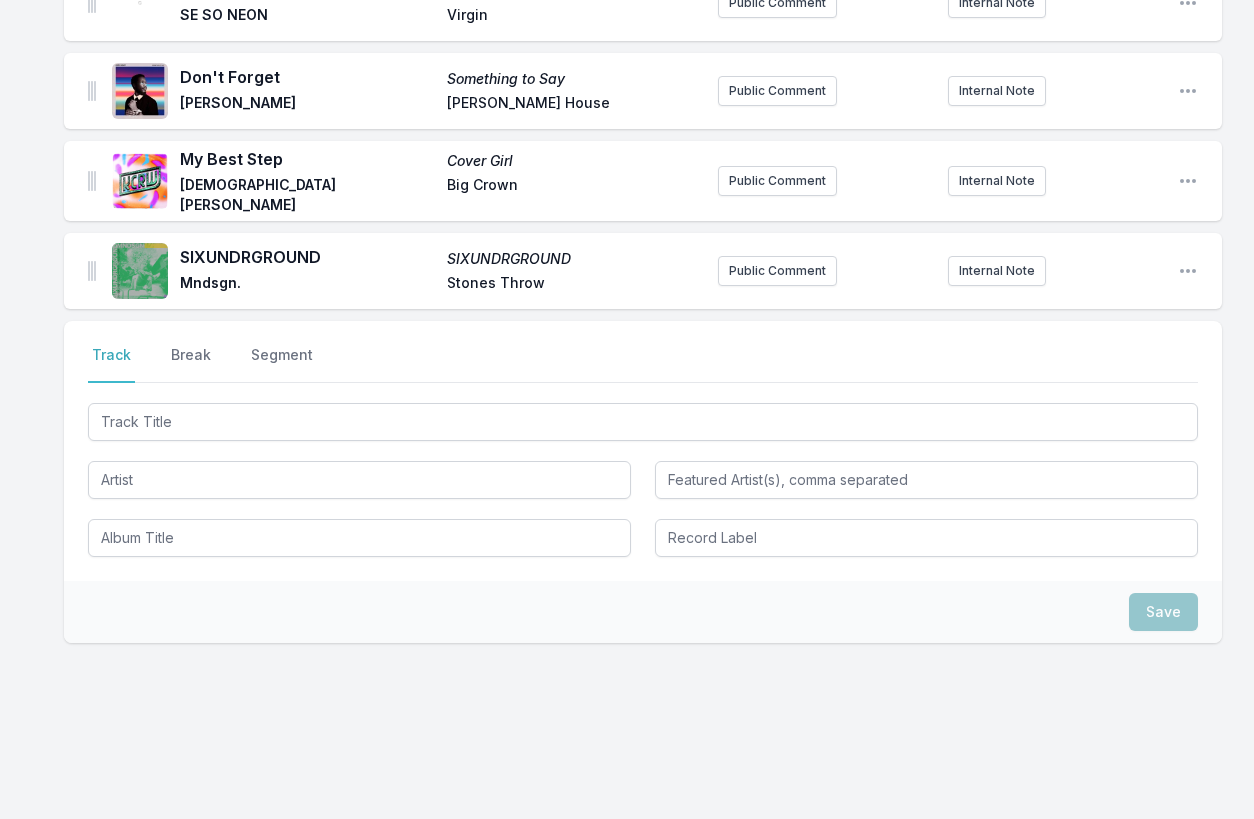 scroll, scrollTop: 2443, scrollLeft: 0, axis: vertical 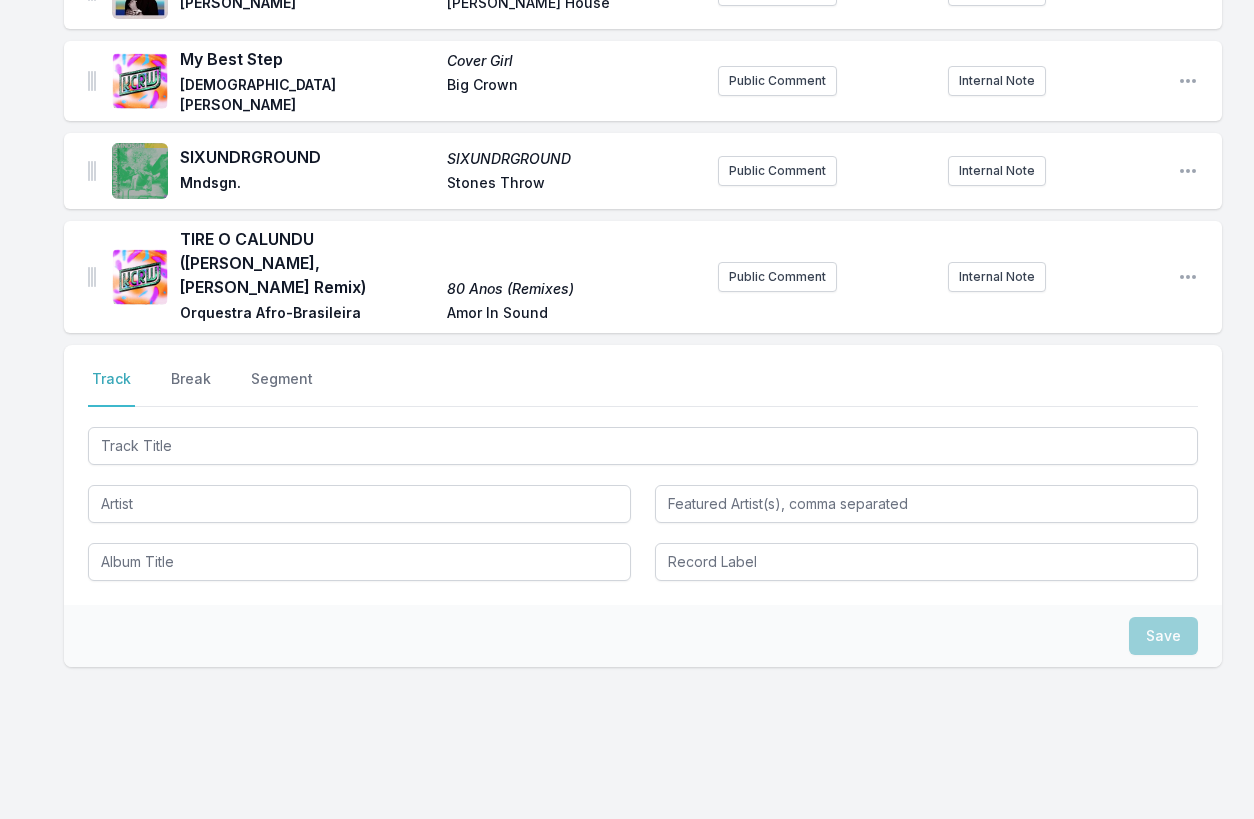 click at bounding box center [643, 502] 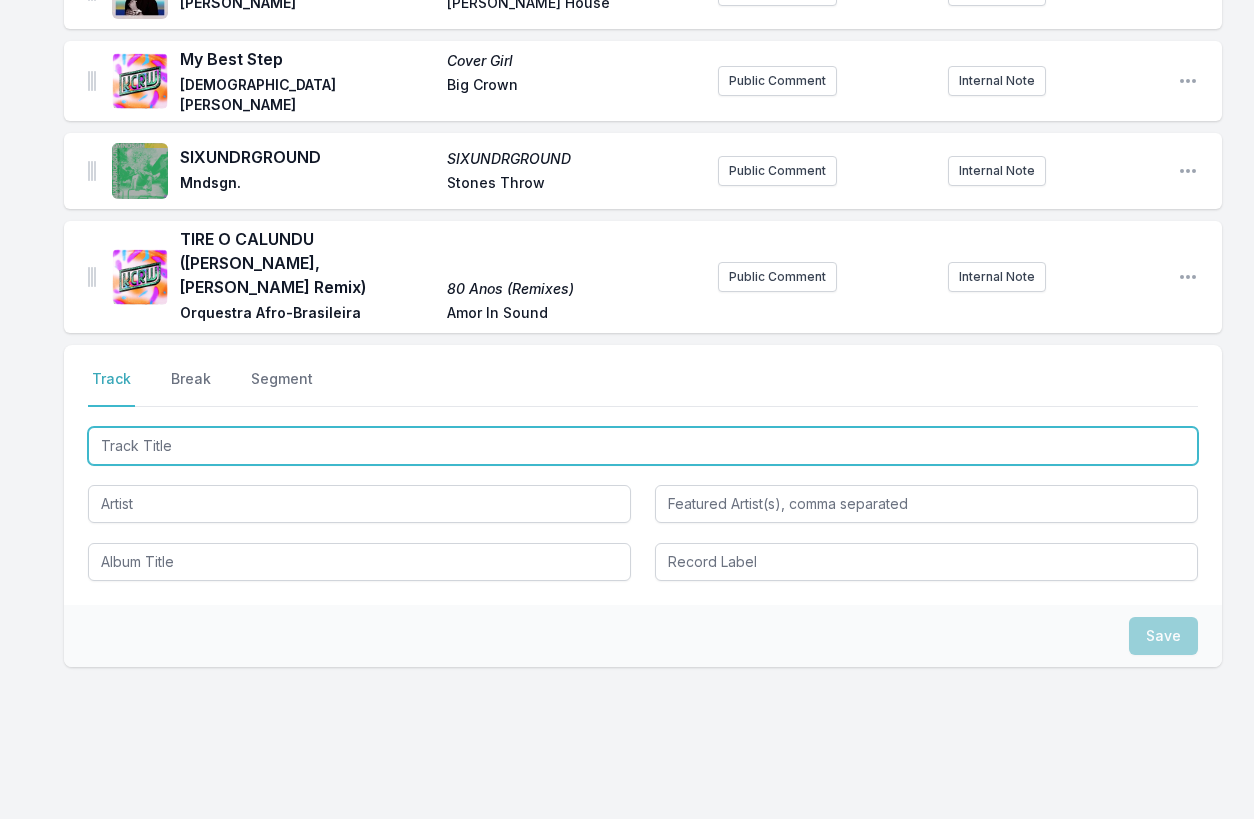 click at bounding box center (643, 446) 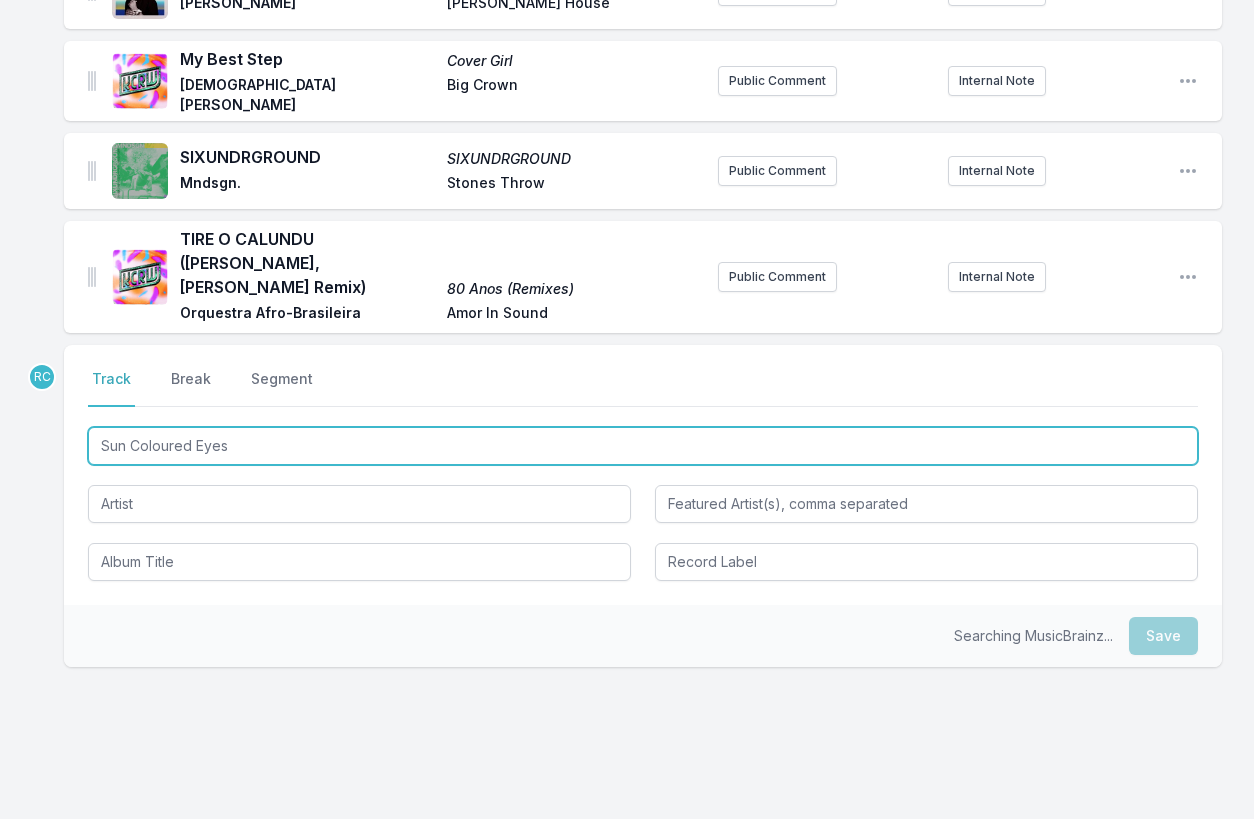 type on "Sun Coloured Eyes" 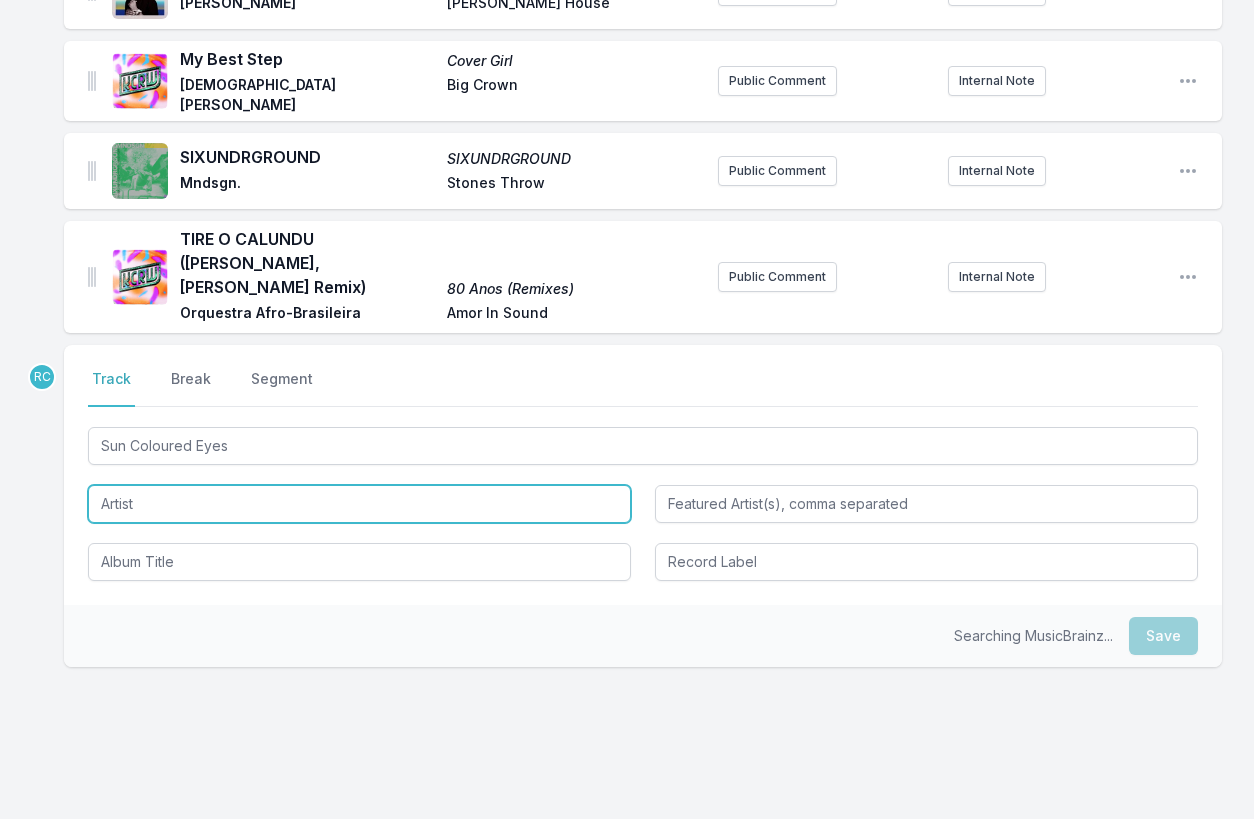 click at bounding box center (359, 504) 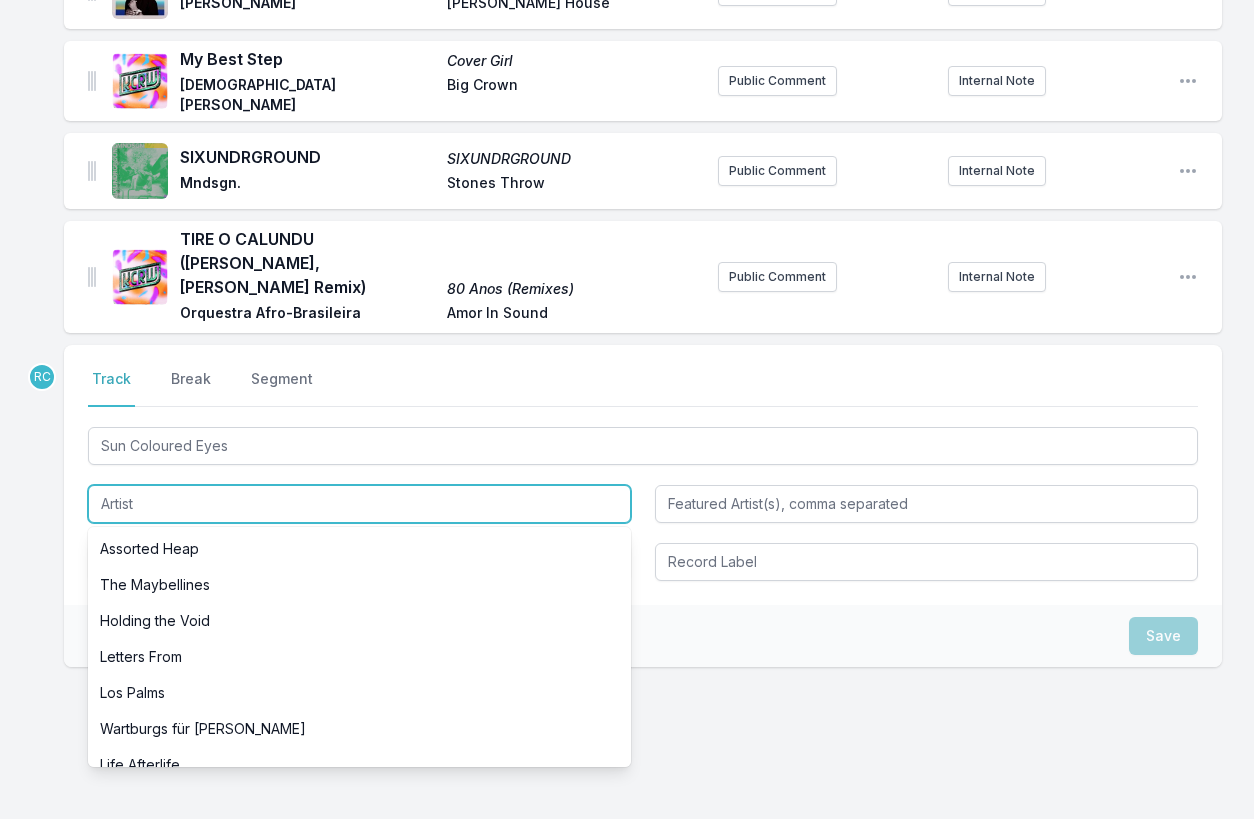 paste on "BALTHVS" 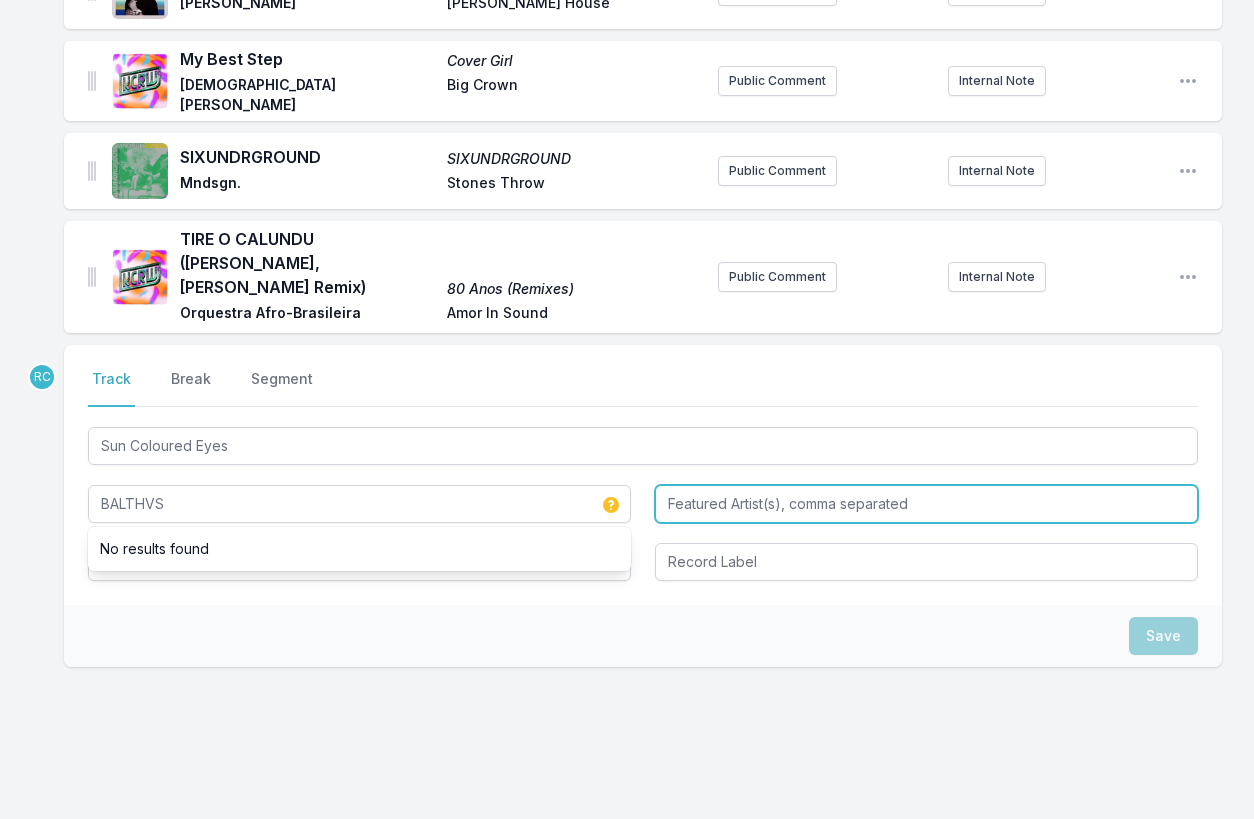 type on "BALTHVS" 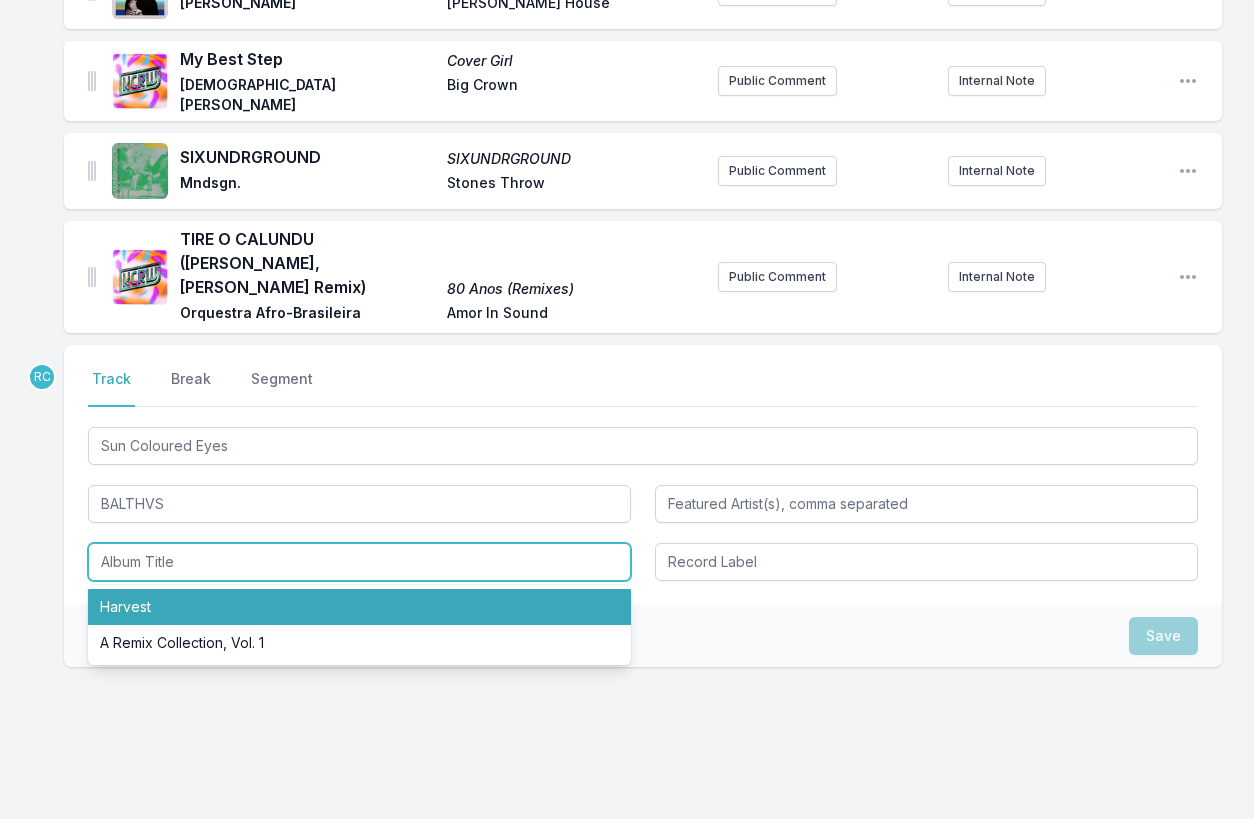 click on "Harvest" at bounding box center [359, 607] 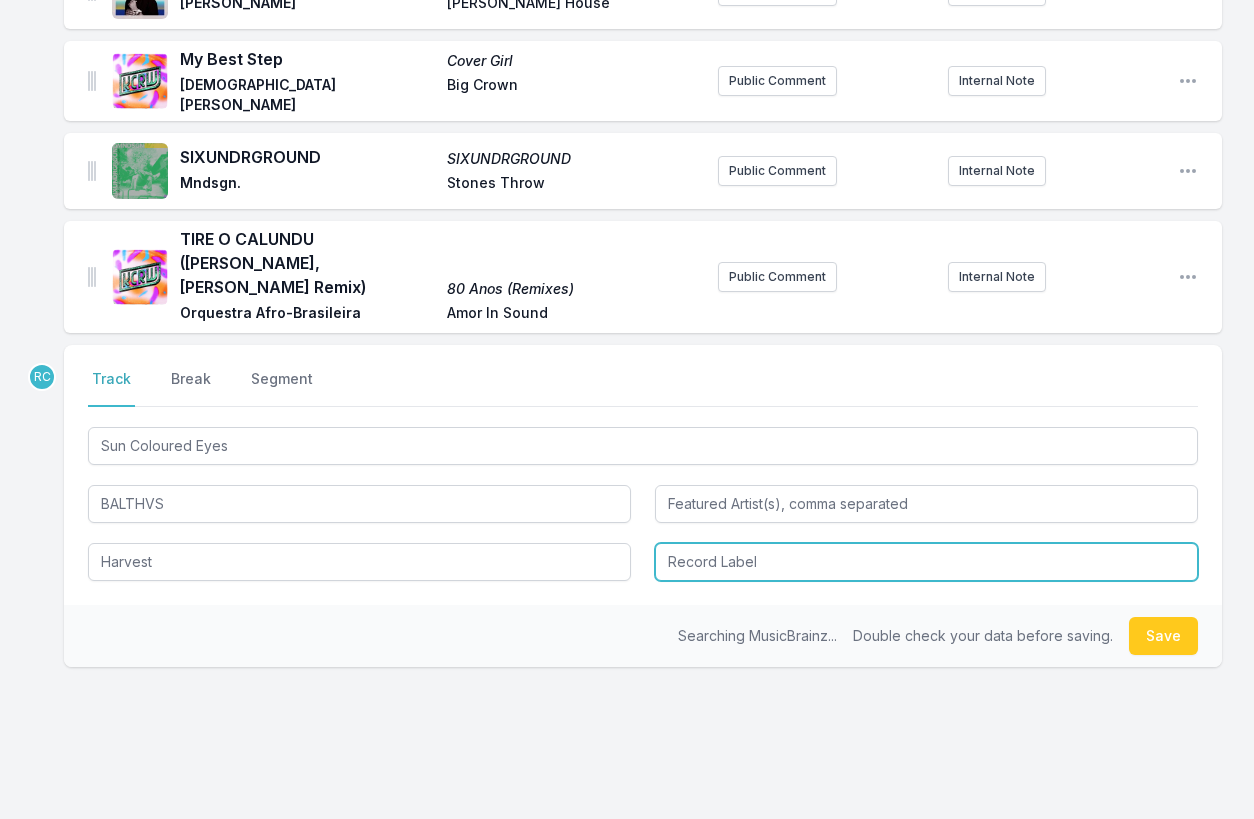 type on "Harvest" 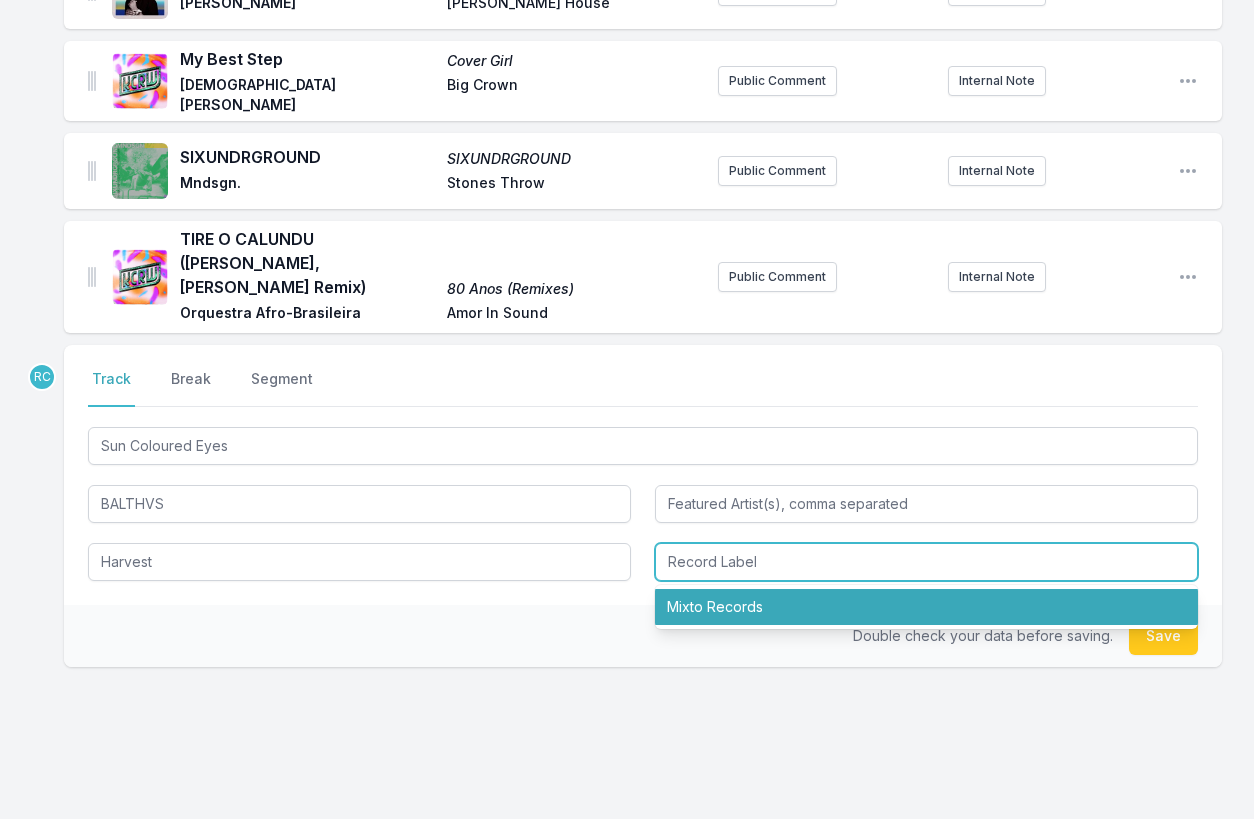 click on "Mixto Records" at bounding box center [926, 607] 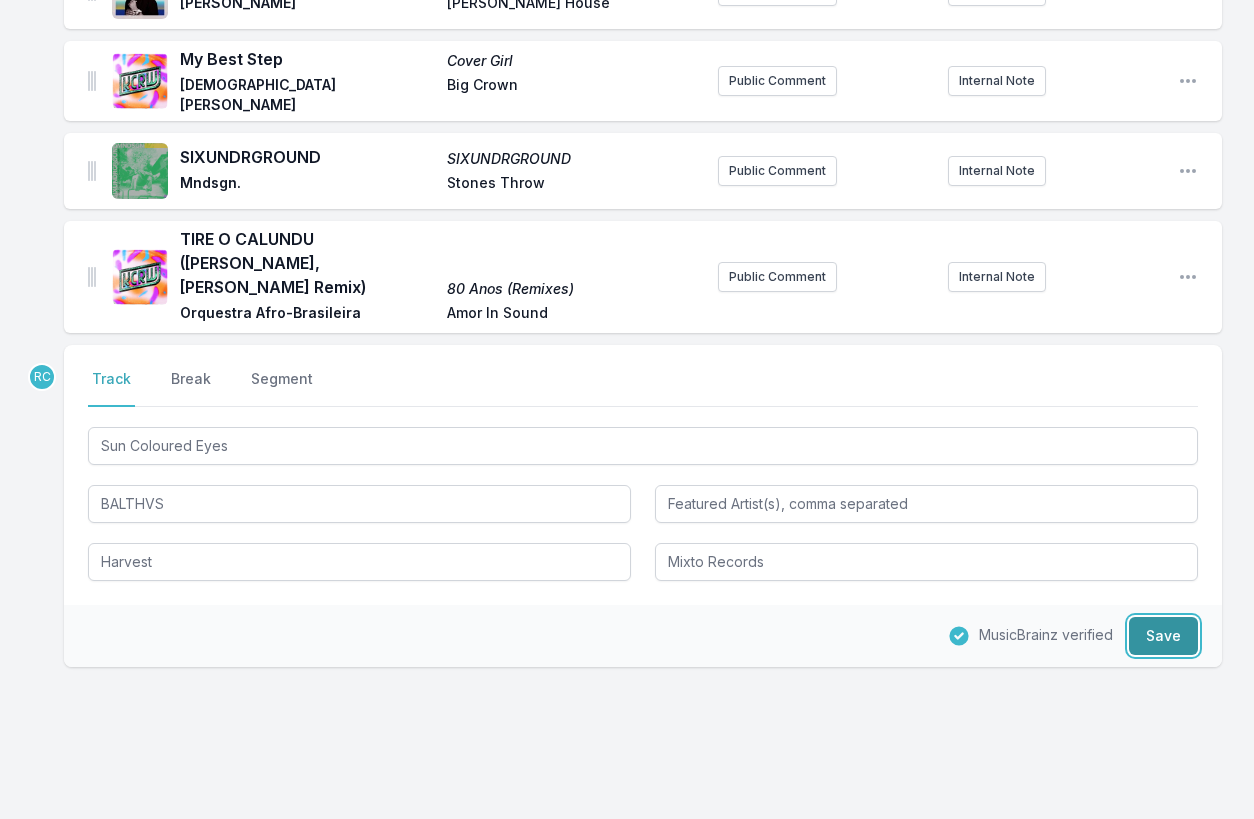 click on "Save" at bounding box center [1163, 636] 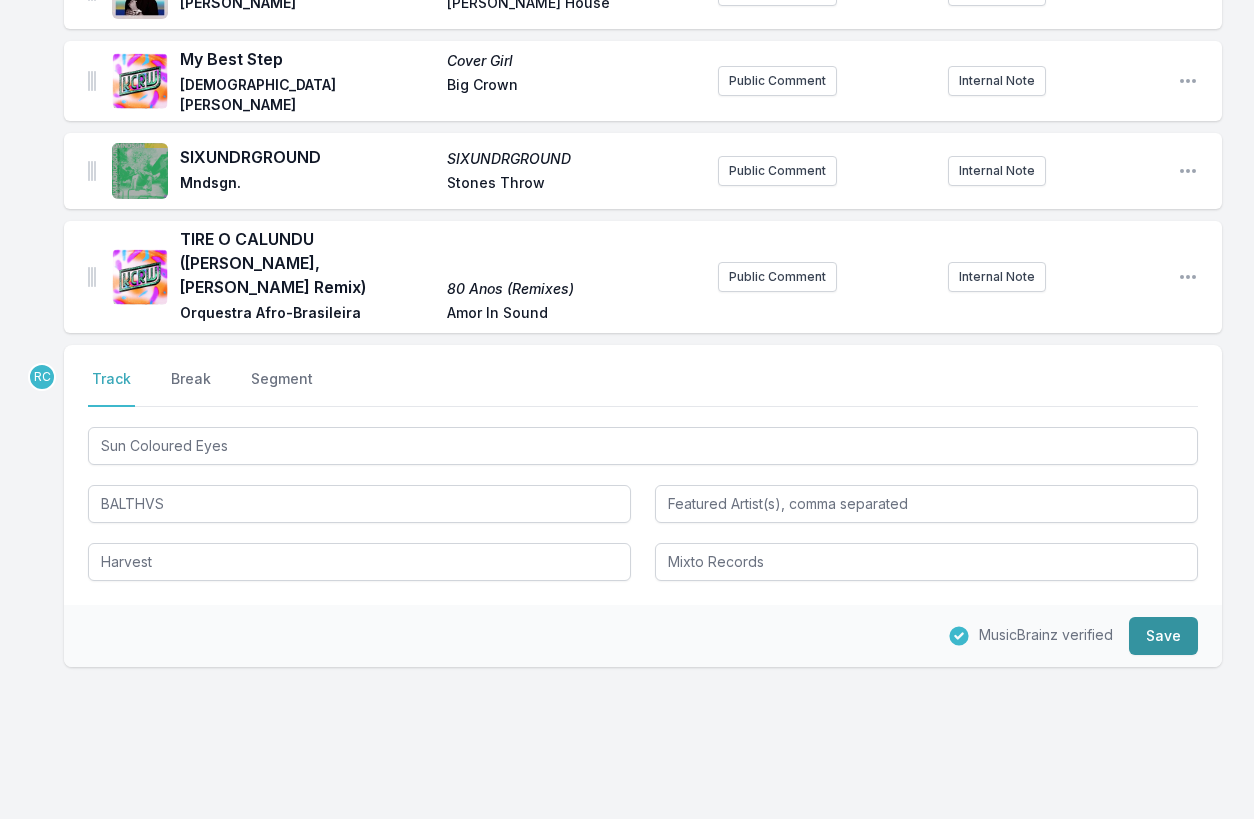 type 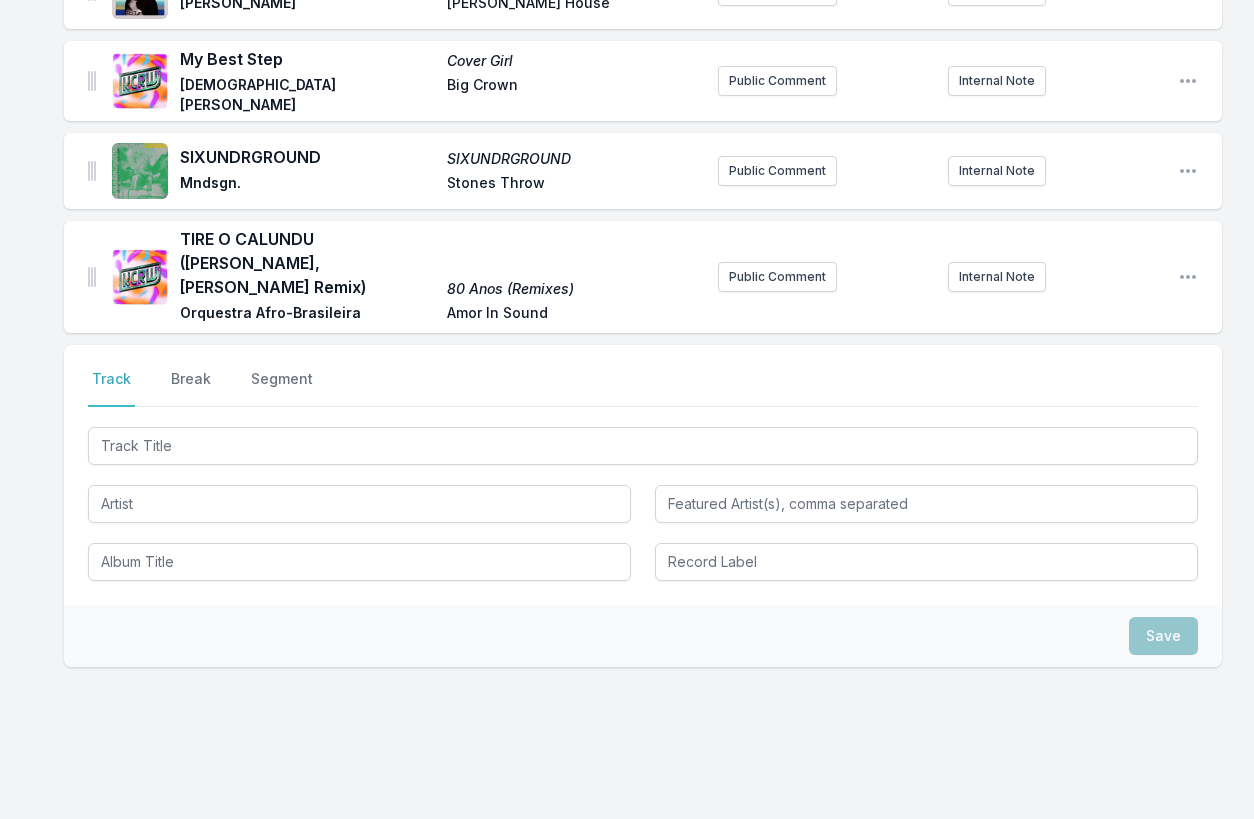 scroll, scrollTop: 2531, scrollLeft: 0, axis: vertical 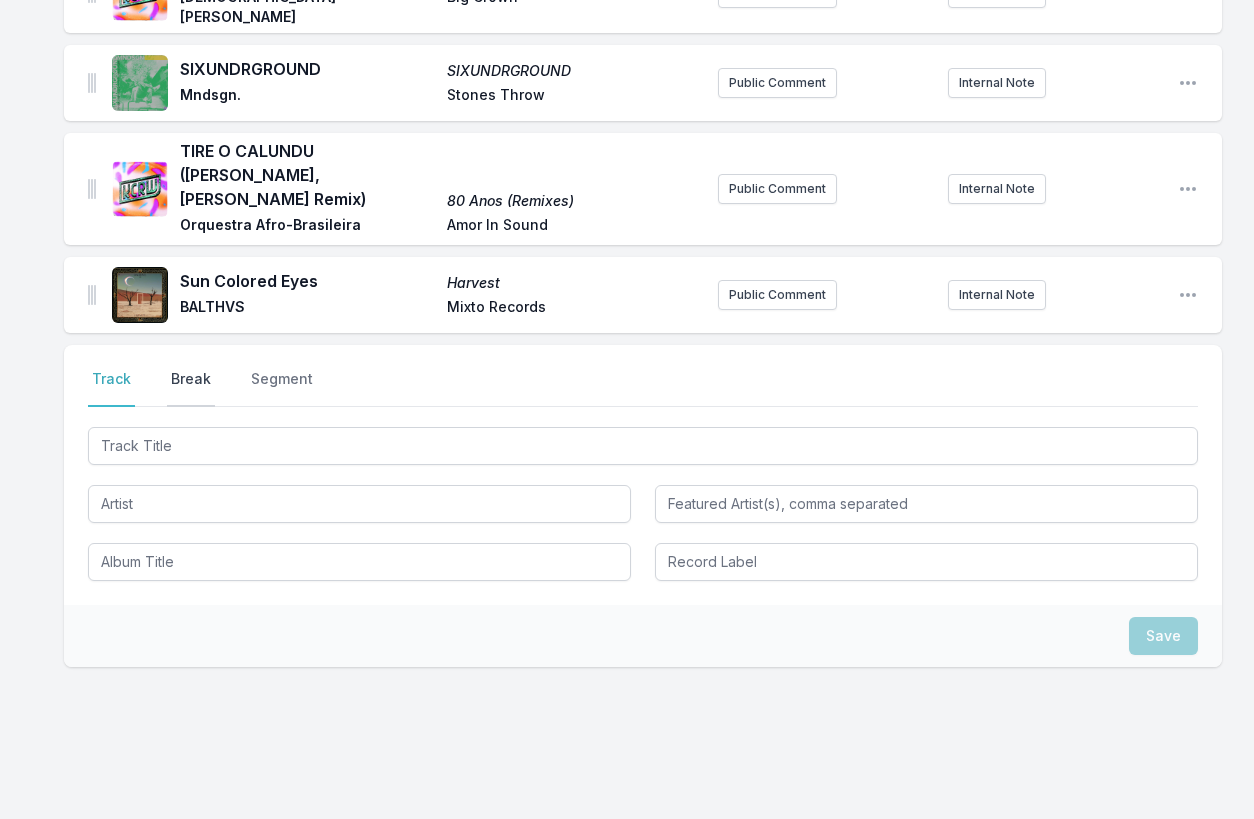 click on "Break" at bounding box center (191, 388) 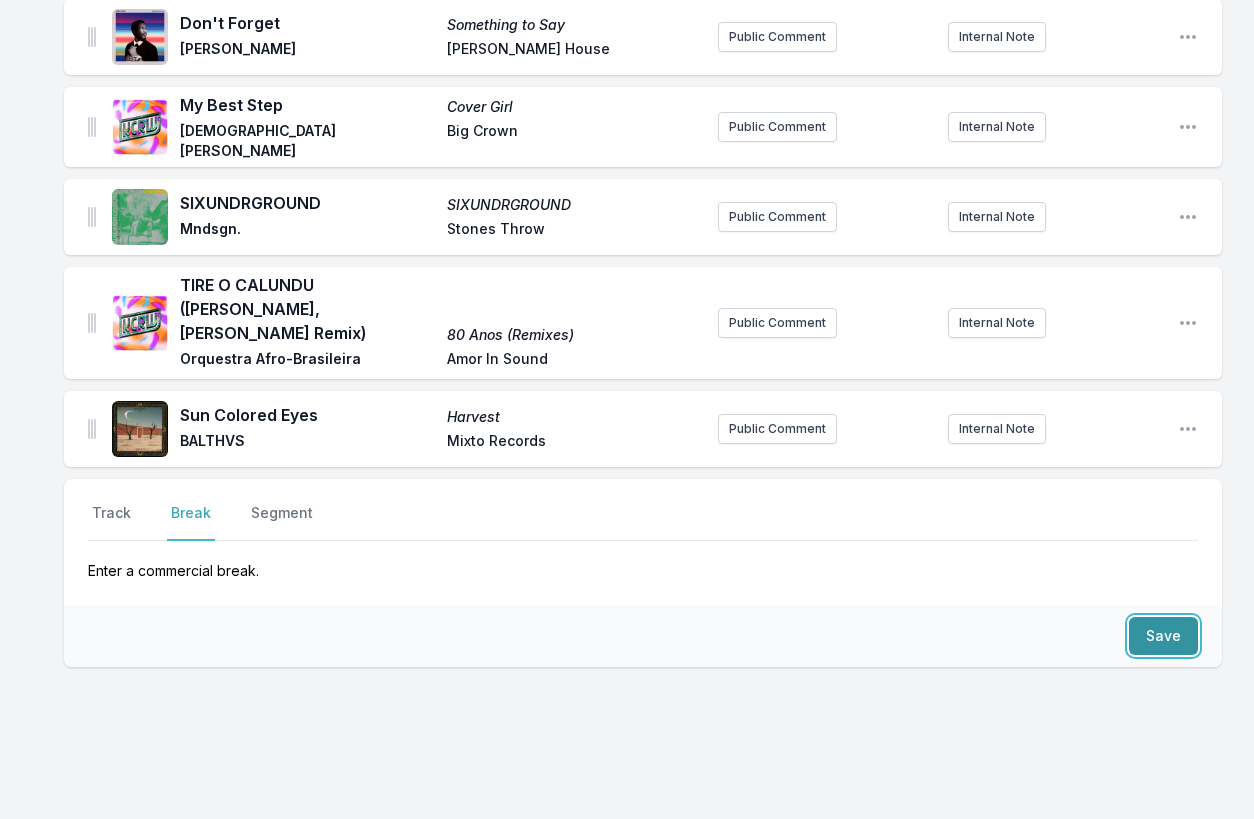 click on "Save" at bounding box center [1163, 636] 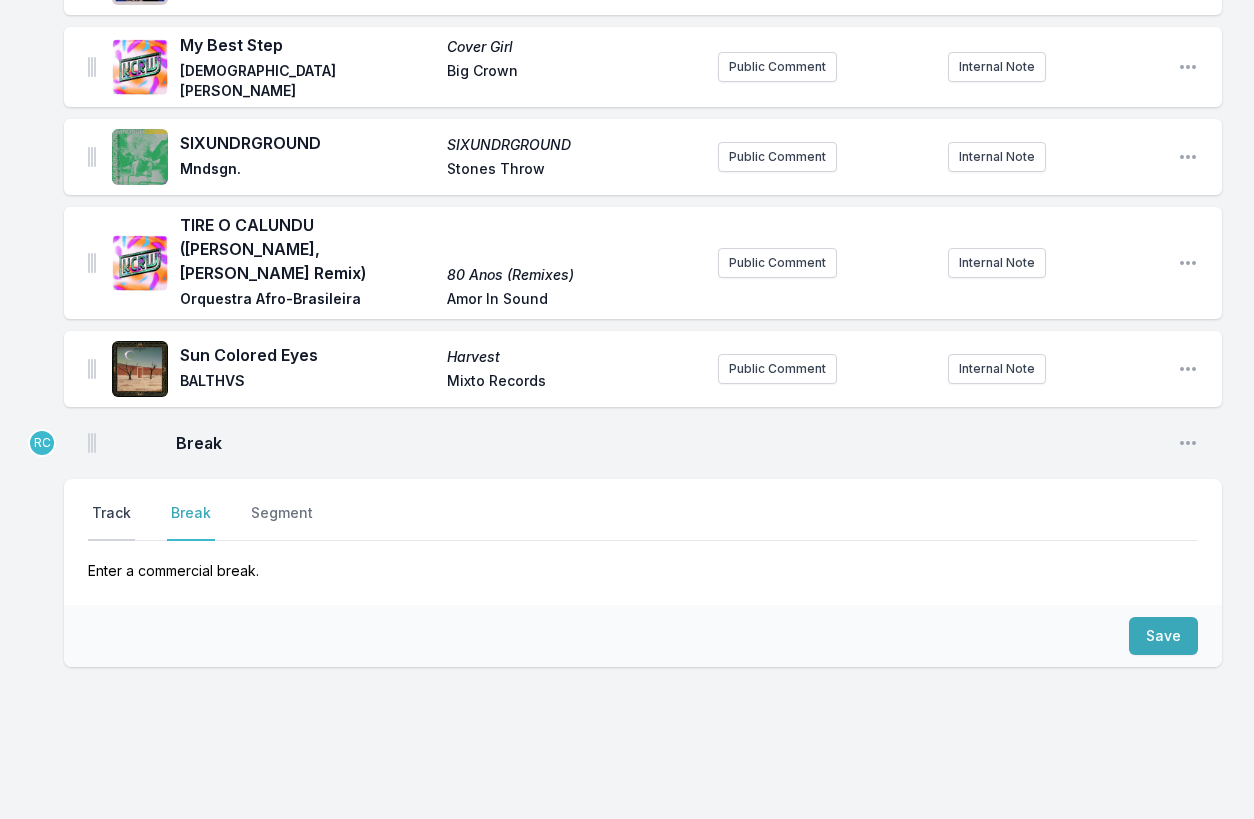 click on "Track" at bounding box center [111, 522] 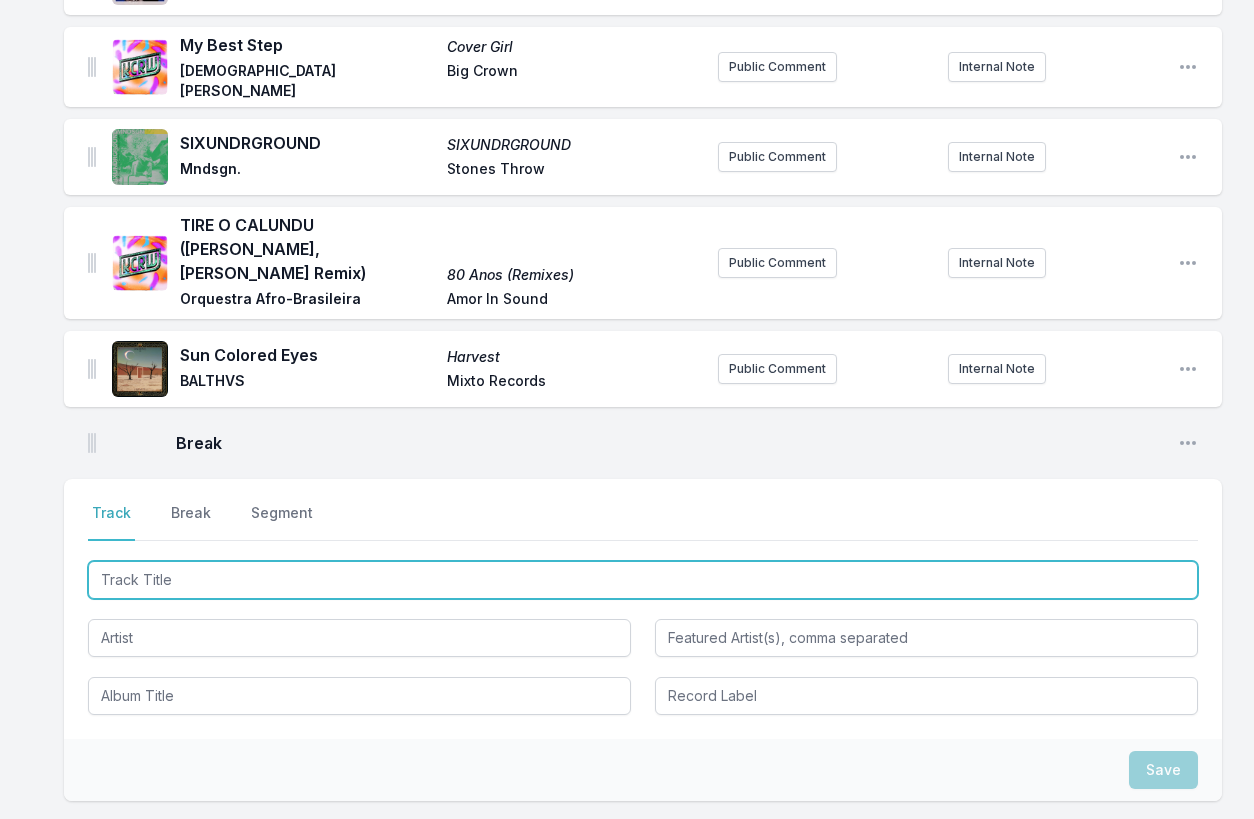 click at bounding box center [643, 580] 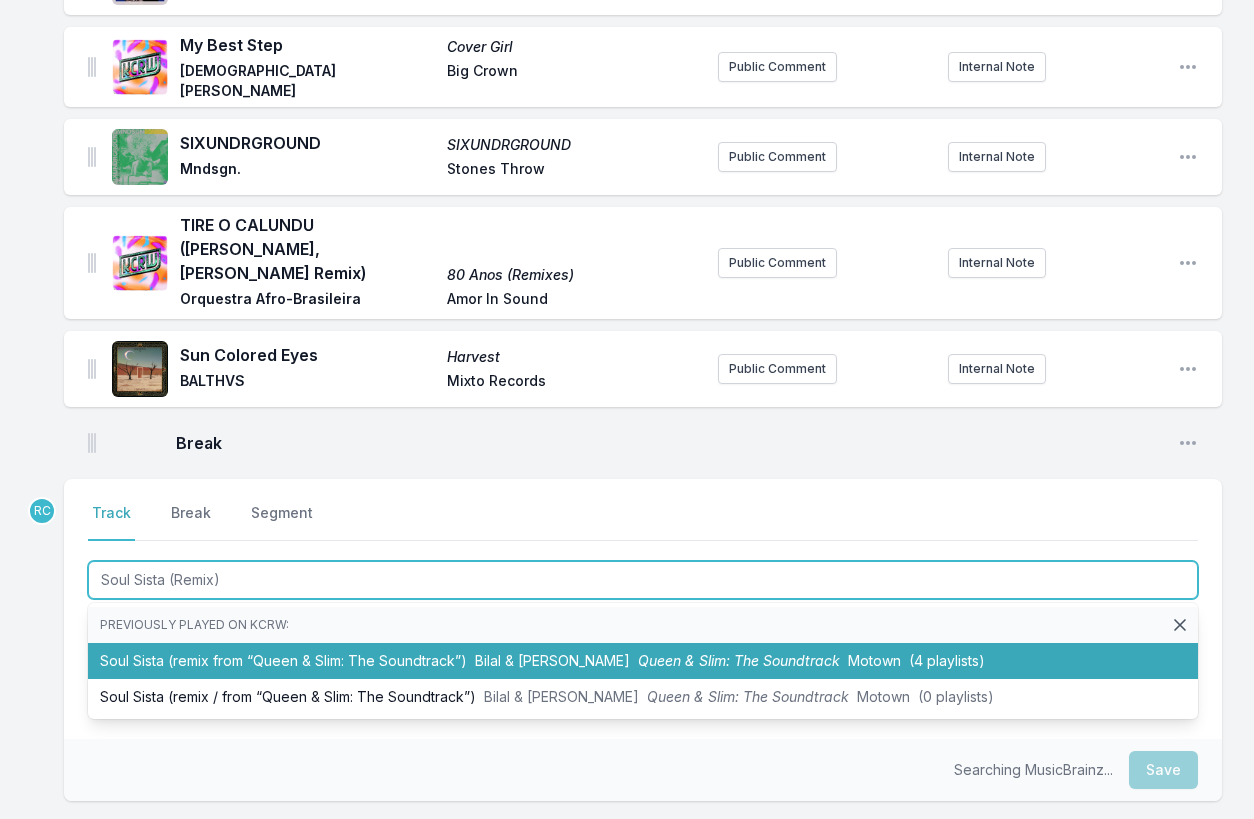 click on "Soul Sista (remix from “Queen & Slim: The Soundtrack”) Bilal & Raphael Saadiq Queen & Slim: The Soundtrack Motown (4 playlists)" at bounding box center [643, 661] 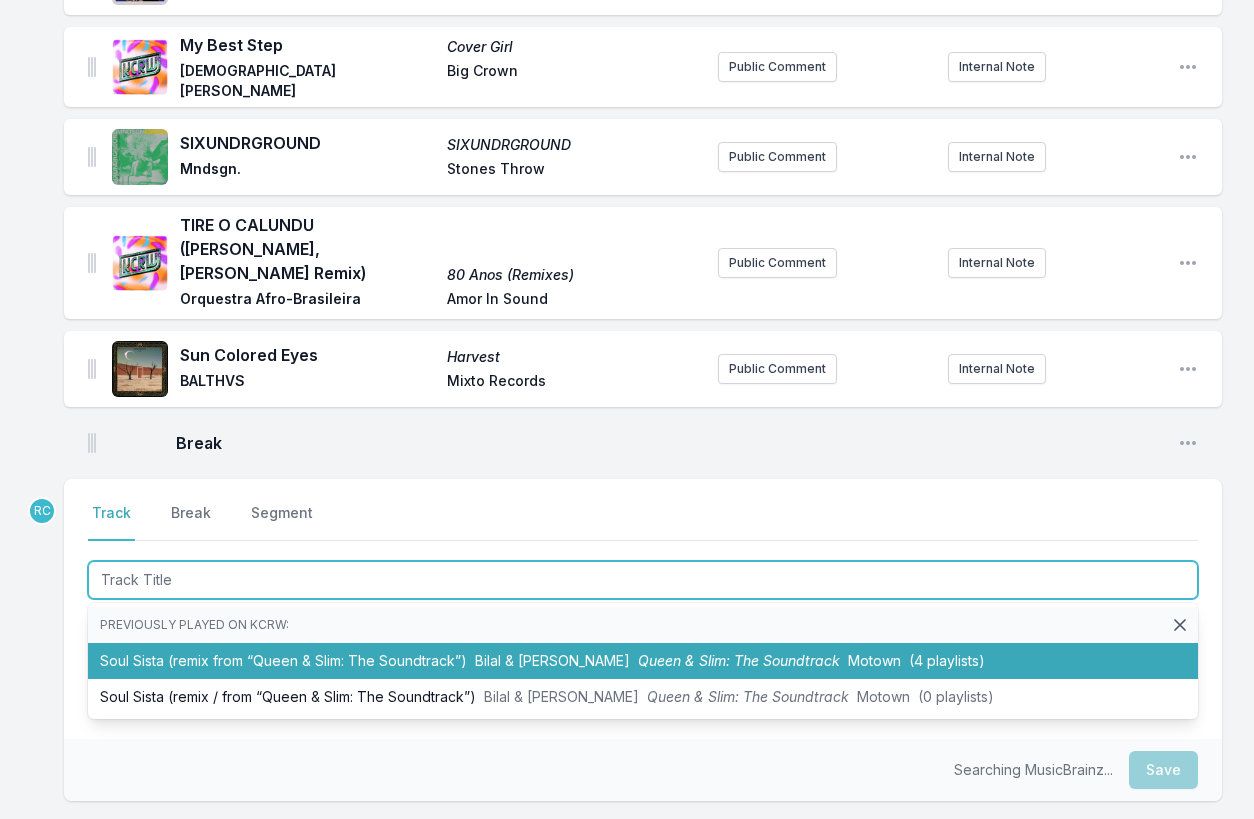 scroll, scrollTop: 2557, scrollLeft: 0, axis: vertical 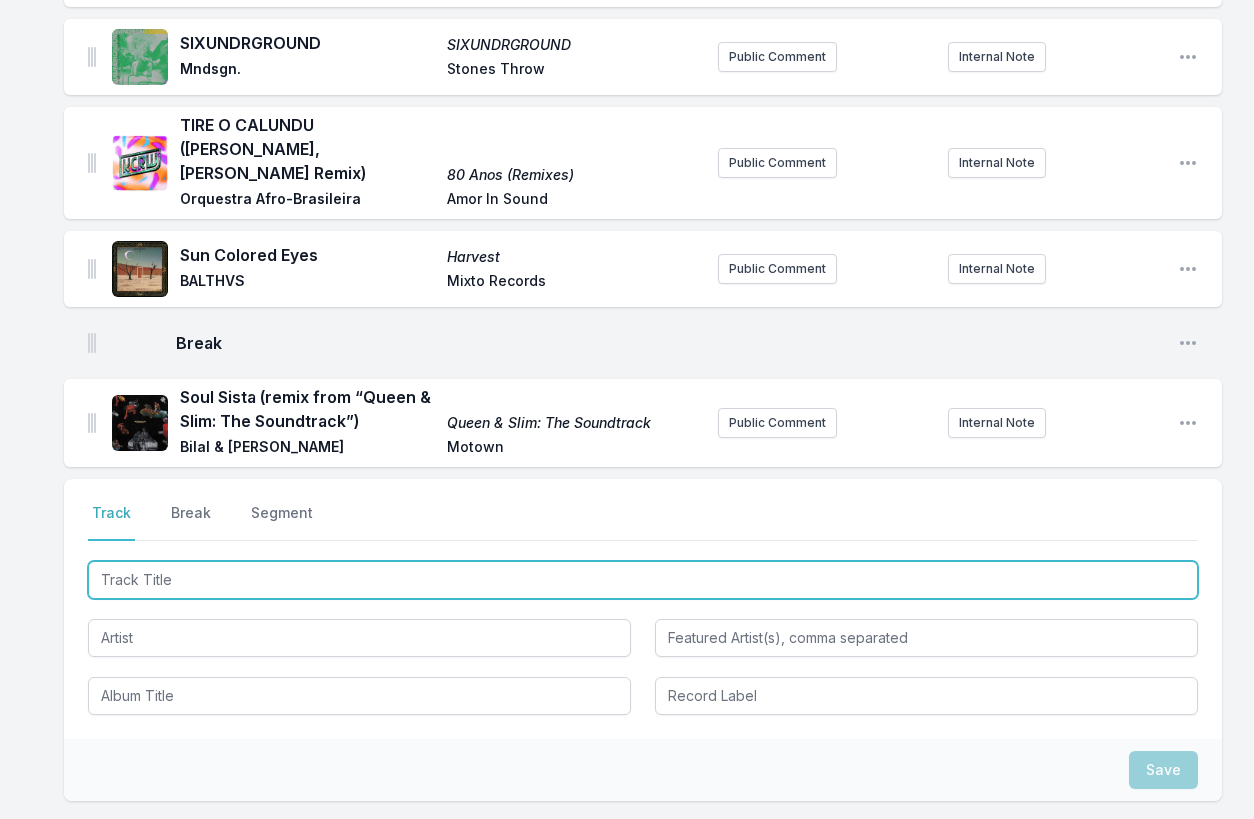 click at bounding box center (643, 580) 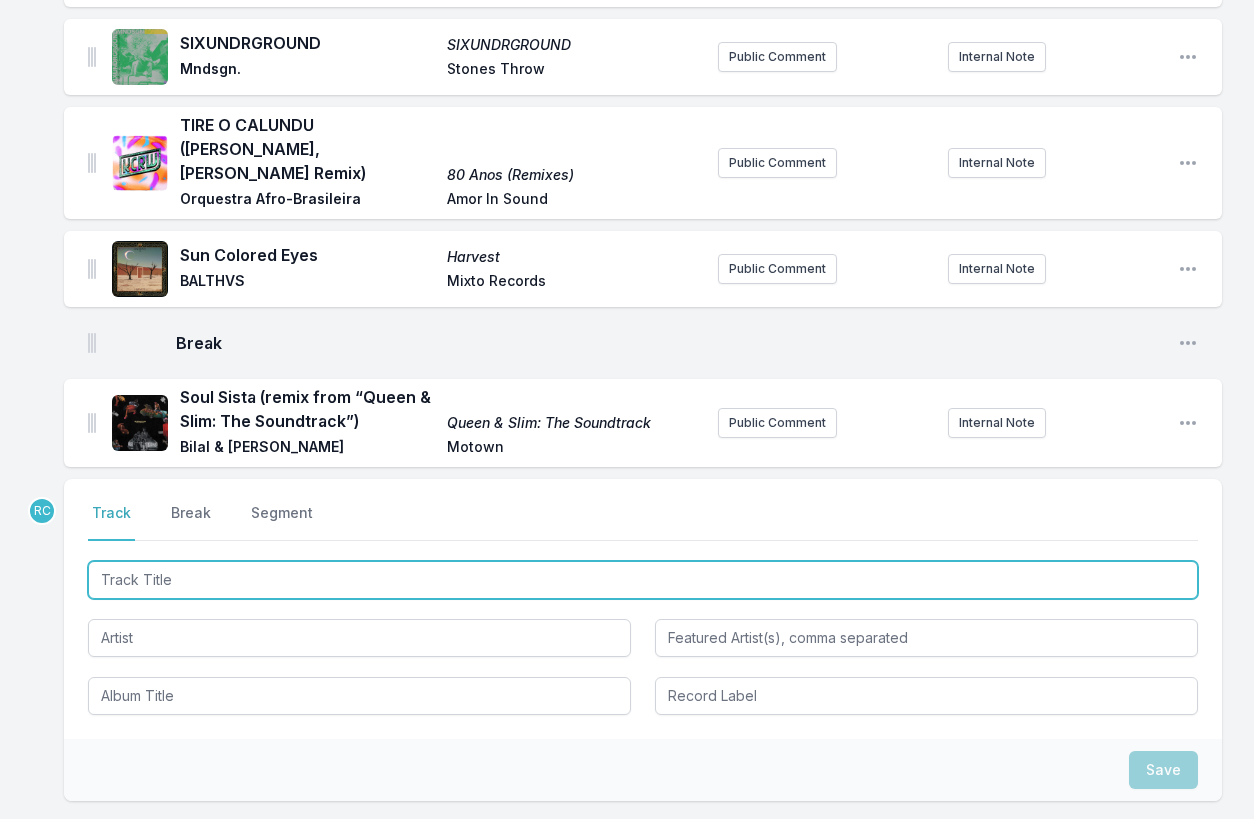 paste on "Next To You" 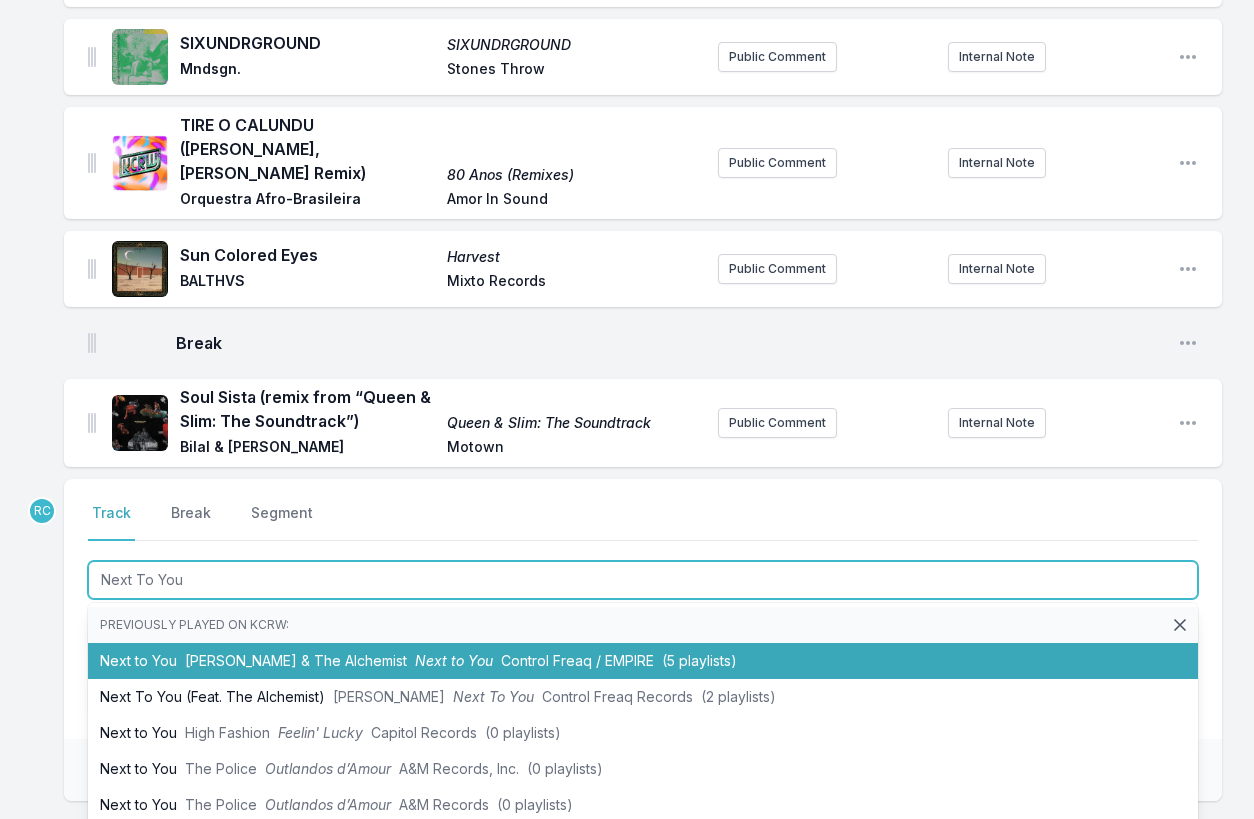 click on "Erykah Badu & The Alchemist" at bounding box center (296, 660) 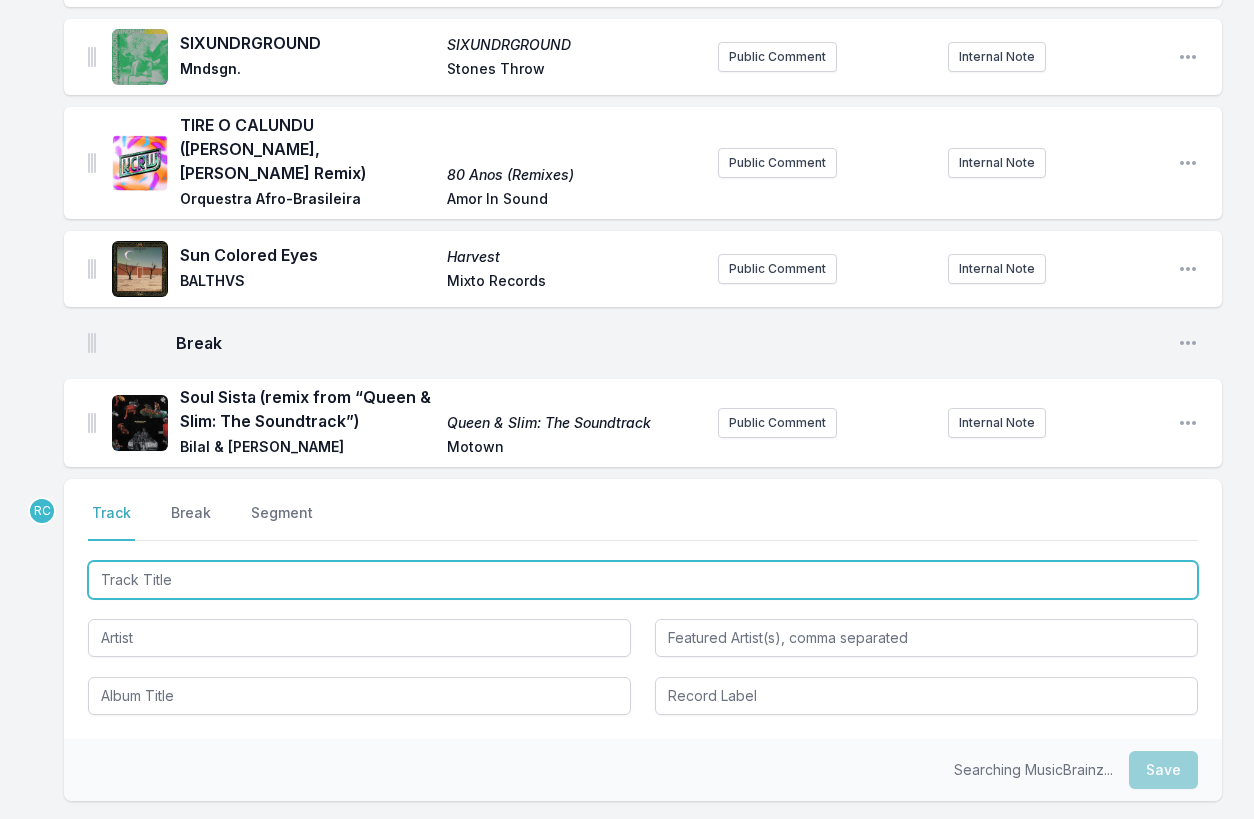 scroll, scrollTop: 2645, scrollLeft: 0, axis: vertical 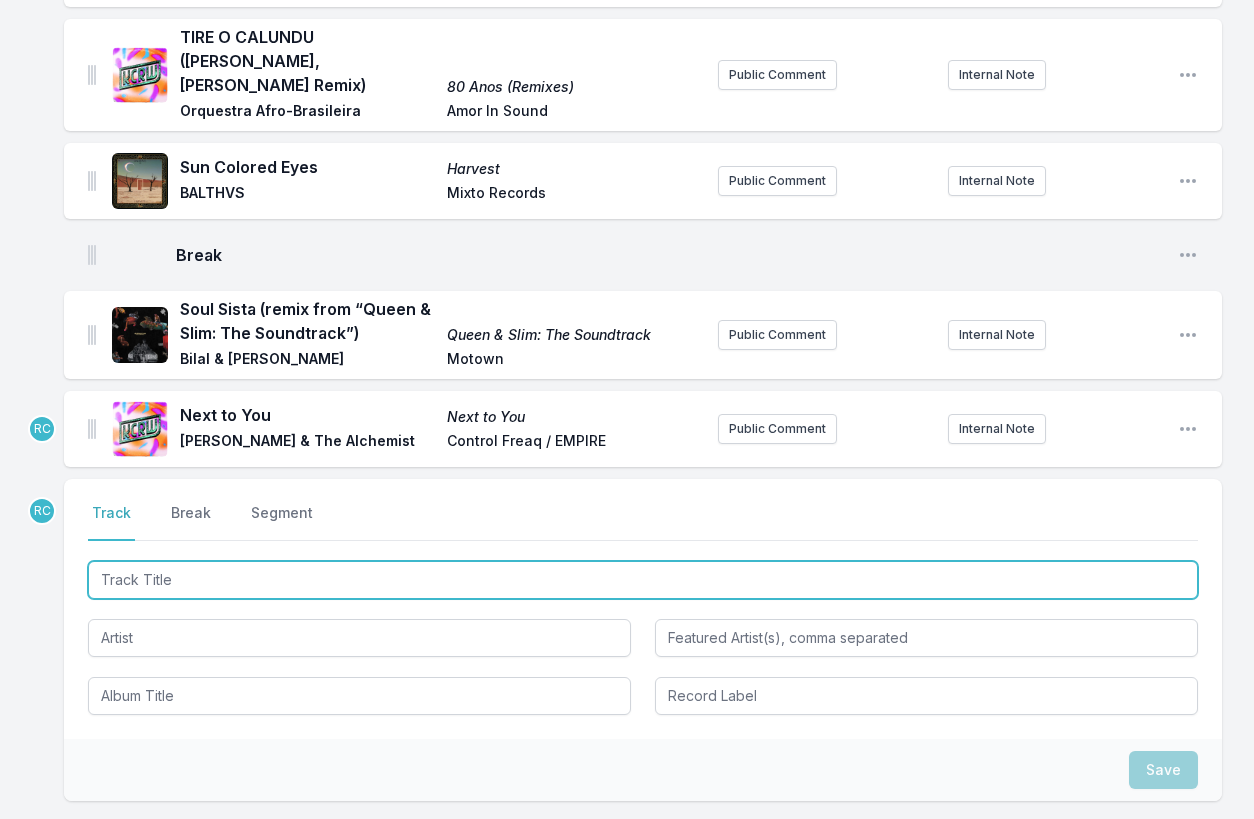 paste on "Next To You" 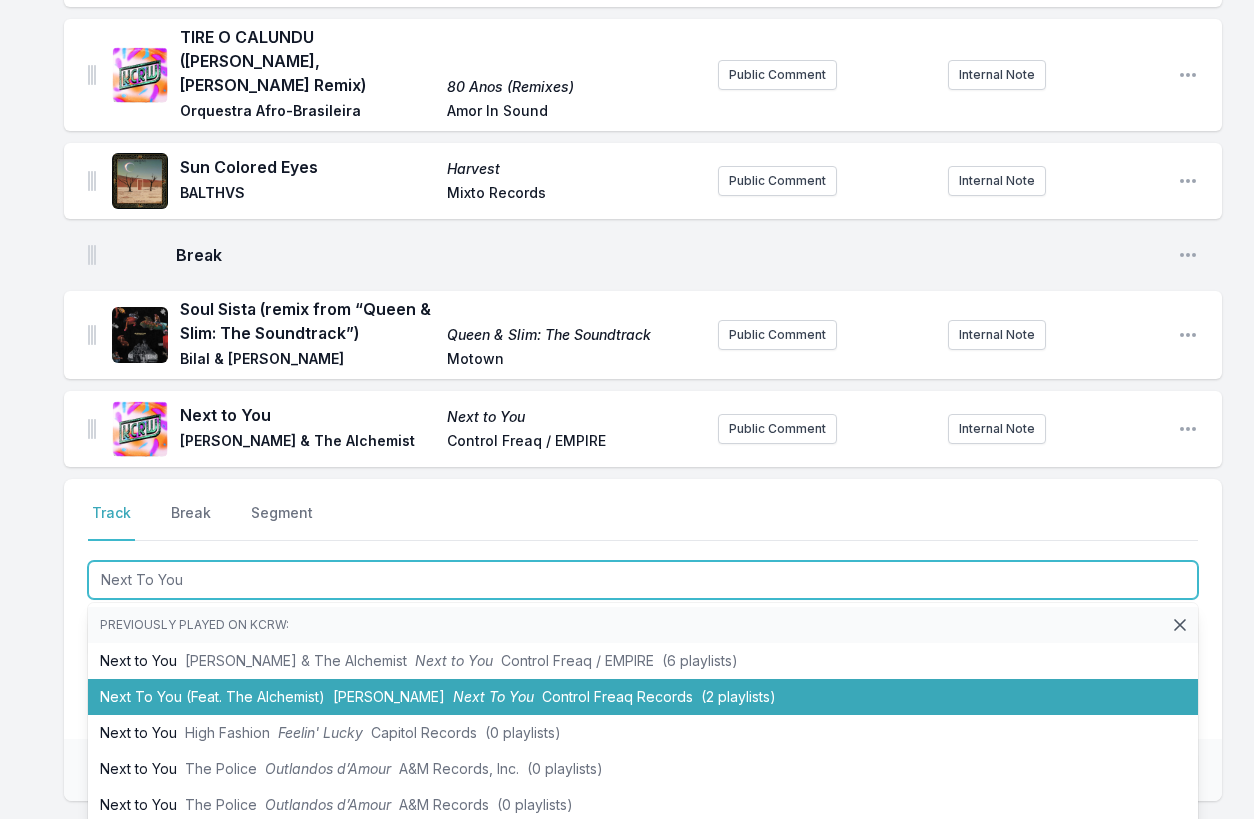 click on "Next To You (Feat. The Alchemist) Erykah Badu Next To You Control Freaq Records (2 playlists)" at bounding box center (643, 697) 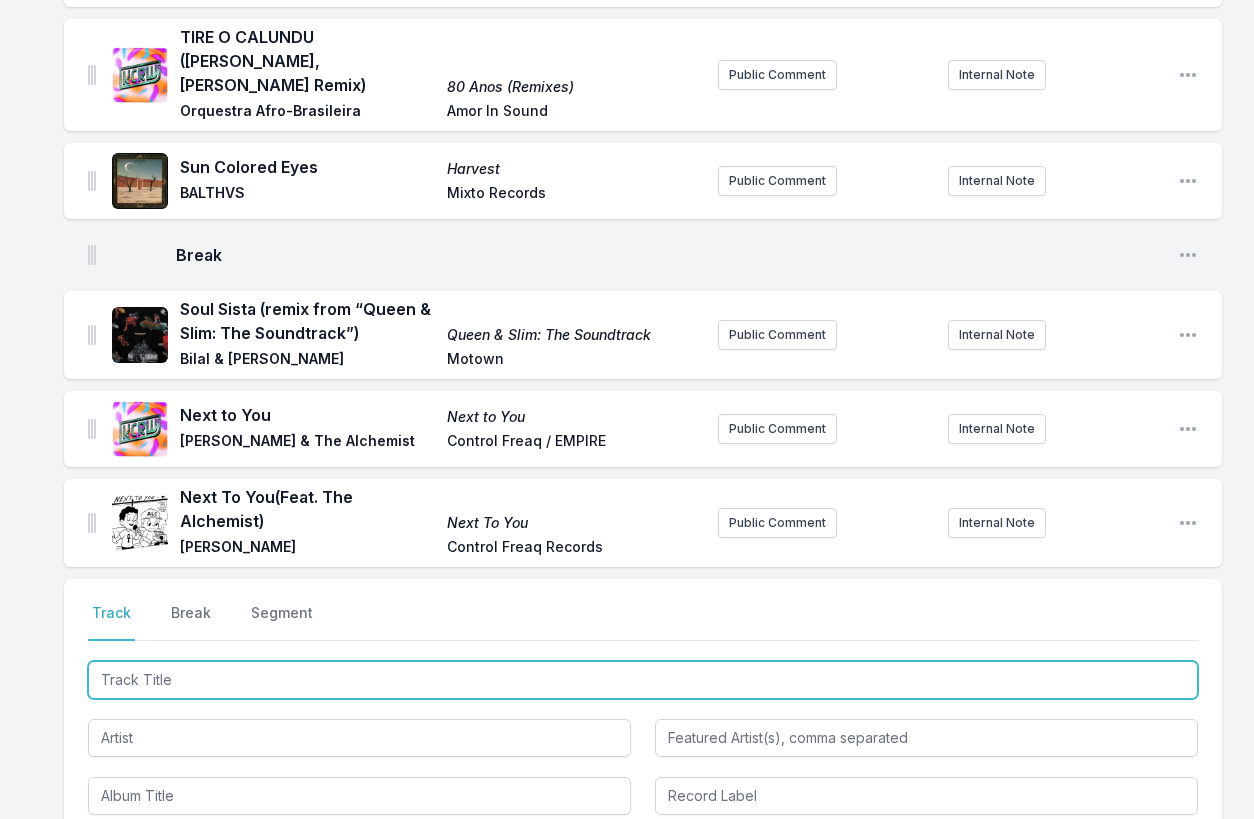 scroll, scrollTop: 2745, scrollLeft: 0, axis: vertical 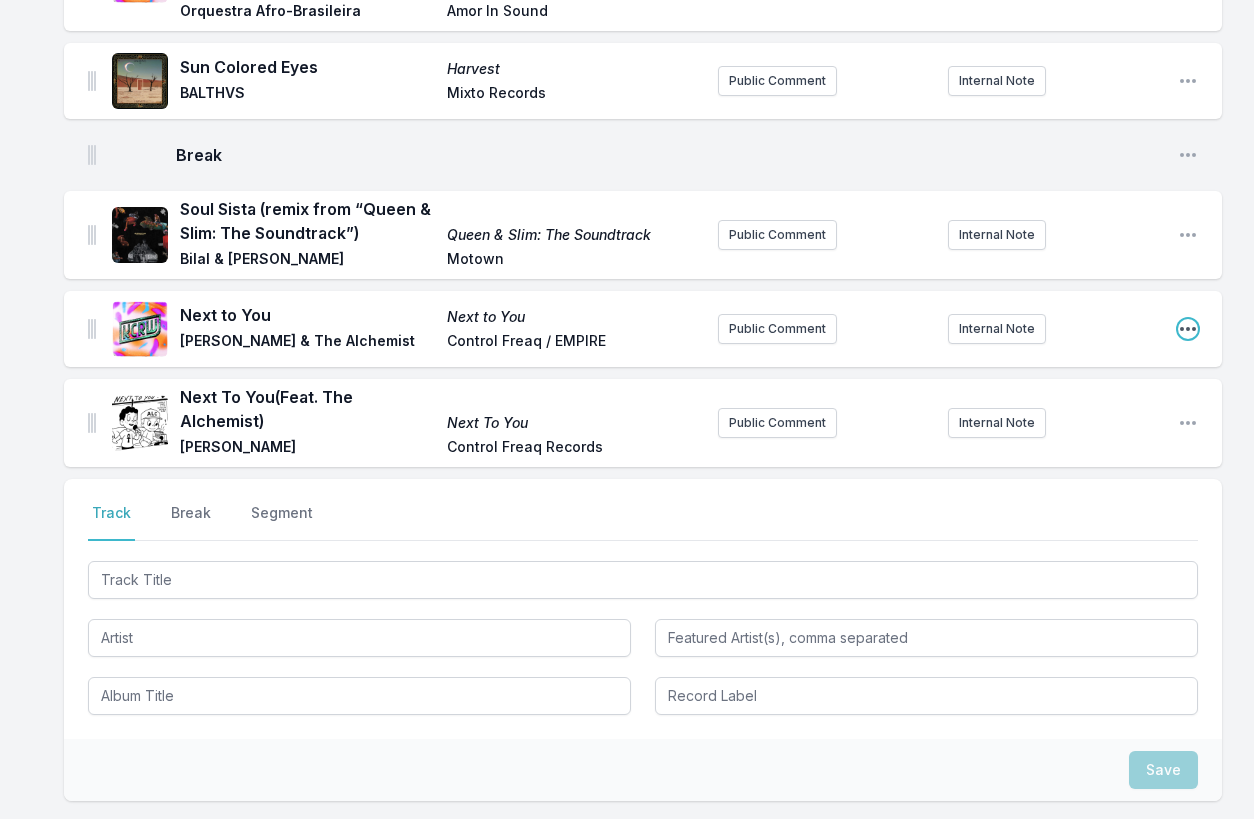 click 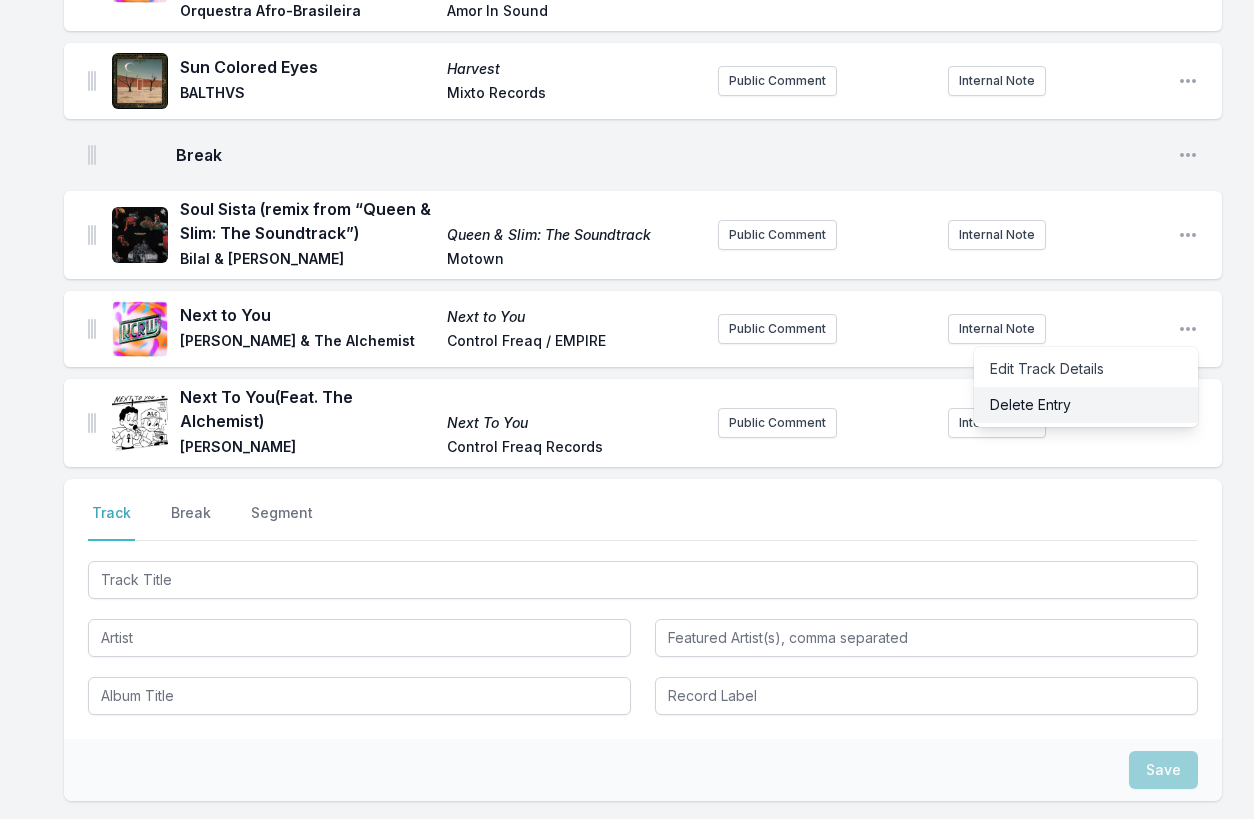 click on "Delete Entry" at bounding box center [1086, 405] 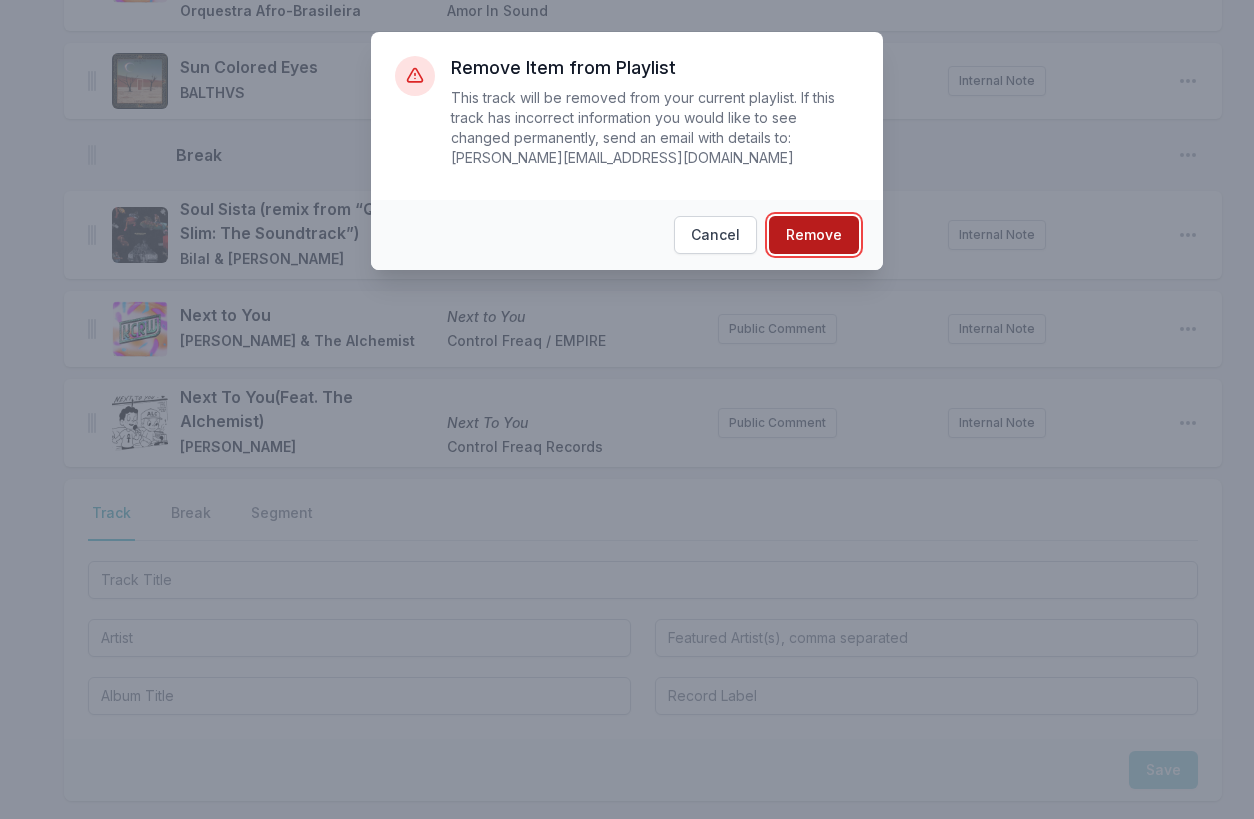 click on "Remove" at bounding box center [814, 235] 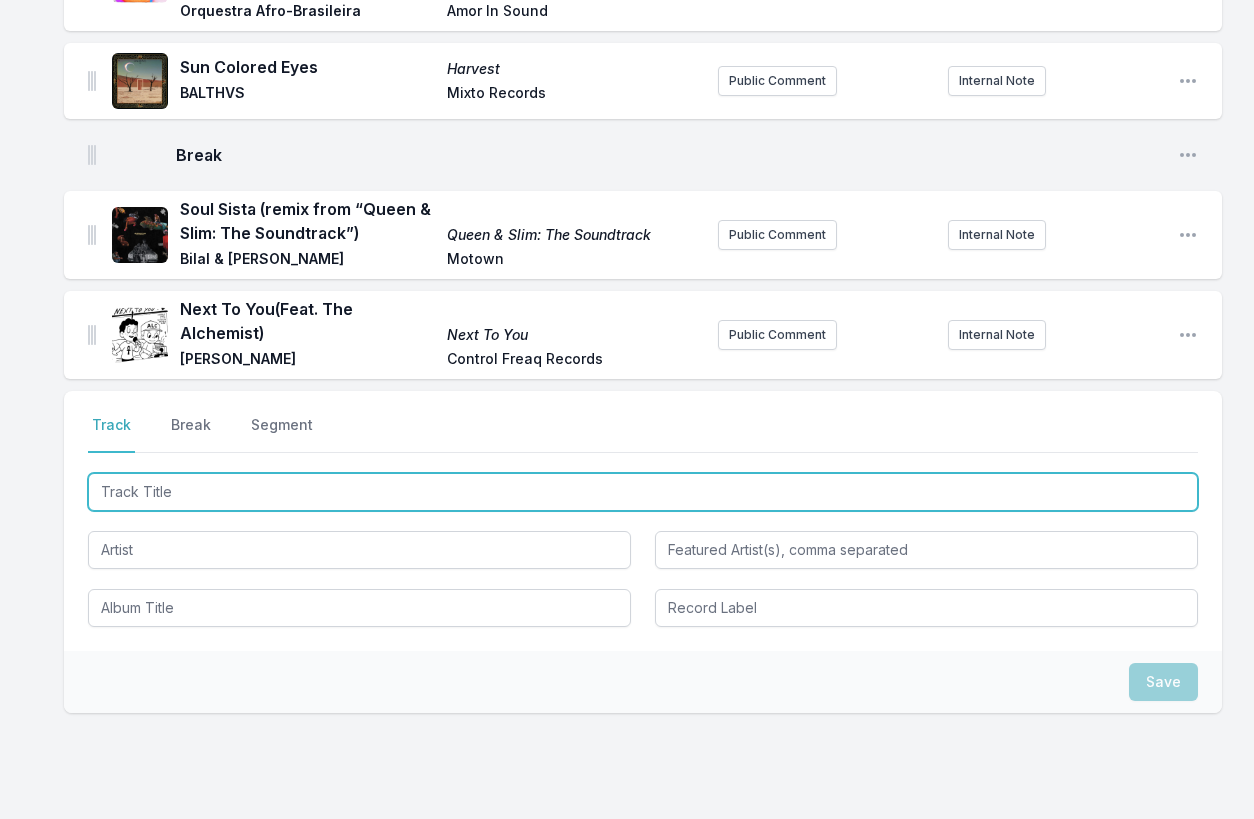 scroll, scrollTop: 2657, scrollLeft: 0, axis: vertical 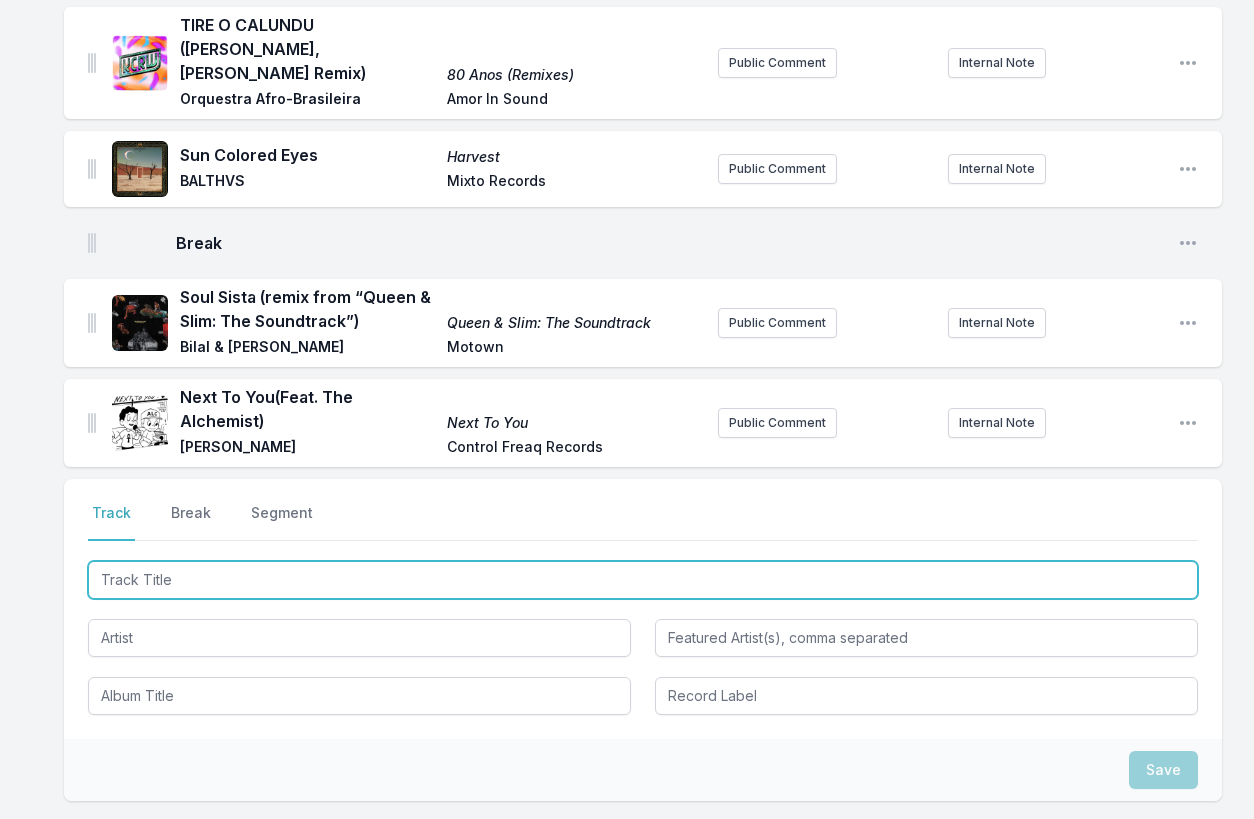 click at bounding box center (643, 580) 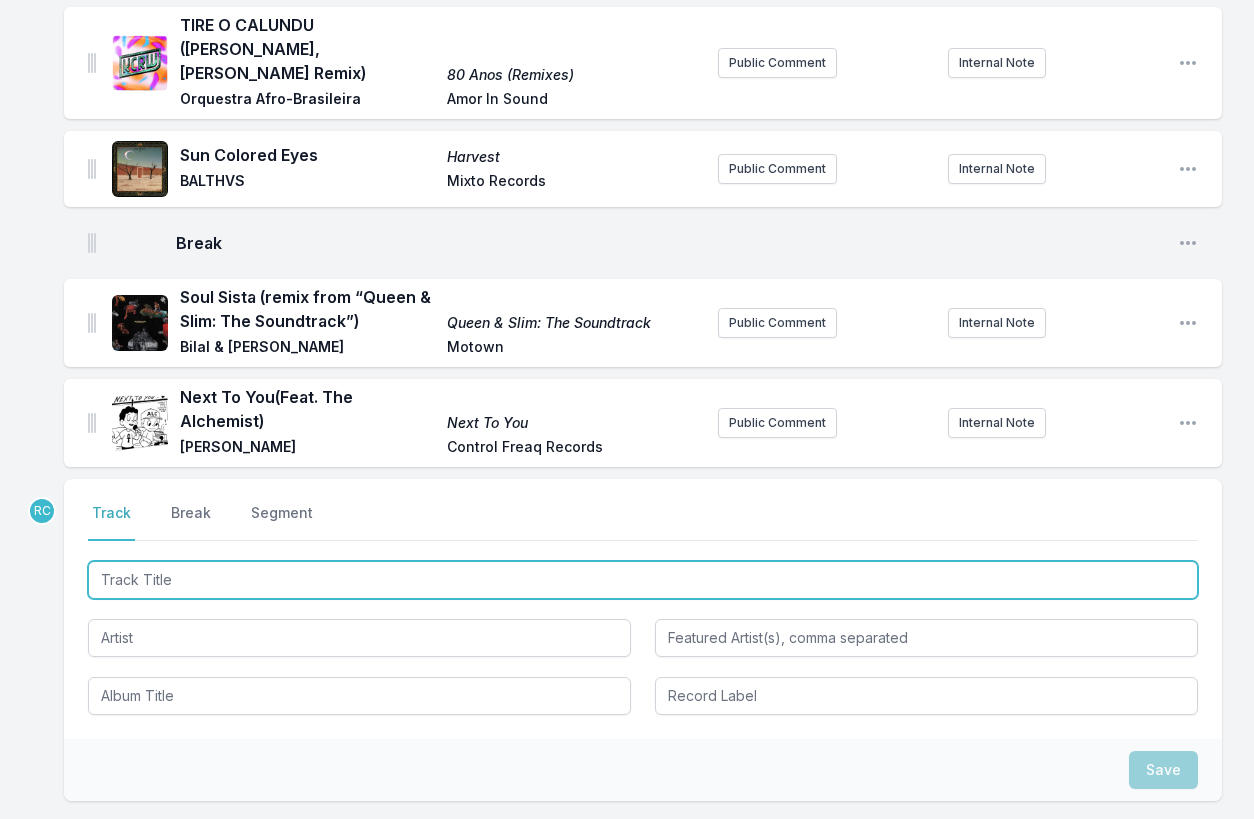 paste on "o Be It" 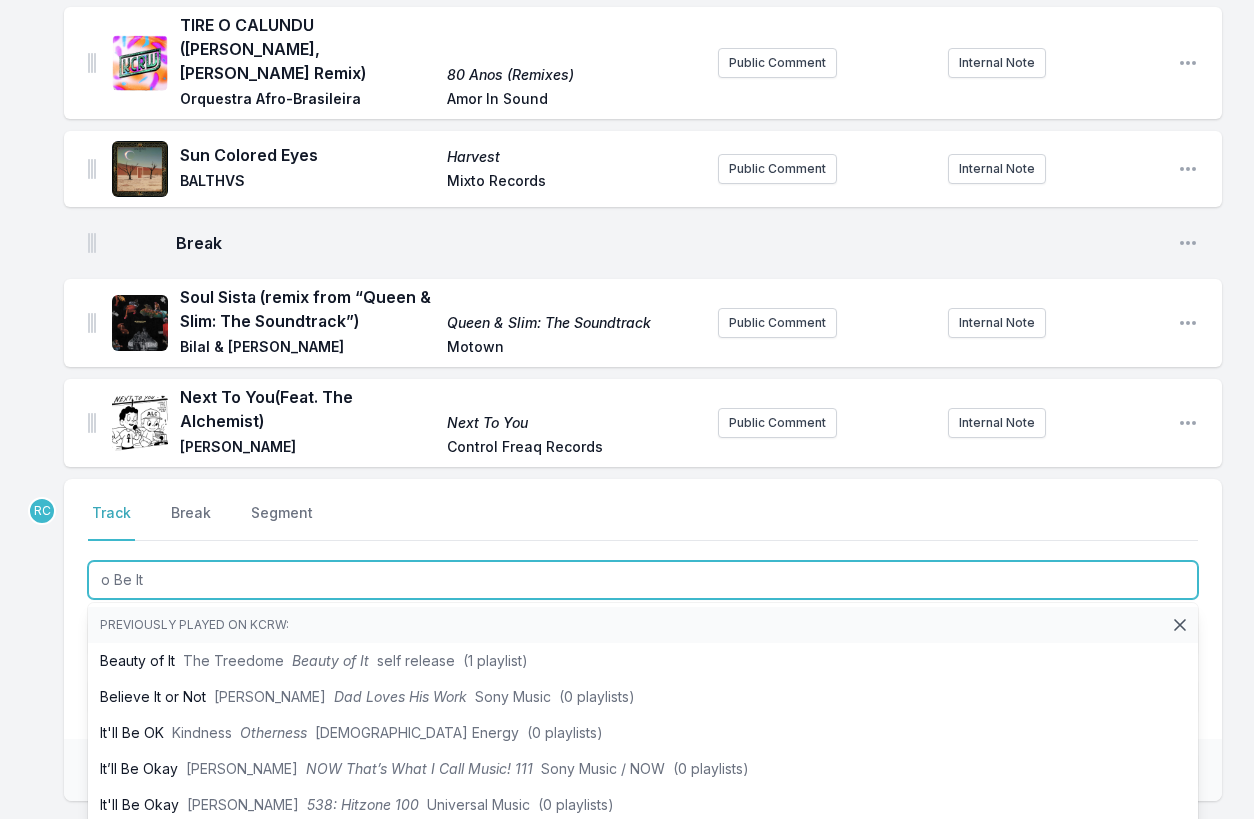 click on "o Be It" at bounding box center (643, 580) 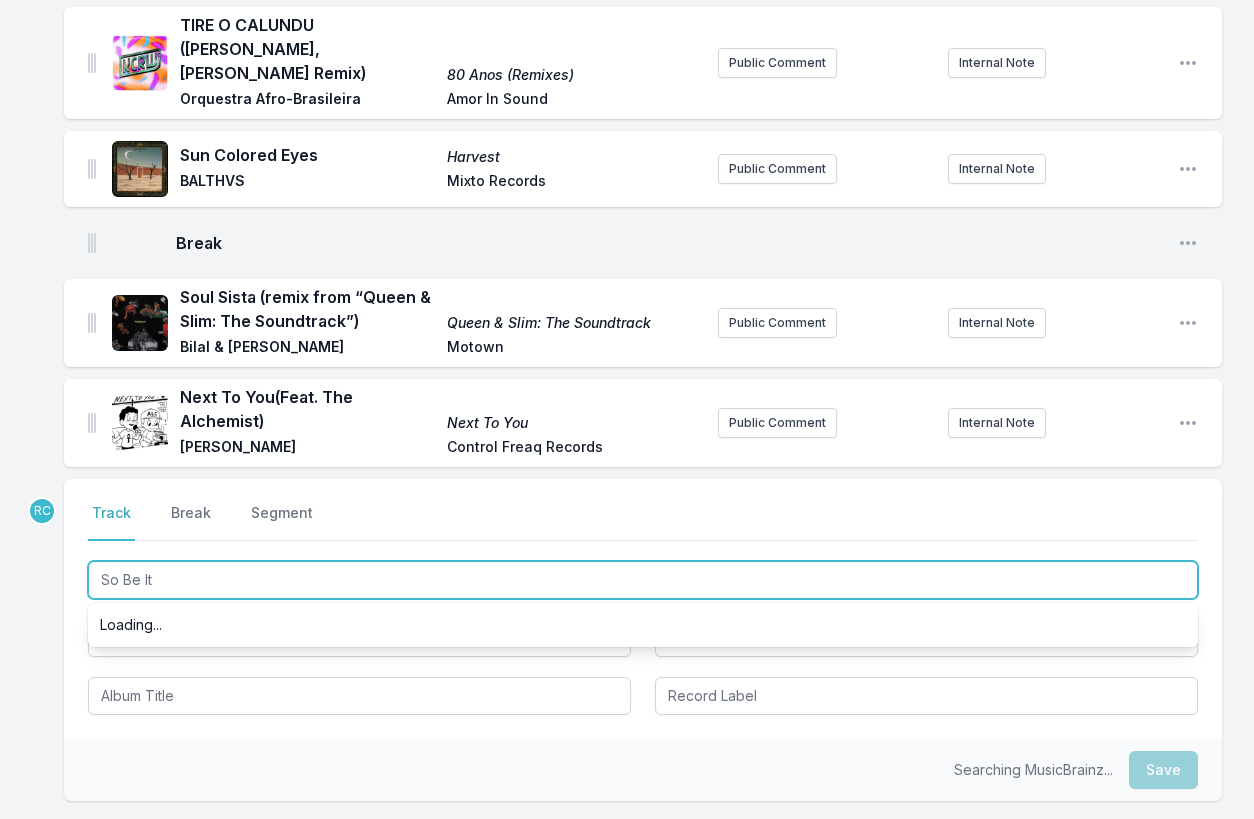 click on "So Be It" at bounding box center [643, 580] 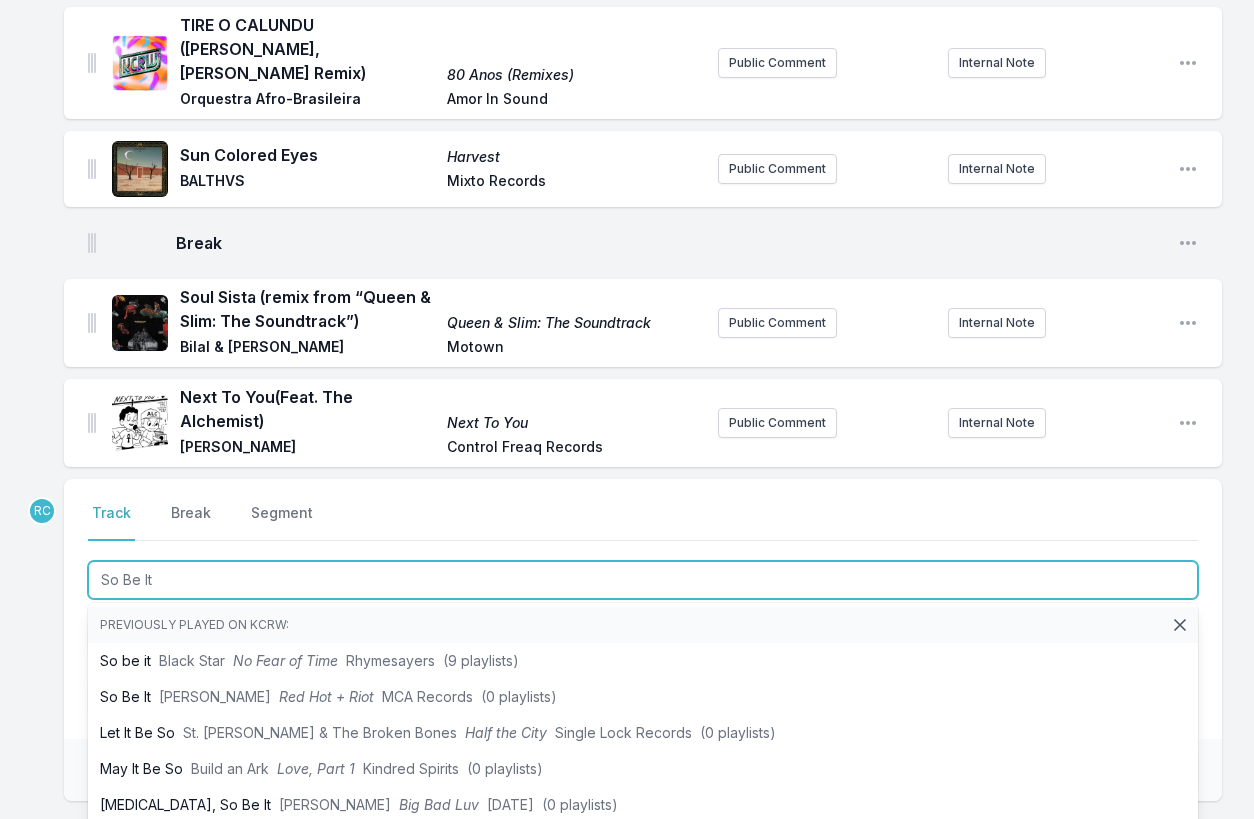 type on "So Be It" 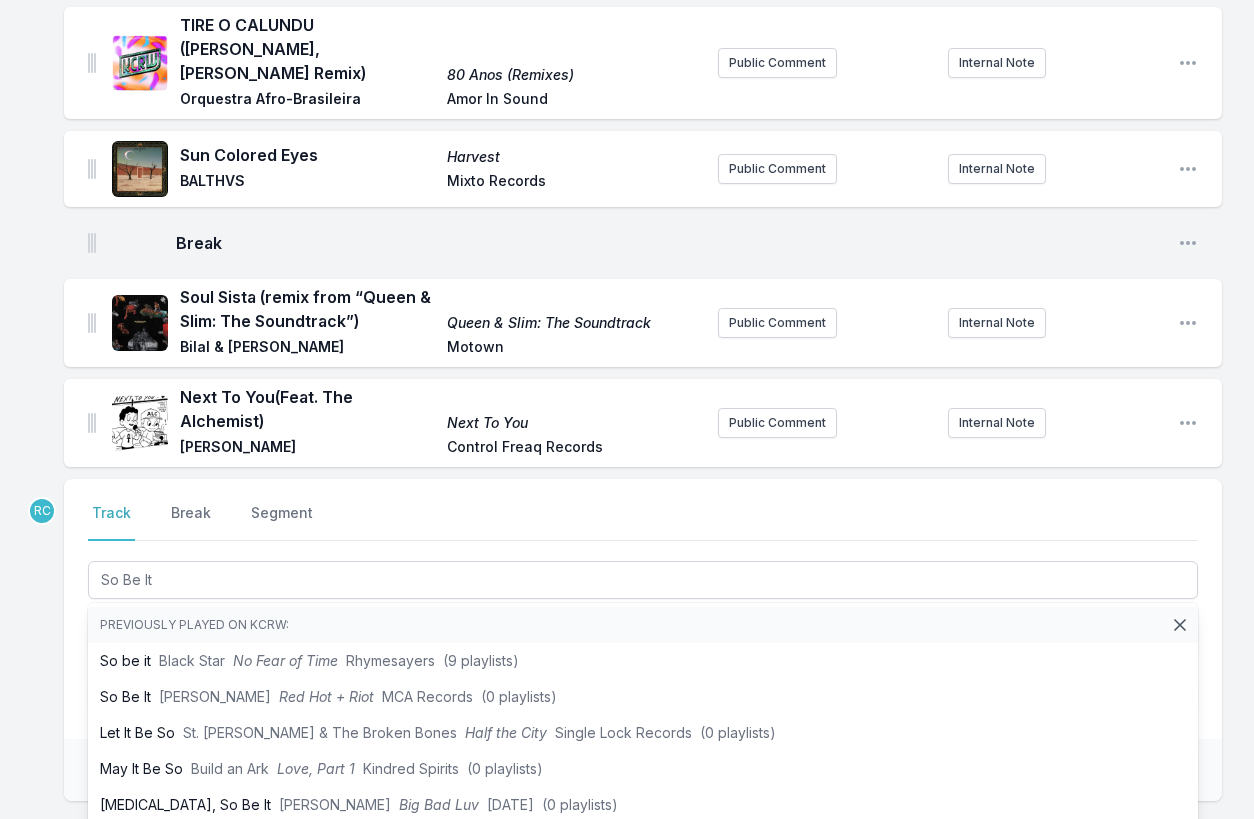 click on "Planet Caravan Paranoid Black Sabbath Warner Bros. Records Public Comment Internal Note Open playlist item options Sweet Leaf Master of Reality Black Sabbath Vertigo Public Comment Internal Note Open playlist item options War Pigs / Luke's Wall Paranoid Black Sabbath Warner Bros. Records Public Comment Internal Note Open playlist item options Iron Man Paranoid Black Sabbath Warner Bros. Records Public Comment Internal Note Open playlist item options Changes Sabbath Bloody Sabbath Black Sabbath WWA Records Public Comment Internal Note Open playlist item options Into the Void Master of Reality Black Sabbath Vertigo/Warner Bros. Records Public Comment Internal Note Open playlist item options Break Open playlist item options Much 2 Much Fake With Danny Devtio Brighter The Days Omar BBE Music / Impressive Collective Public Comment Internal Note Open playlist item options Bossy Chaos Is Her Name BINA. BINA. Public Comment Internal Note Open playlist item options No Merci NO THANK YOU Little Simz Public Comment Taka" at bounding box center (627, -728) 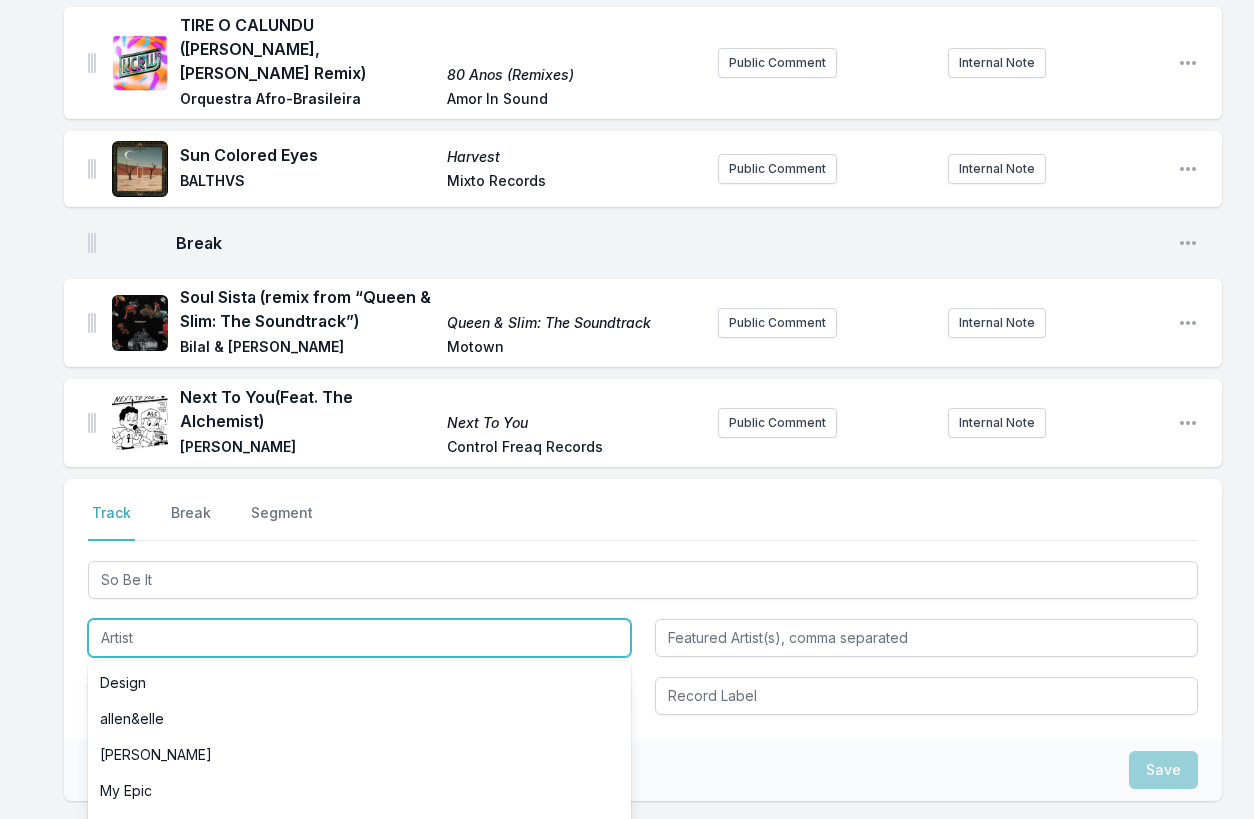click at bounding box center [359, 638] 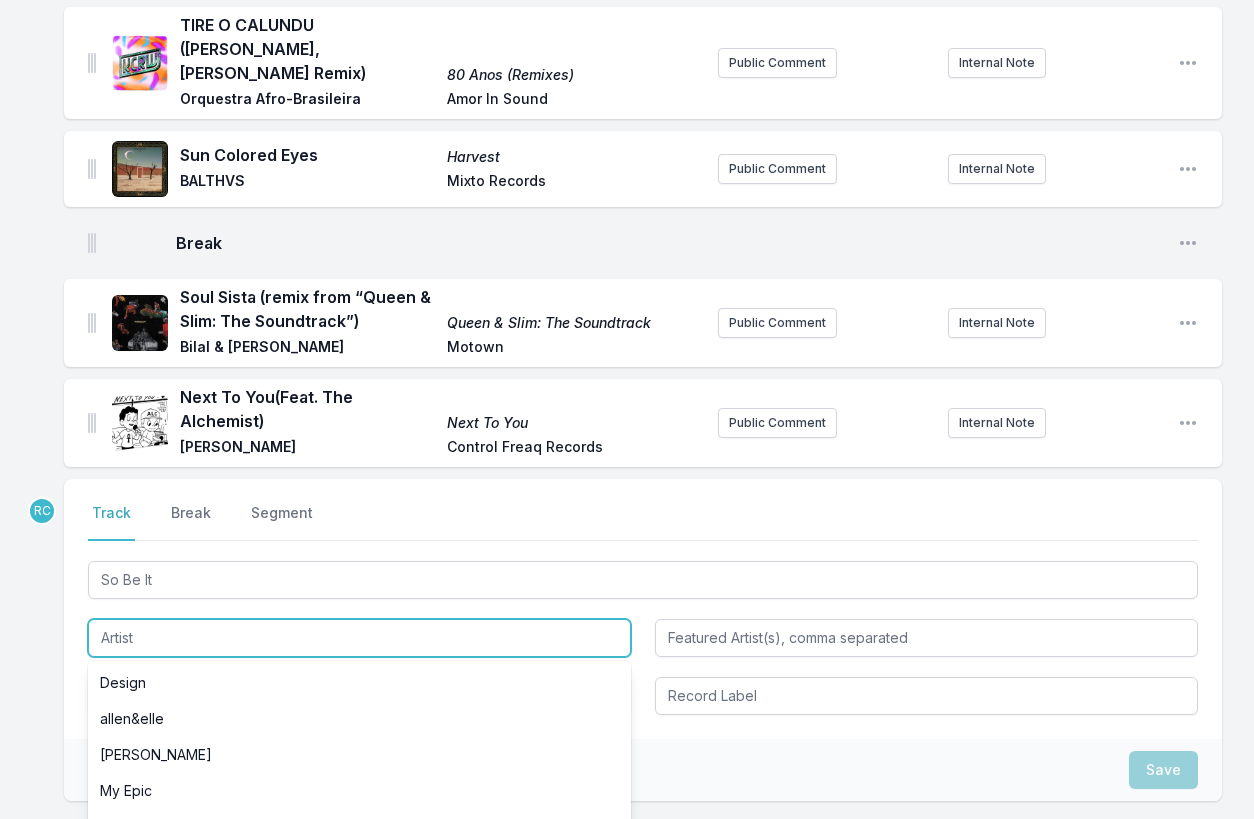 paste on "Clipse" 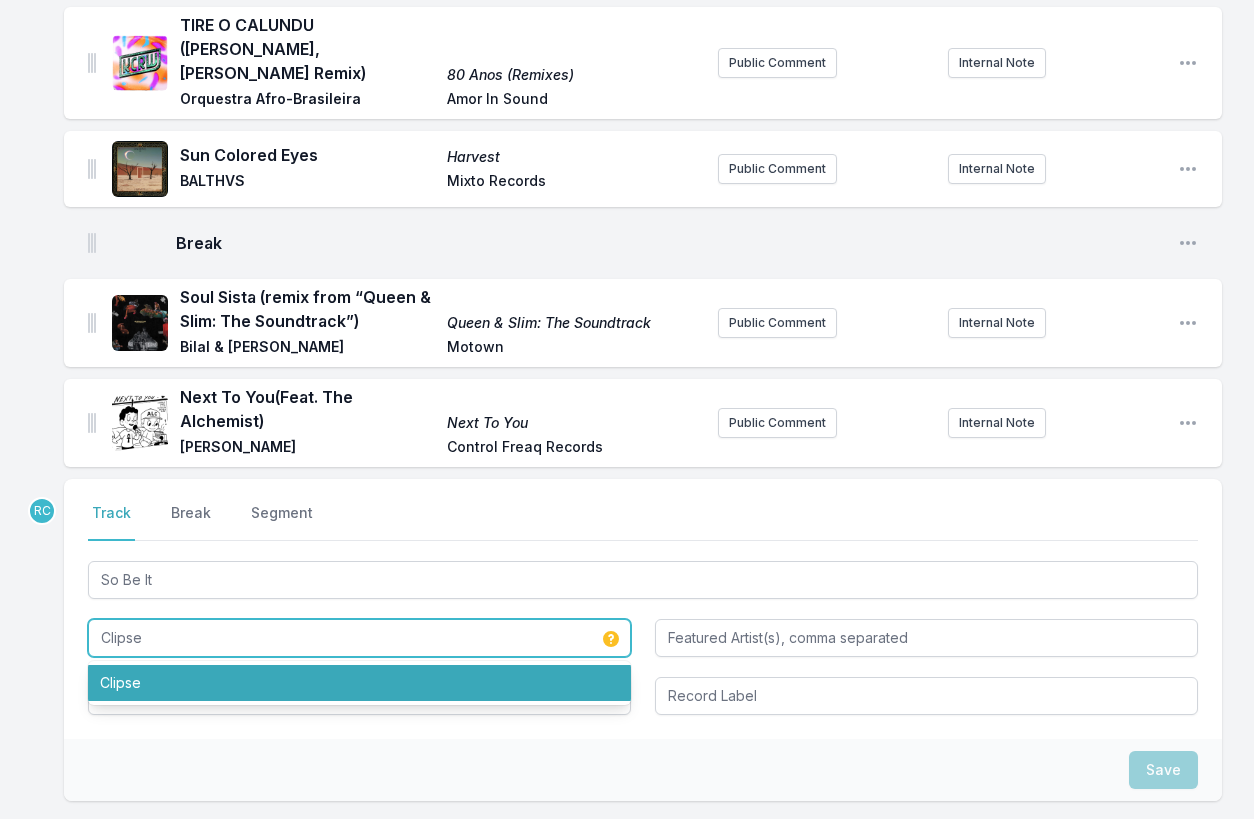 click on "Clipse" at bounding box center [359, 683] 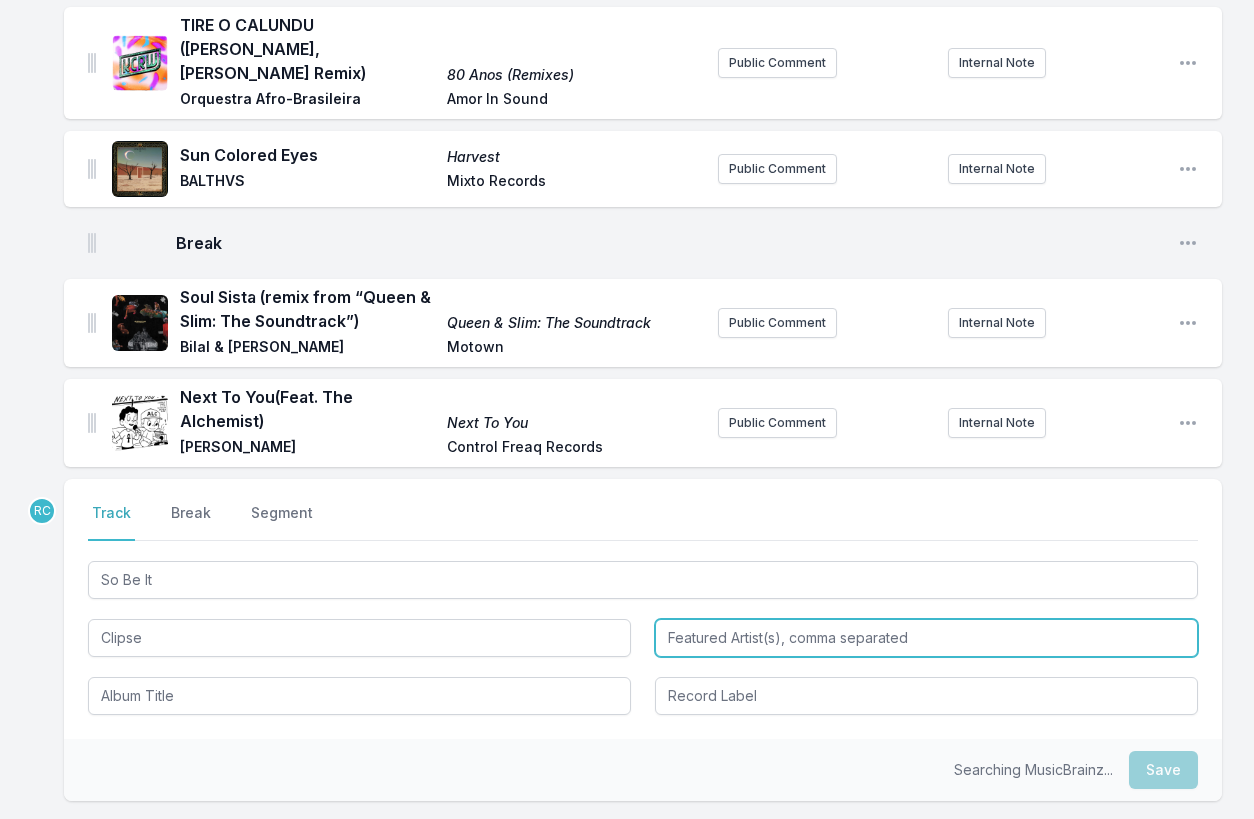 type on "Clipse" 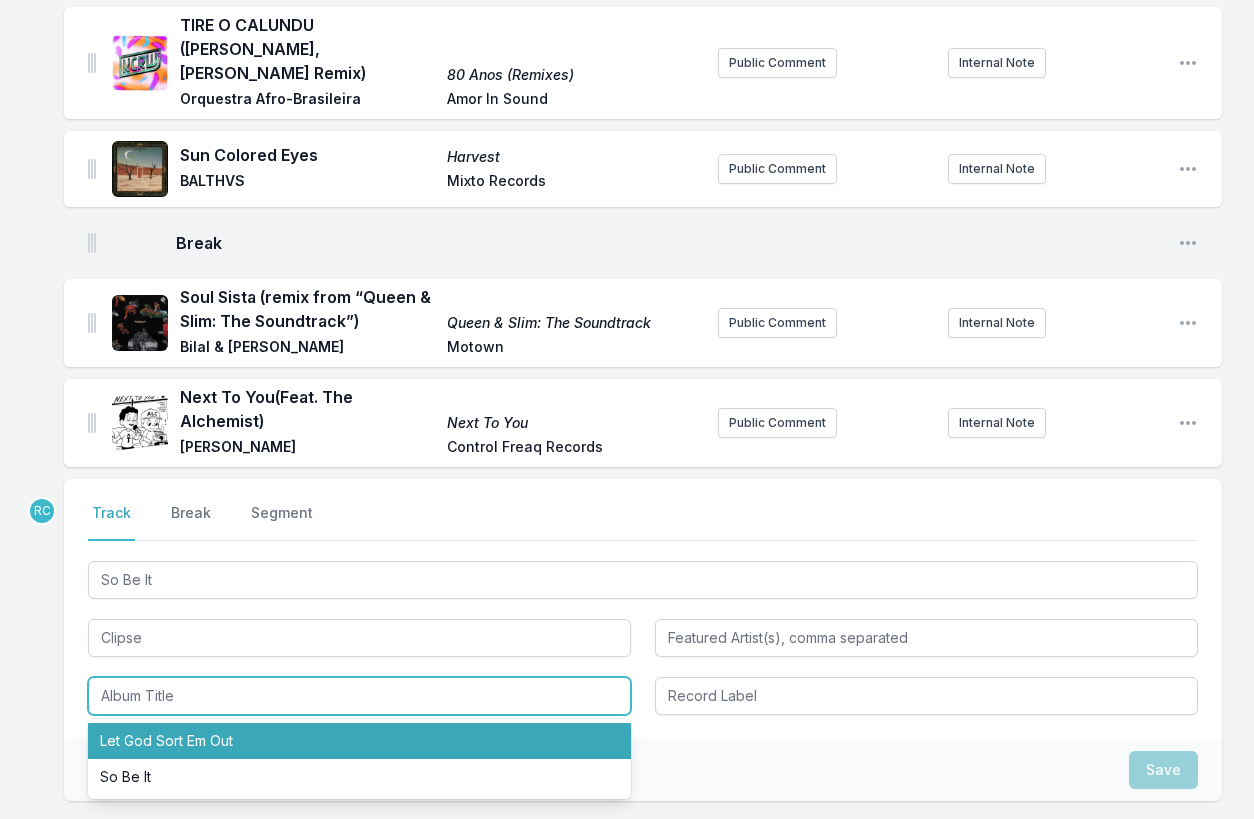 click on "Let God Sort Em Out" at bounding box center (359, 741) 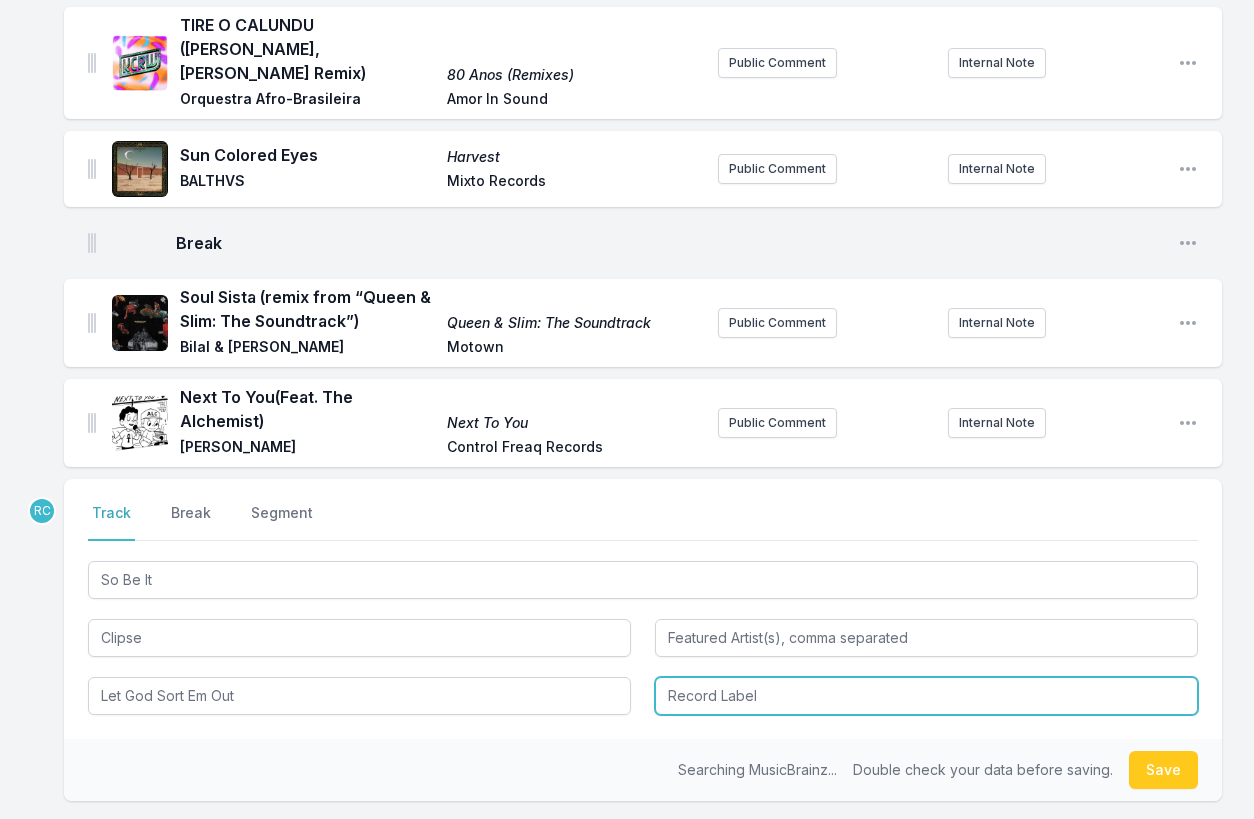 type on "Let God Sort Em Out" 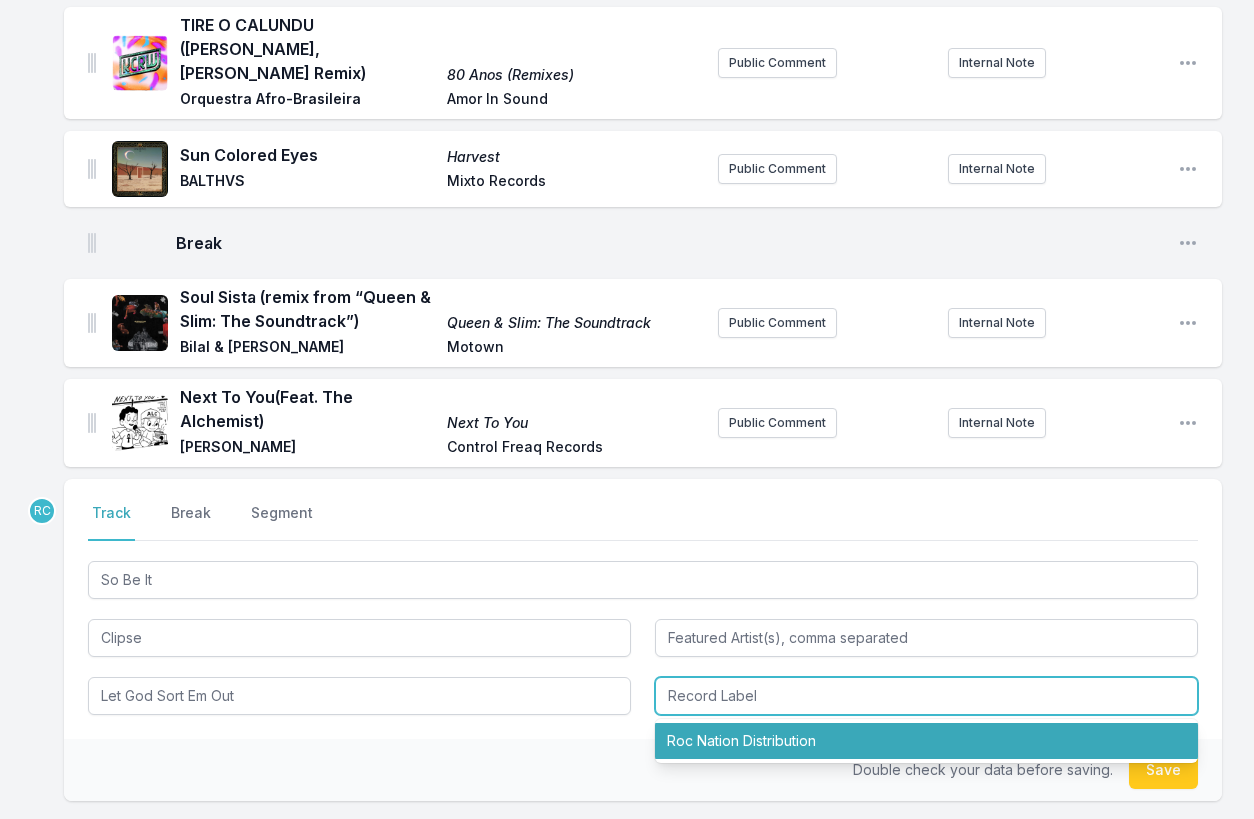 click on "Roc Nation Distribution" at bounding box center [926, 741] 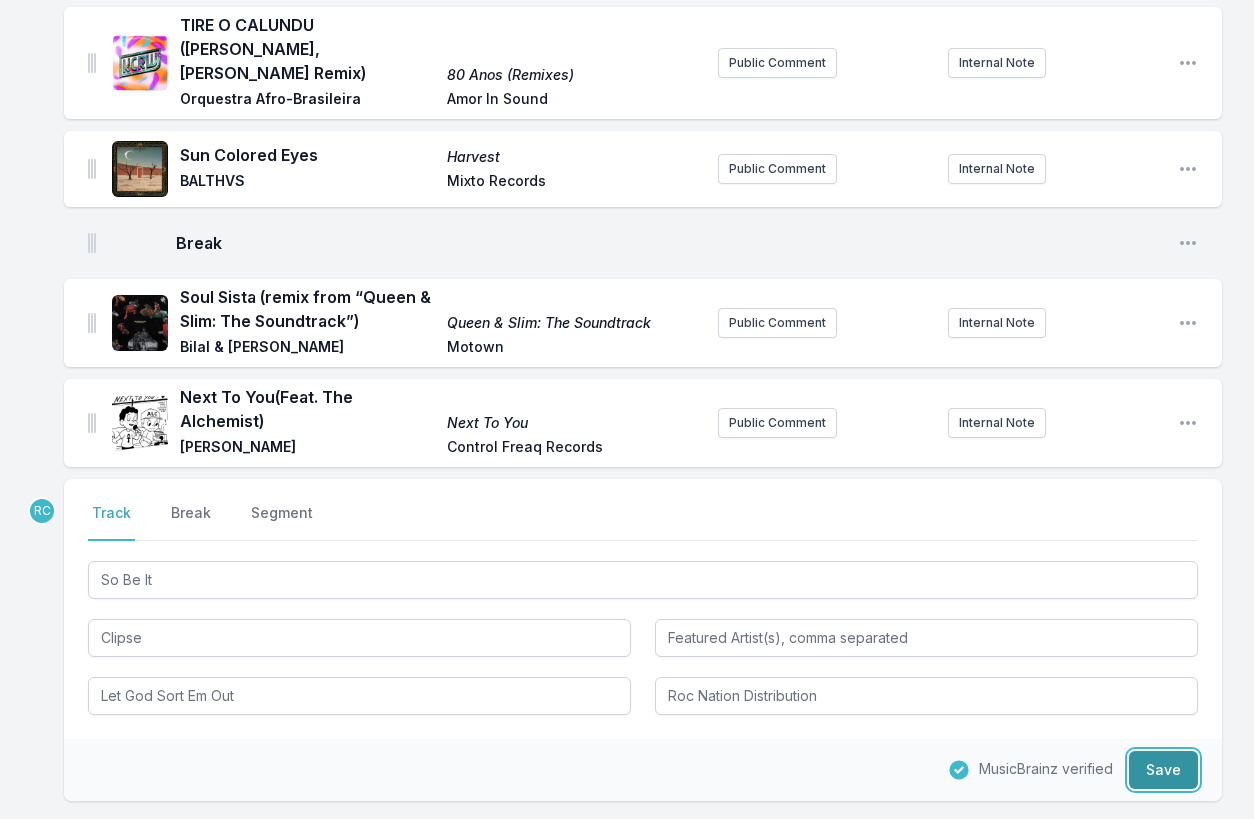 click on "Save" at bounding box center [1163, 770] 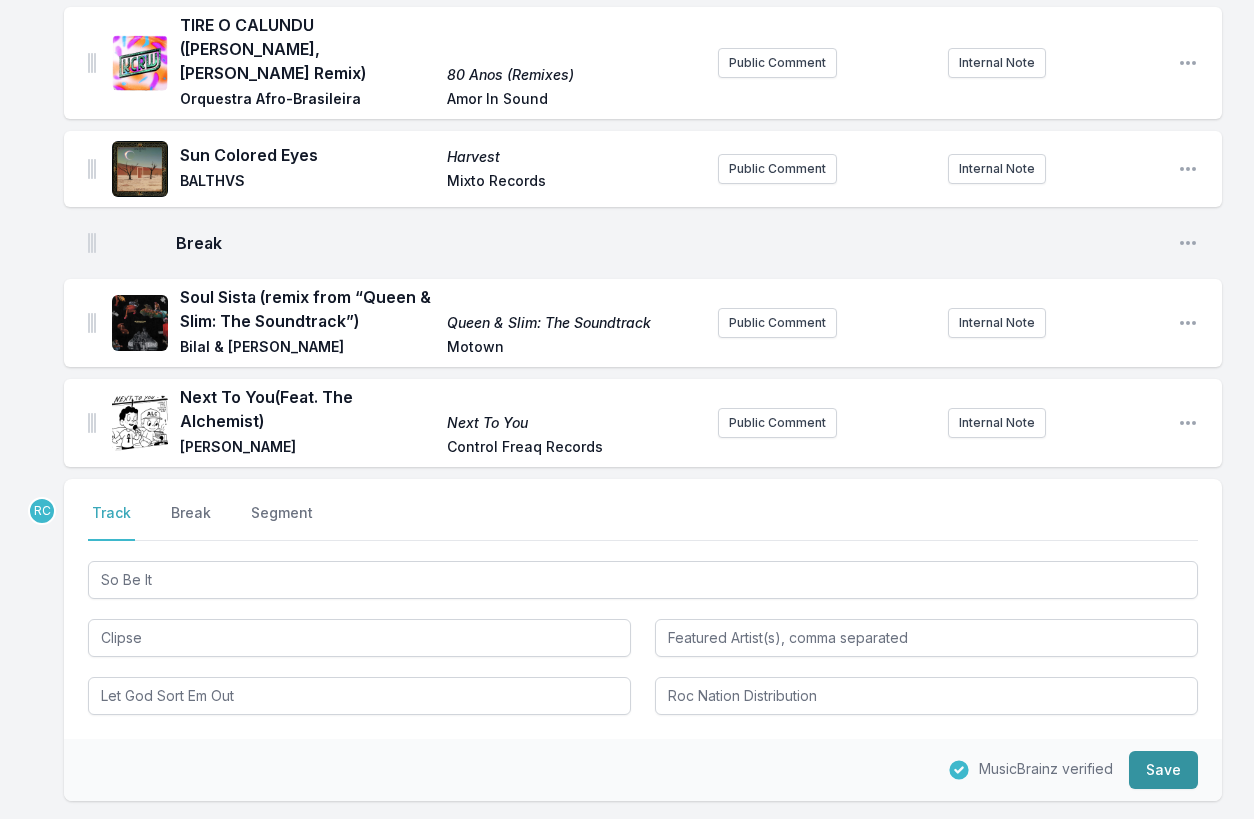 type 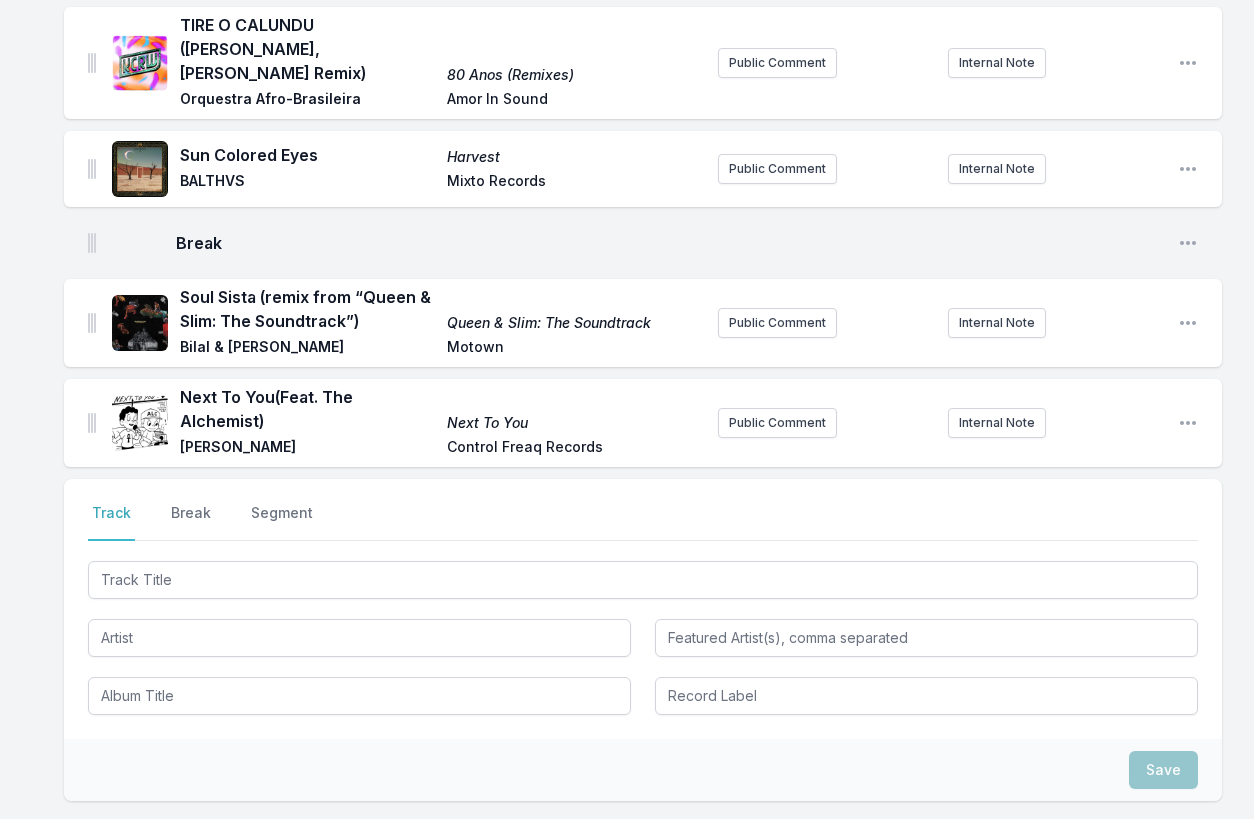 scroll, scrollTop: 2745, scrollLeft: 0, axis: vertical 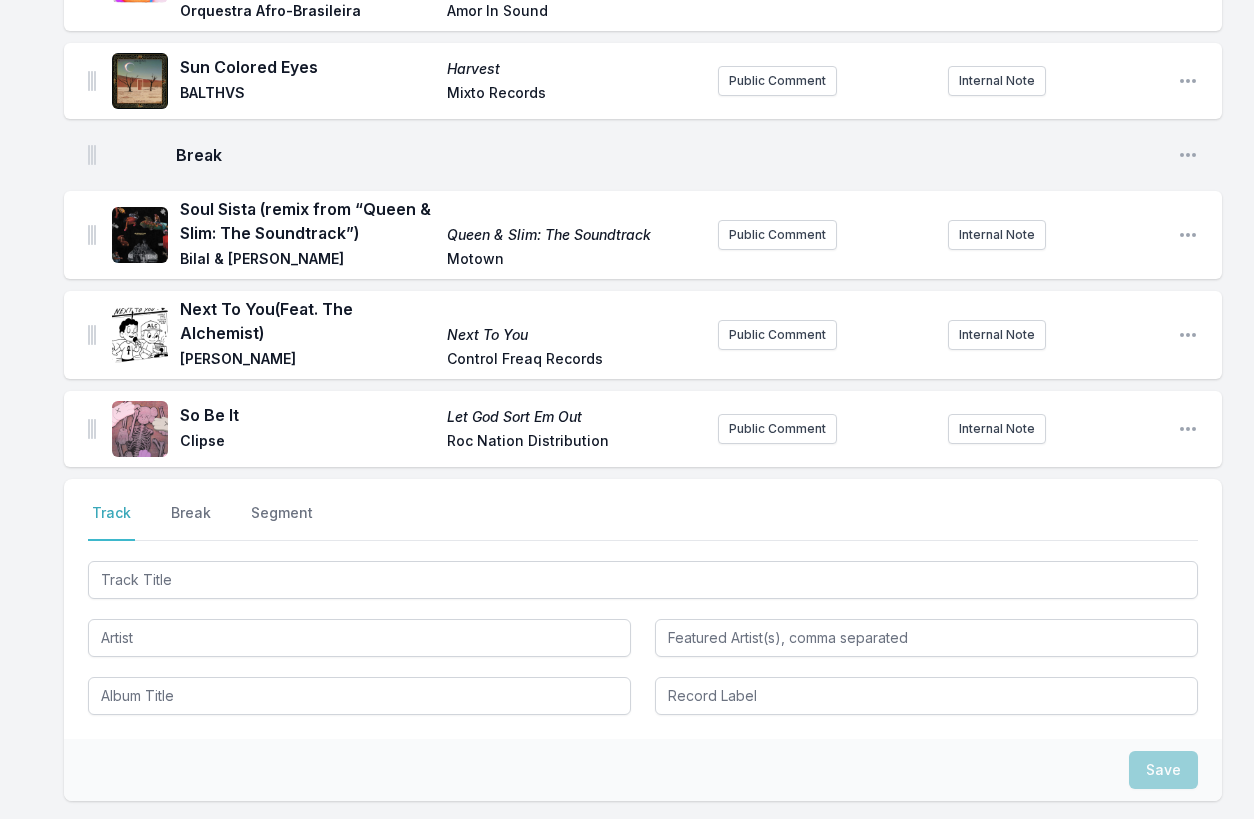 click at bounding box center [643, 578] 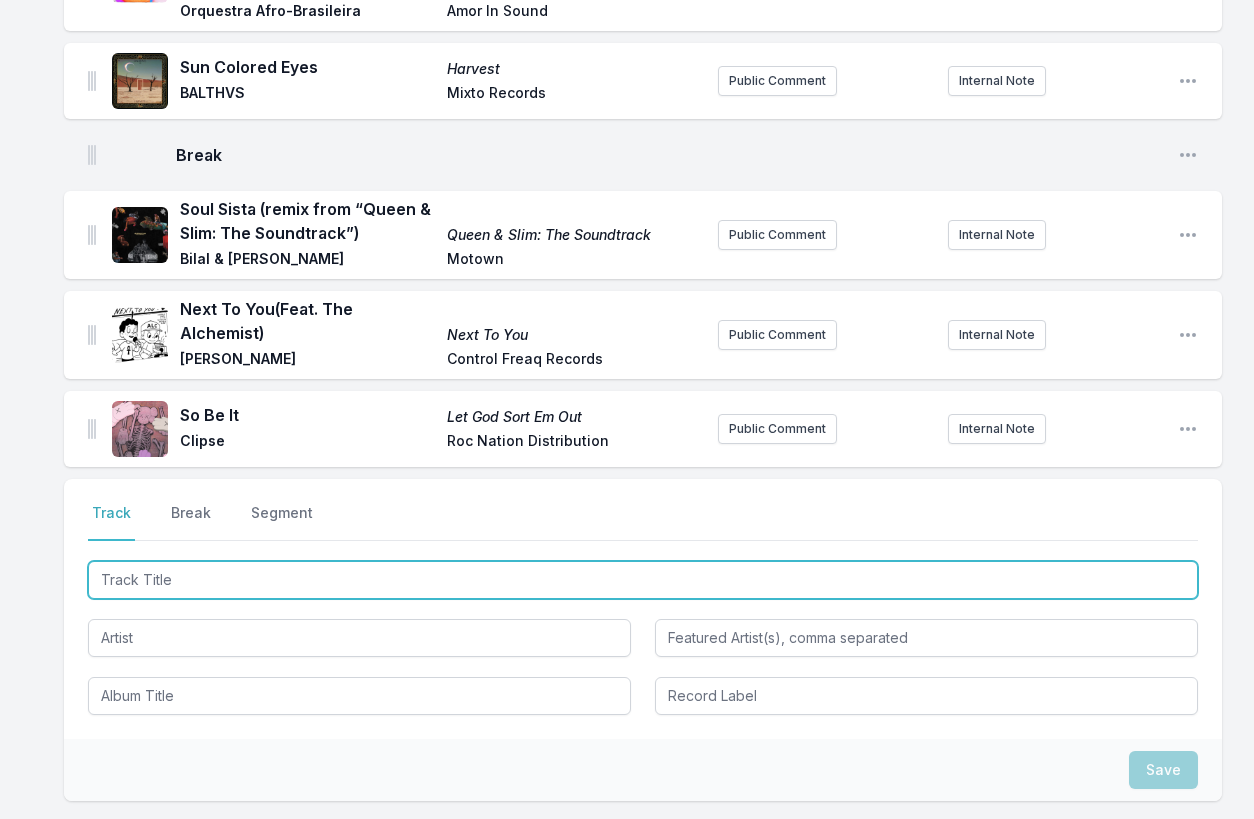 click at bounding box center [643, 580] 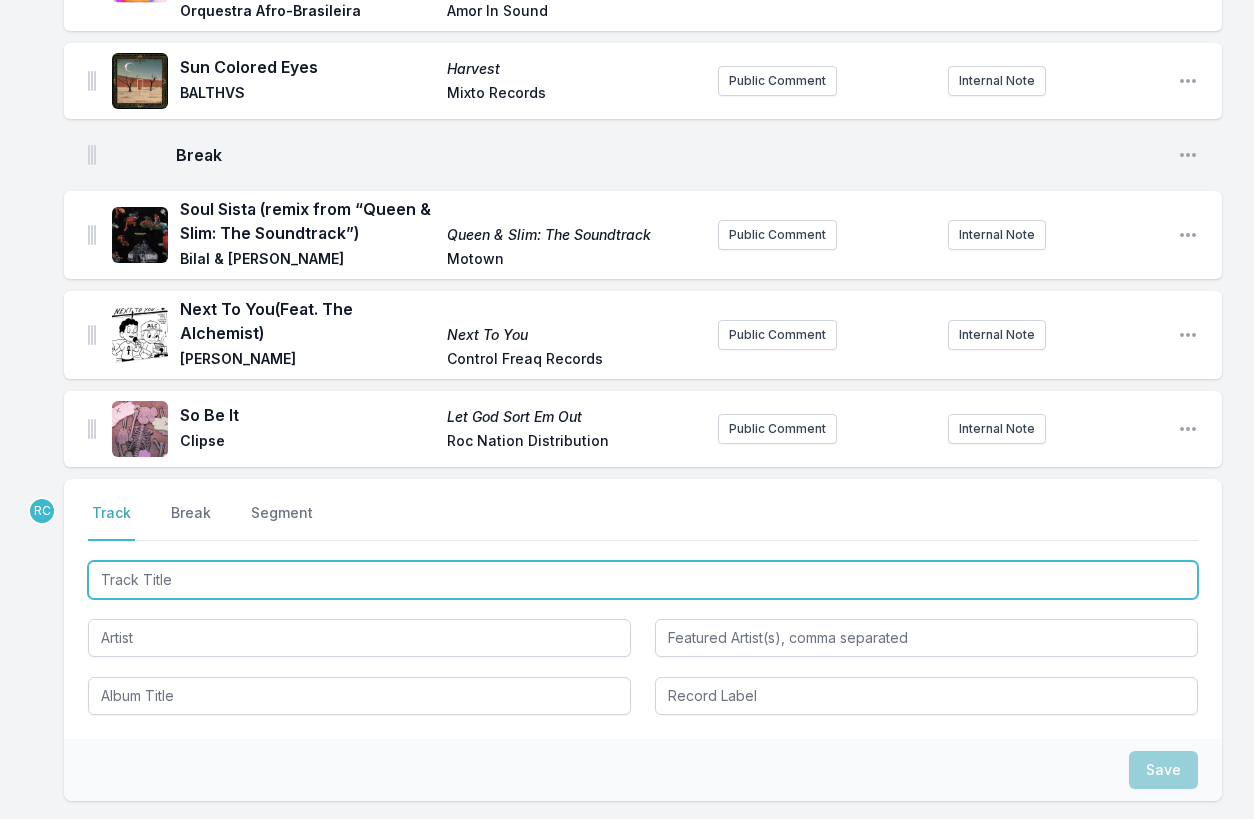 paste on "DBZ" 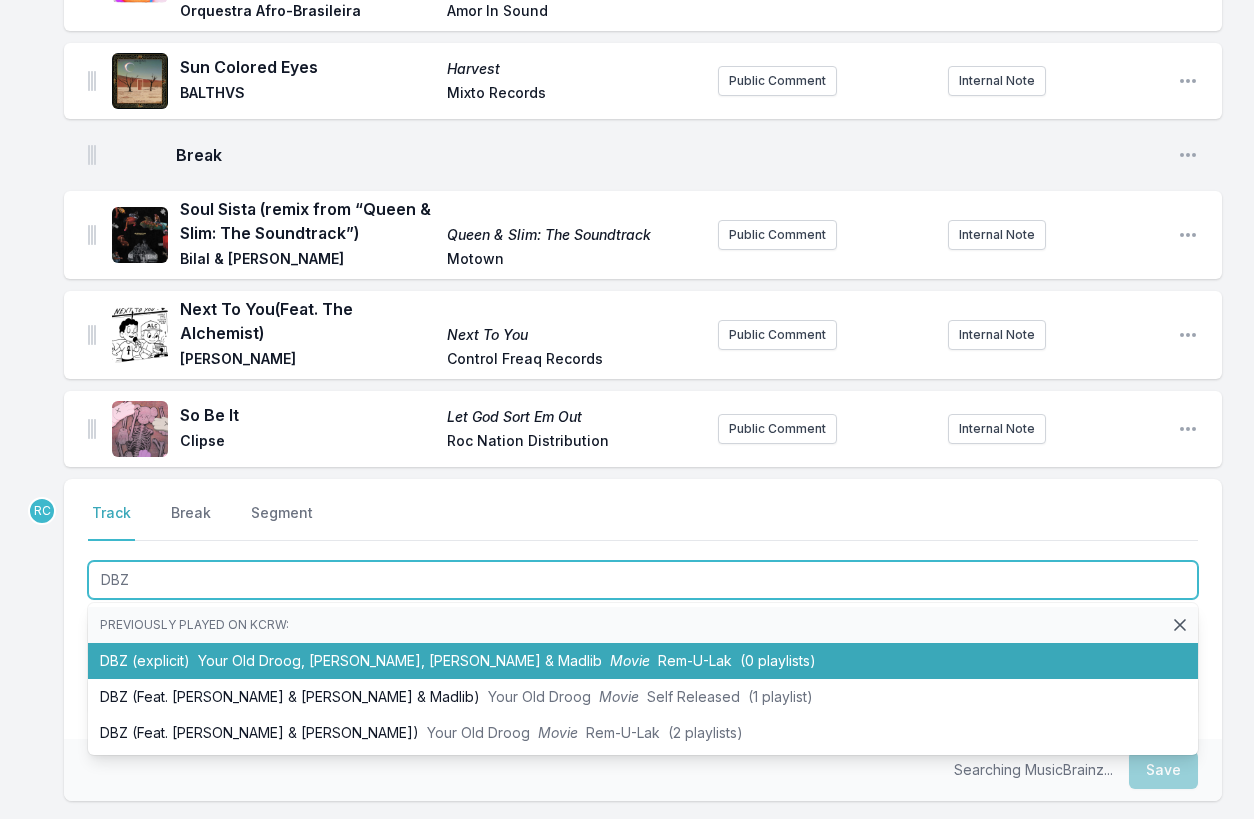 click on "DBZ (explicit) Your Old Droog, Method Man, Denzel Curry & Madlib Movie Rem-U-Lak (0 playlists)" at bounding box center (643, 661) 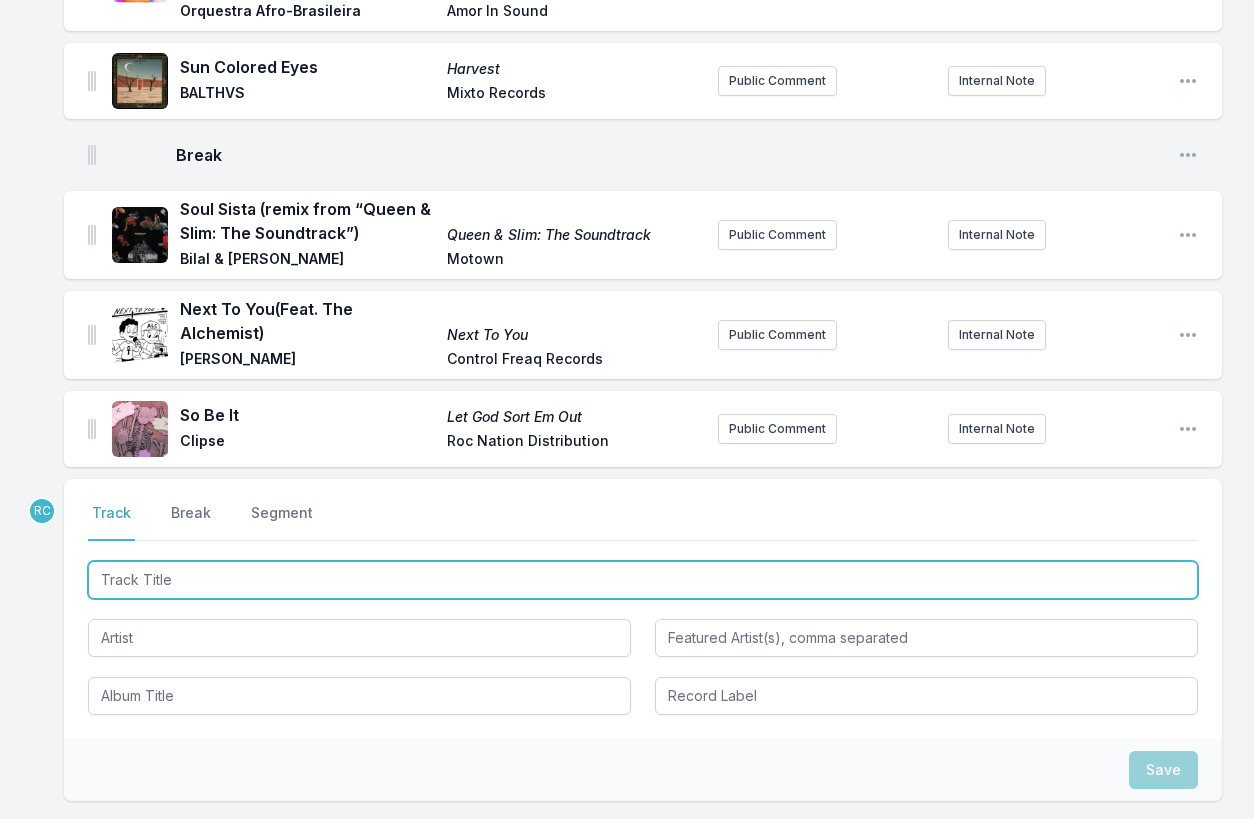 scroll, scrollTop: 2837, scrollLeft: 0, axis: vertical 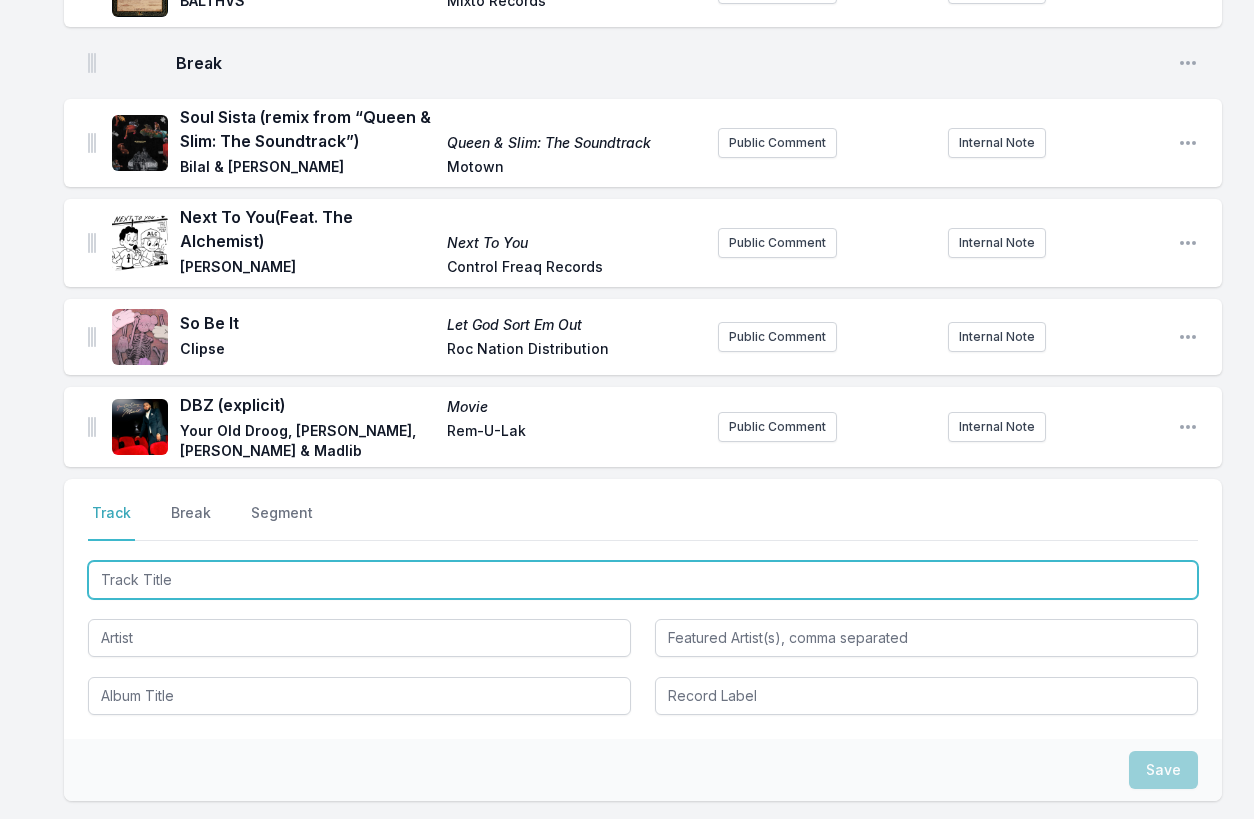 click at bounding box center [643, 580] 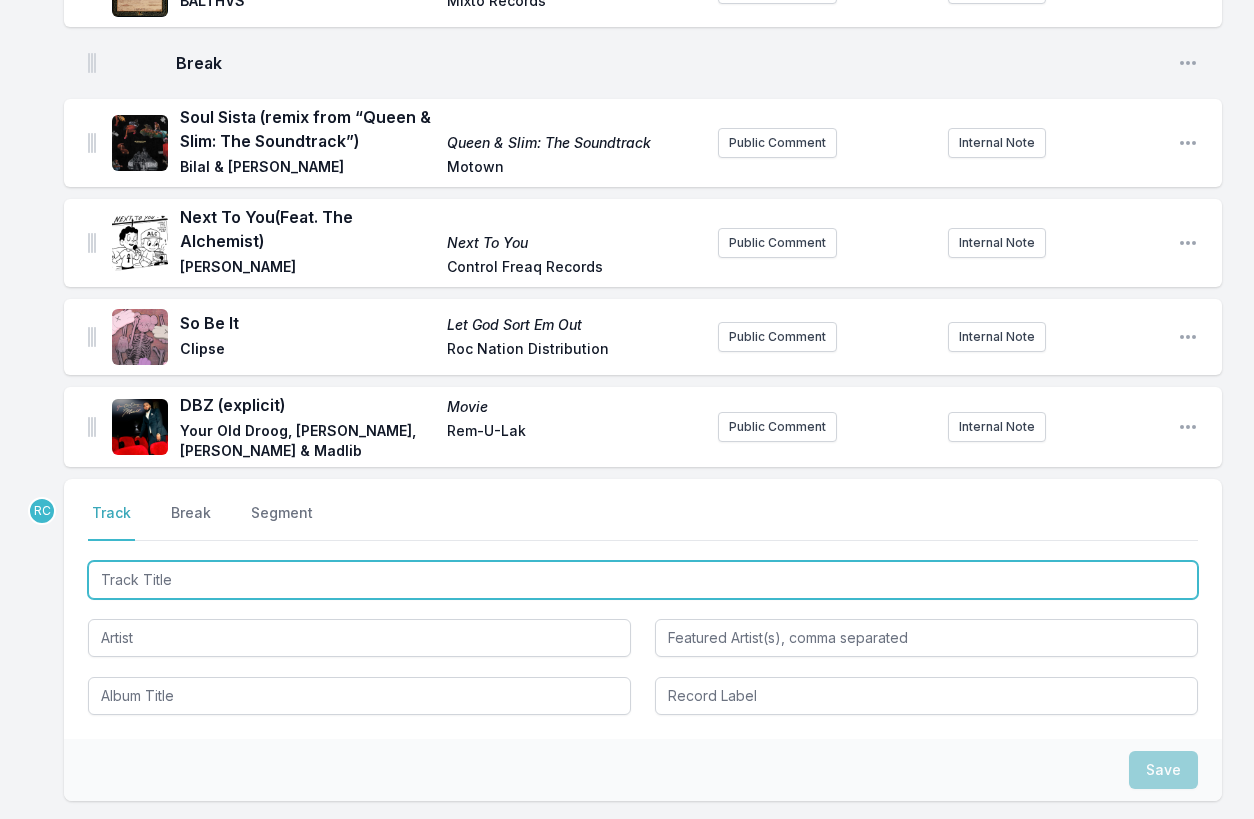 paste on "1995" 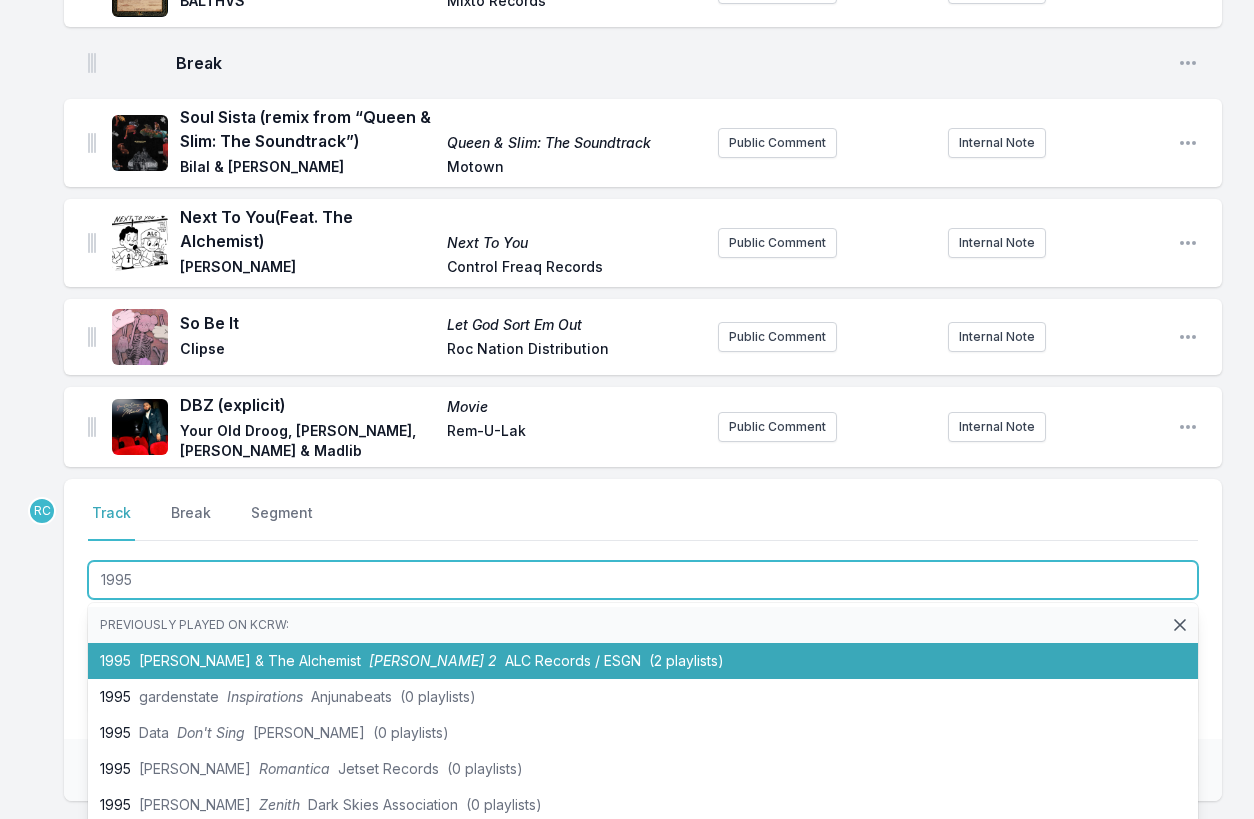 click on "Freddie Gibbs & The Alchemist" at bounding box center [250, 660] 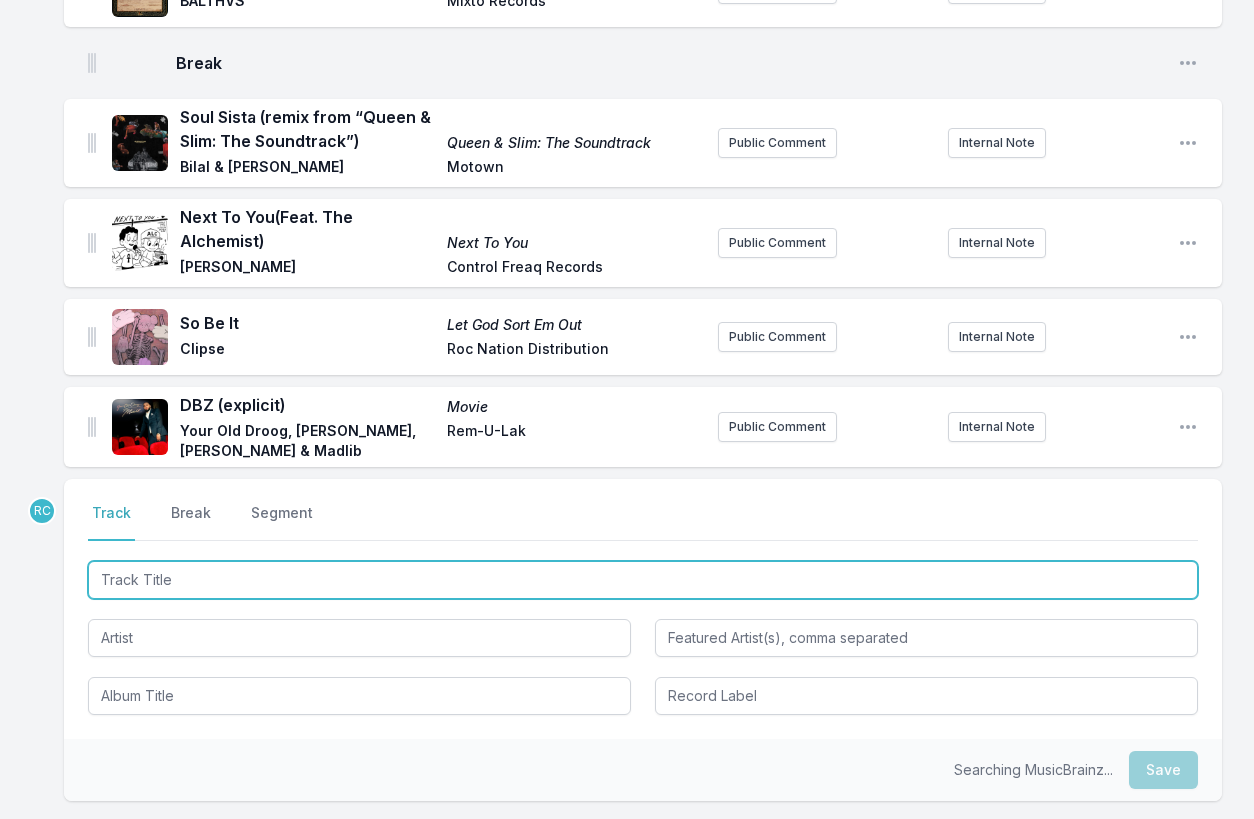 scroll, scrollTop: 2925, scrollLeft: 0, axis: vertical 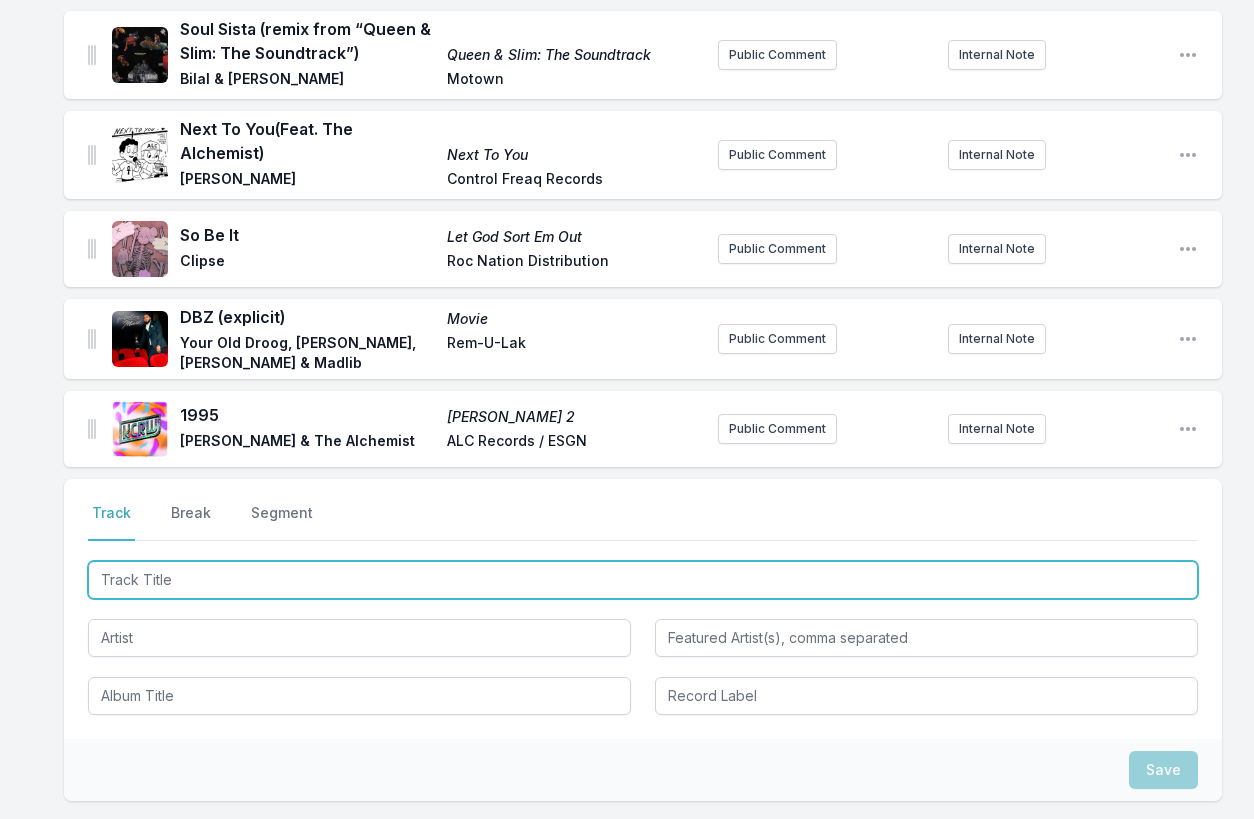 click at bounding box center [643, 580] 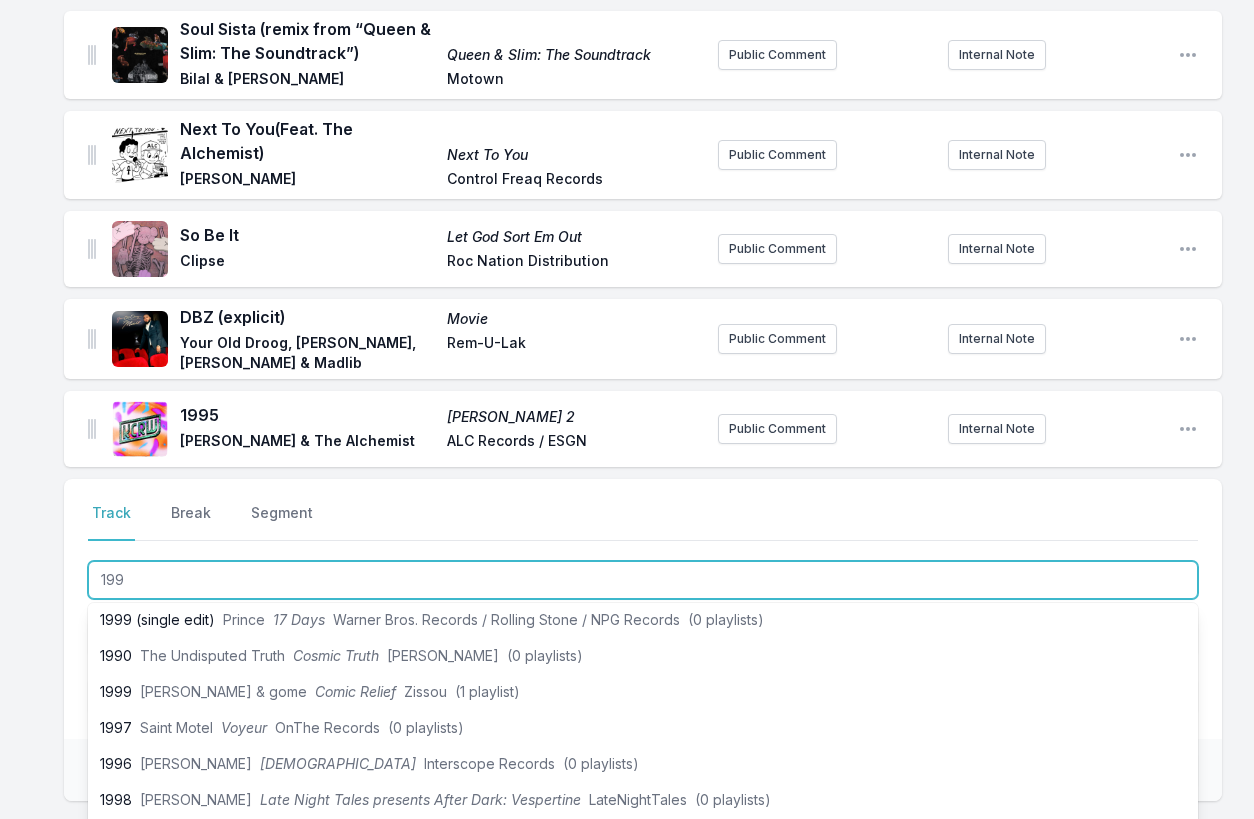 scroll, scrollTop: 524, scrollLeft: 0, axis: vertical 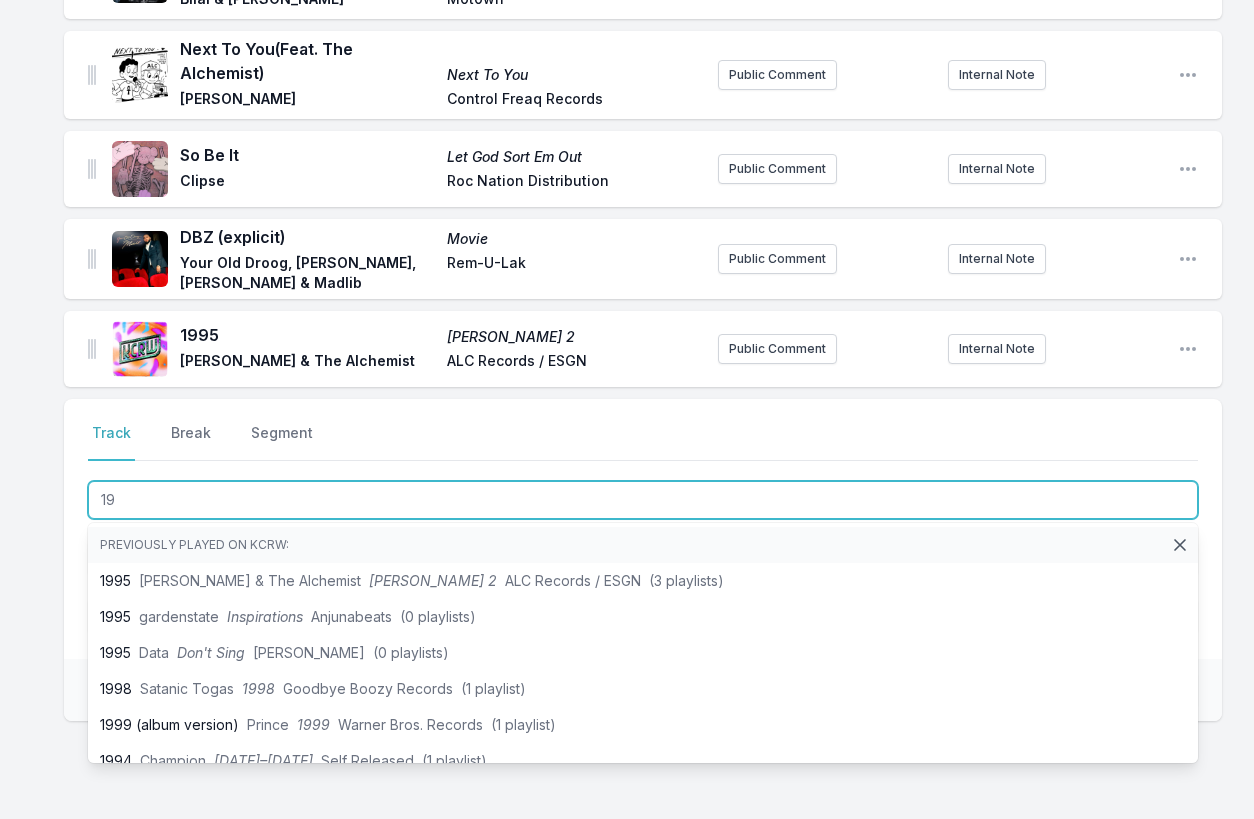 type on "1" 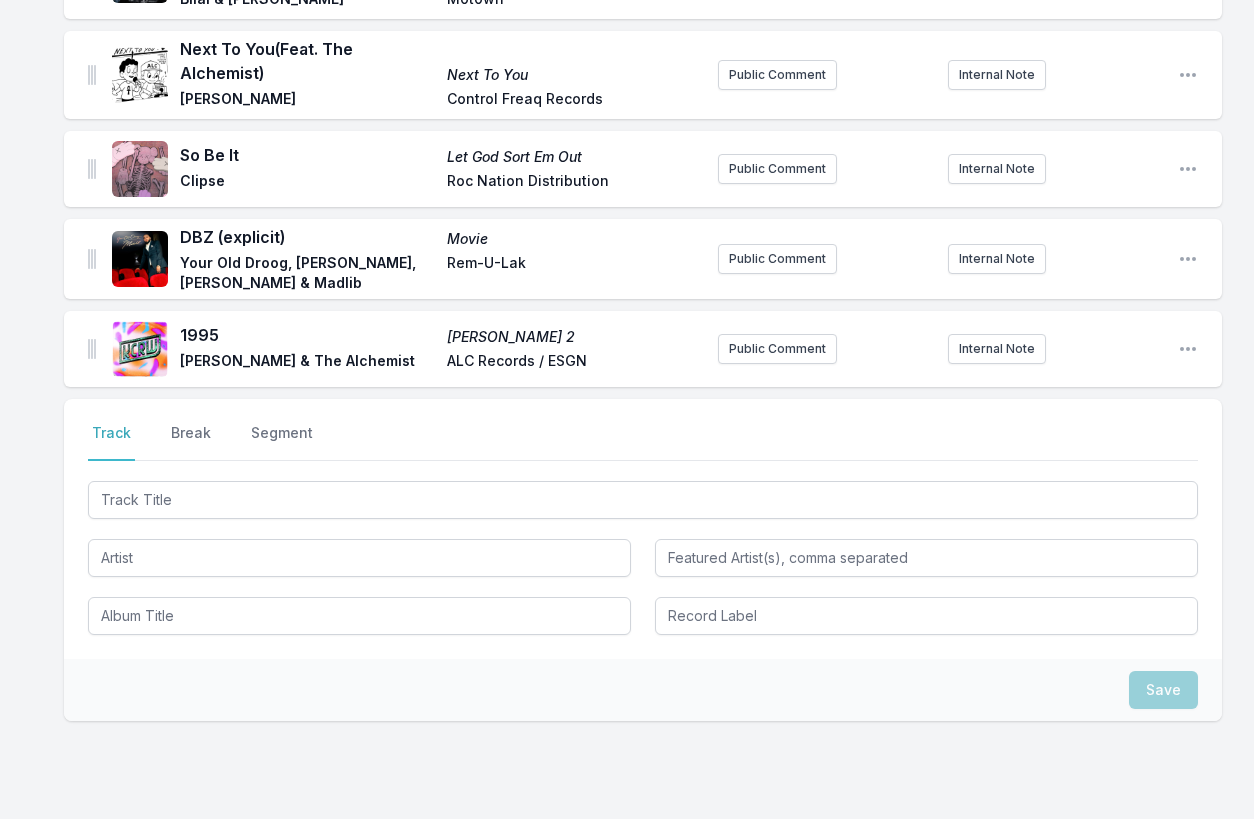 click at bounding box center [643, 556] 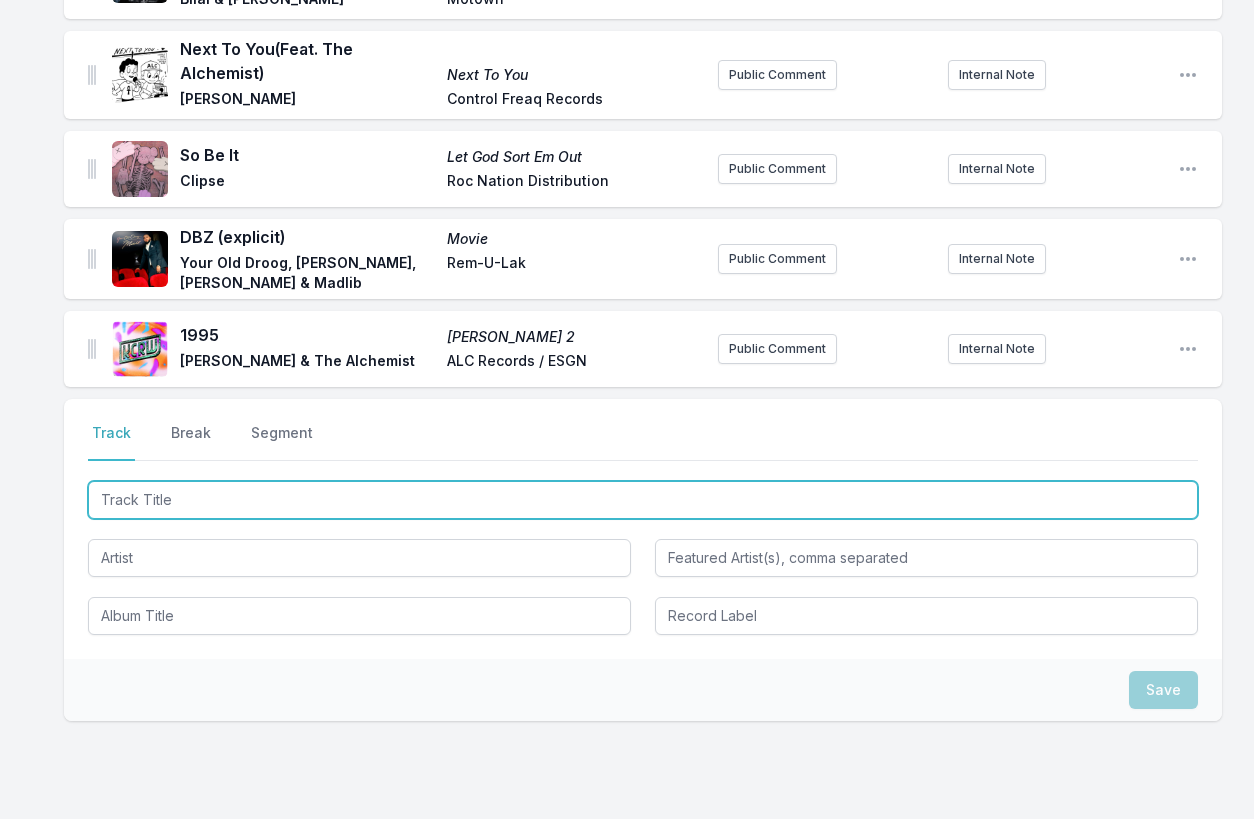 click at bounding box center [643, 500] 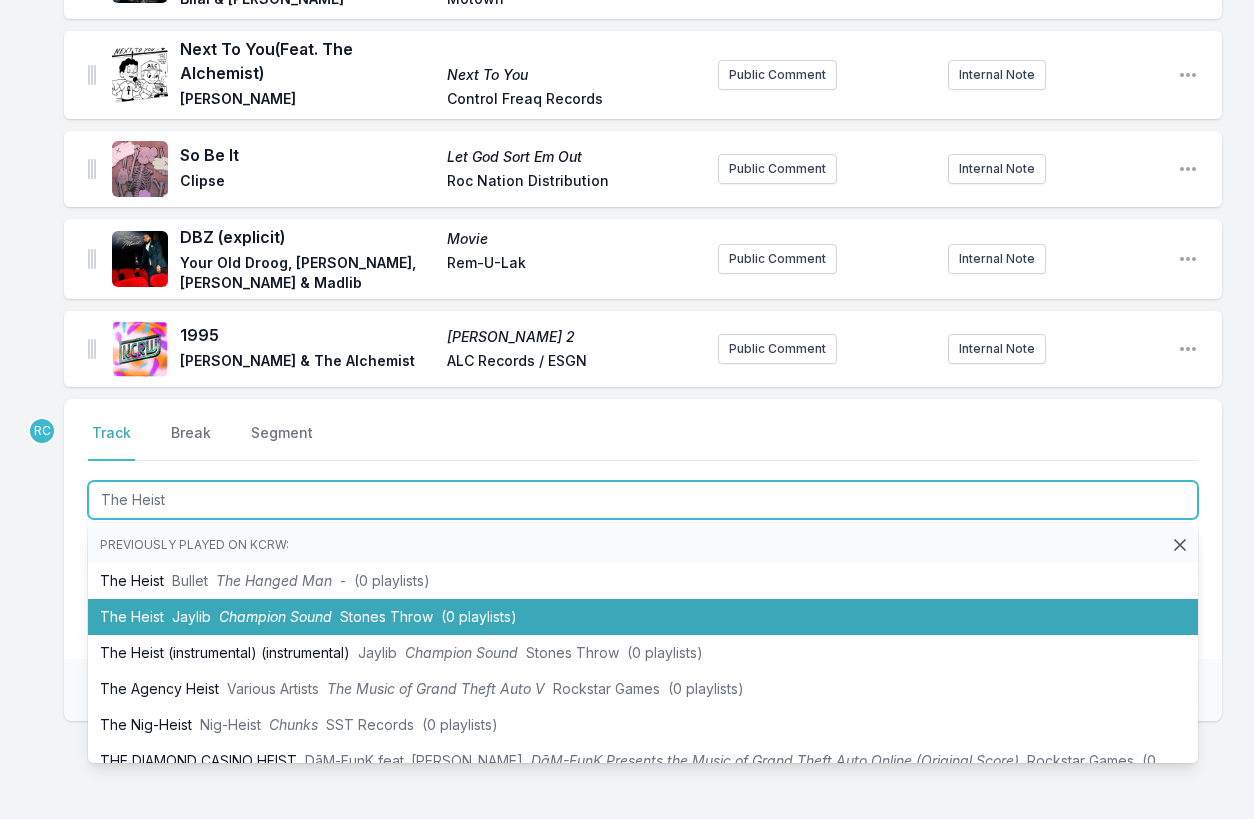 click on "The Heist Jaylib Champion Sound Stones Throw (0 playlists)" at bounding box center (643, 617) 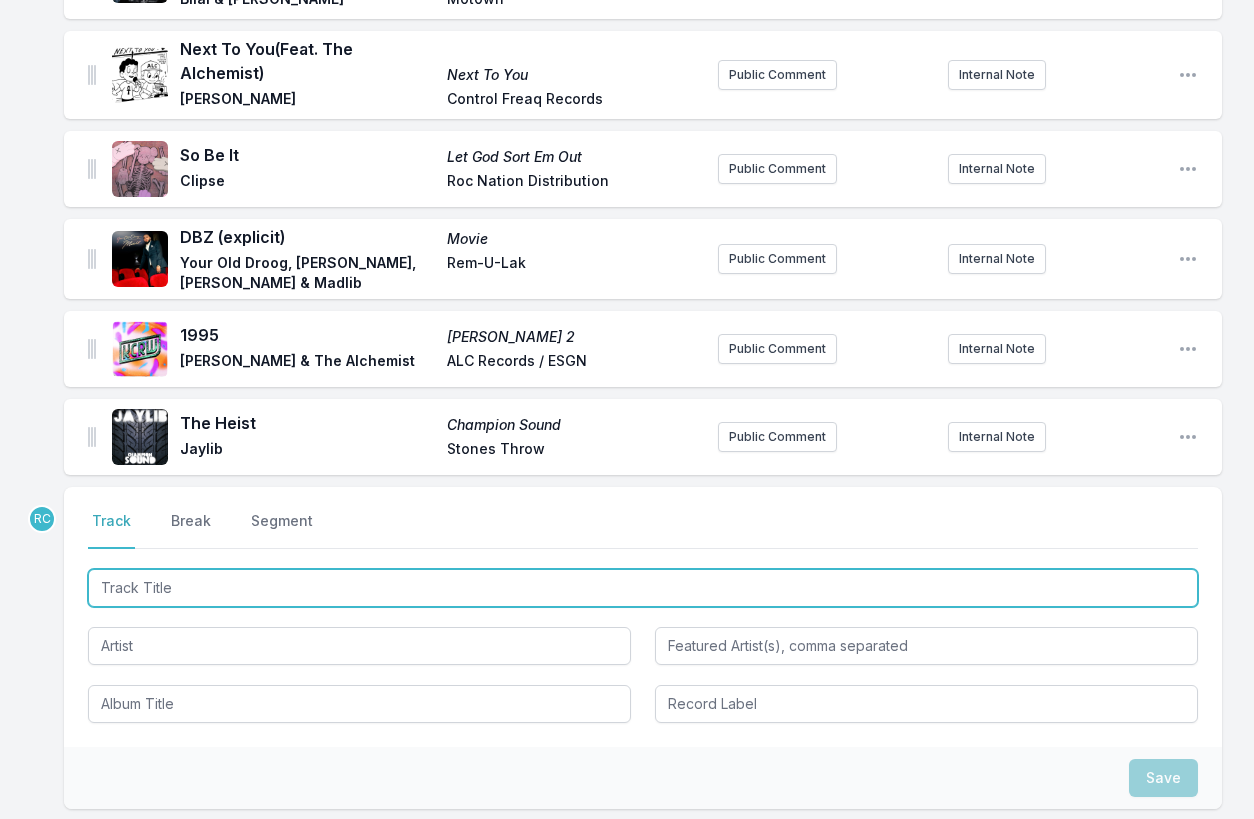 scroll, scrollTop: 3093, scrollLeft: 0, axis: vertical 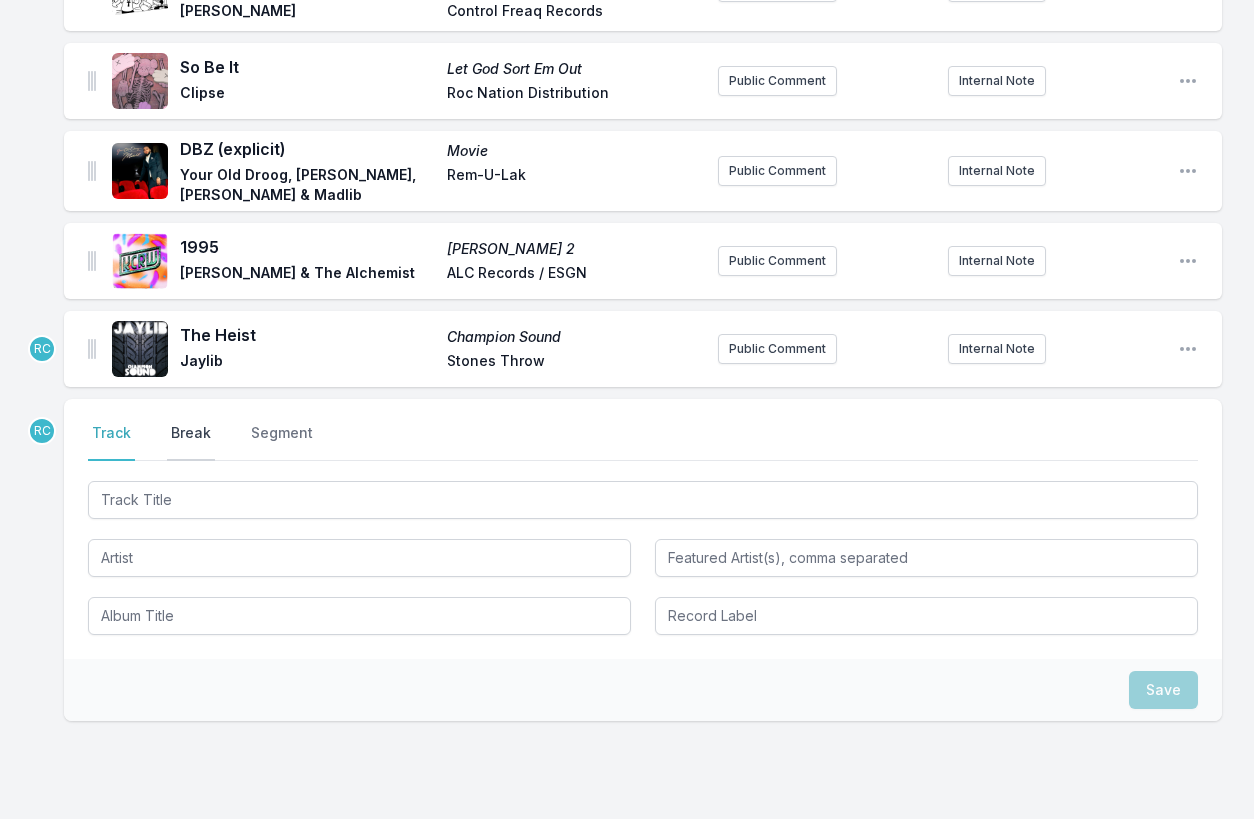 click on "Break" at bounding box center (191, 442) 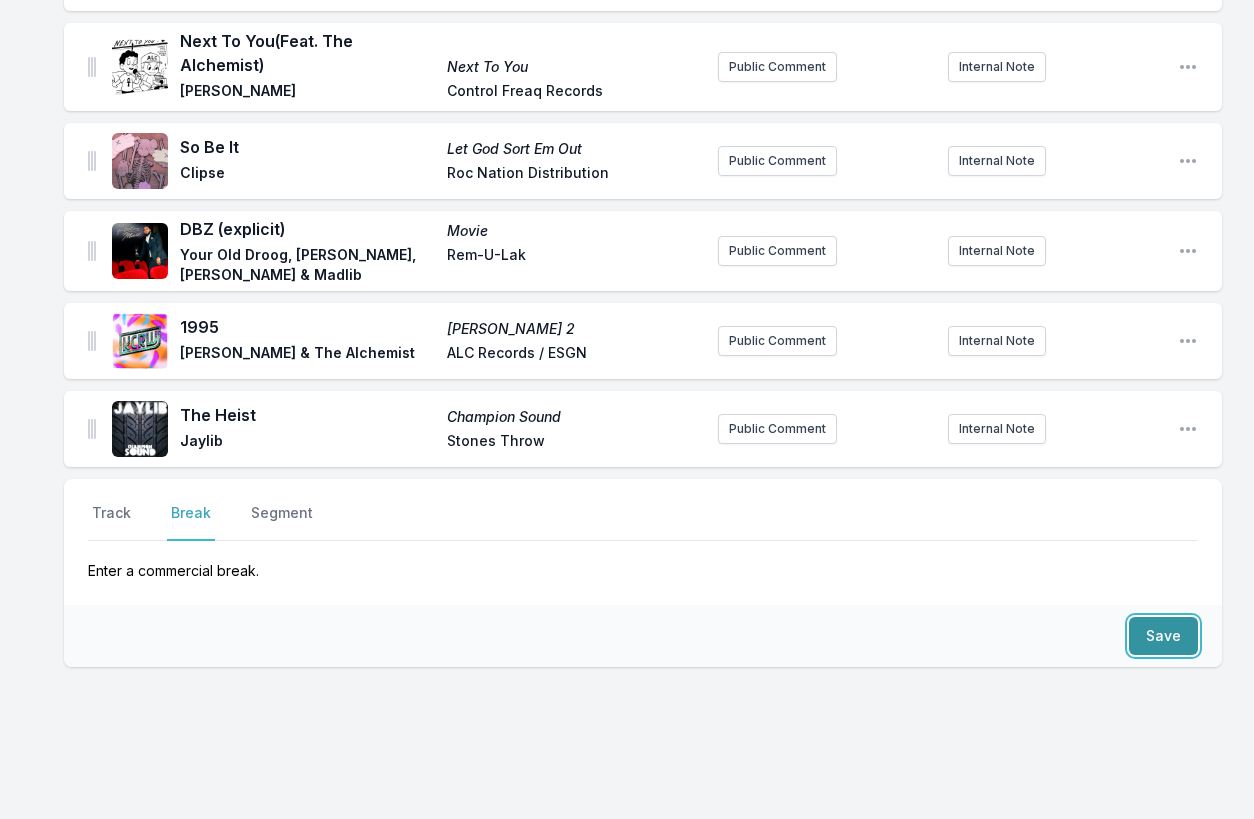 click on "Save" at bounding box center (1163, 636) 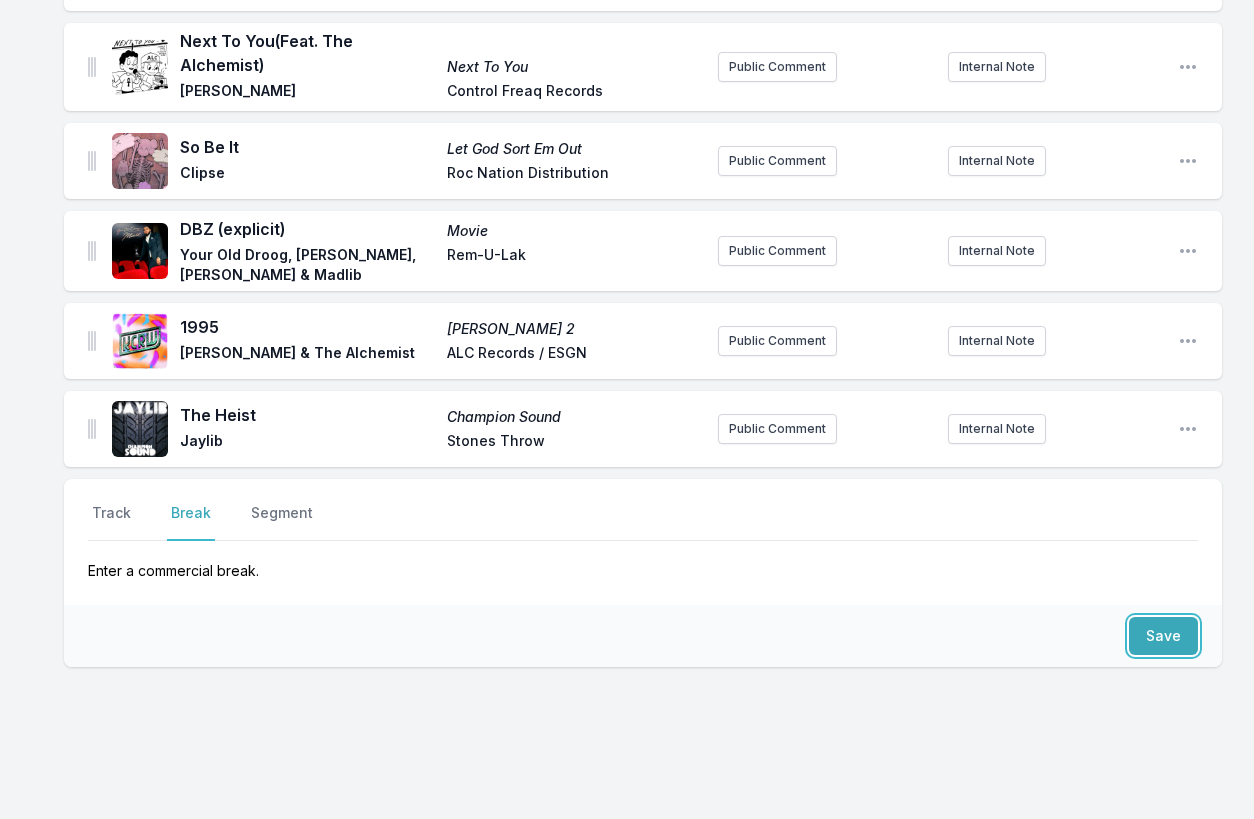 scroll, scrollTop: 3073, scrollLeft: 0, axis: vertical 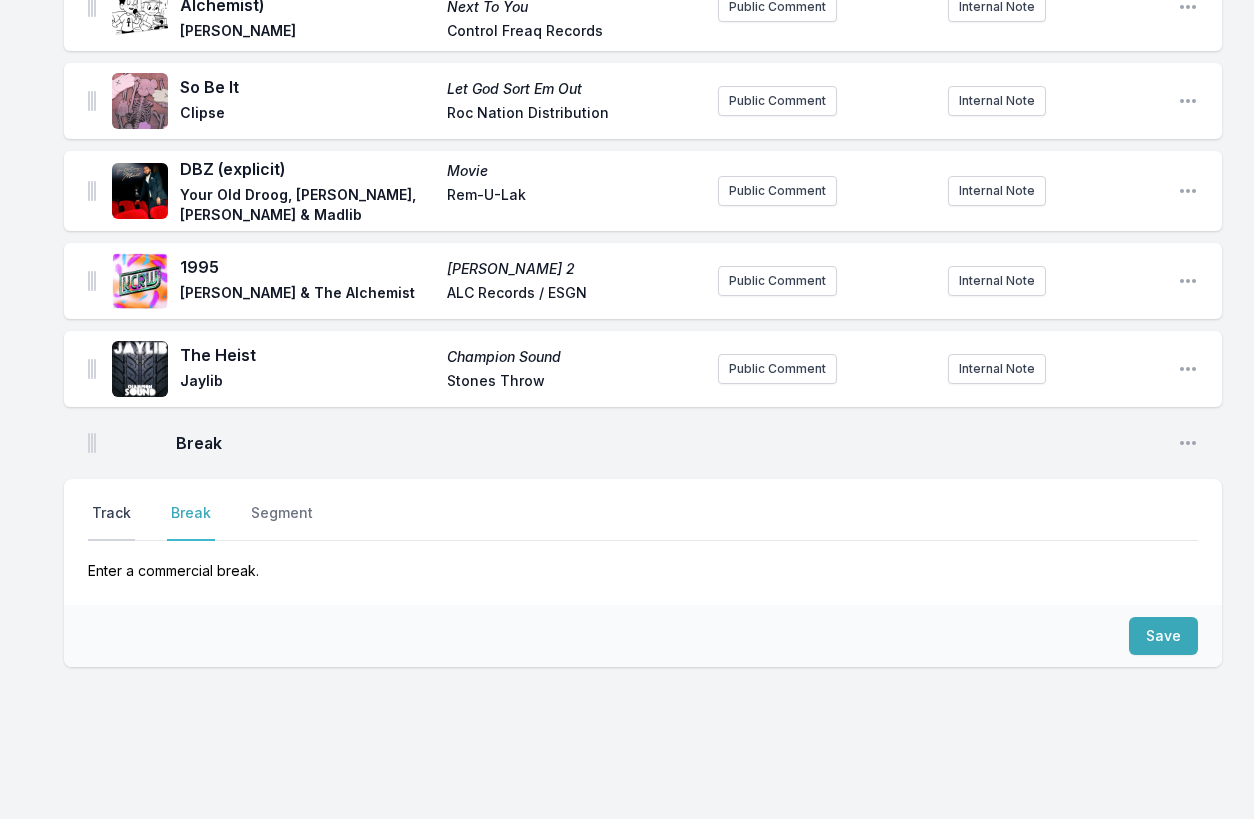 click on "Track" at bounding box center [111, 522] 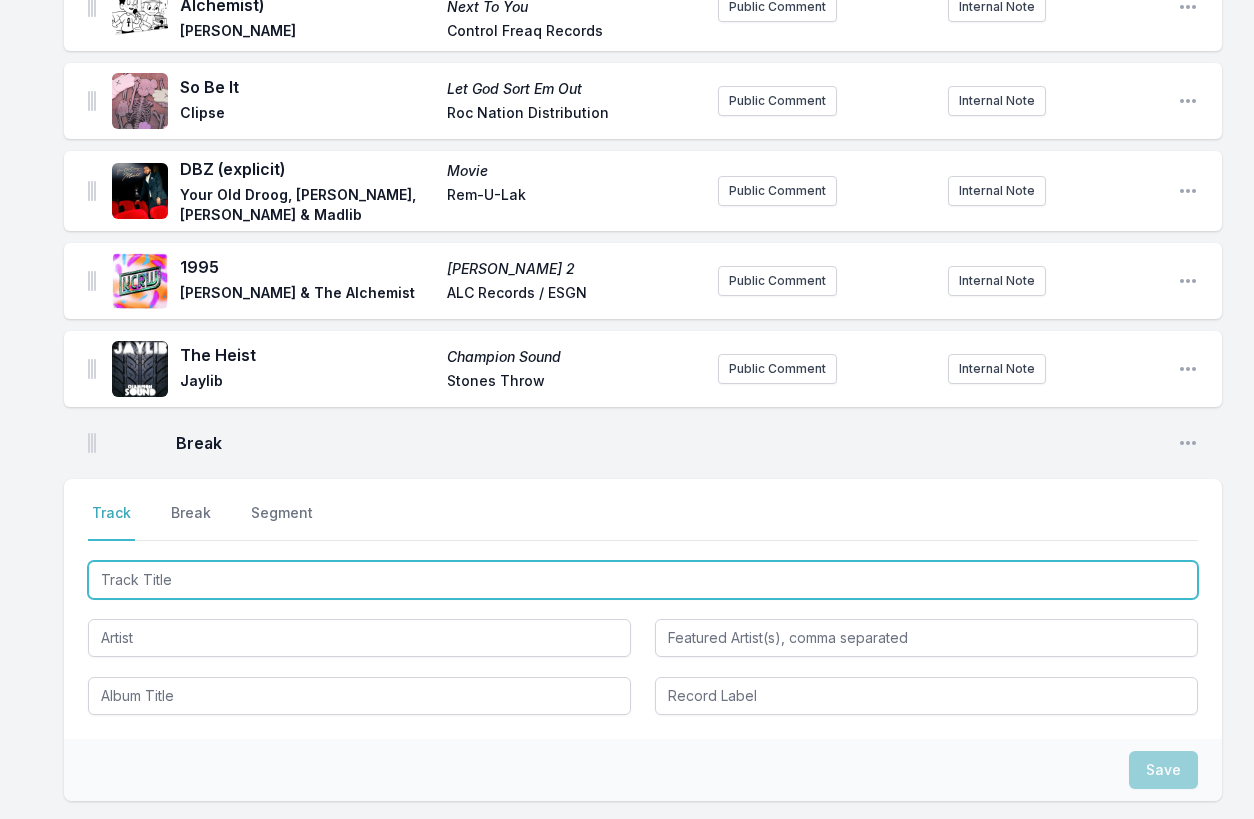 click at bounding box center [643, 580] 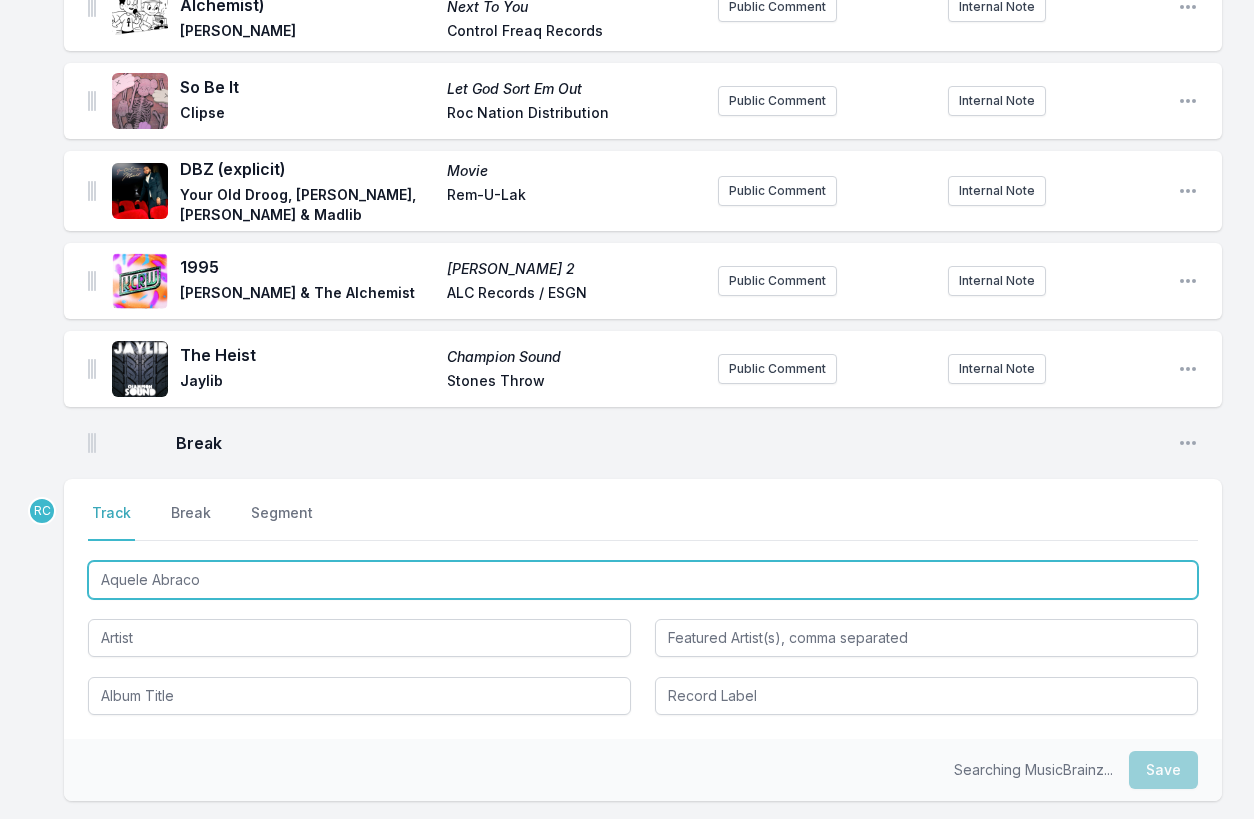 type on "Aquele Abraco" 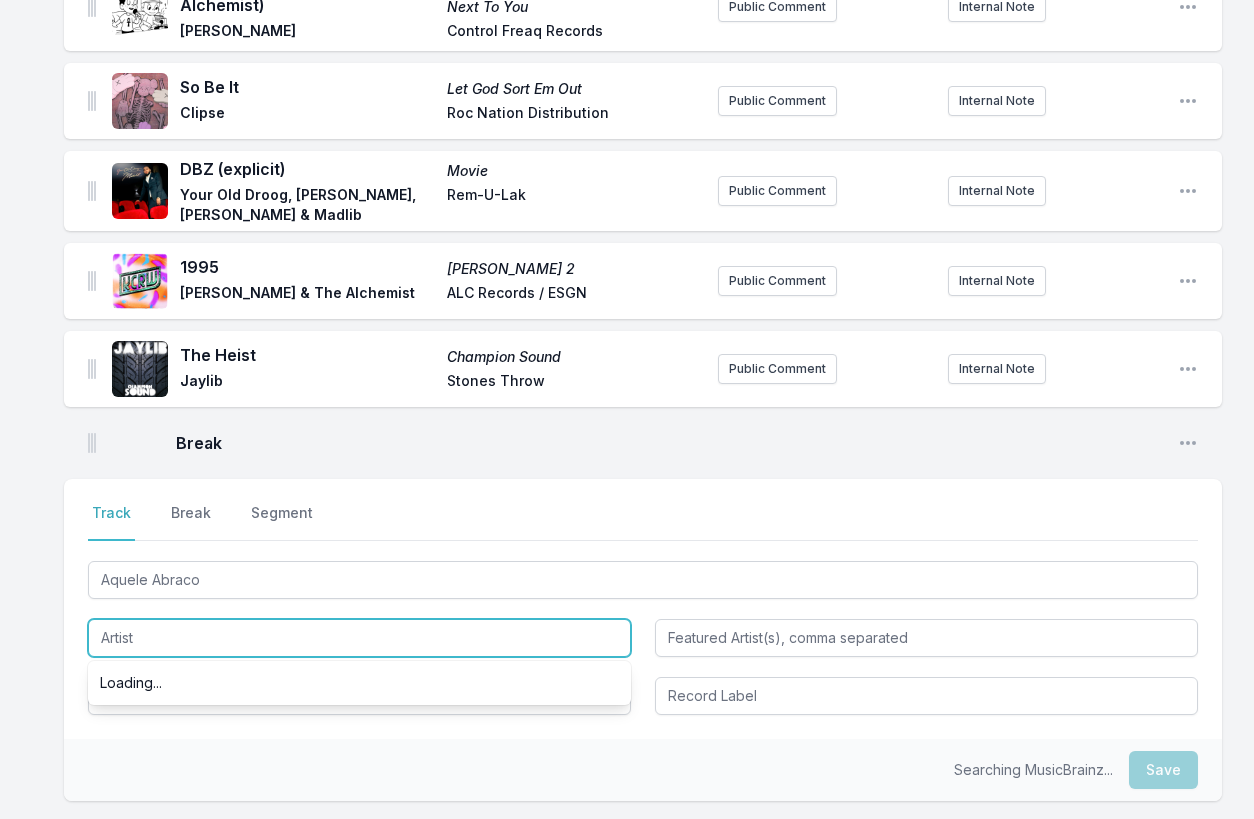 click at bounding box center (359, 638) 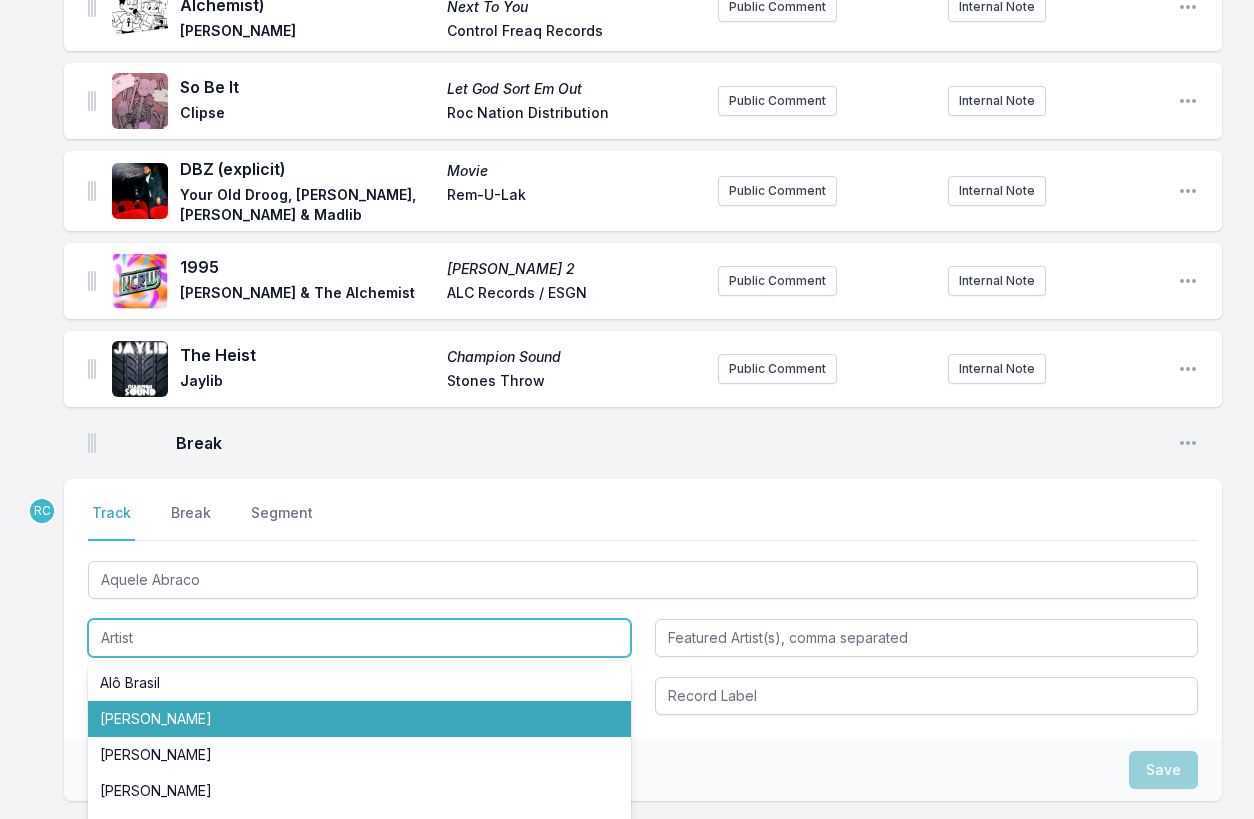 click on "Gilberto Gil" at bounding box center (359, 719) 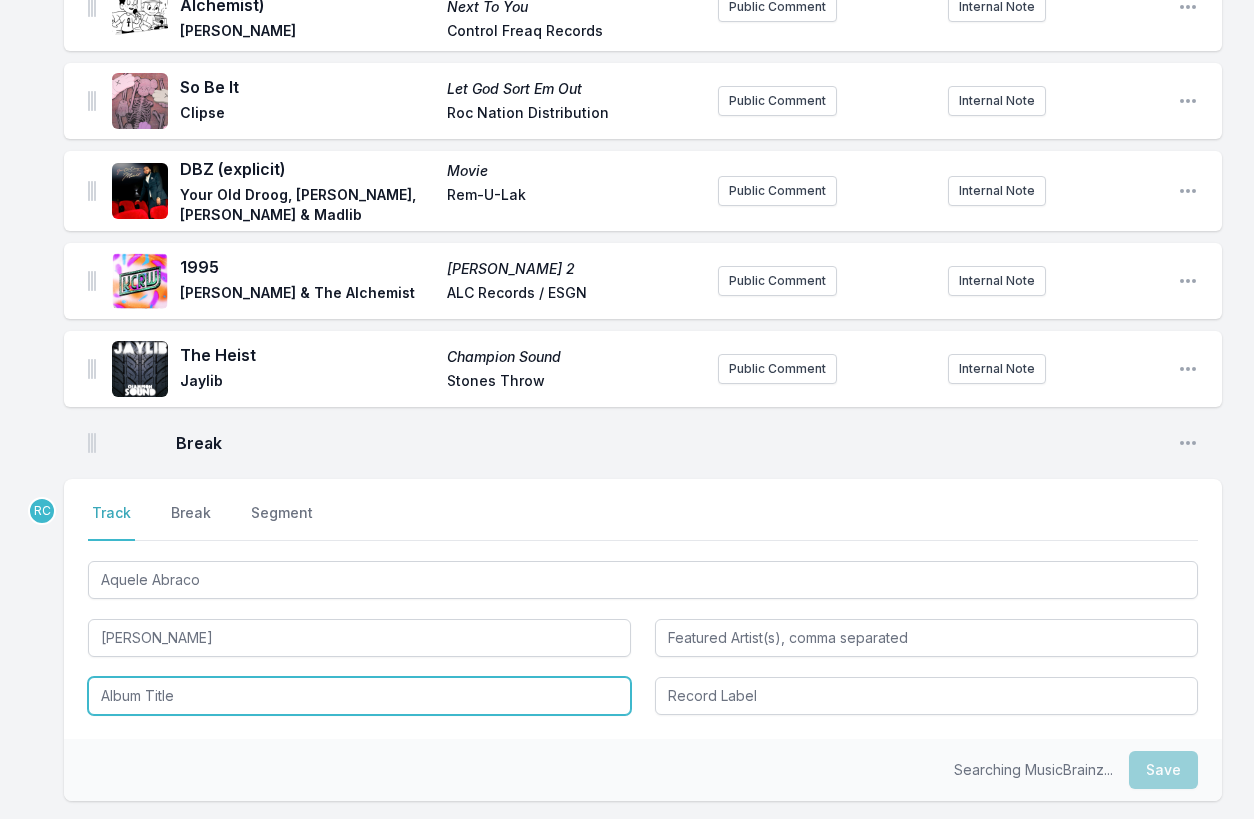 click at bounding box center [359, 696] 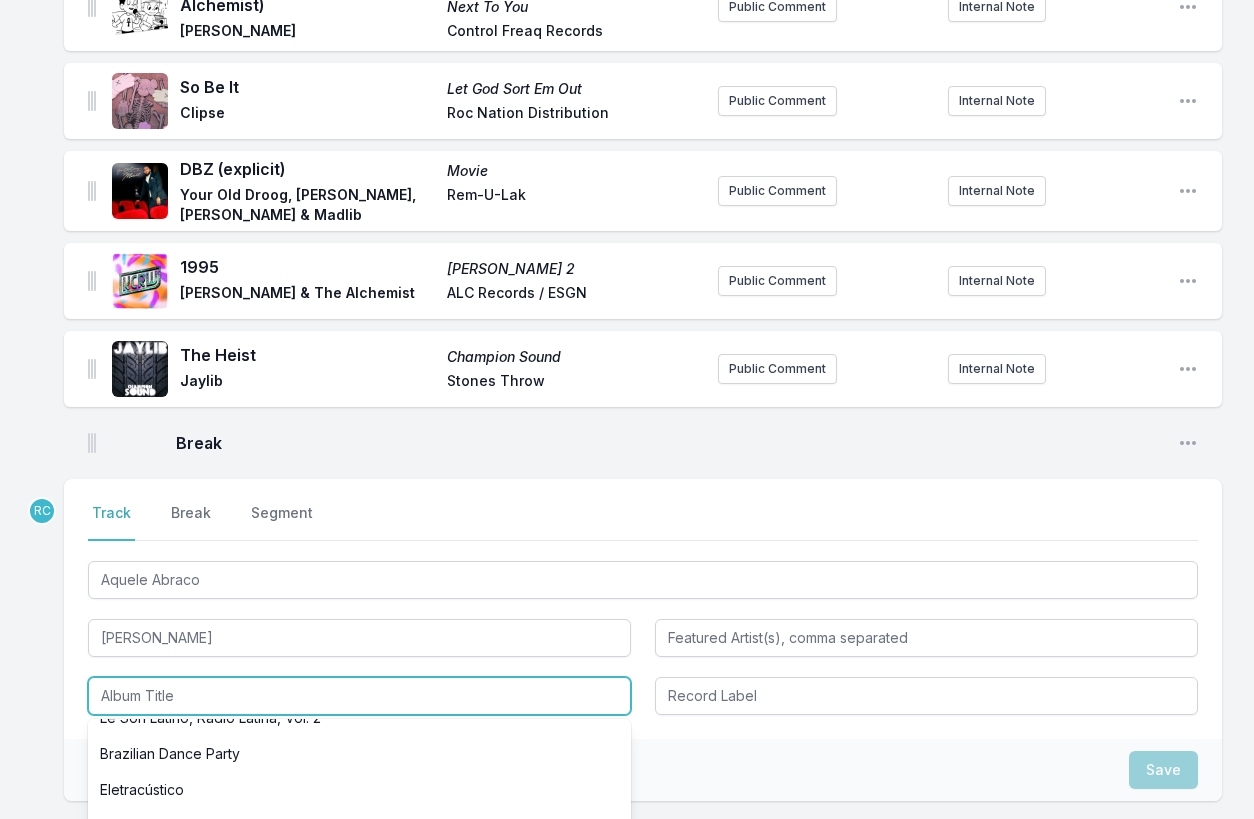 scroll, scrollTop: 744, scrollLeft: 0, axis: vertical 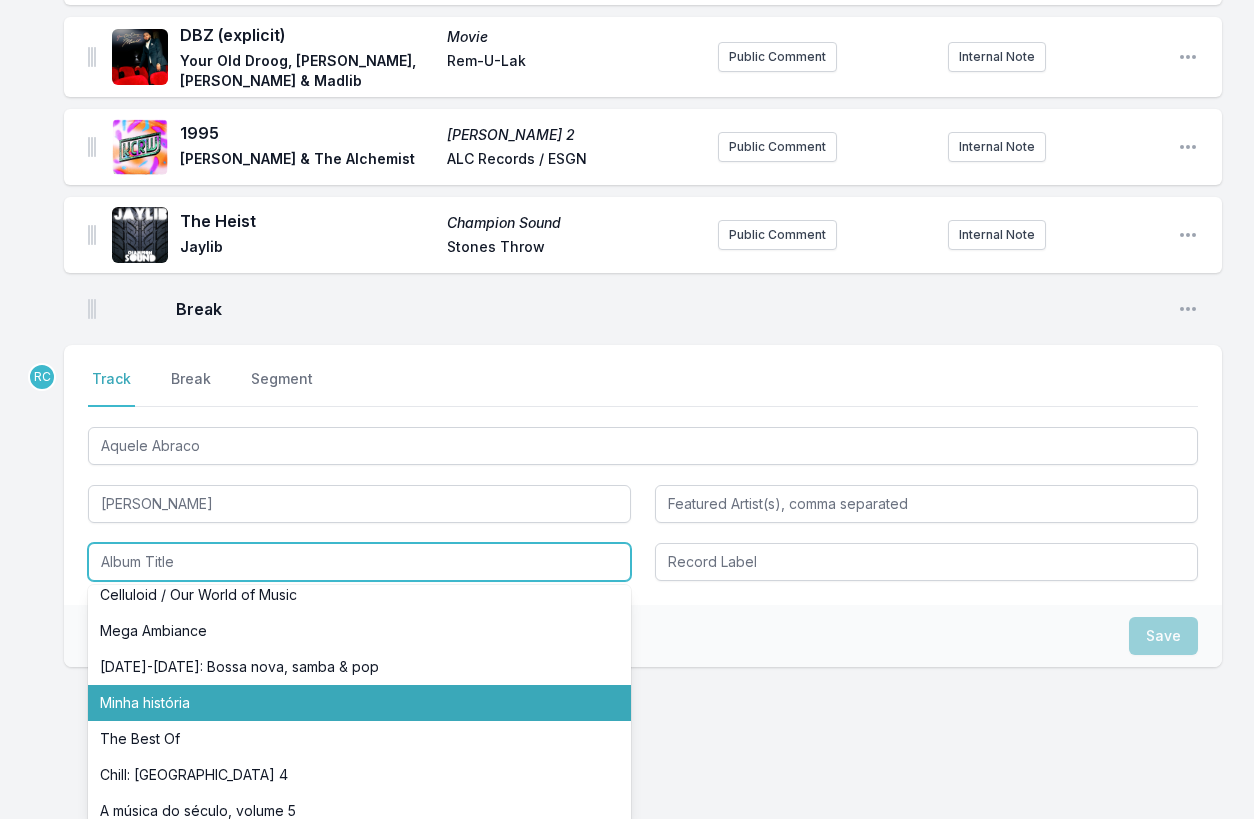click on "Minha história" at bounding box center [359, 703] 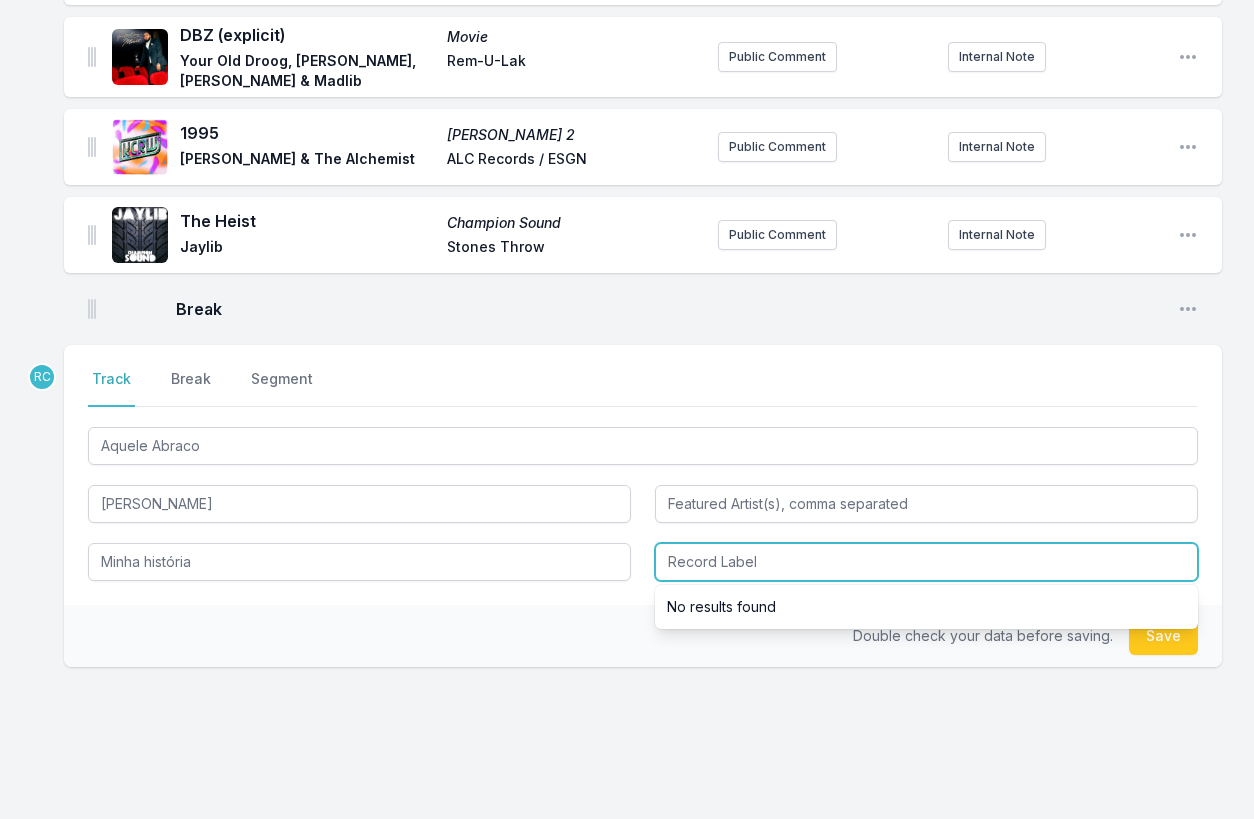 click at bounding box center (926, 562) 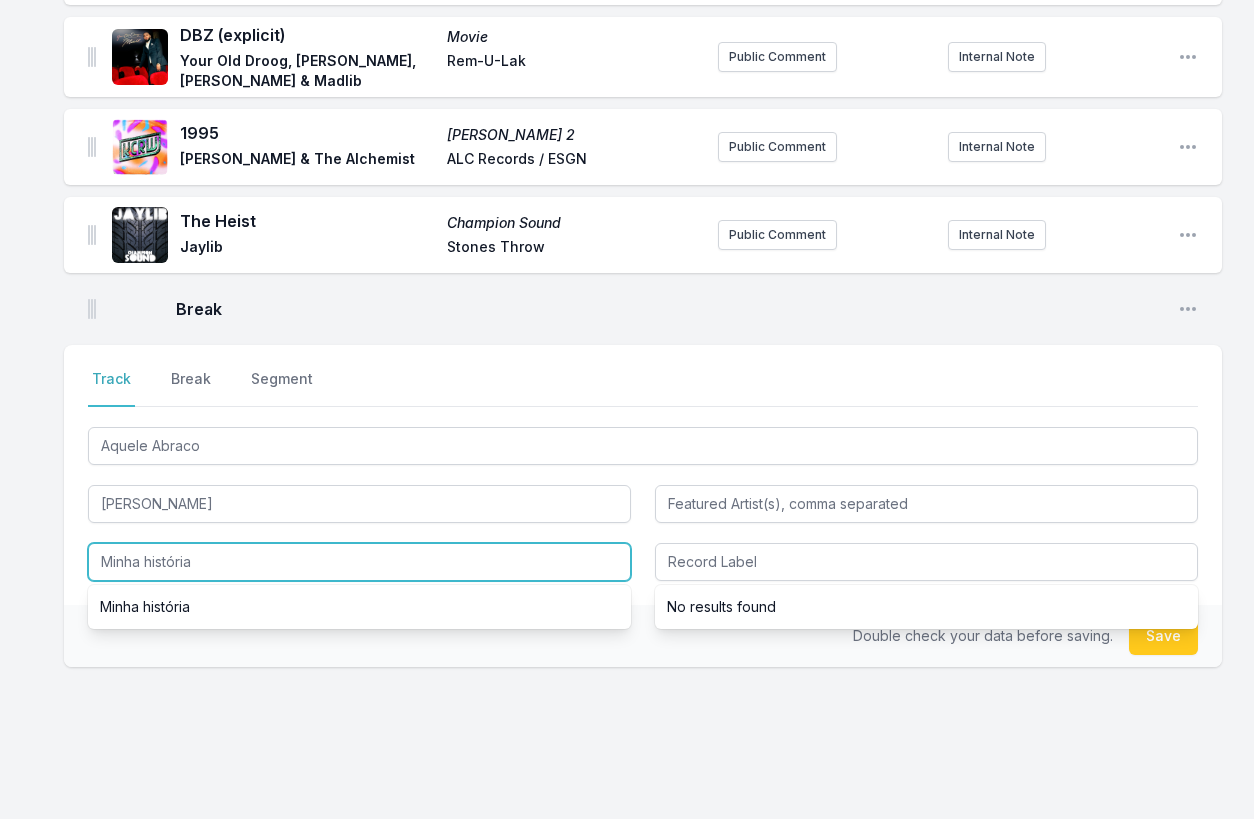 scroll, scrollTop: 0, scrollLeft: 0, axis: both 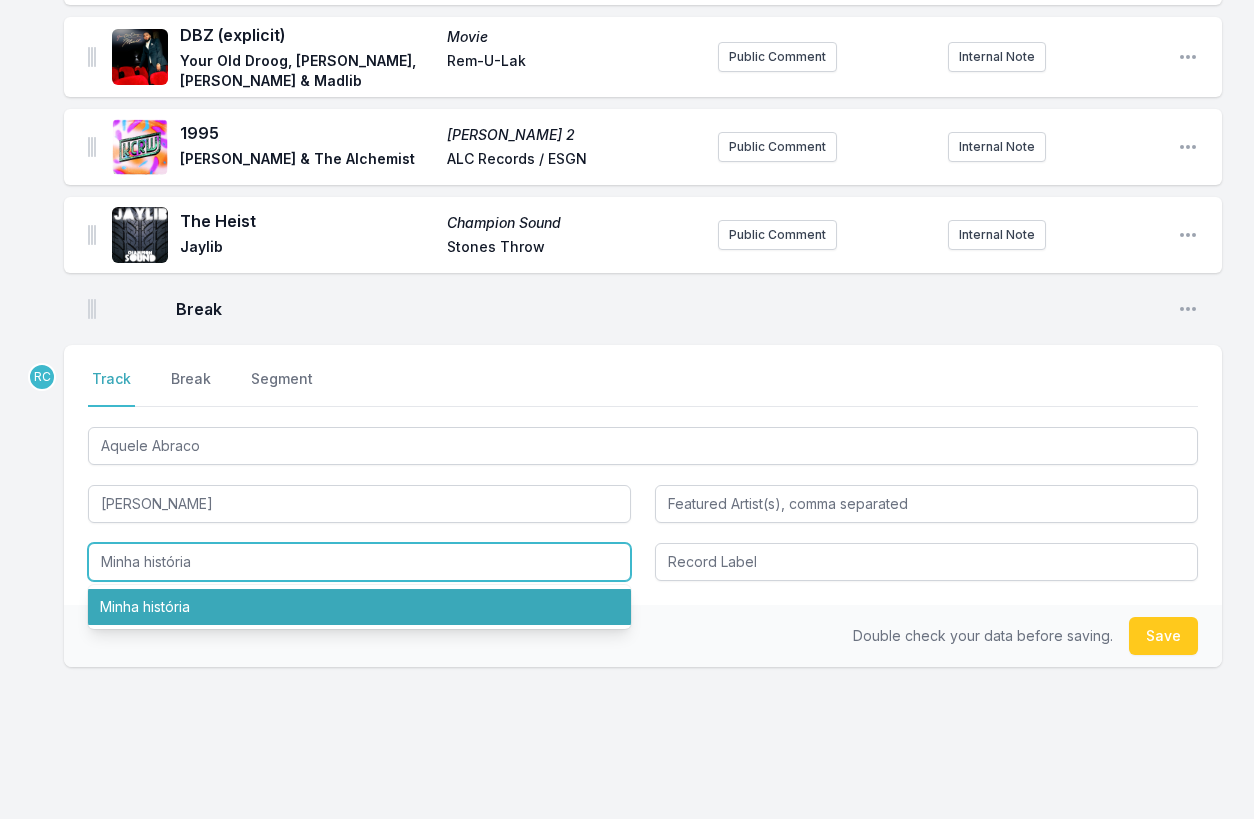 click on "Minha história" at bounding box center (359, 607) 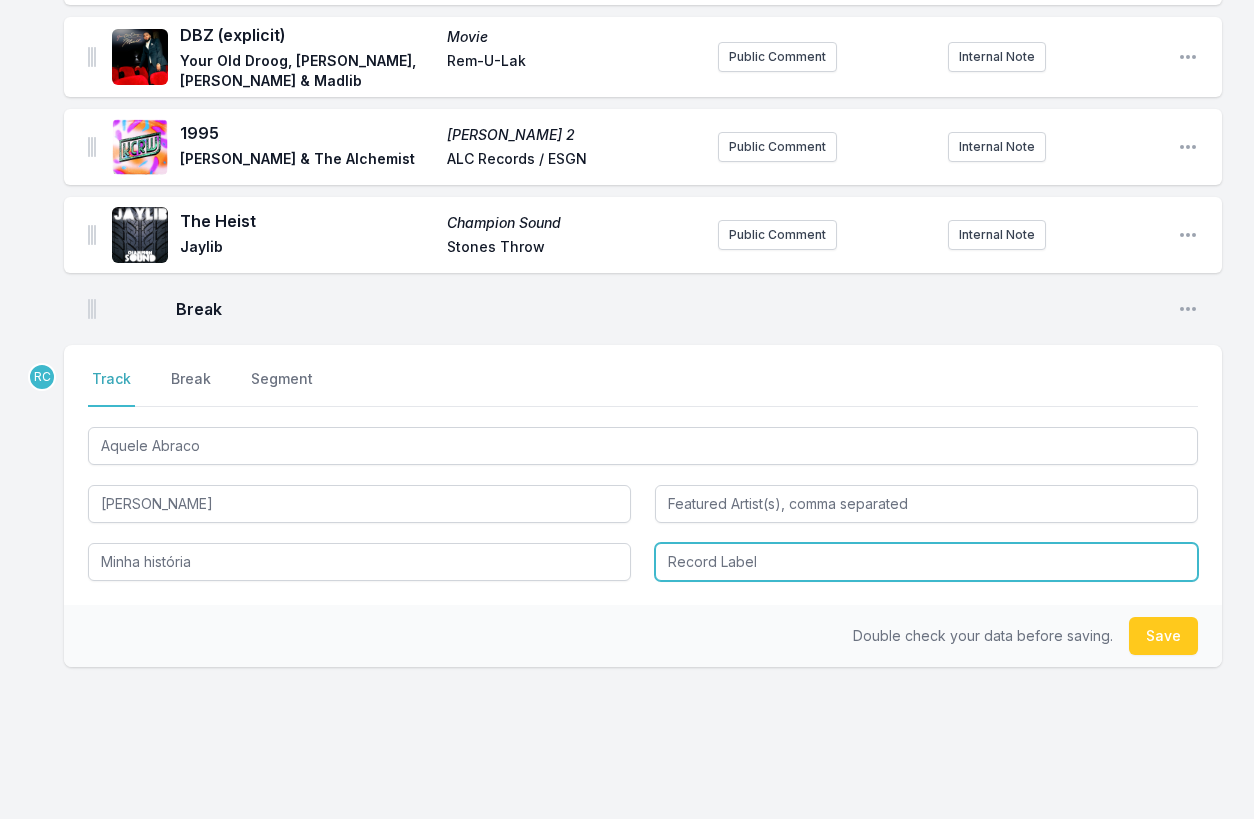 type on "Minha história" 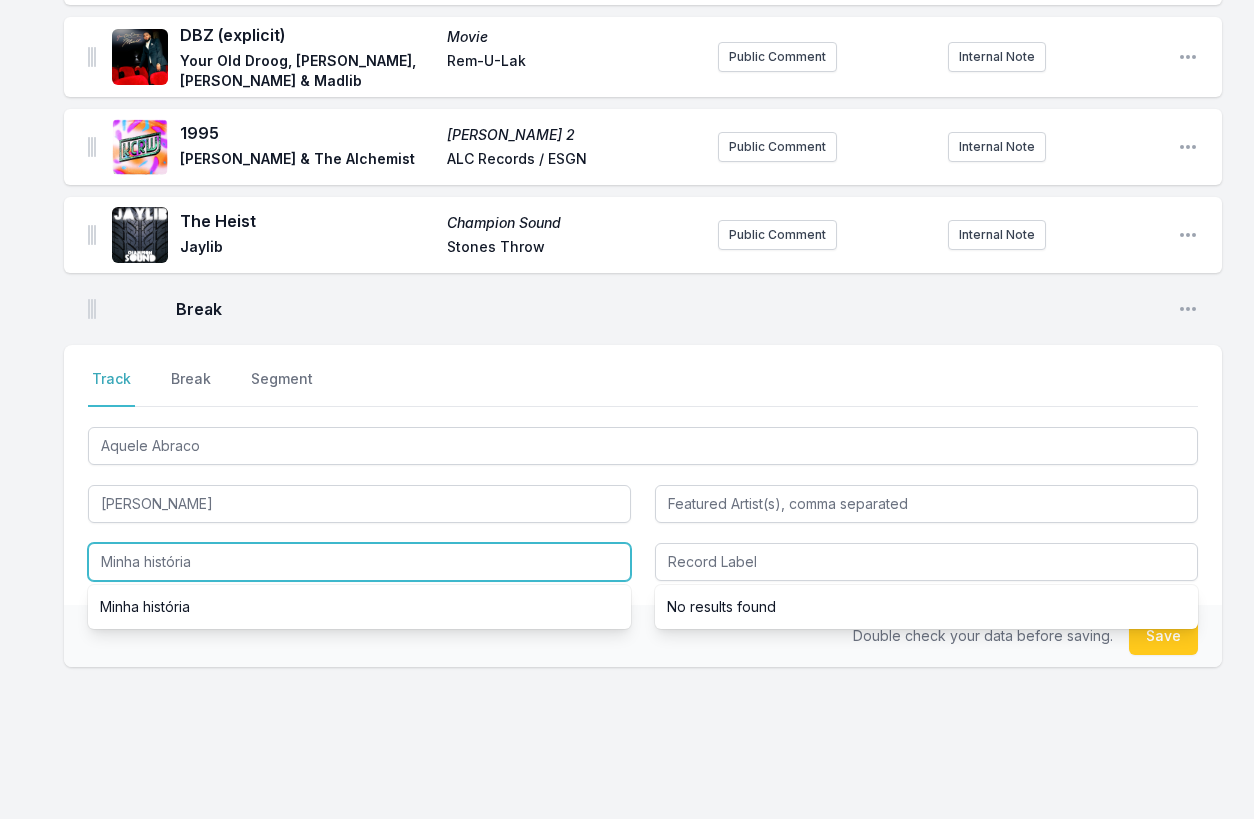 drag, startPoint x: 201, startPoint y: 530, endPoint x: 191, endPoint y: 476, distance: 54.91812 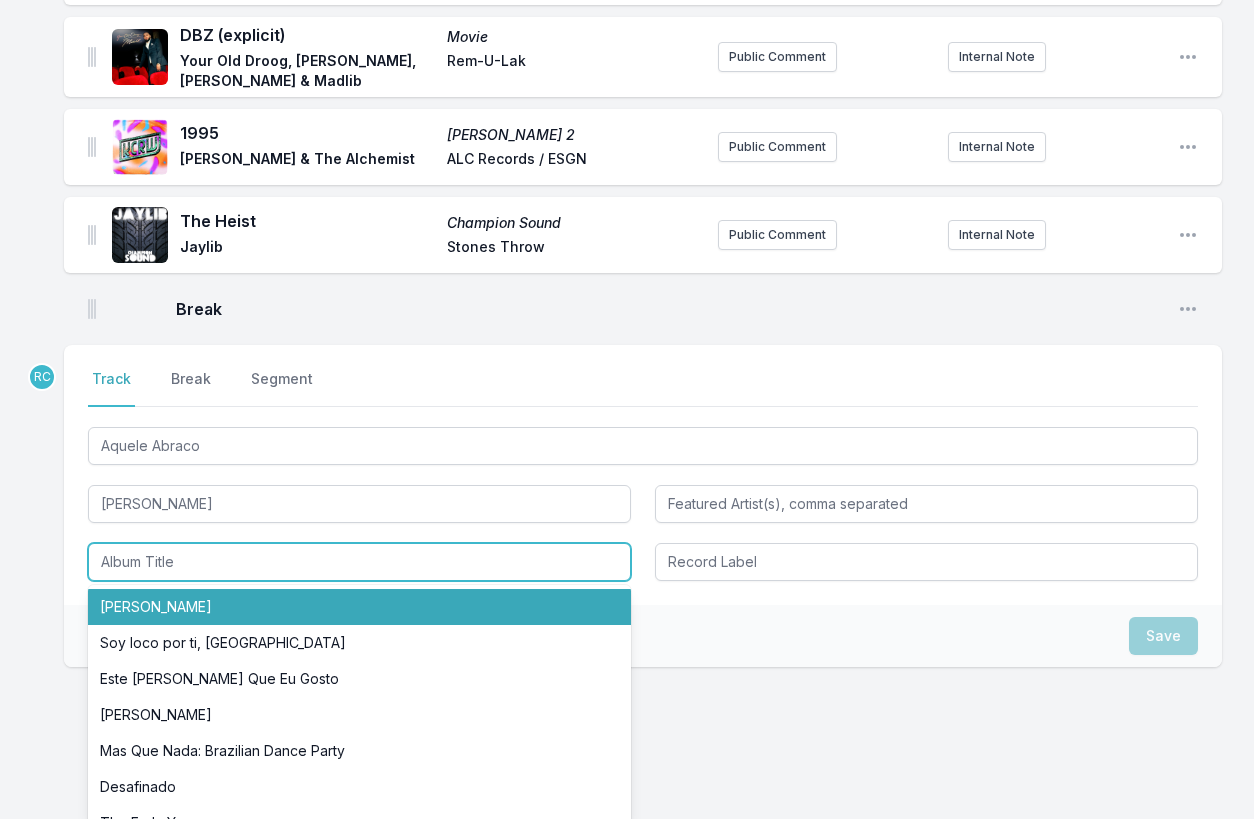 click on "Gilberto Gil" at bounding box center [359, 607] 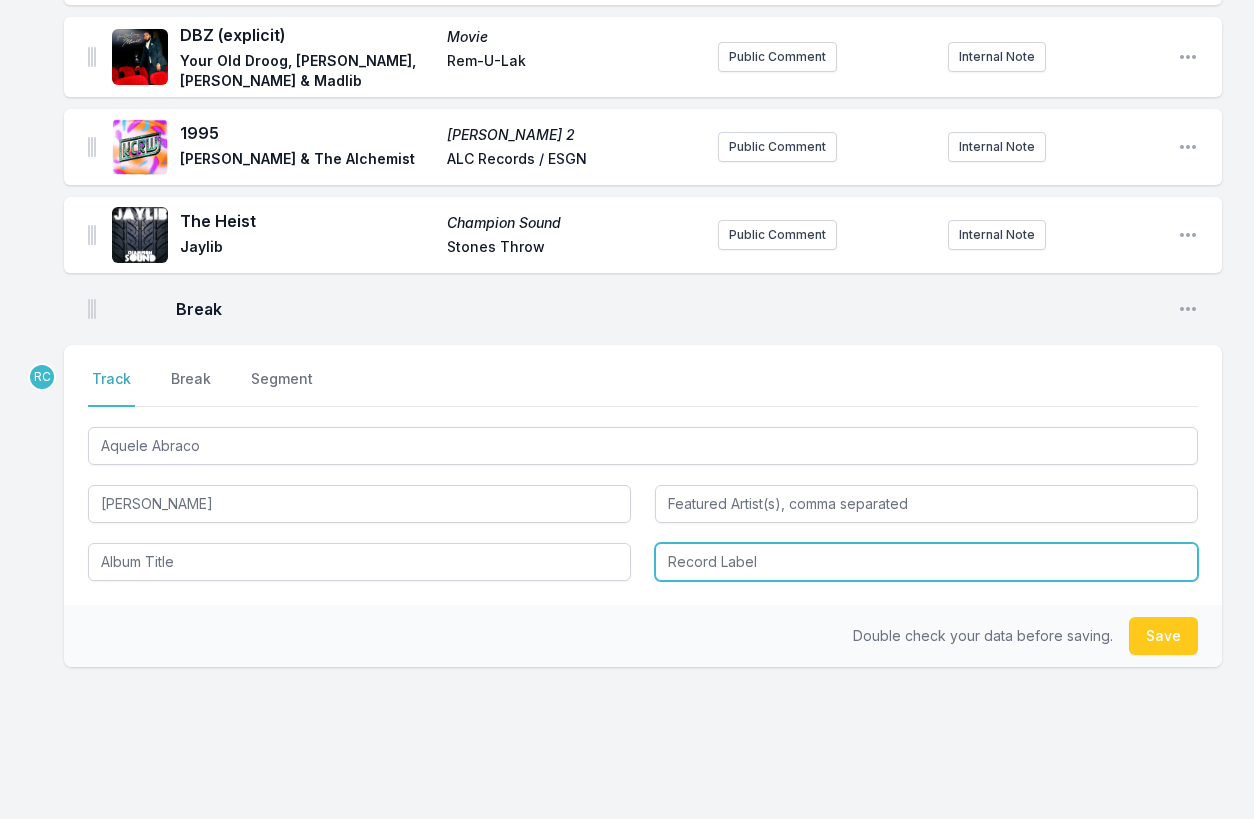 type on "Gilberto Gil" 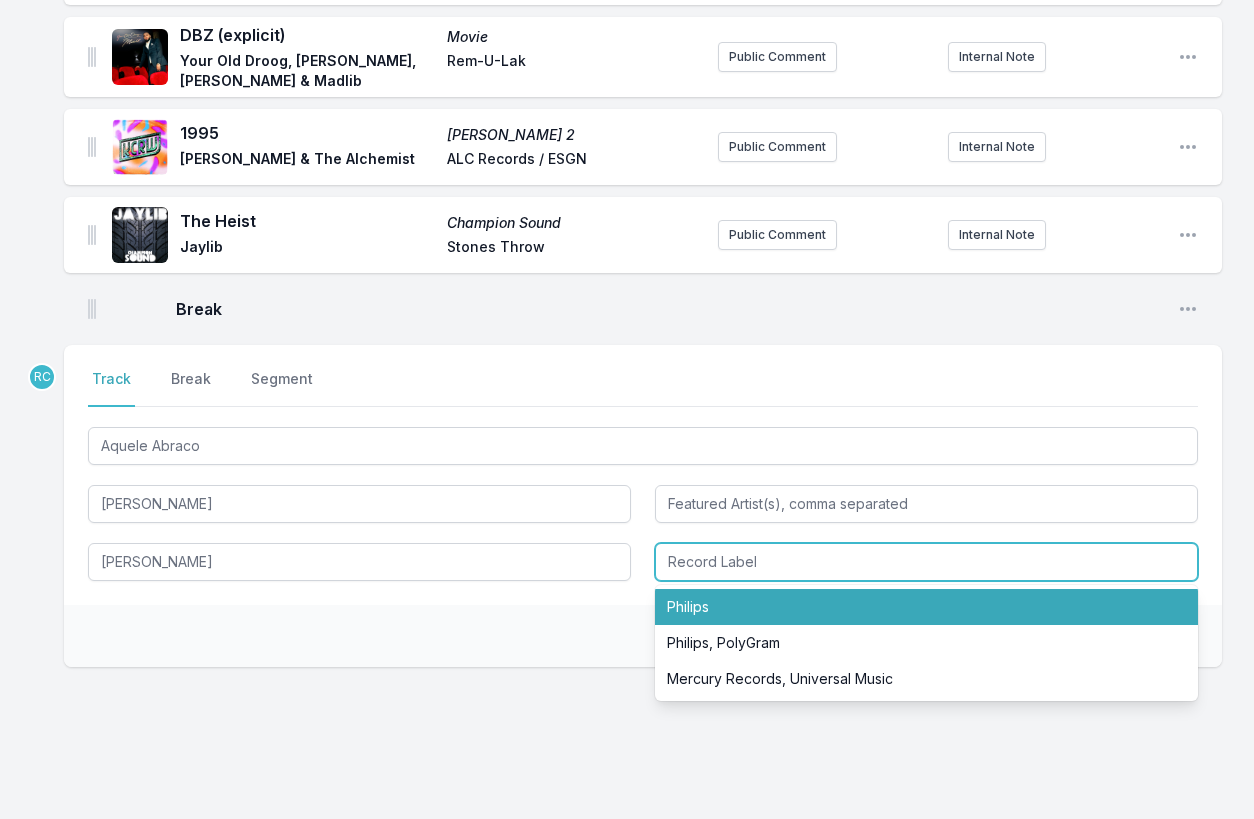 click on "Philips" at bounding box center [926, 607] 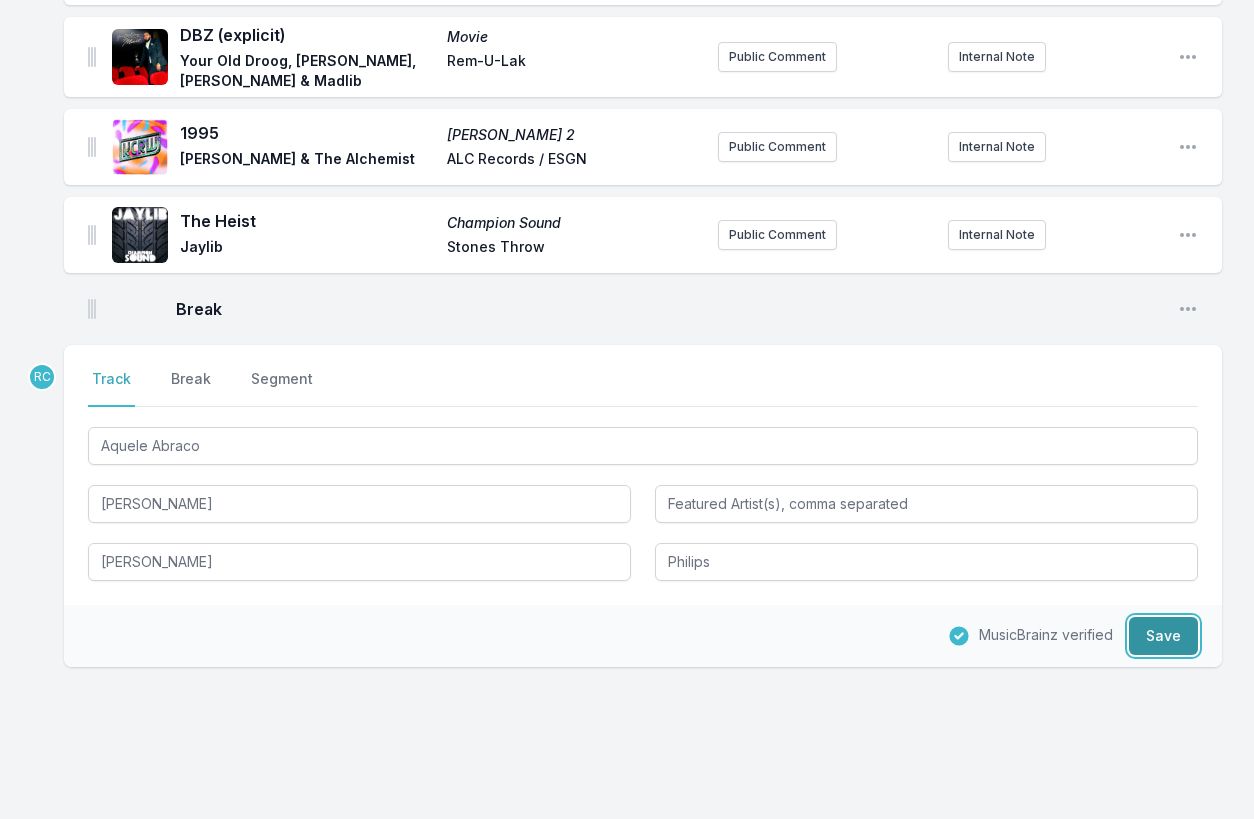 click on "Save" at bounding box center (1163, 636) 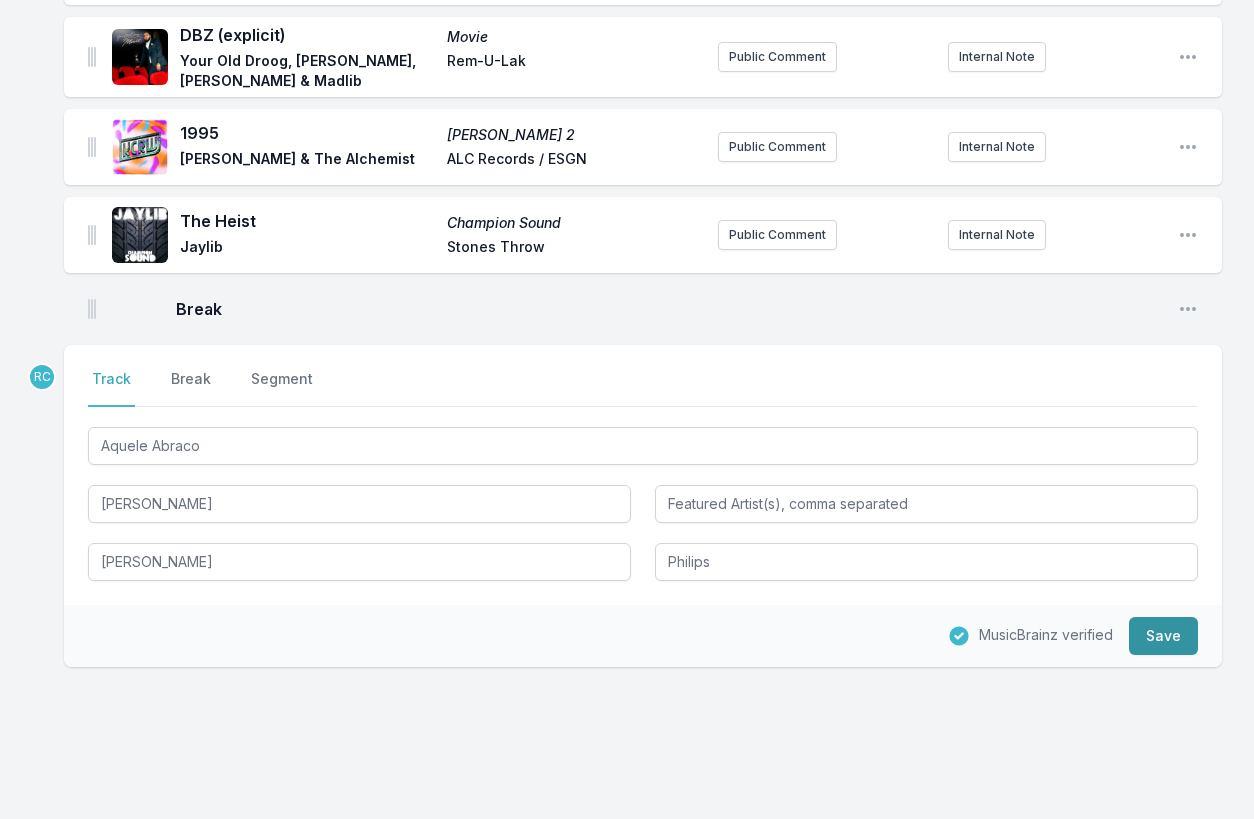 type 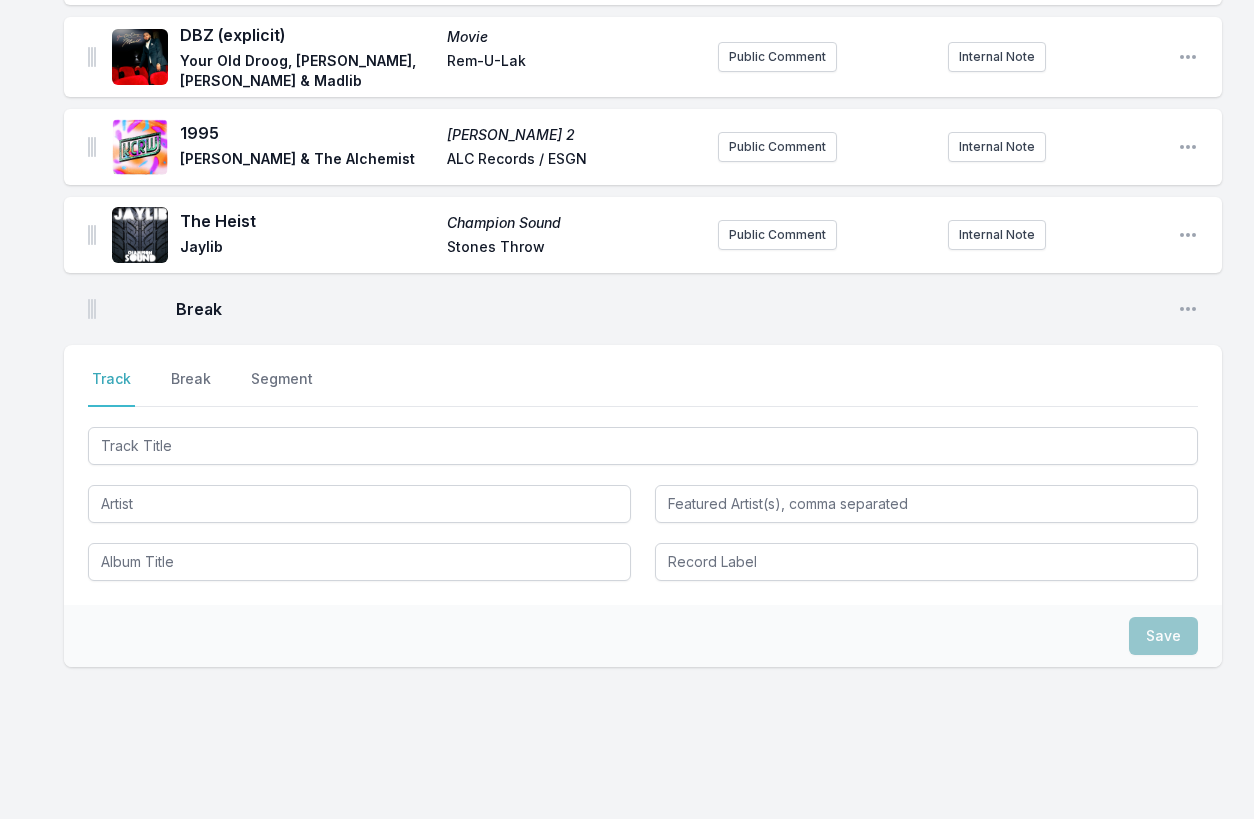 scroll, scrollTop: 3295, scrollLeft: 0, axis: vertical 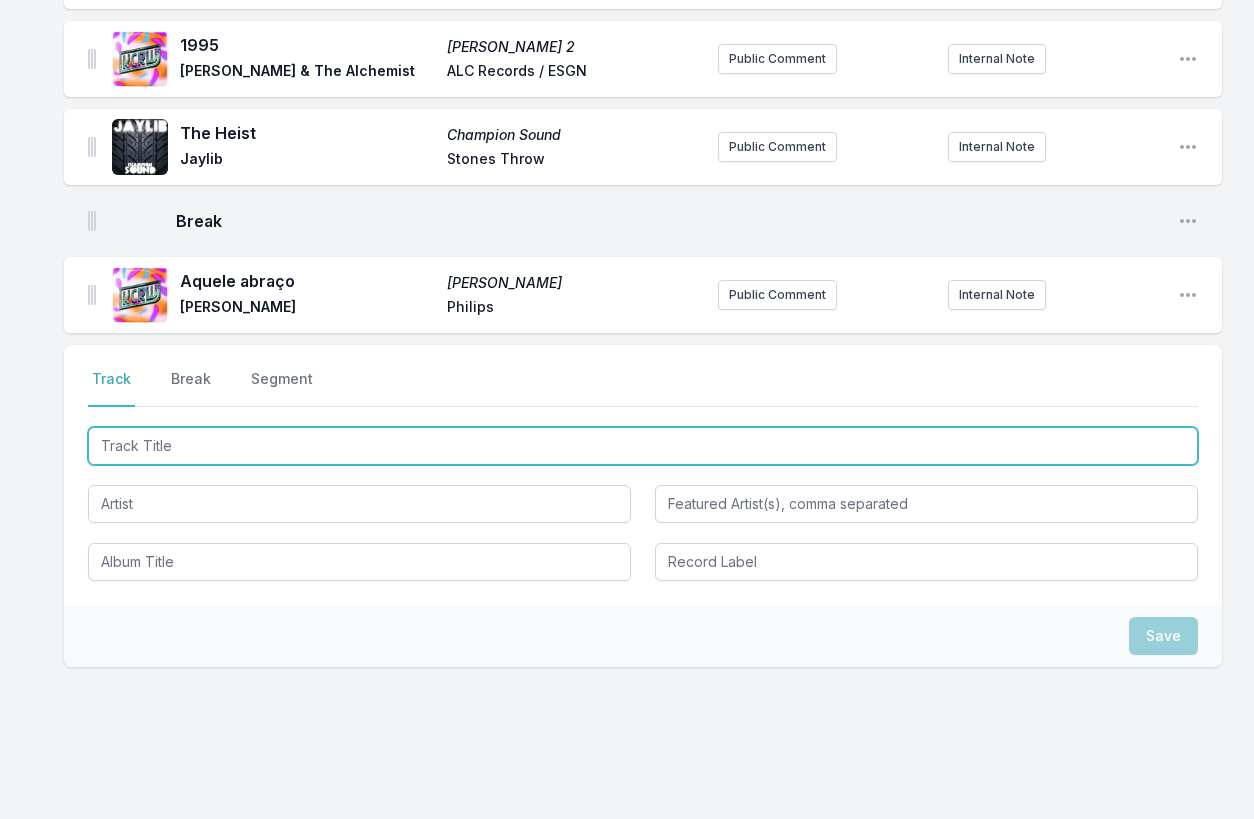 click at bounding box center [643, 446] 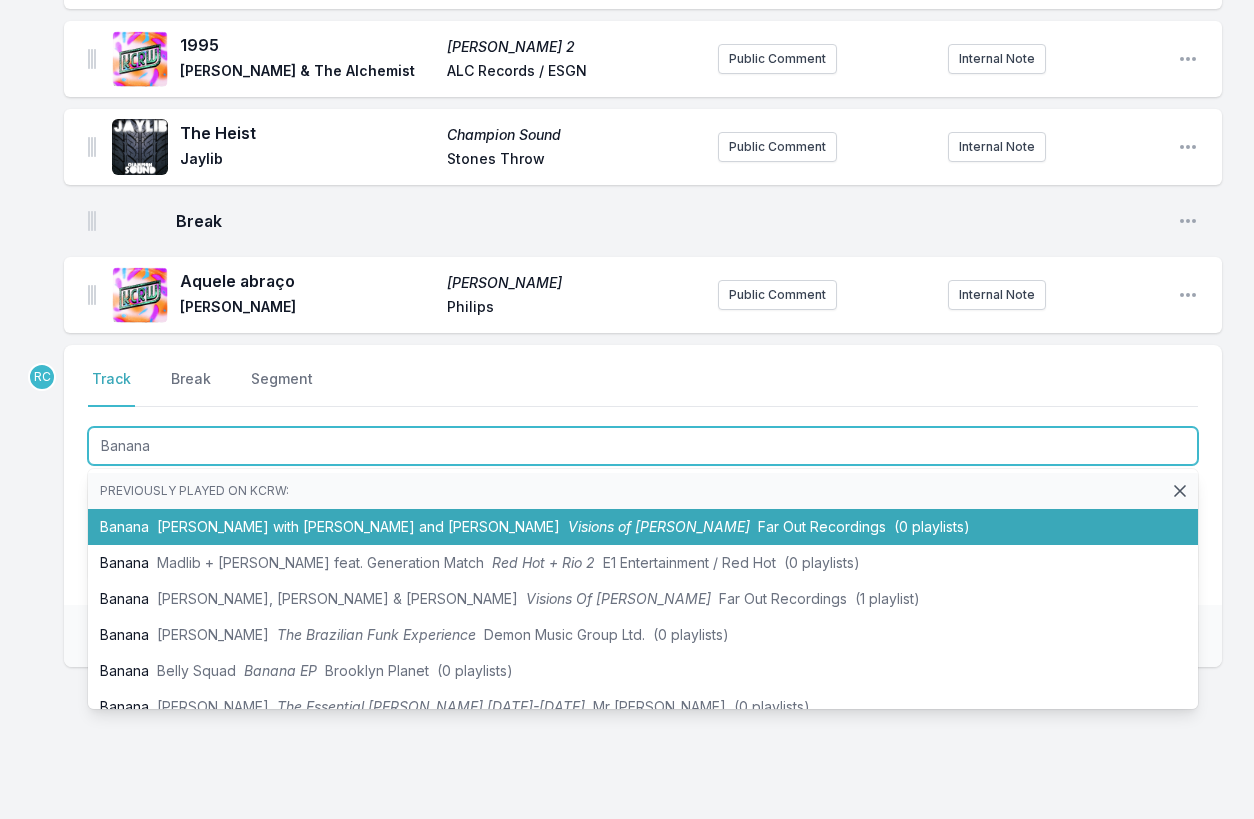 click on "Banana Joyce with Naná Vasconcelos and Mauricio Maestro Visions of Dawn Far Out Recordings (0 playlists)" at bounding box center [643, 527] 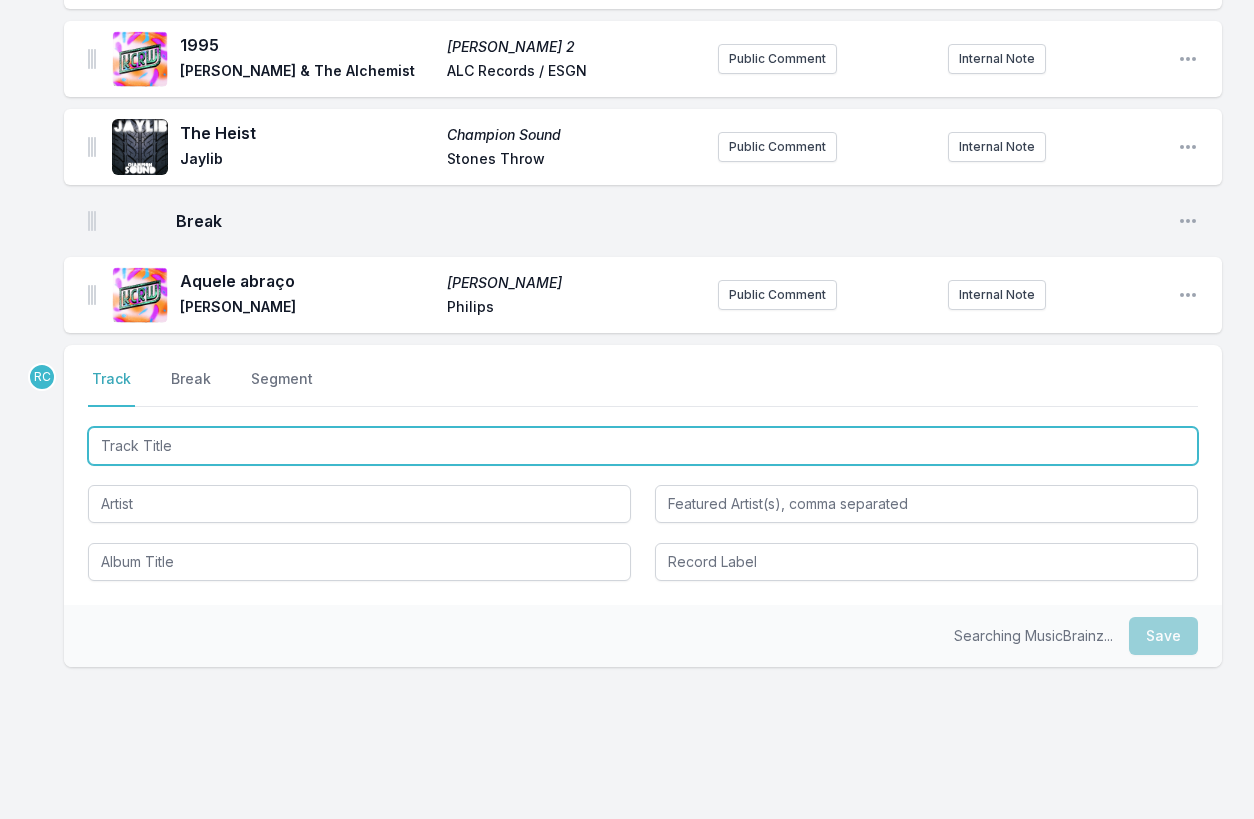 scroll, scrollTop: 3387, scrollLeft: 0, axis: vertical 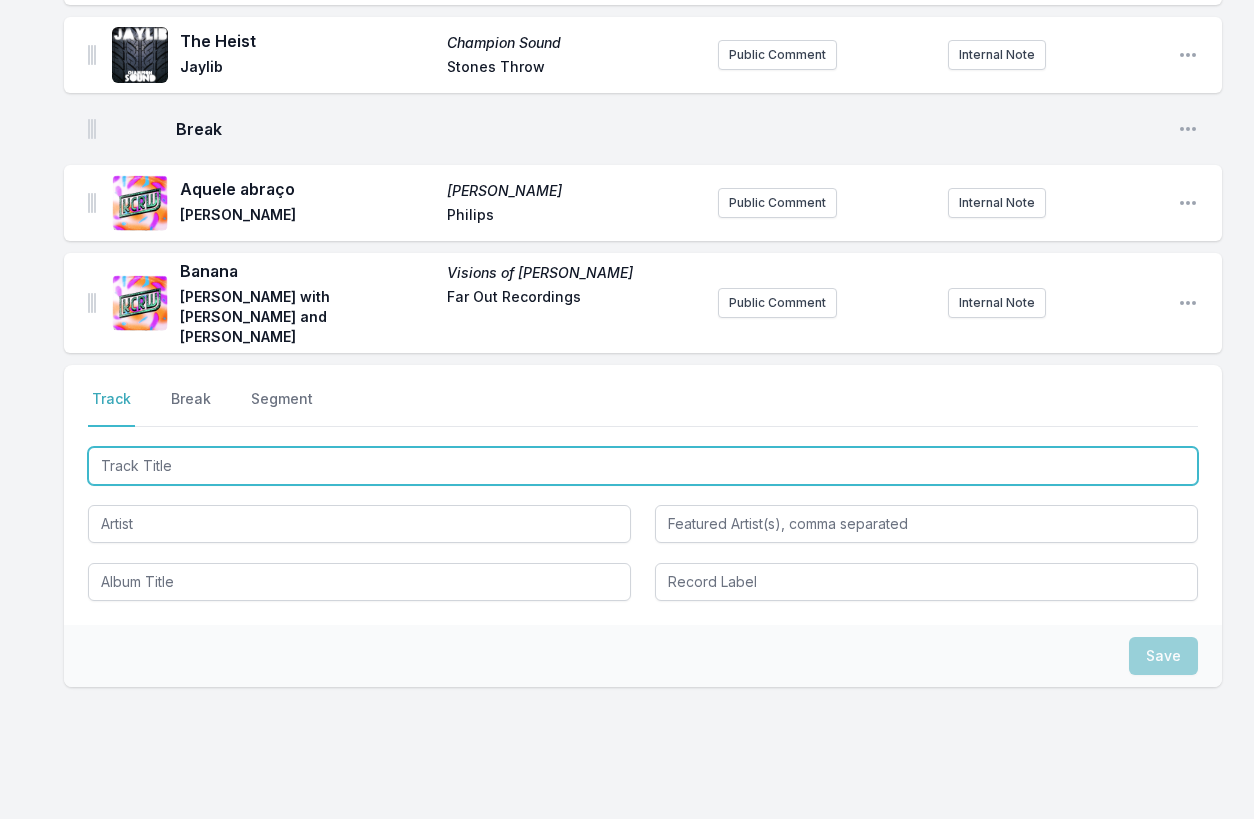 click at bounding box center (643, 466) 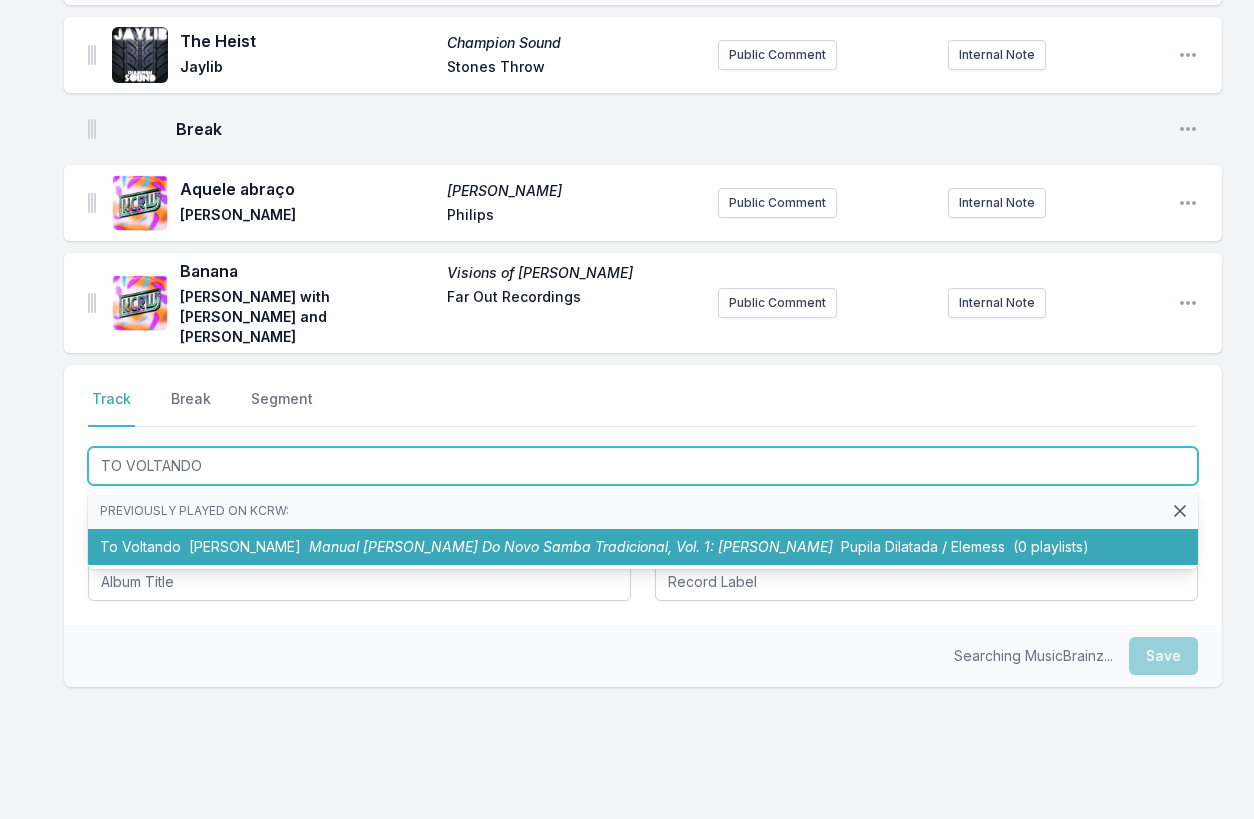 click on "Manual Prático Do Novo Samba Tradicional, Vol. 1: DONA PAULETE" at bounding box center [571, 546] 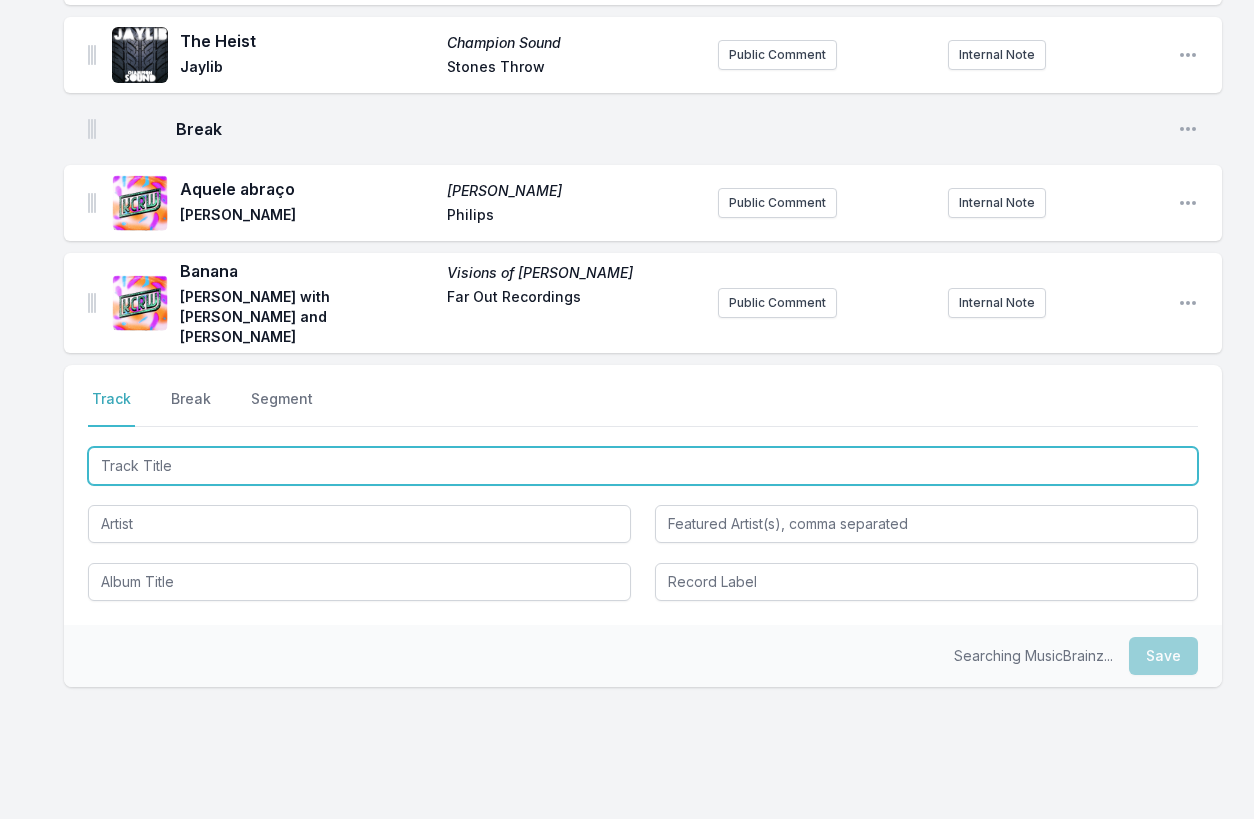 scroll, scrollTop: 3479, scrollLeft: 0, axis: vertical 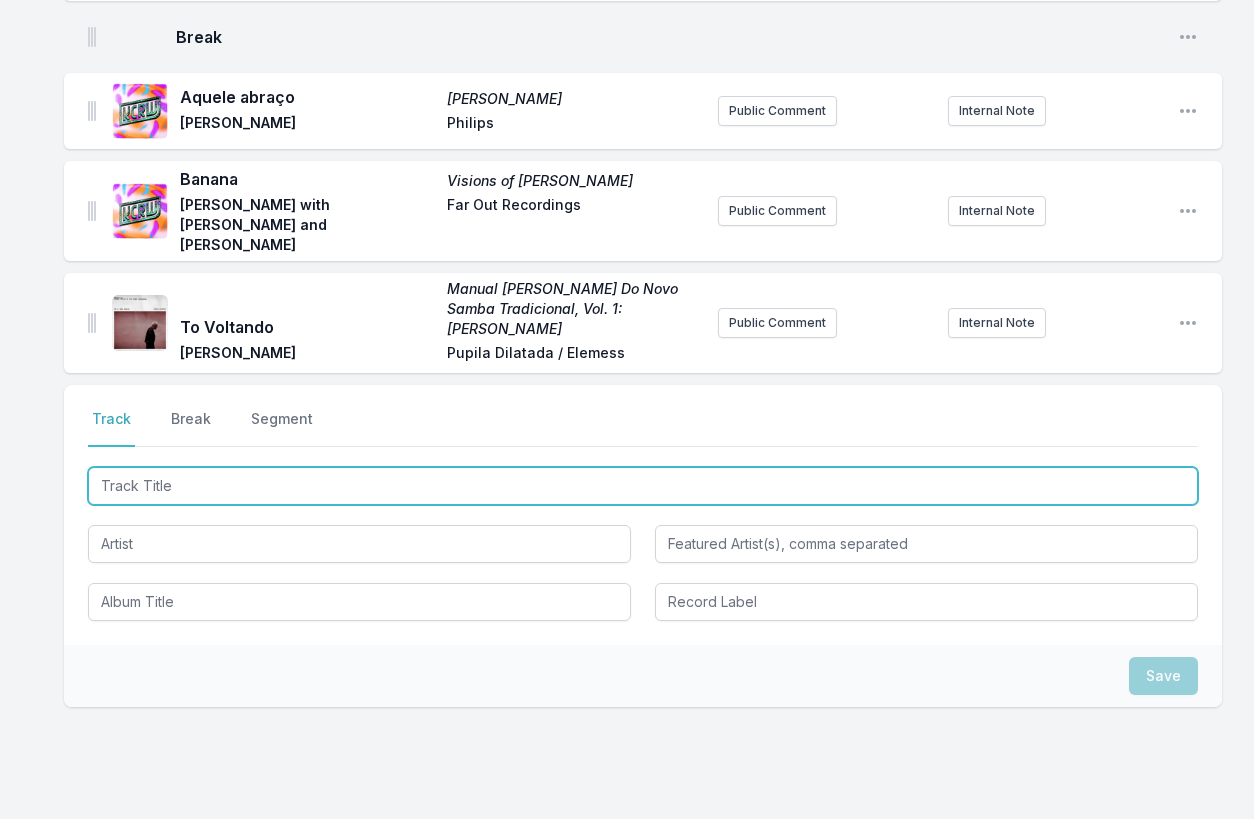 click at bounding box center (643, 486) 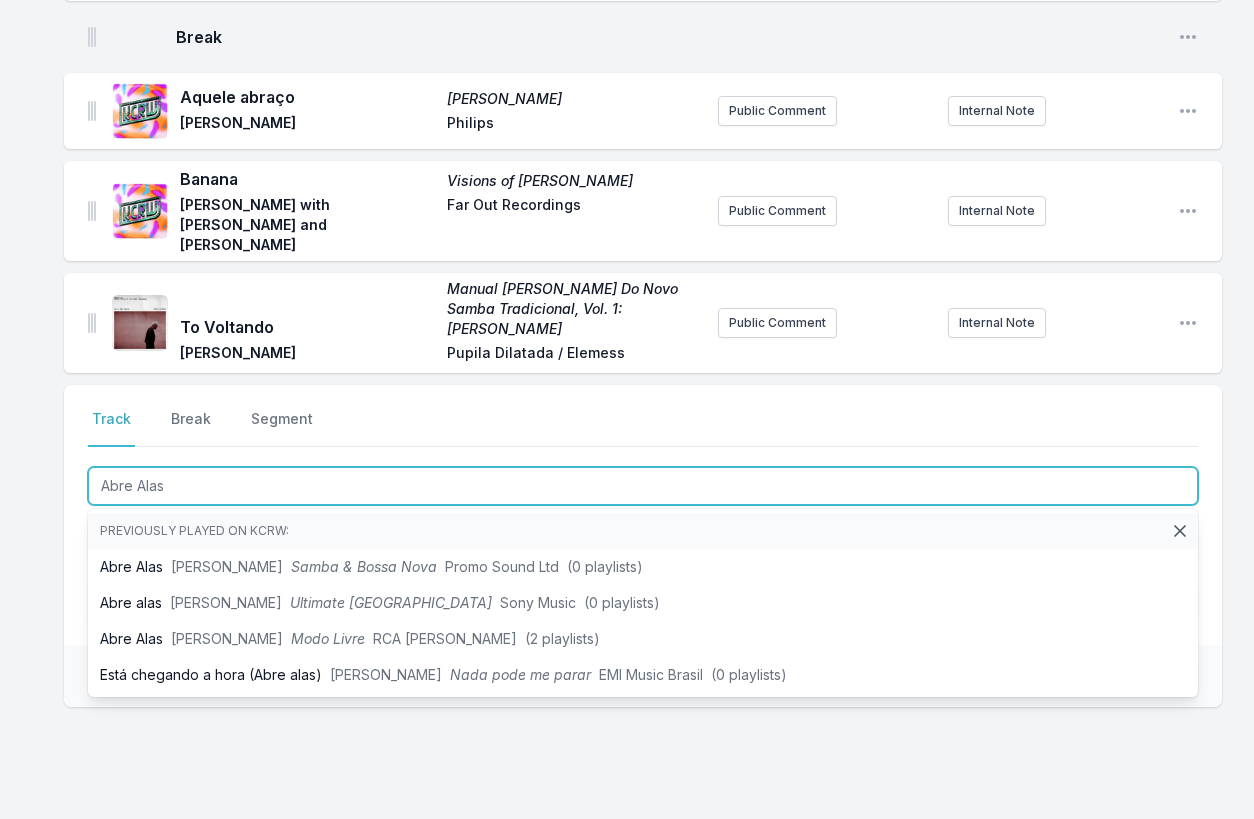 type on "Abre Alas" 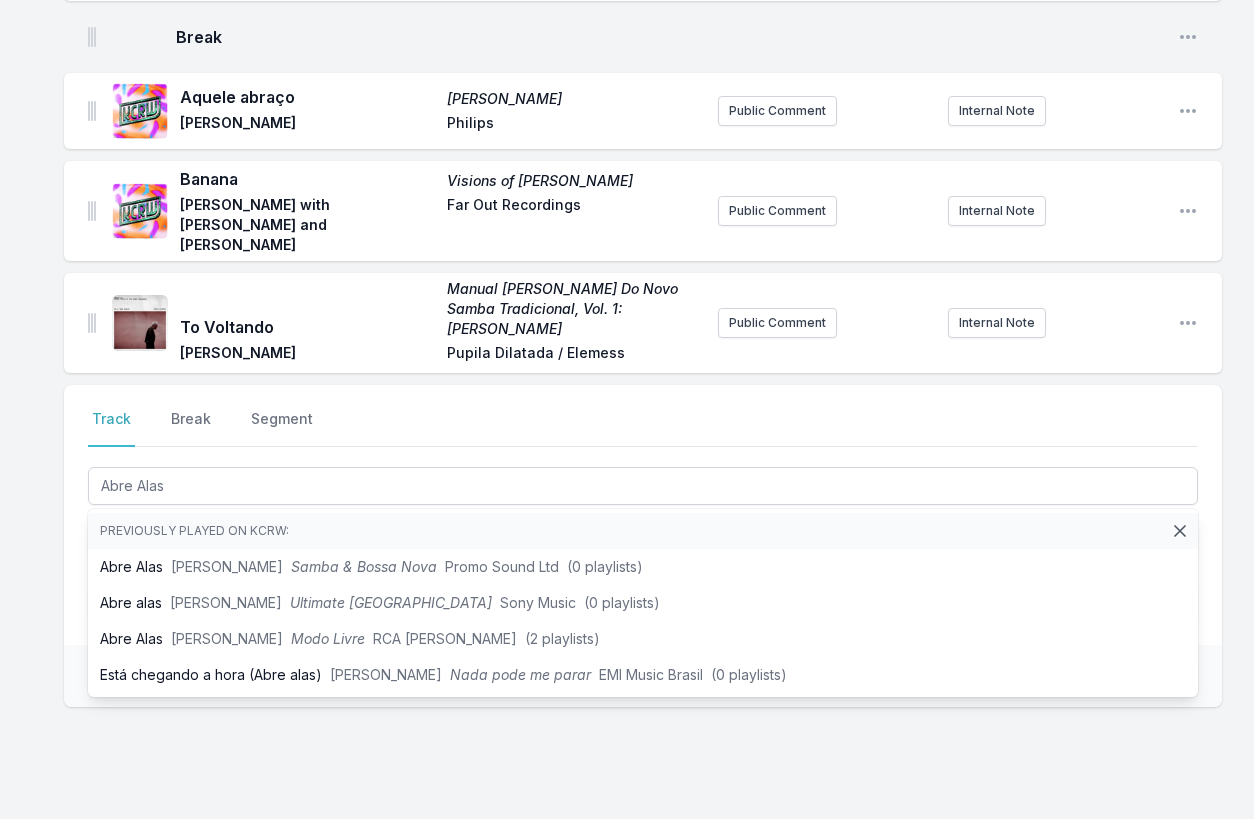 click on "Select a tab Track Break Segment Track Break Segment Abre Alas Previously played on KCRW: Abre Alas Ivan Lins Samba & Bossa Nova Promo Sound Ltd (0 playlists) Abre alas Ivan Lins Ultimate Brazil Sony Music (0 playlists) Abre Alas Ivan Lins Modo Livre RCA Victor (2 playlists) Está chegando a hora (Abre alas) Marcelo D2 Nada pode me parar EMI Music Brasil (0 playlists) Save" at bounding box center (643, 610) 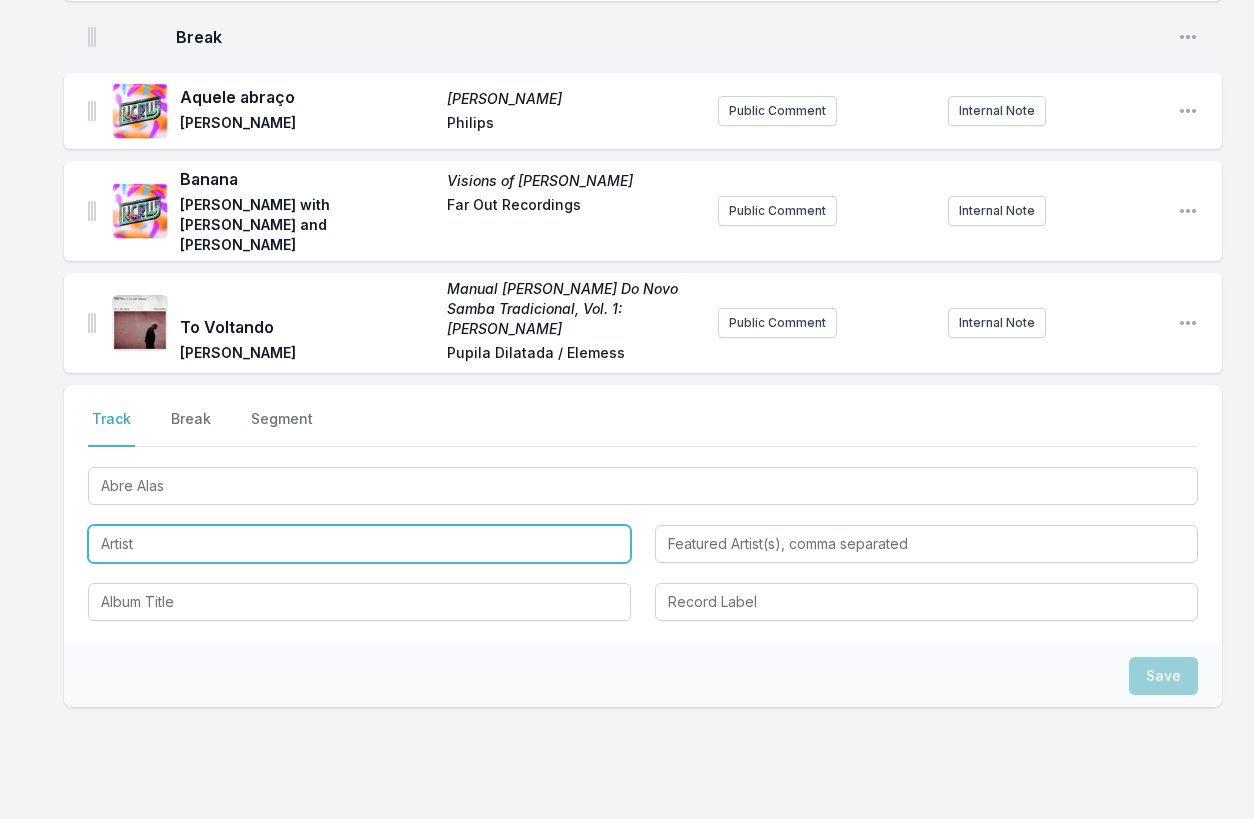 click at bounding box center [359, 544] 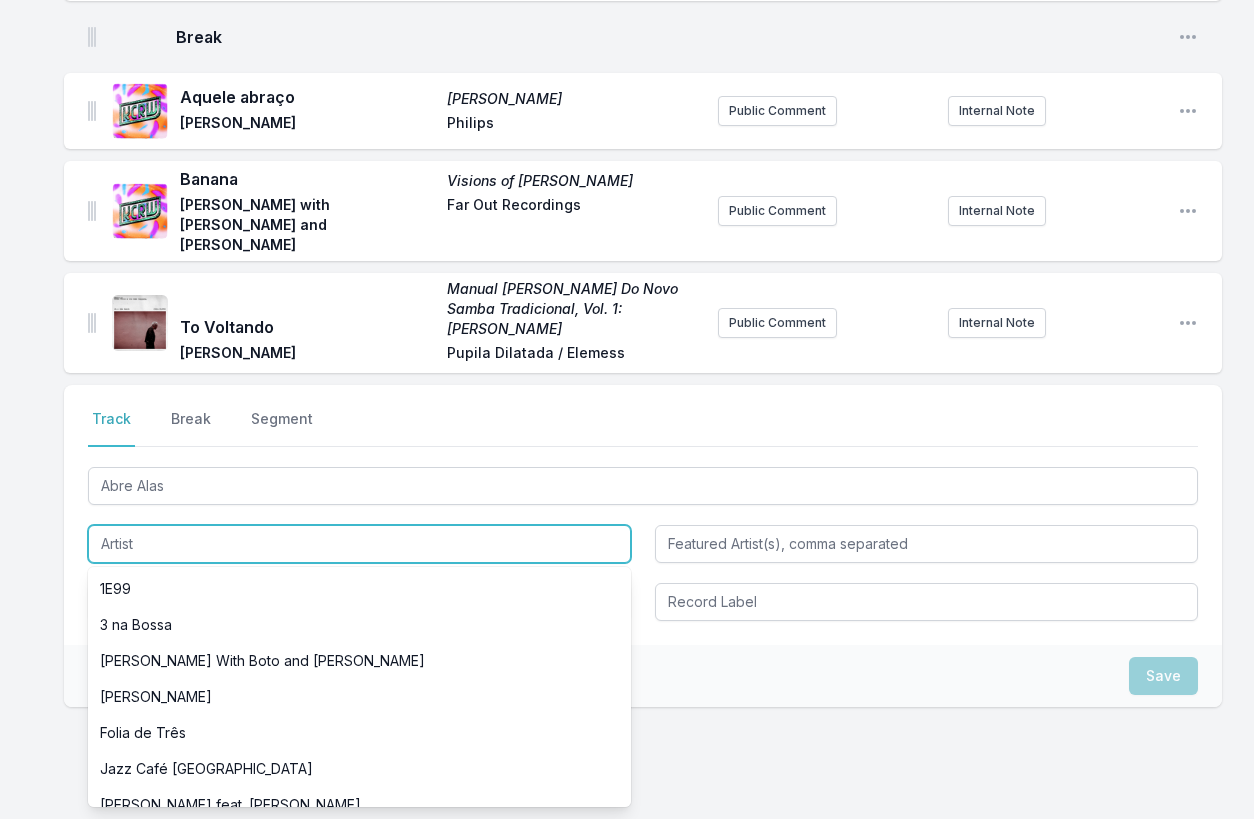 paste on "Quarteto em Cy" 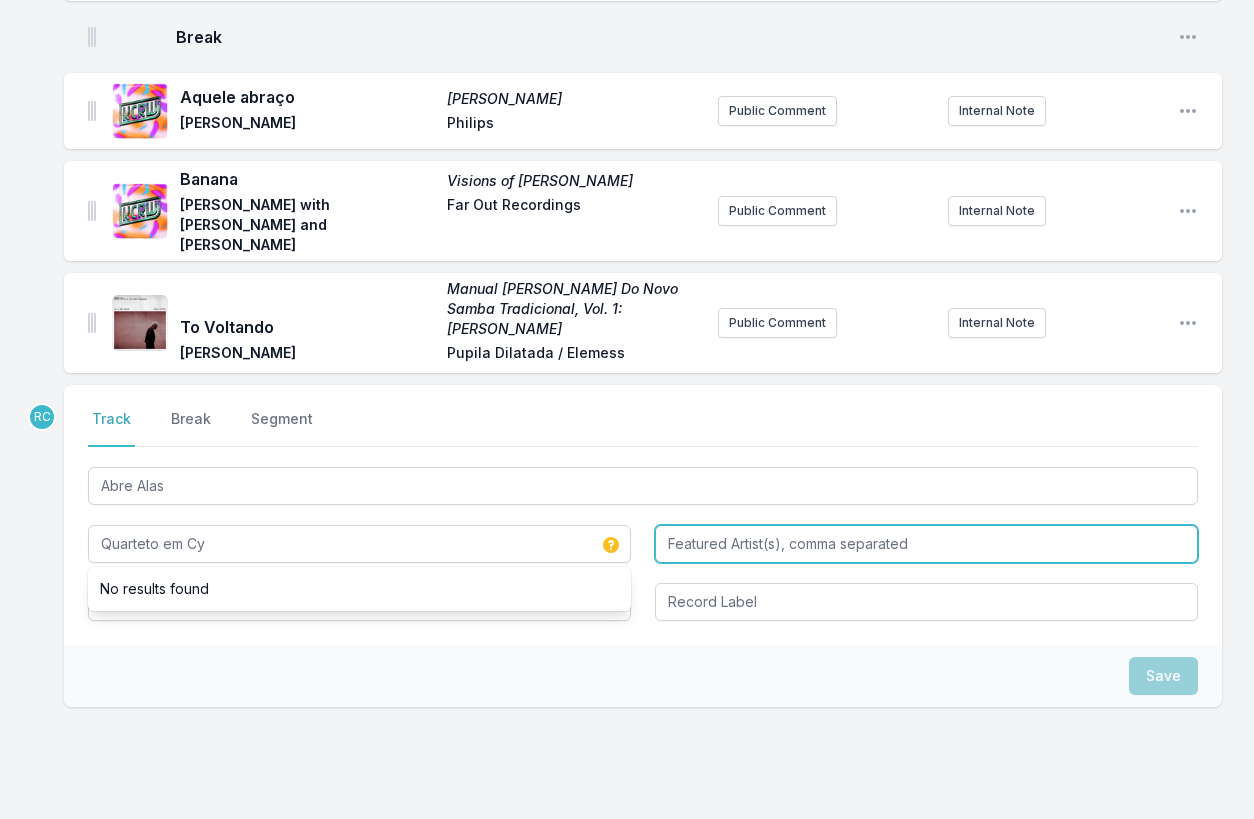 type on "Quarteto em Cy" 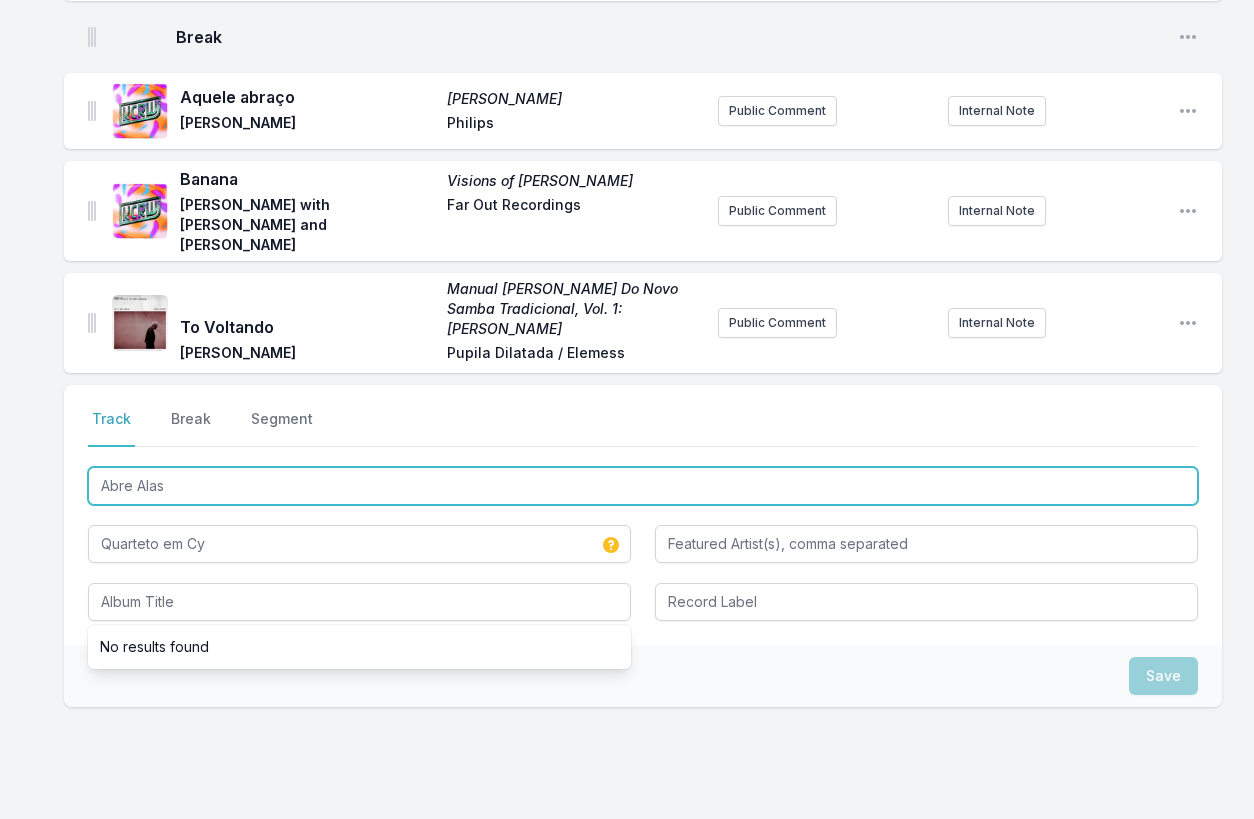drag, startPoint x: 164, startPoint y: 410, endPoint x: 139, endPoint y: 368, distance: 48.8774 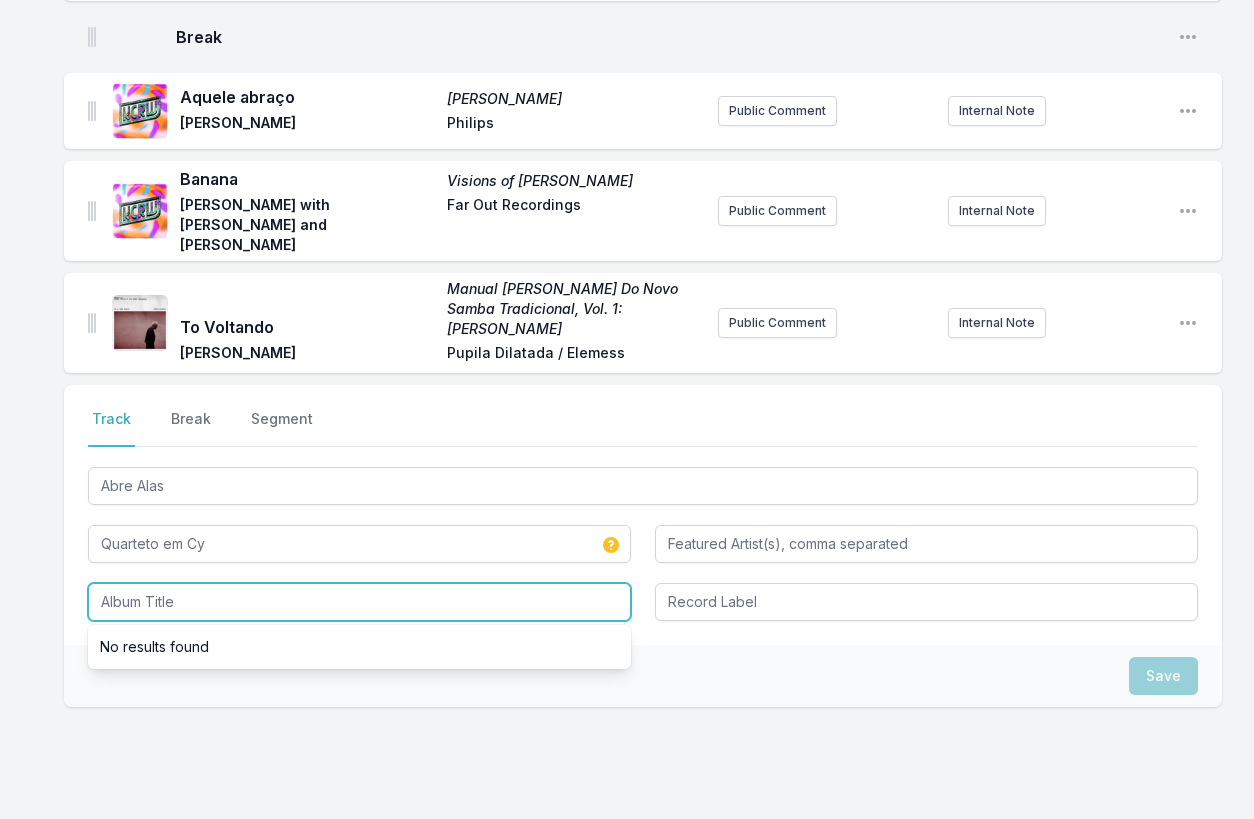 click at bounding box center [359, 602] 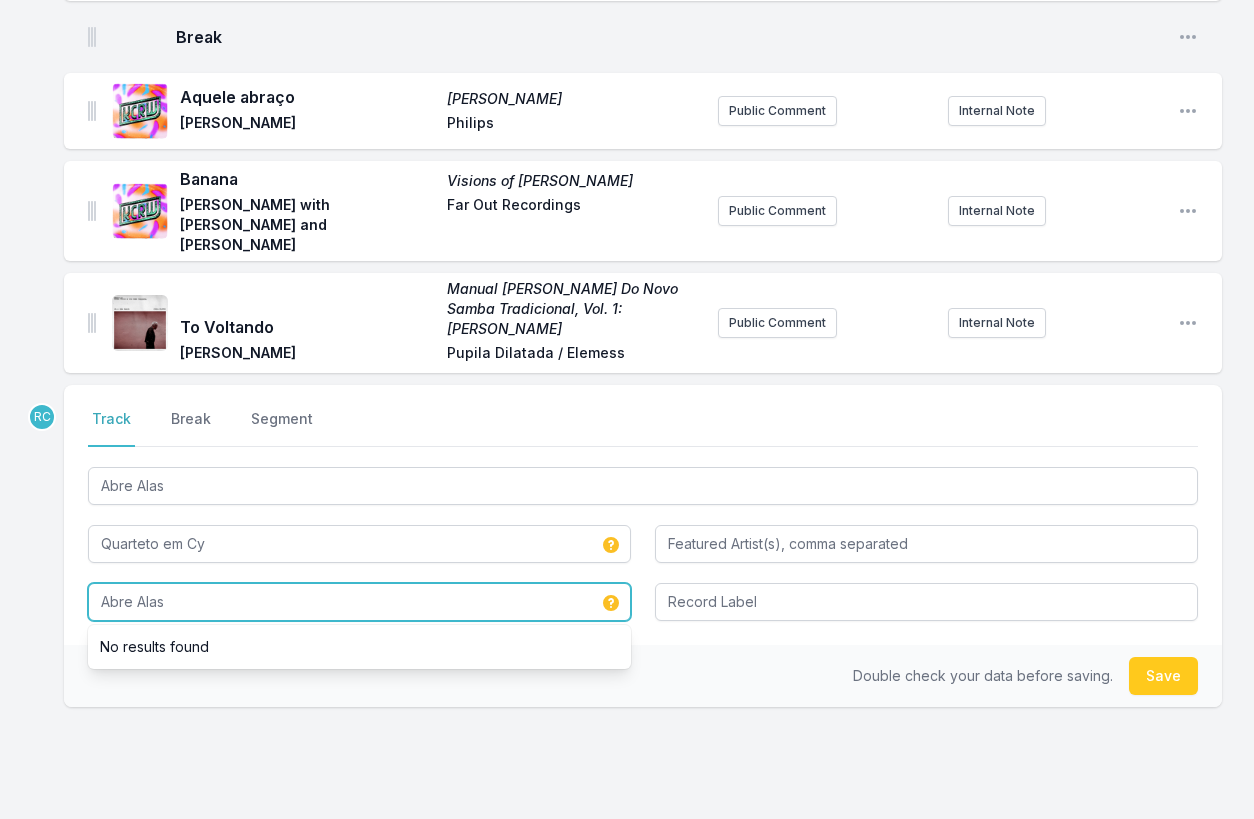 type on "Abre Alas" 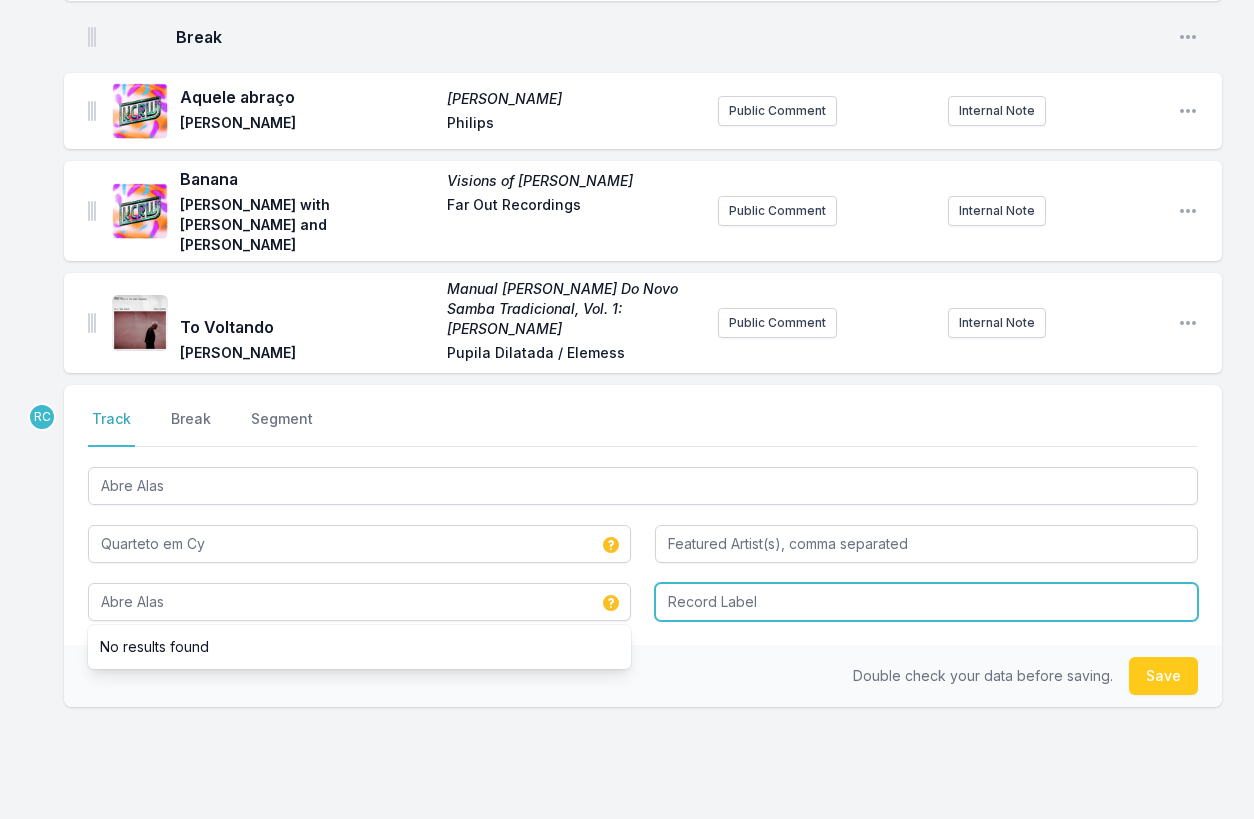 click at bounding box center (926, 602) 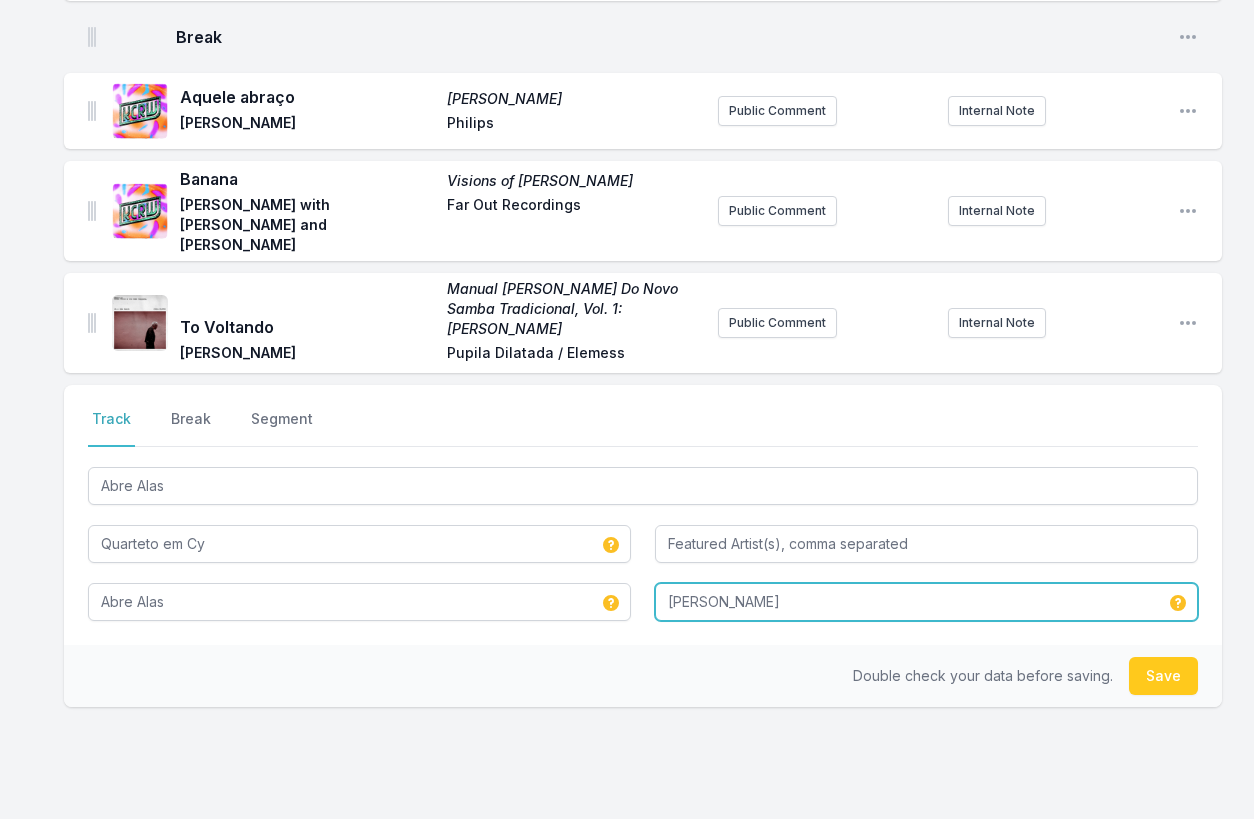 type on "Phillips" 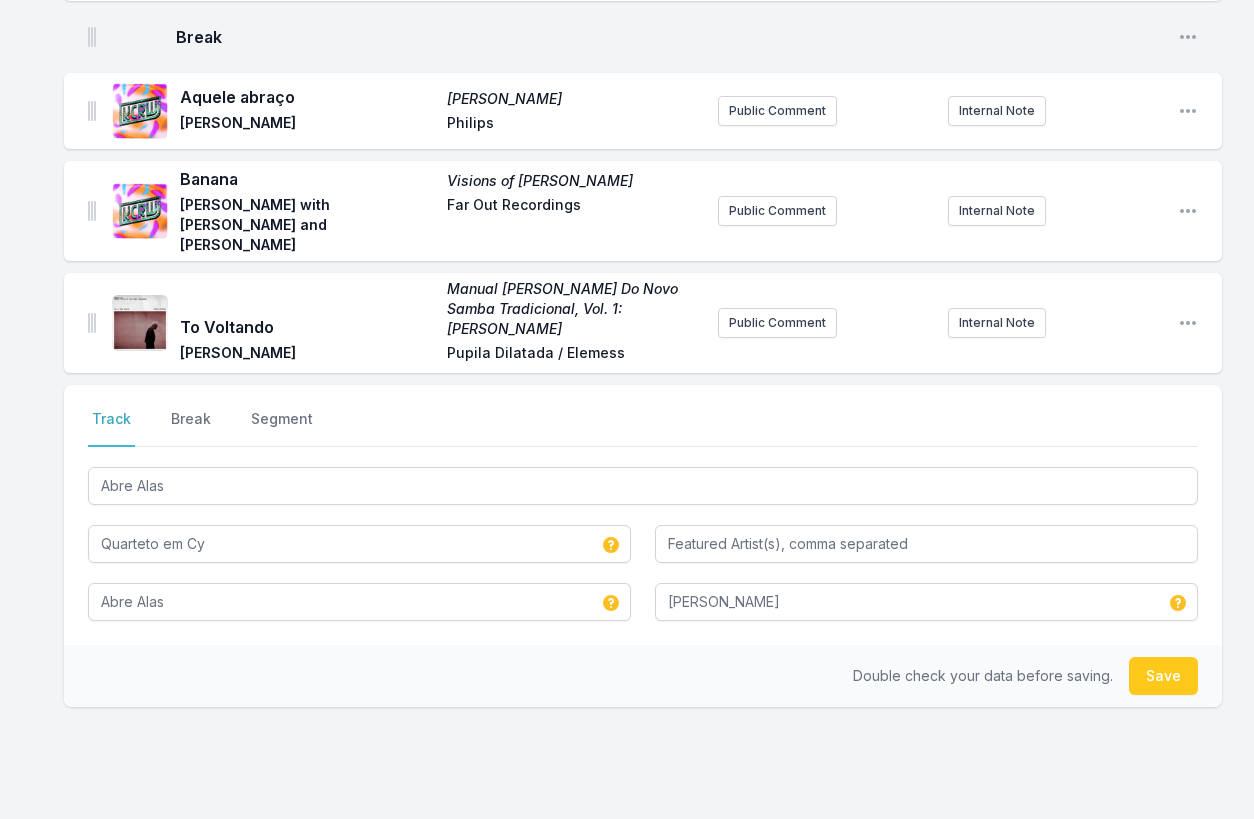 click on "Double check your data before saving. Save" at bounding box center [643, 676] 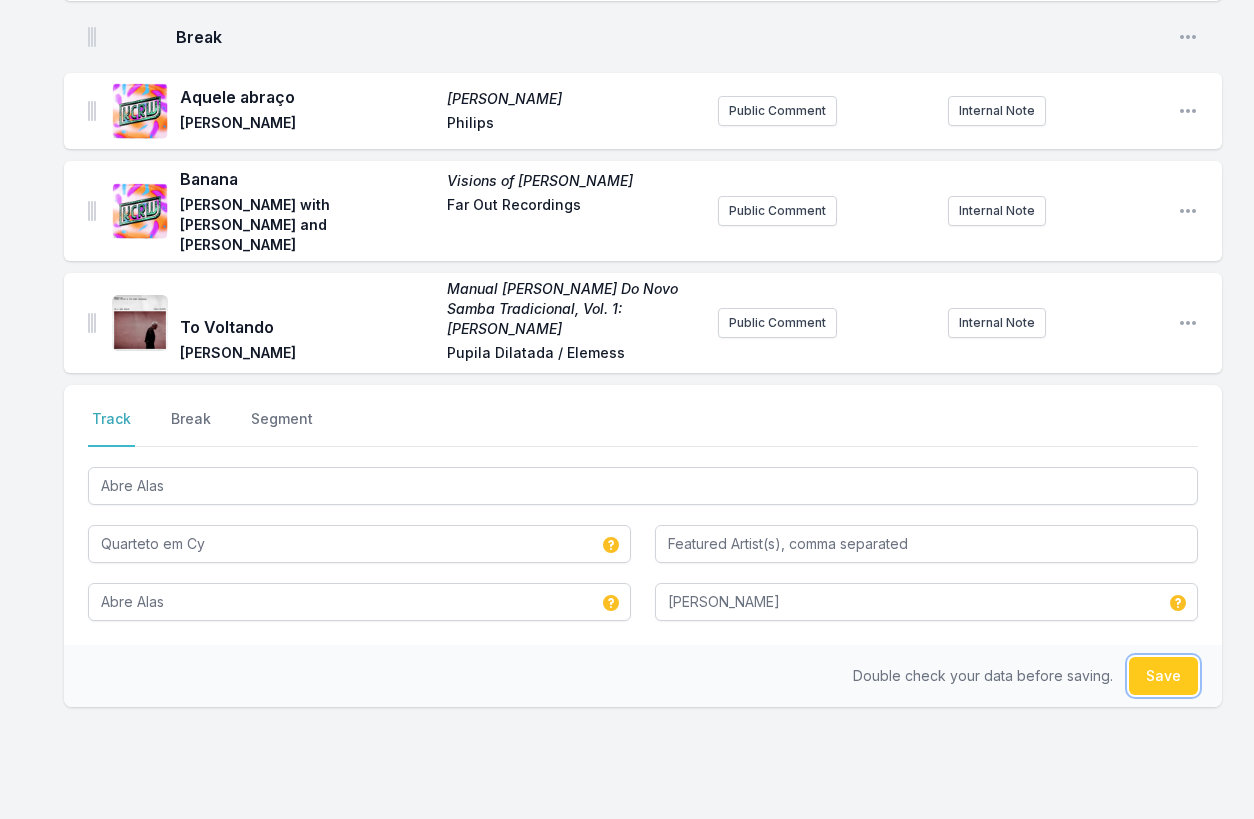 click on "Save" at bounding box center (1163, 676) 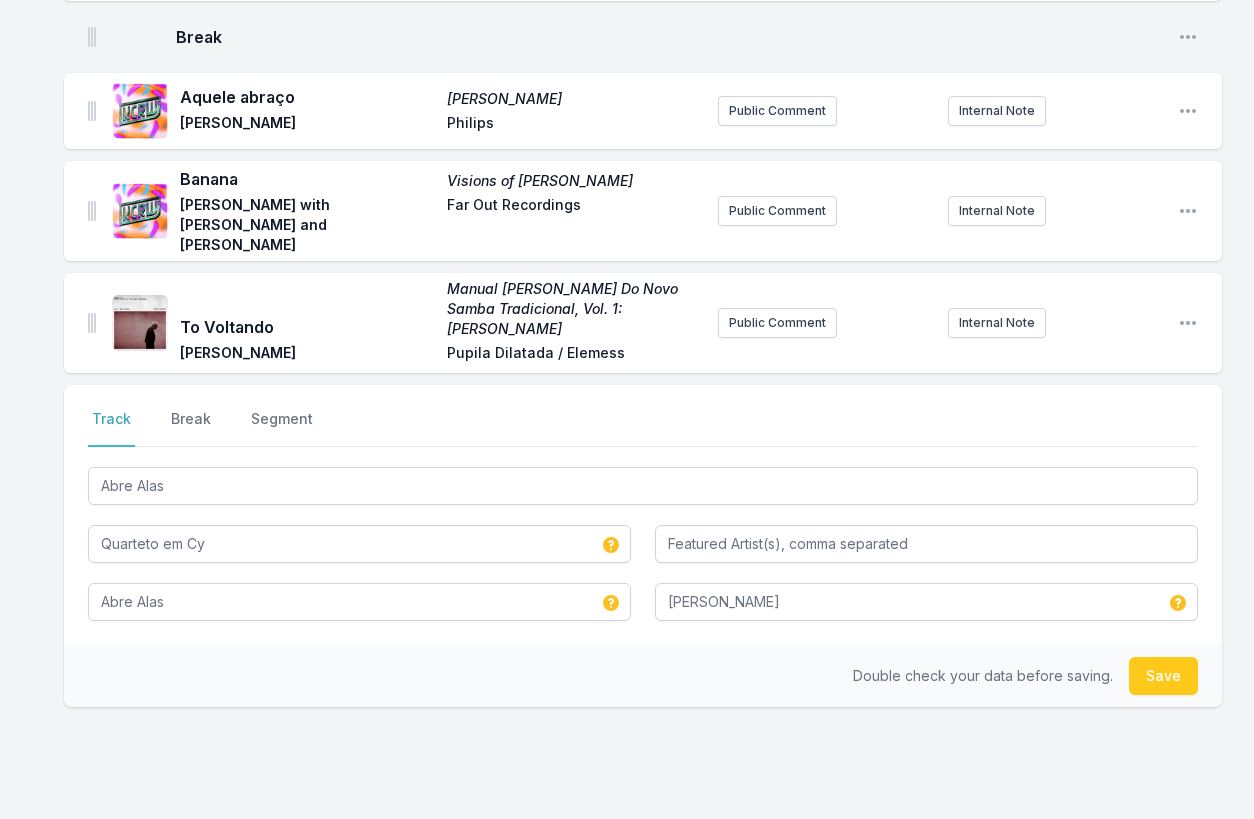 type 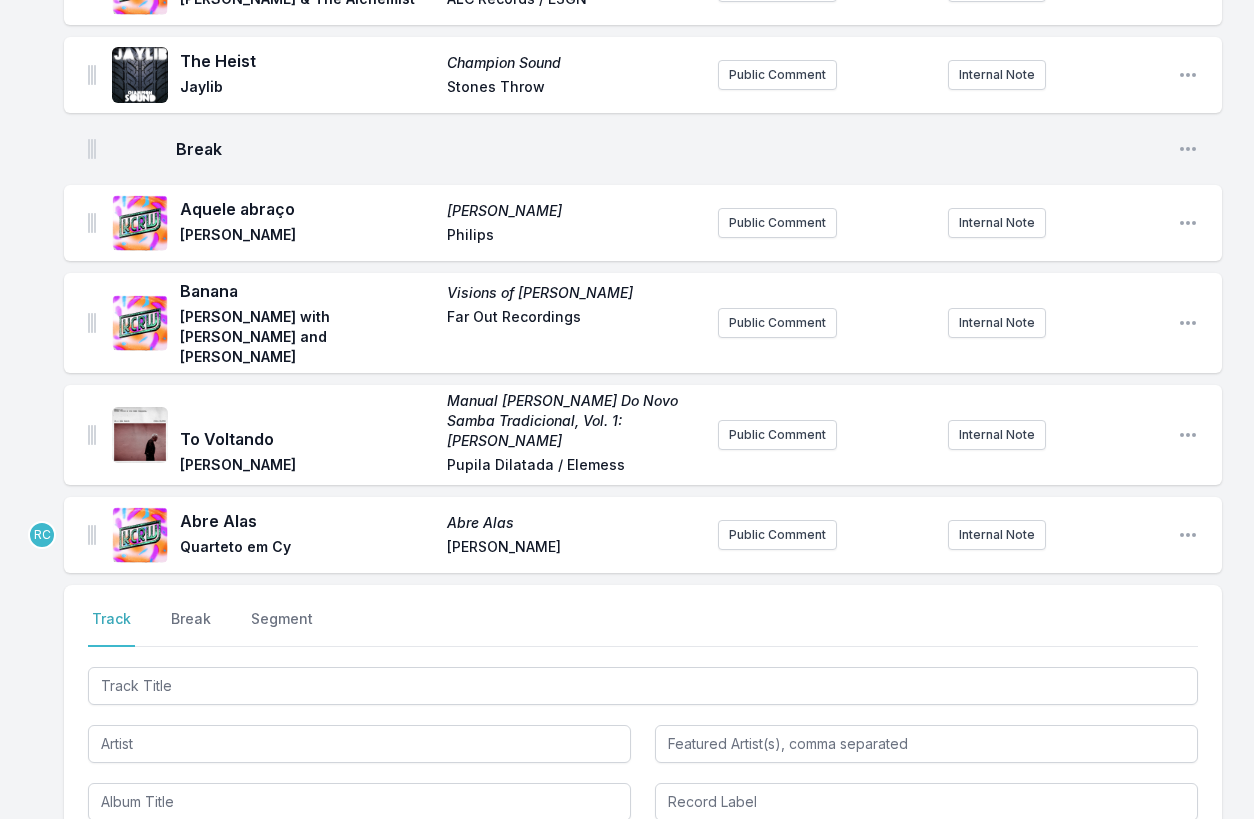 scroll, scrollTop: 3355, scrollLeft: 0, axis: vertical 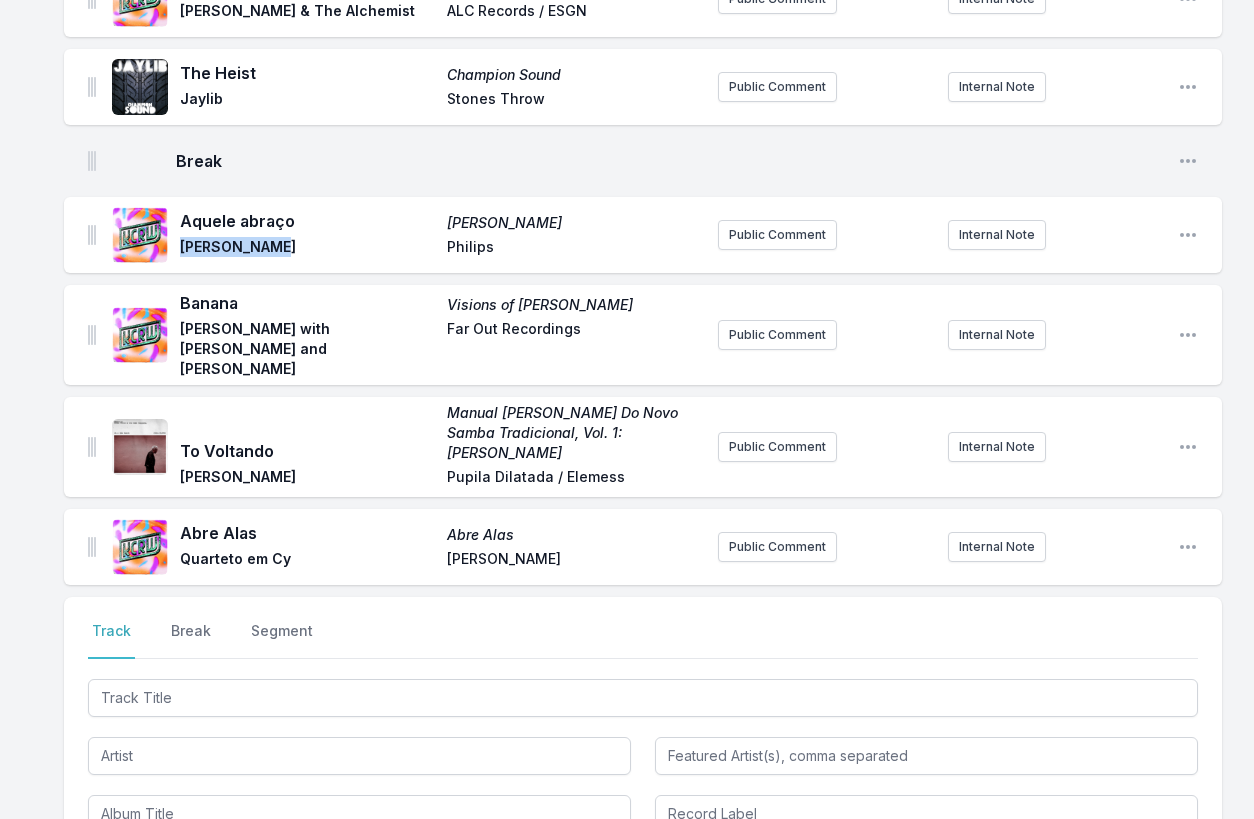 drag, startPoint x: 260, startPoint y: 209, endPoint x: 180, endPoint y: 206, distance: 80.05623 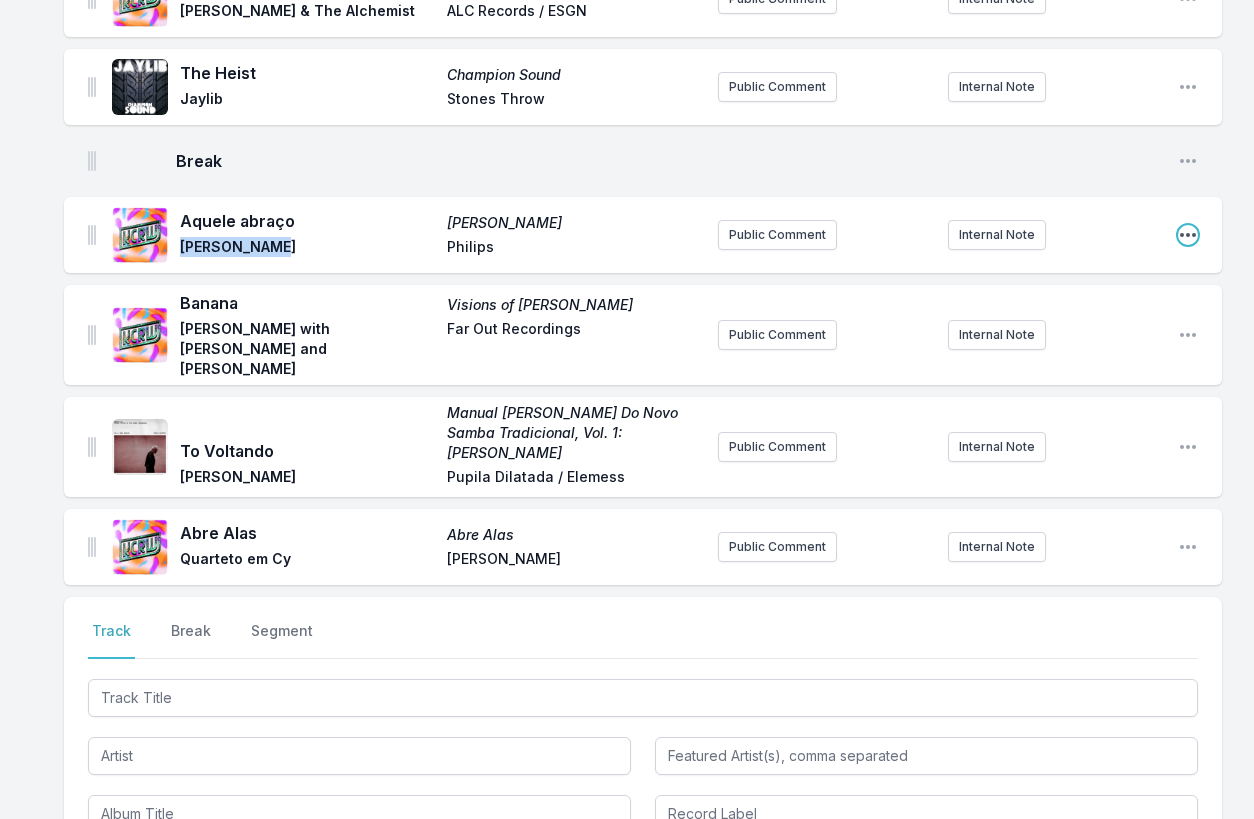 click 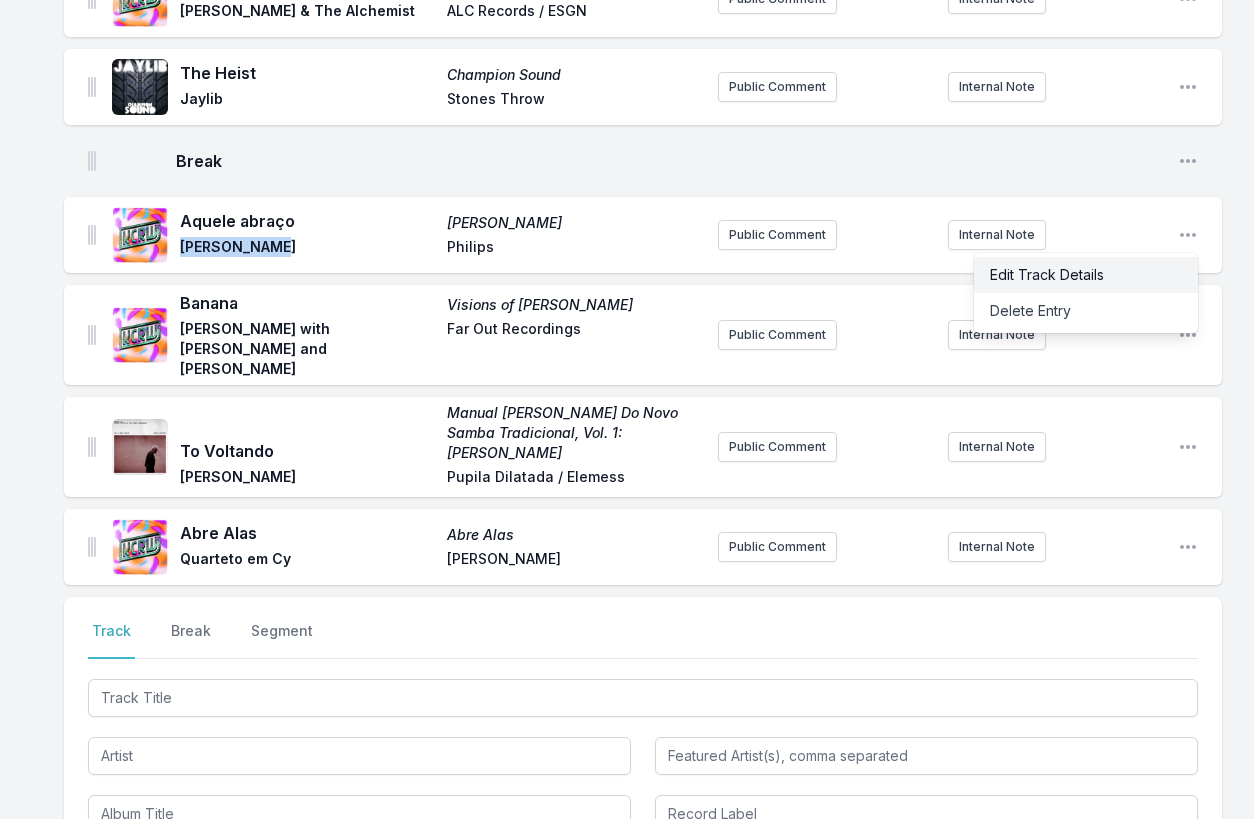 click on "Edit Track Details" at bounding box center (1086, 275) 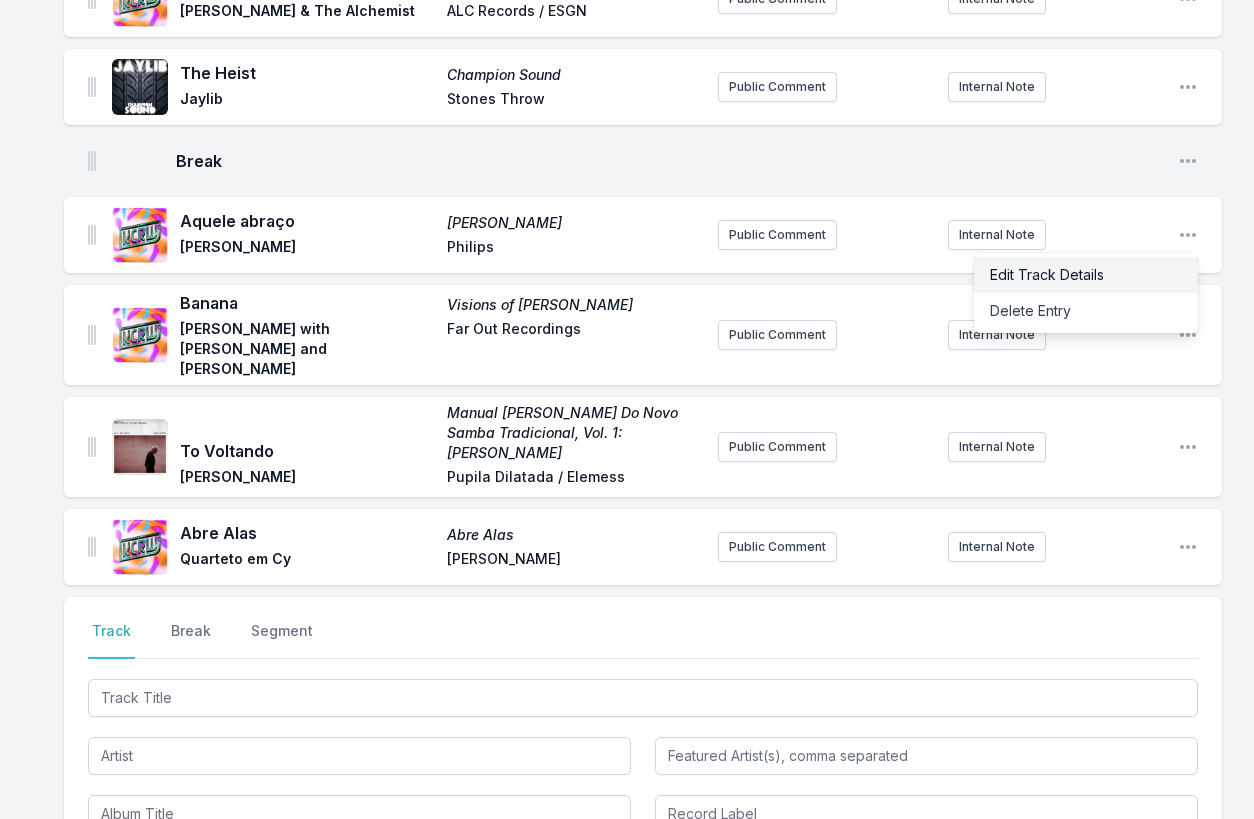 scroll, scrollTop: 3351, scrollLeft: 0, axis: vertical 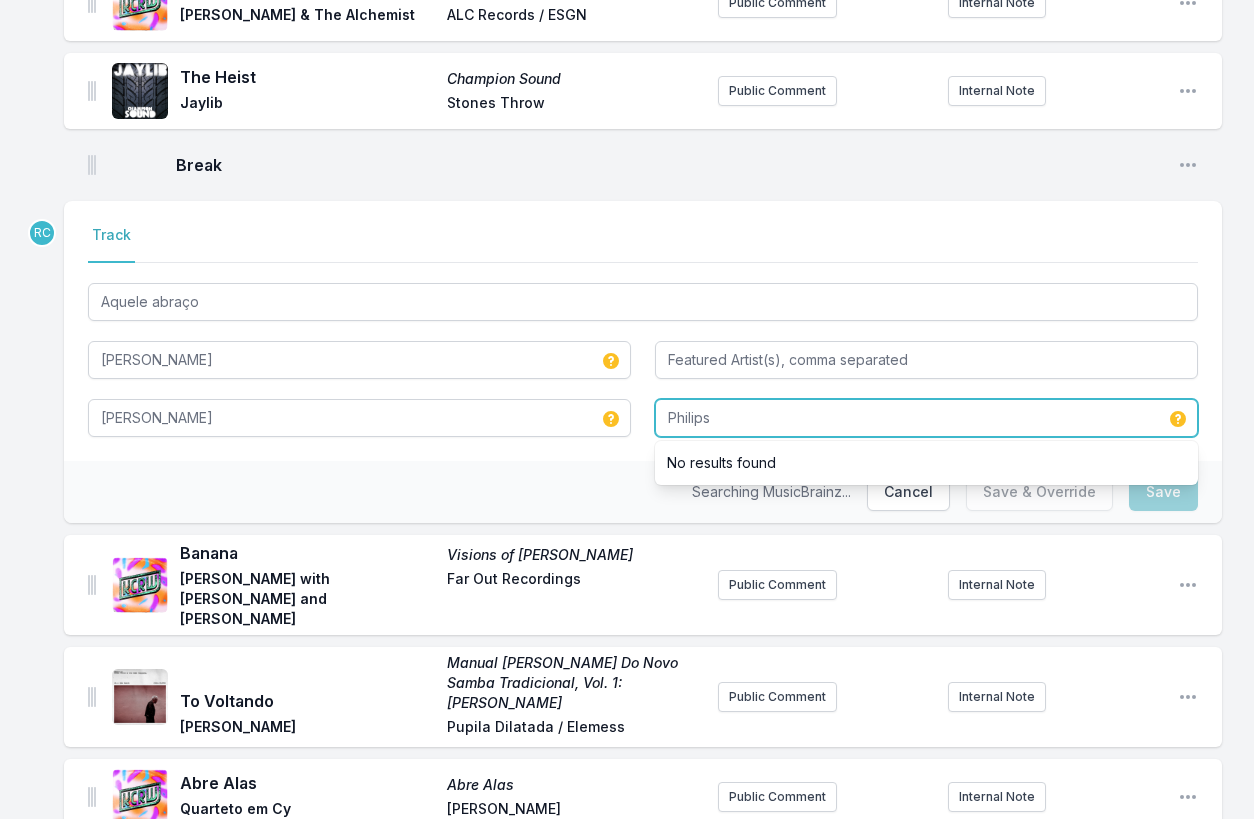 drag, startPoint x: 732, startPoint y: 381, endPoint x: 563, endPoint y: 339, distance: 174.14075 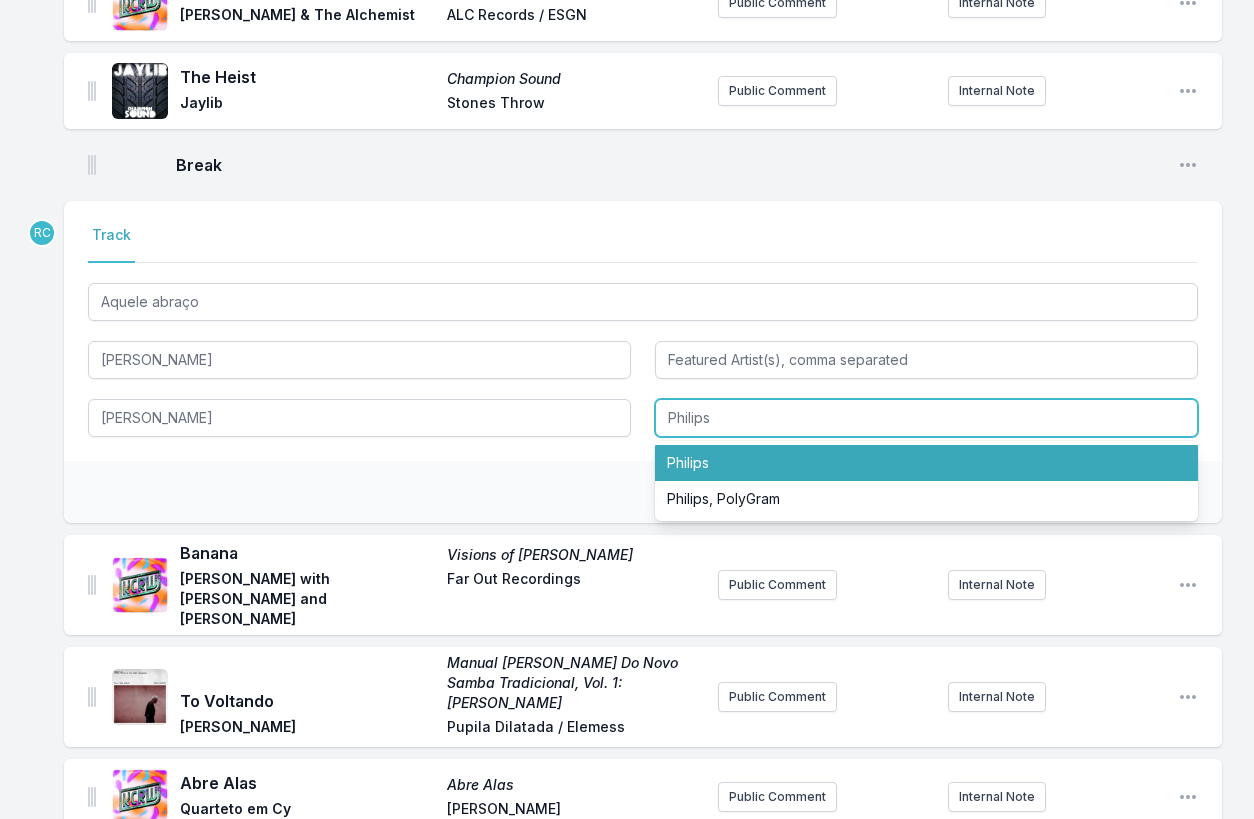 paste on "Records" 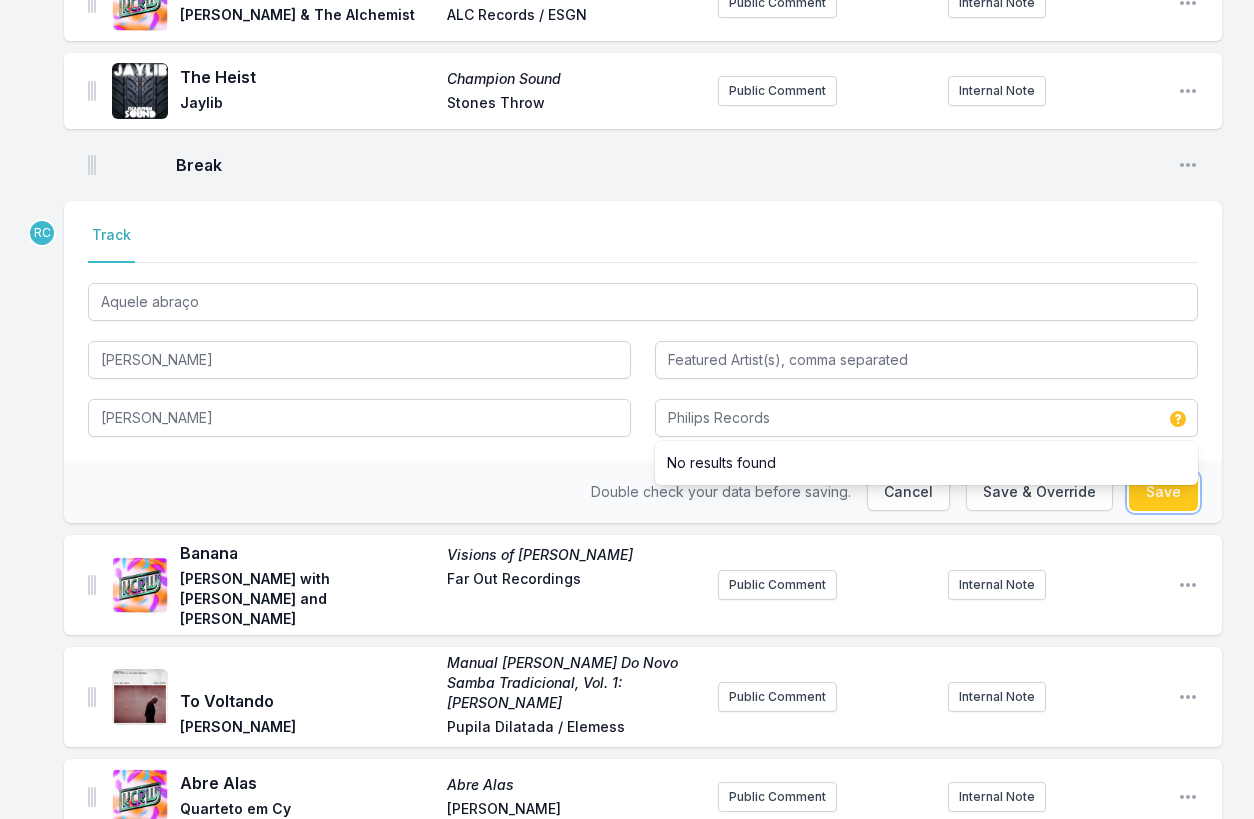 click on "Save" at bounding box center (1163, 492) 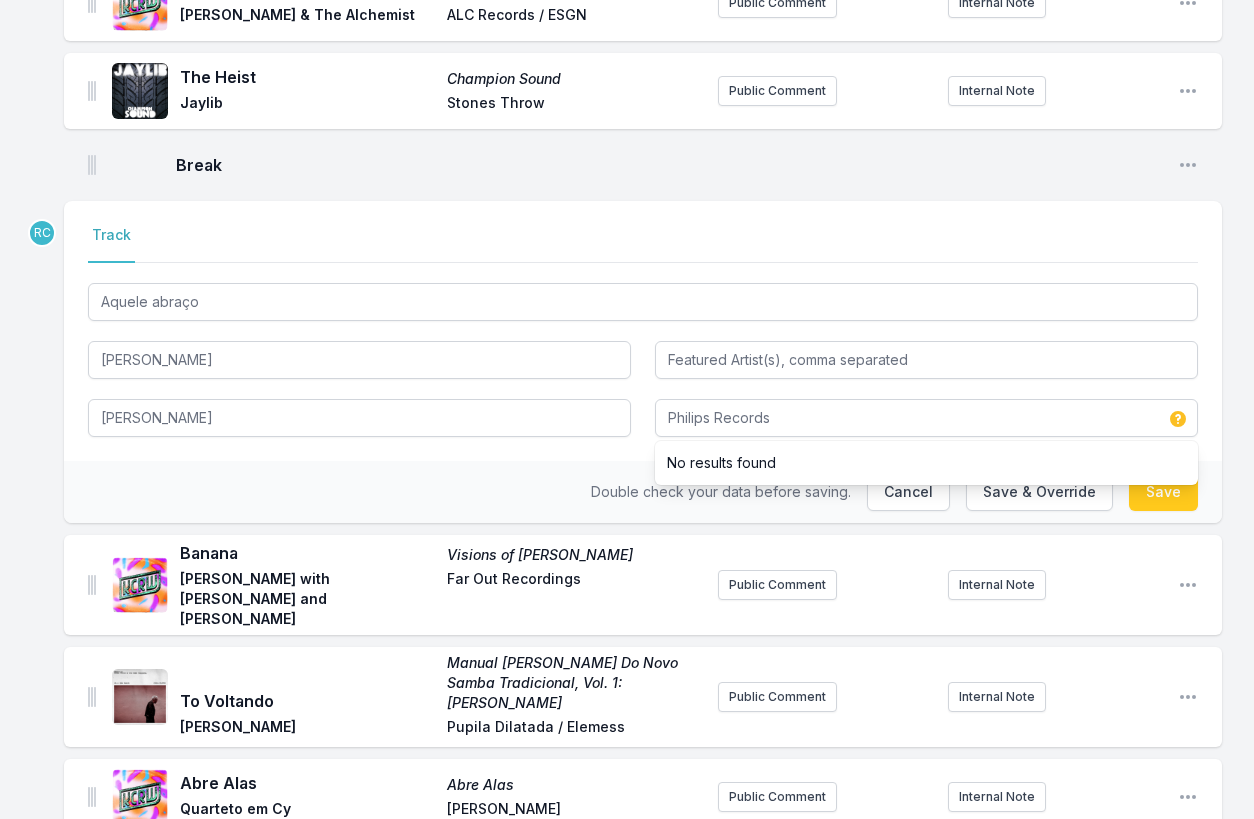 type on "Philips" 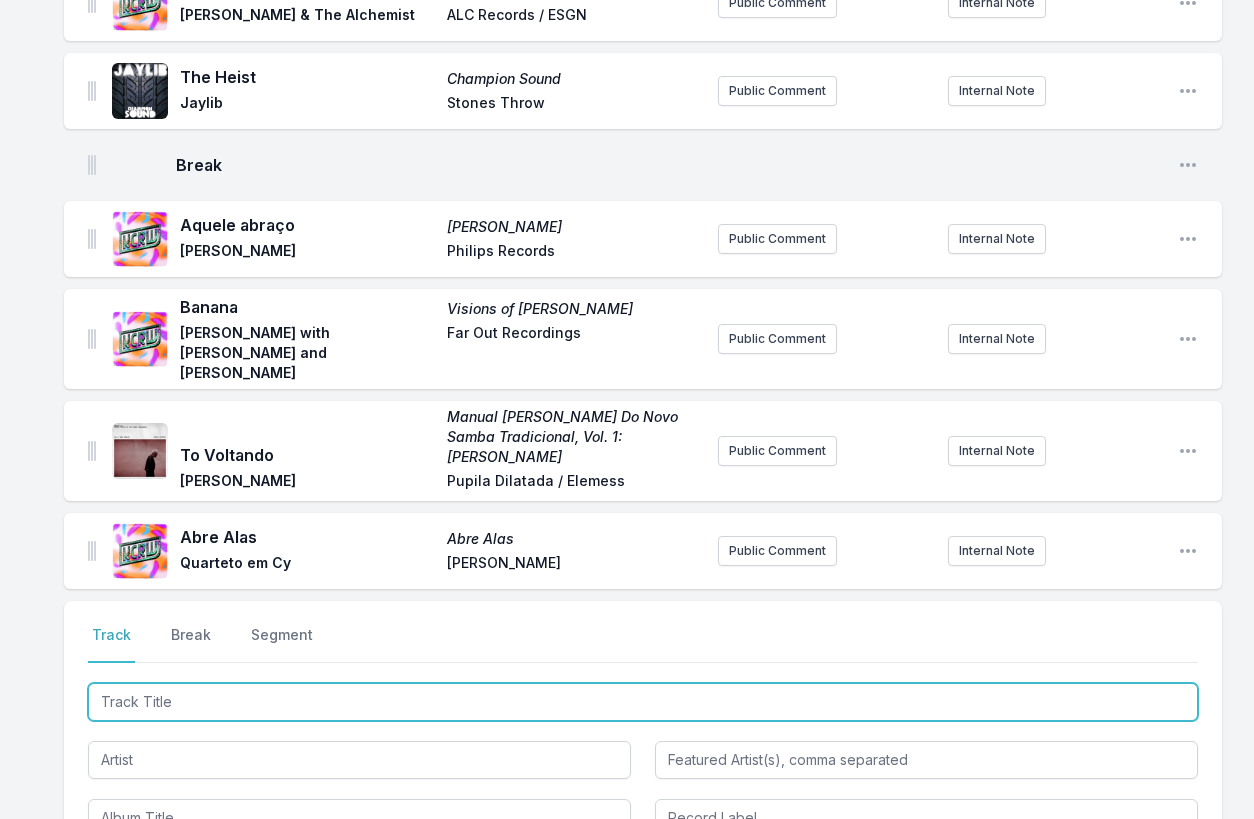 click at bounding box center [643, 702] 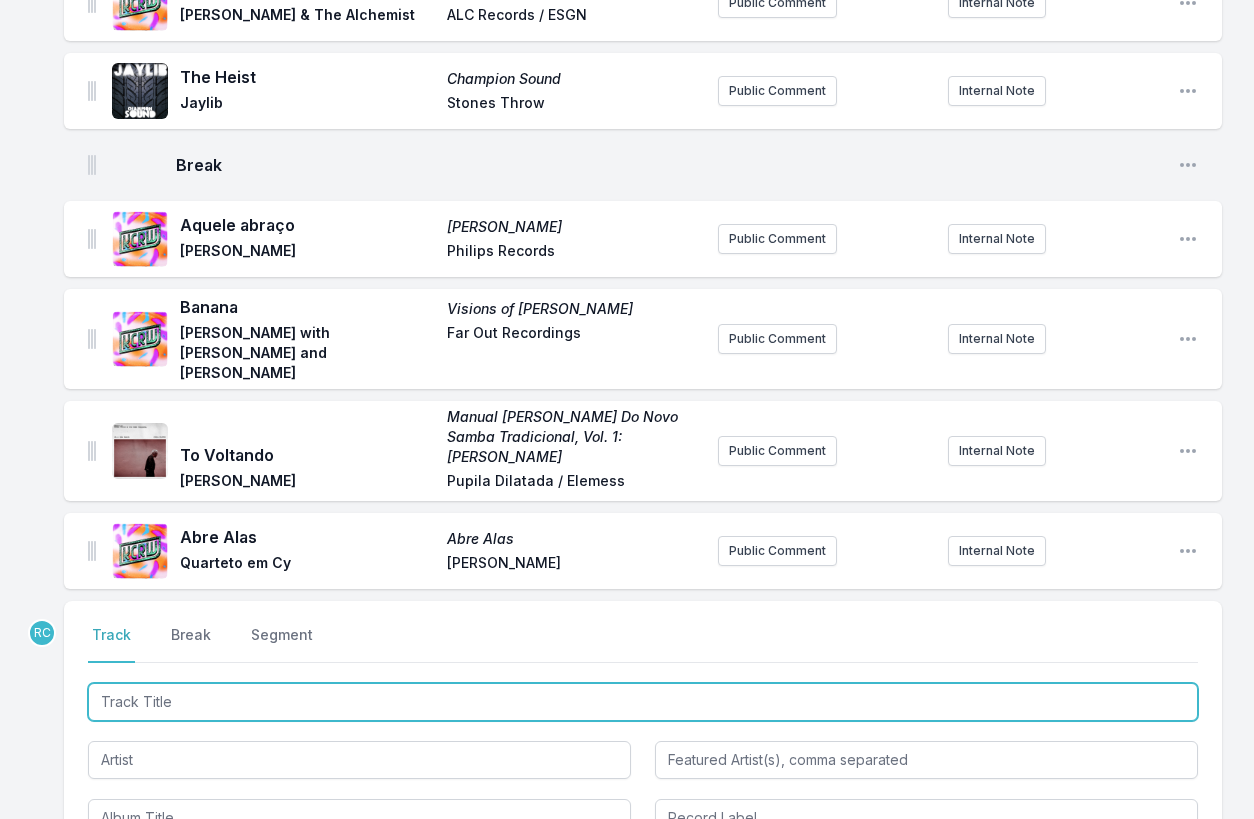 paste on "É Preciso Dar um Jeito, Meu Amigo" 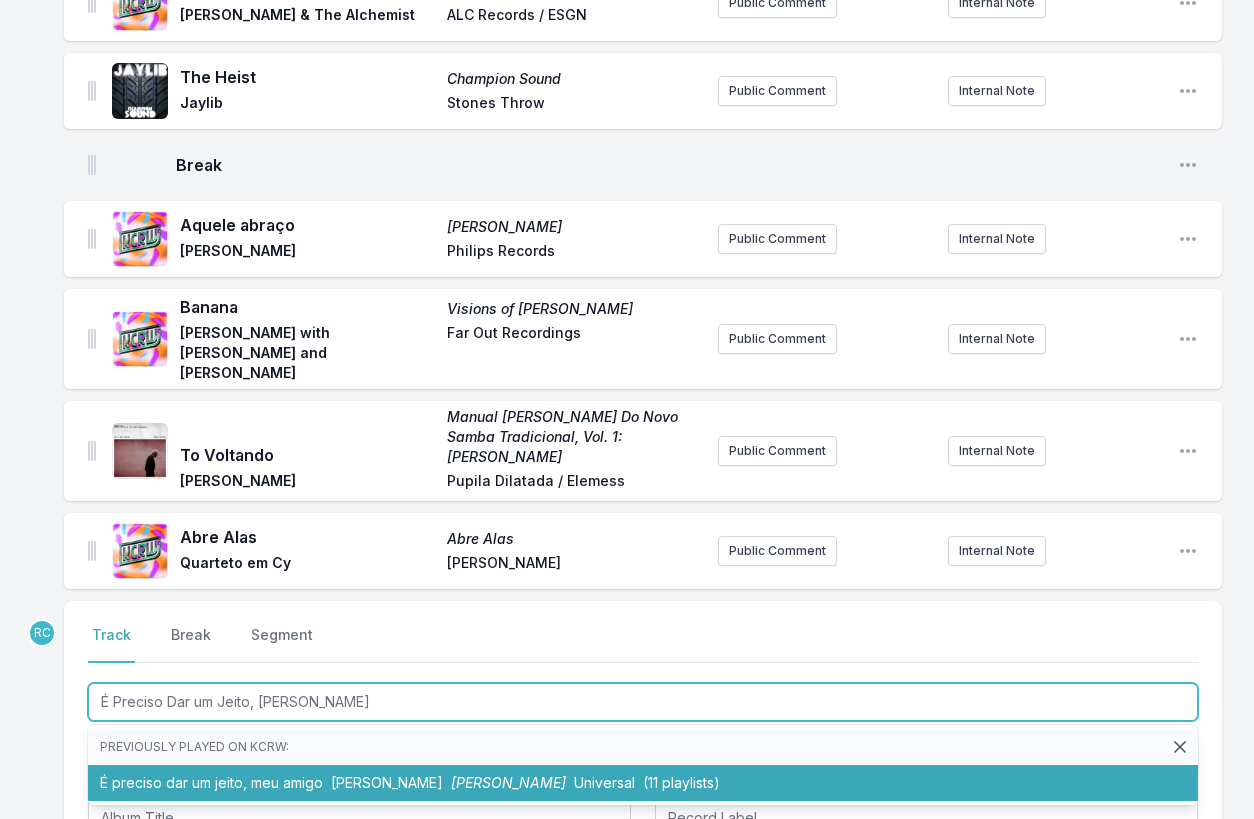 click on "É preciso dar um jeito, meu amigo Erasmo Carlos Carlos, Erasmo Universal (11 playlists)" at bounding box center [643, 783] 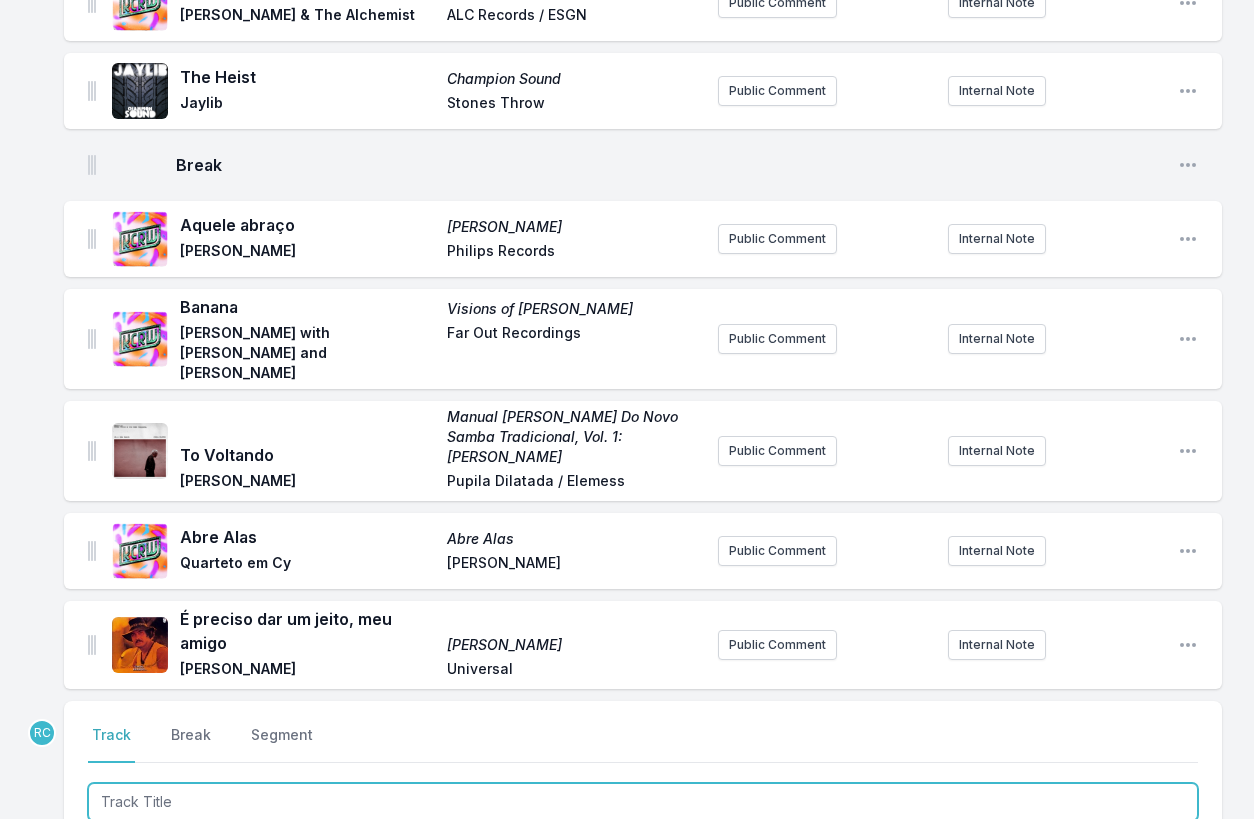 scroll, scrollTop: 3451, scrollLeft: 0, axis: vertical 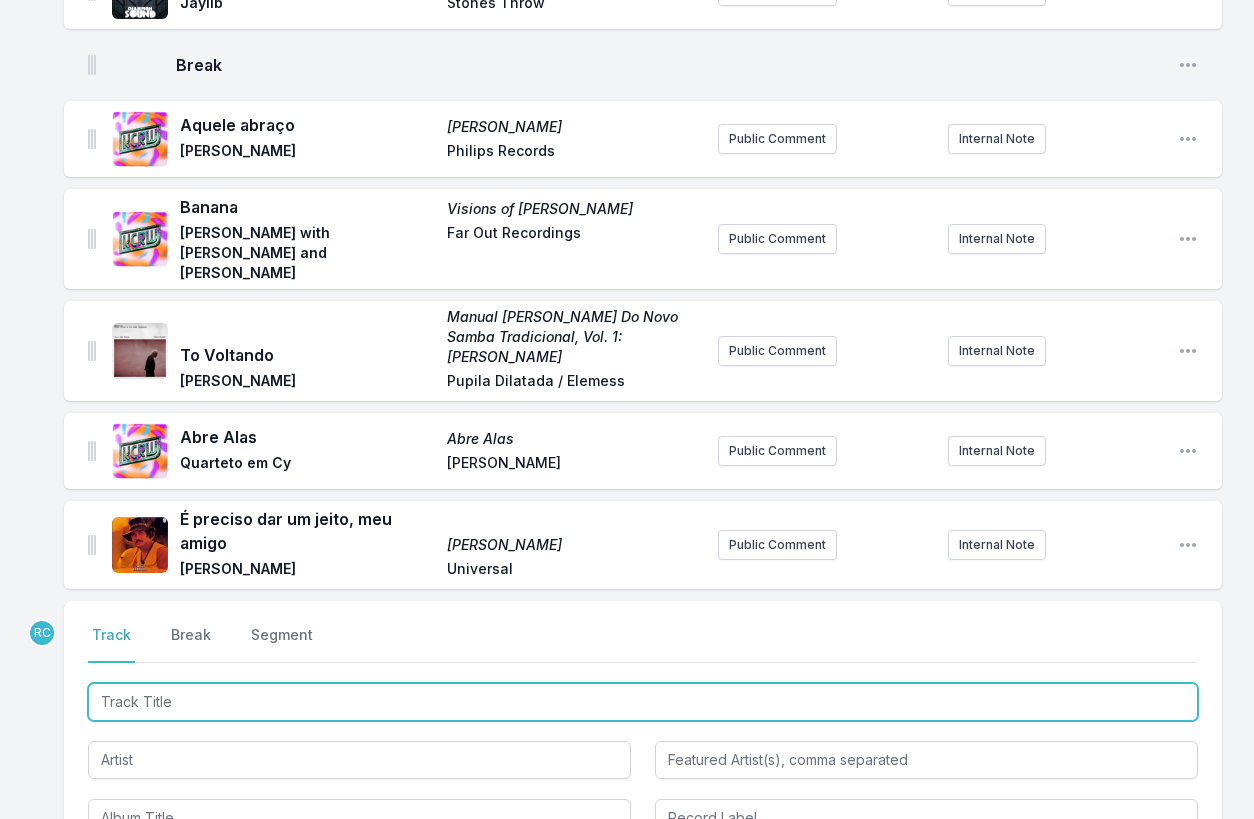 click at bounding box center [643, 702] 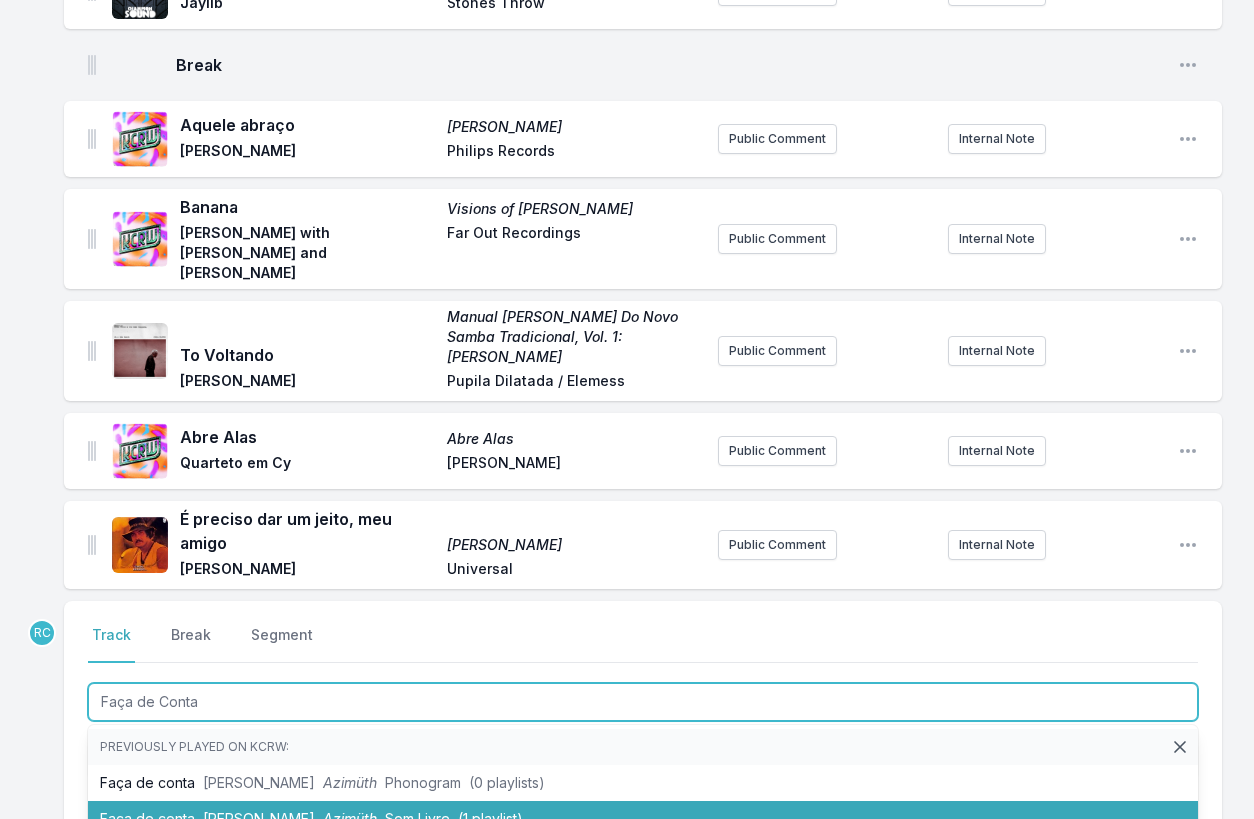 click on "Faça de conta Azymuth Azimüth Som Livre (1 playlist)" at bounding box center [643, 819] 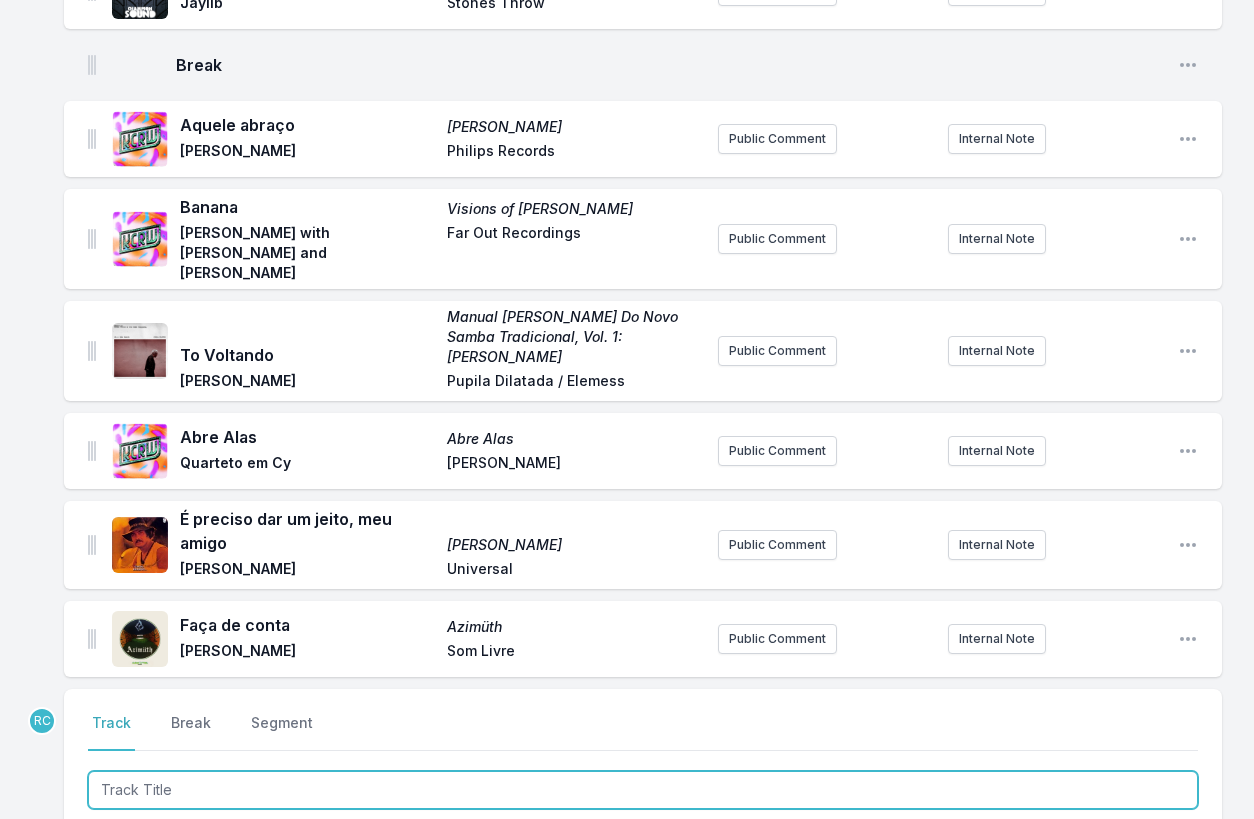 scroll, scrollTop: 3539, scrollLeft: 0, axis: vertical 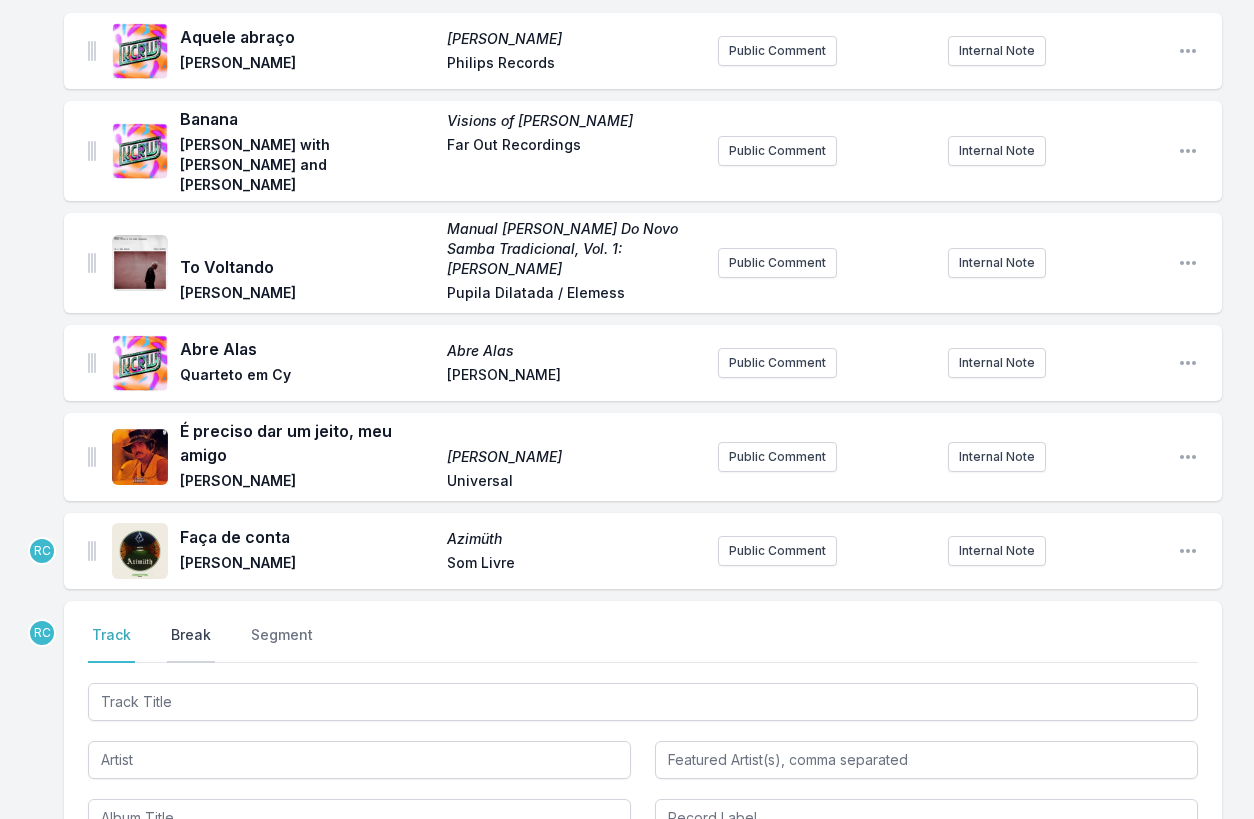 click on "Break" at bounding box center (191, 644) 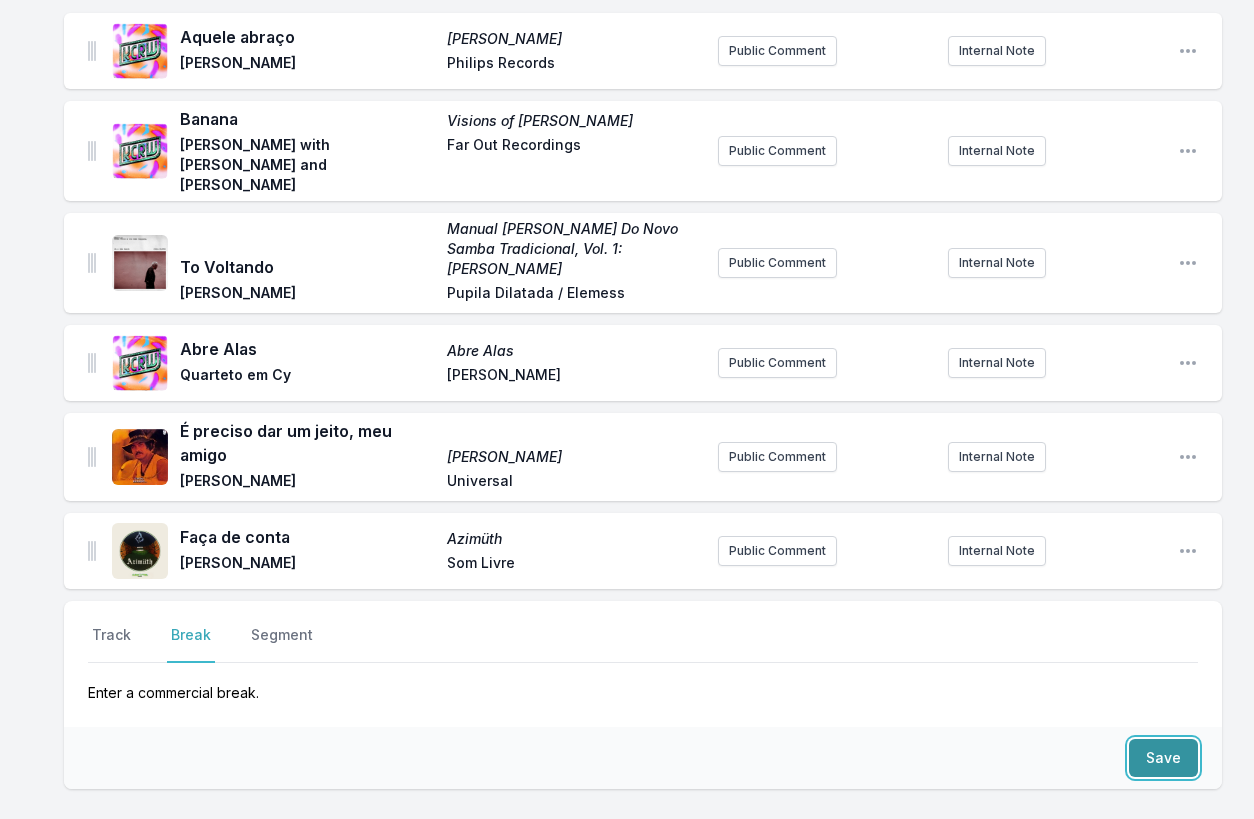 click on "Save" at bounding box center [1163, 758] 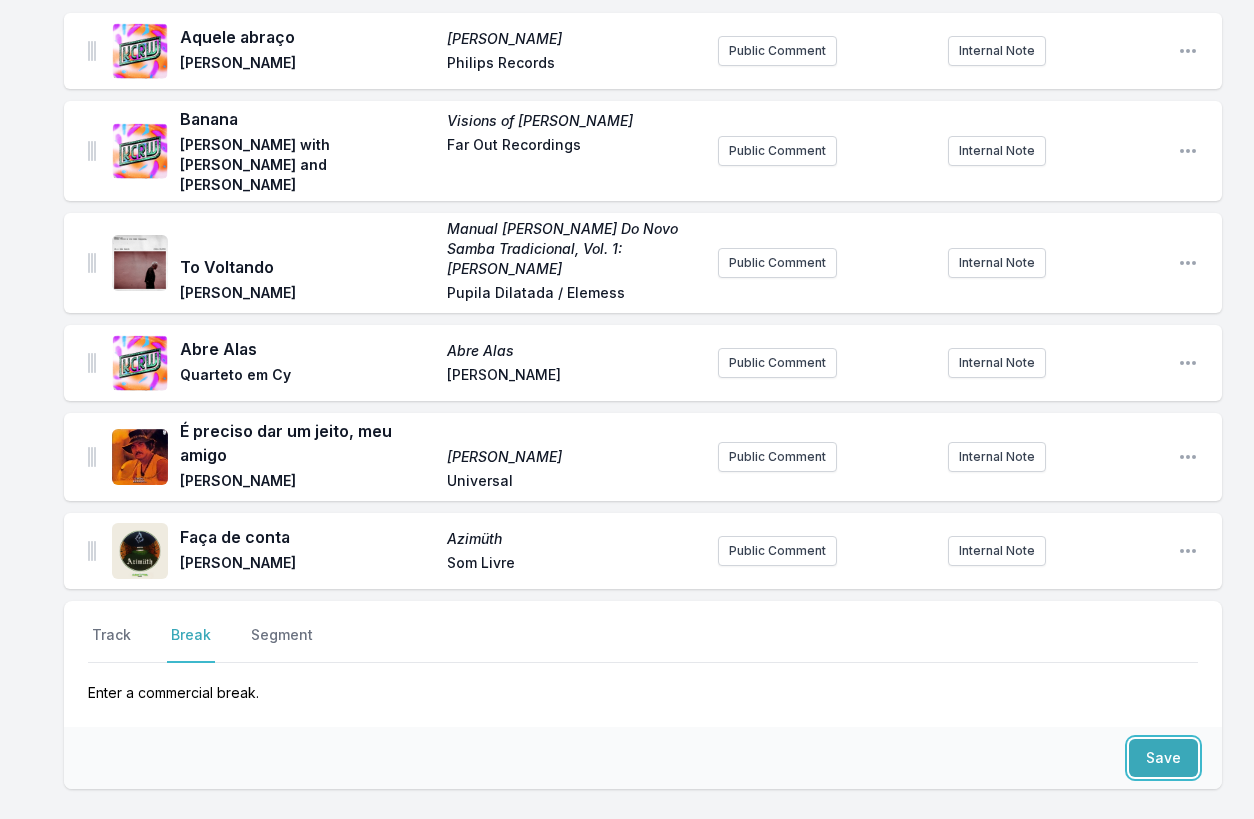 scroll, scrollTop: 3599, scrollLeft: 0, axis: vertical 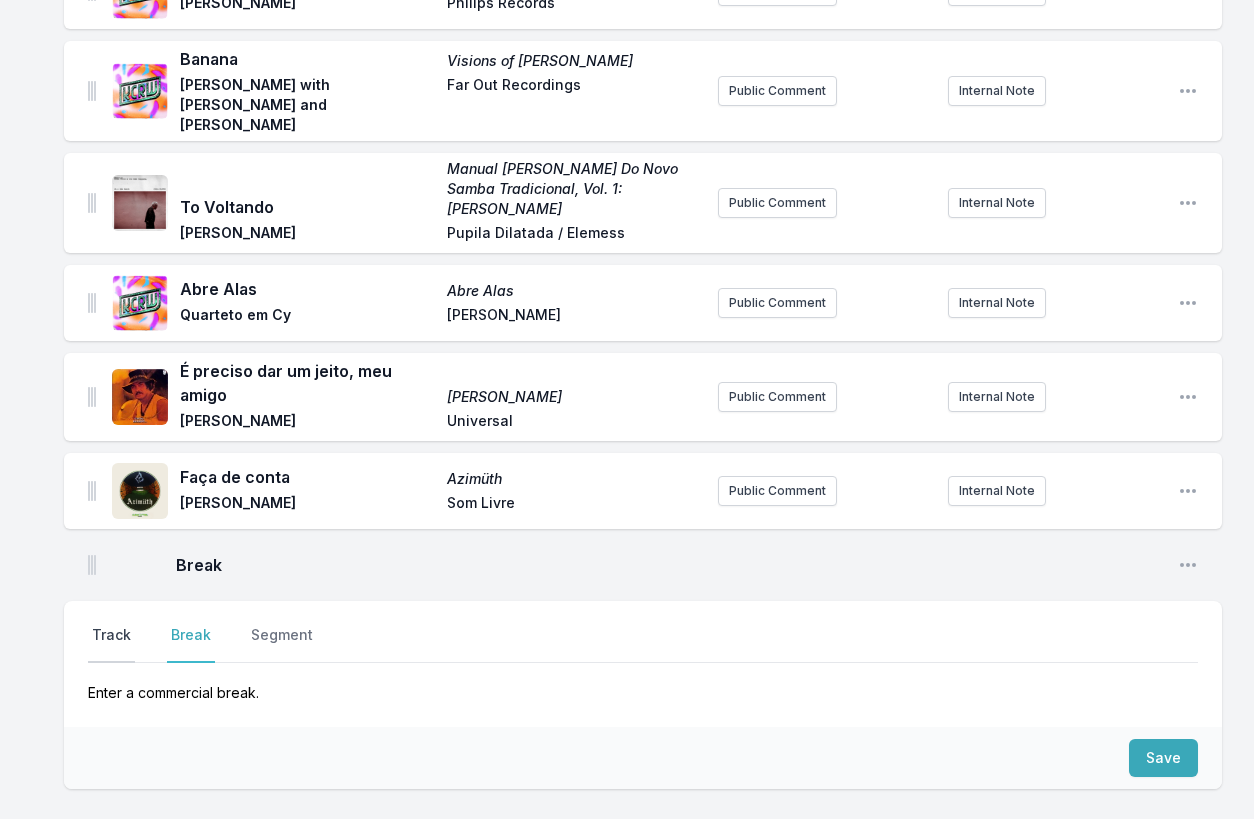 click on "Track" at bounding box center (111, 644) 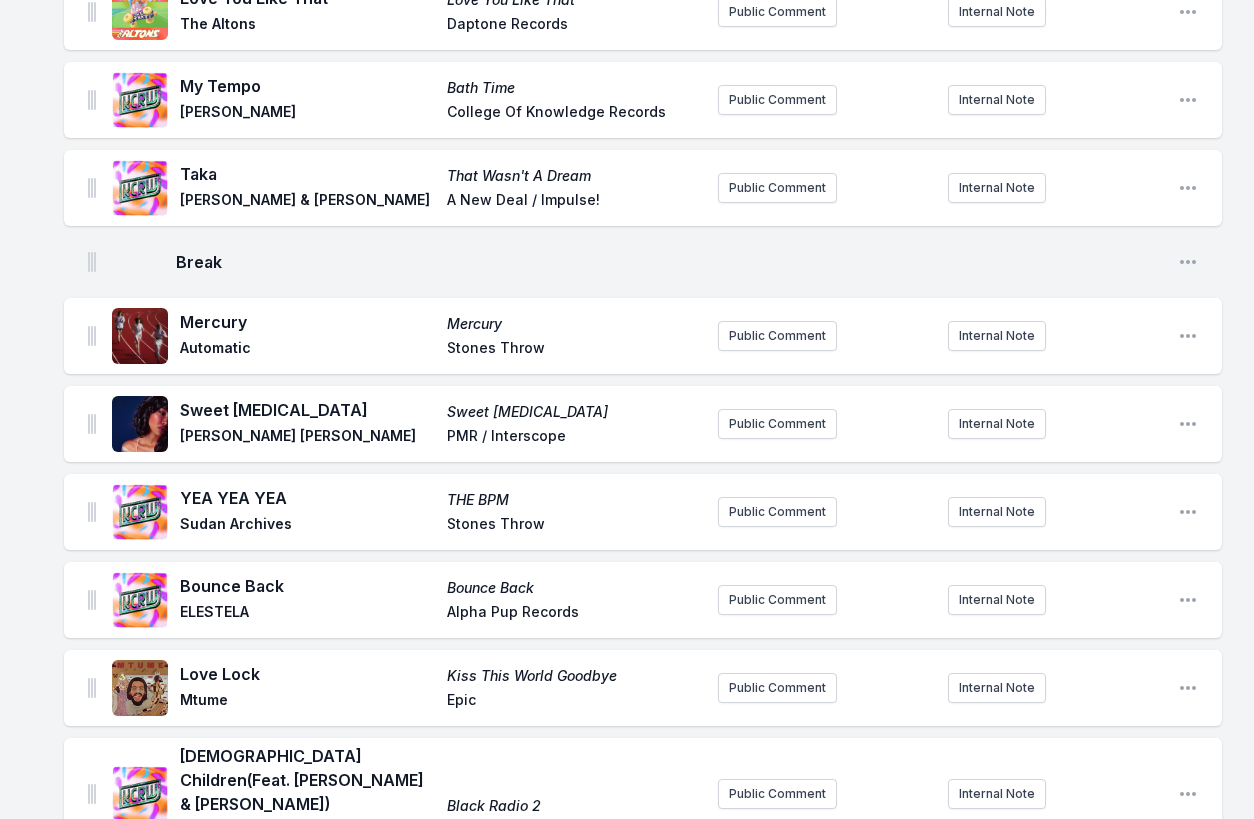 scroll, scrollTop: 1209, scrollLeft: 0, axis: vertical 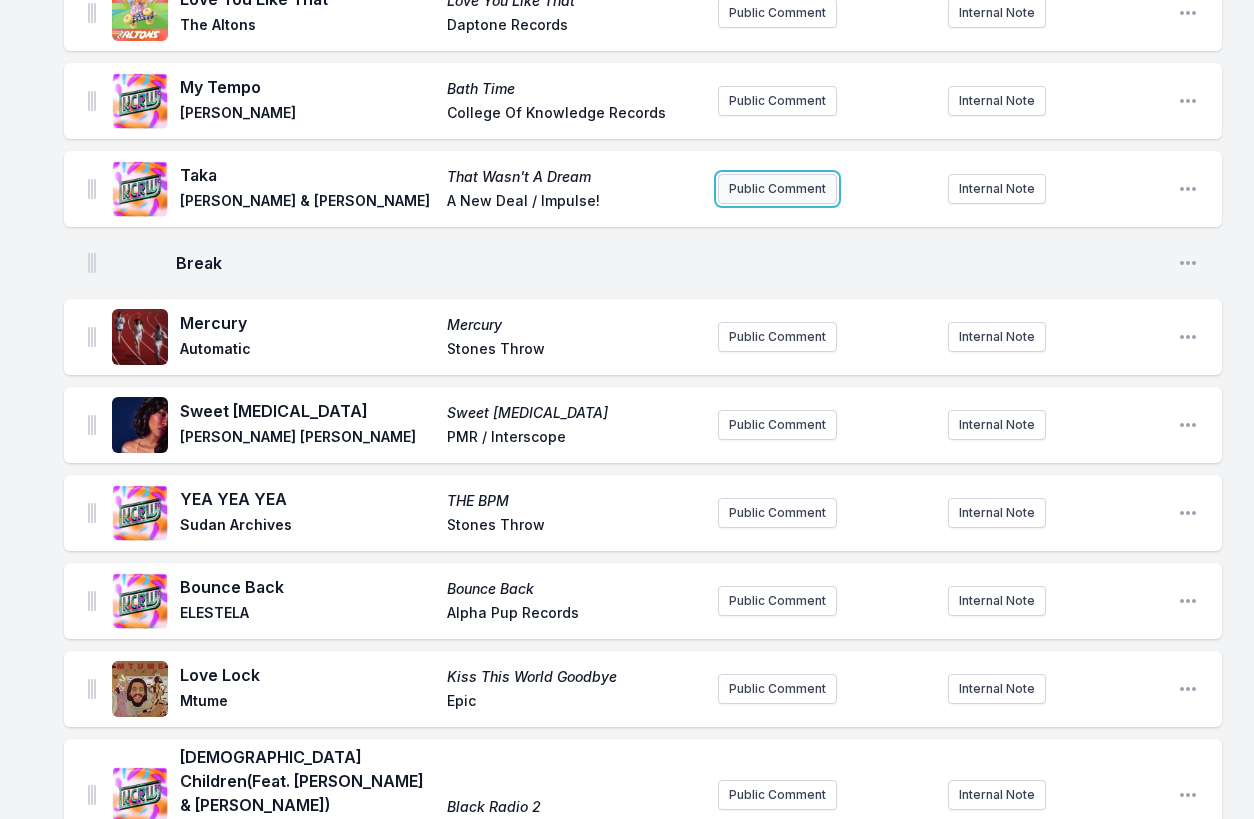 click on "Public Comment" at bounding box center [777, 189] 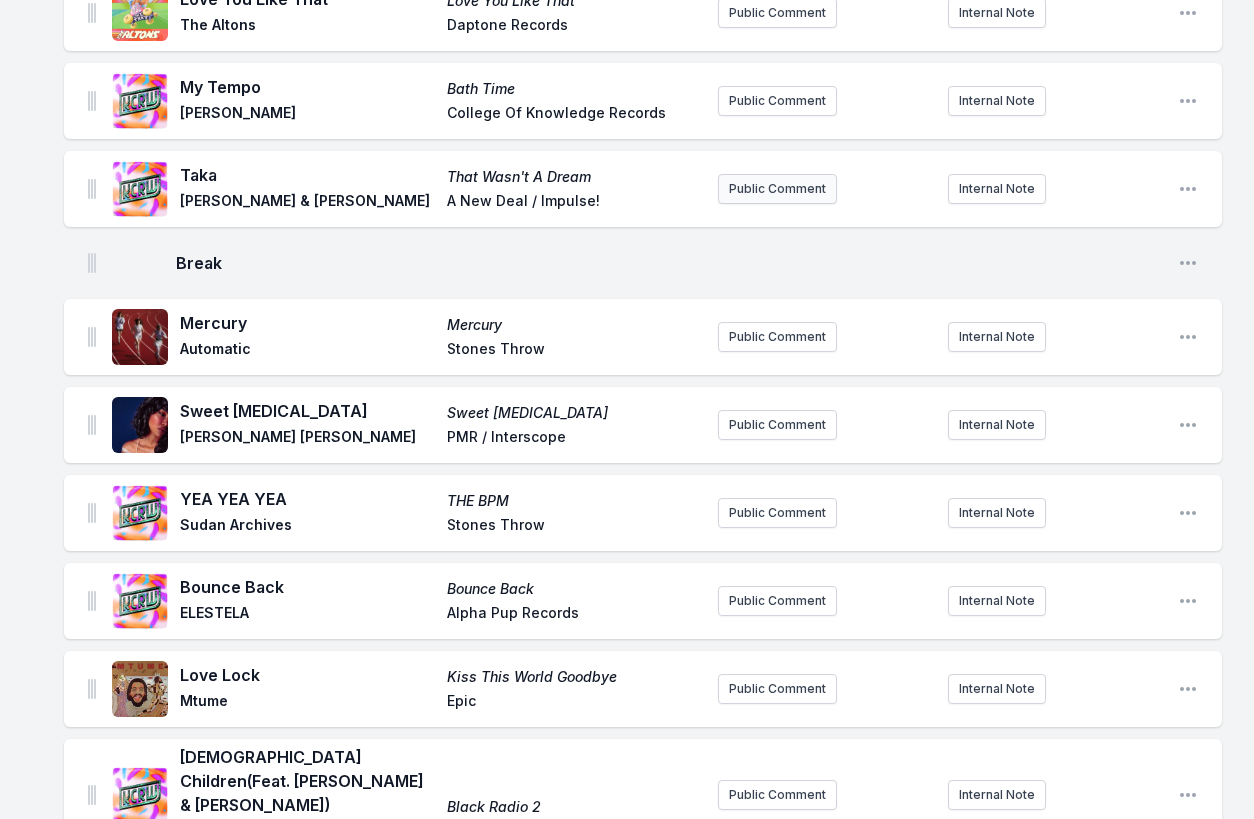 scroll, scrollTop: 1197, scrollLeft: 0, axis: vertical 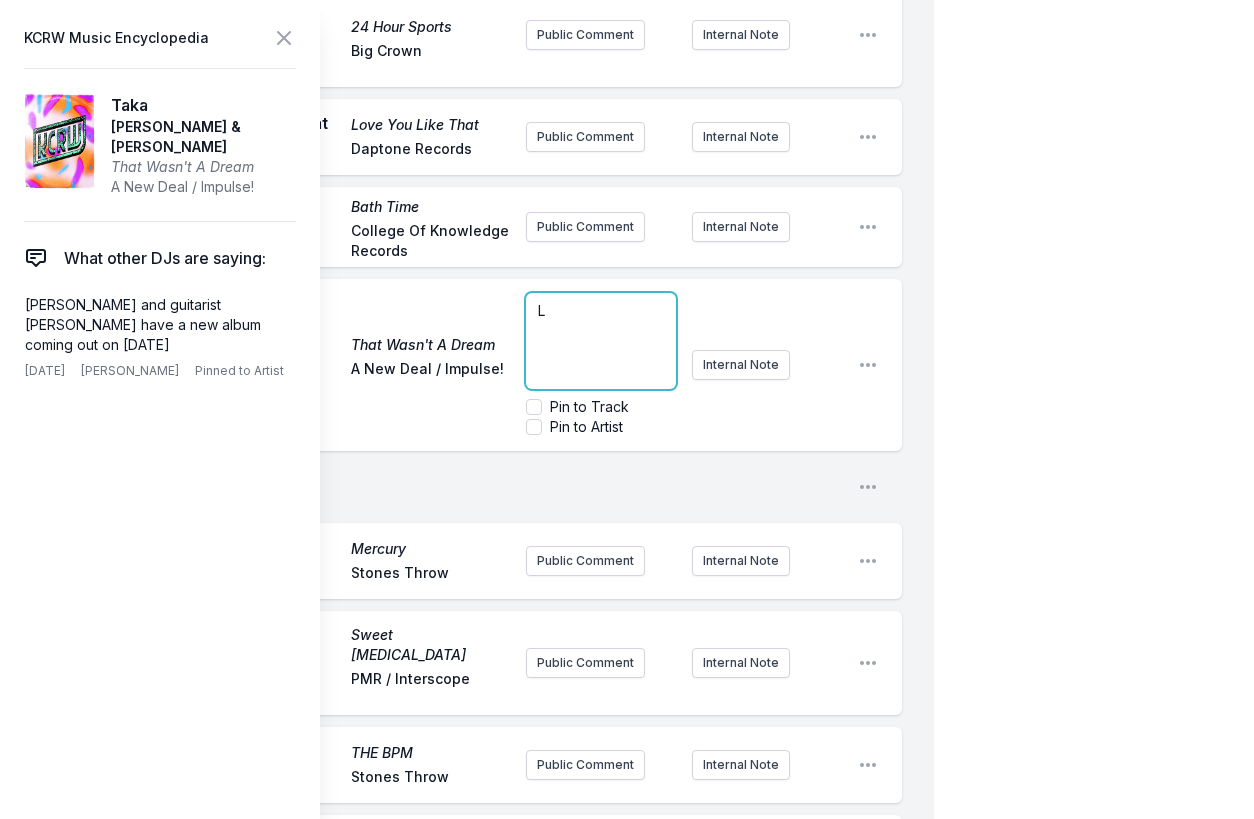 type 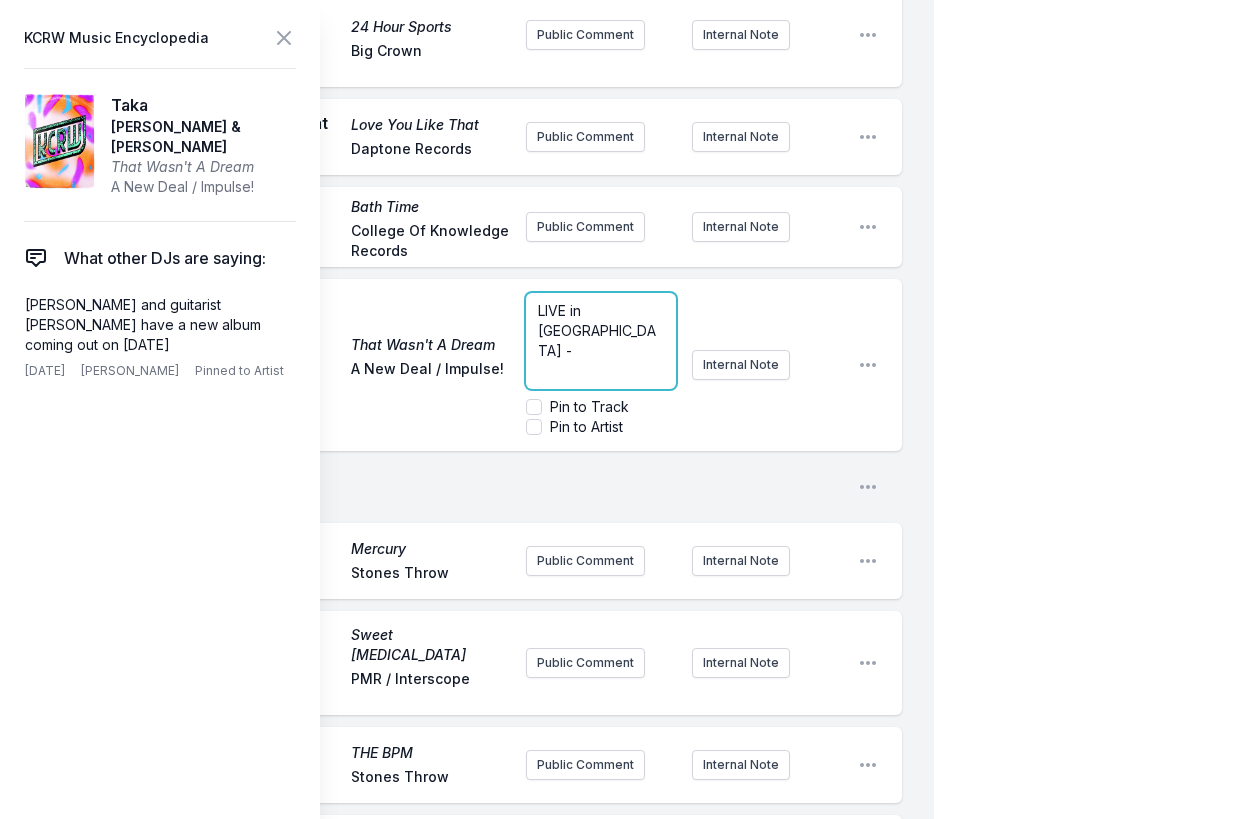 scroll, scrollTop: 80, scrollLeft: 0, axis: vertical 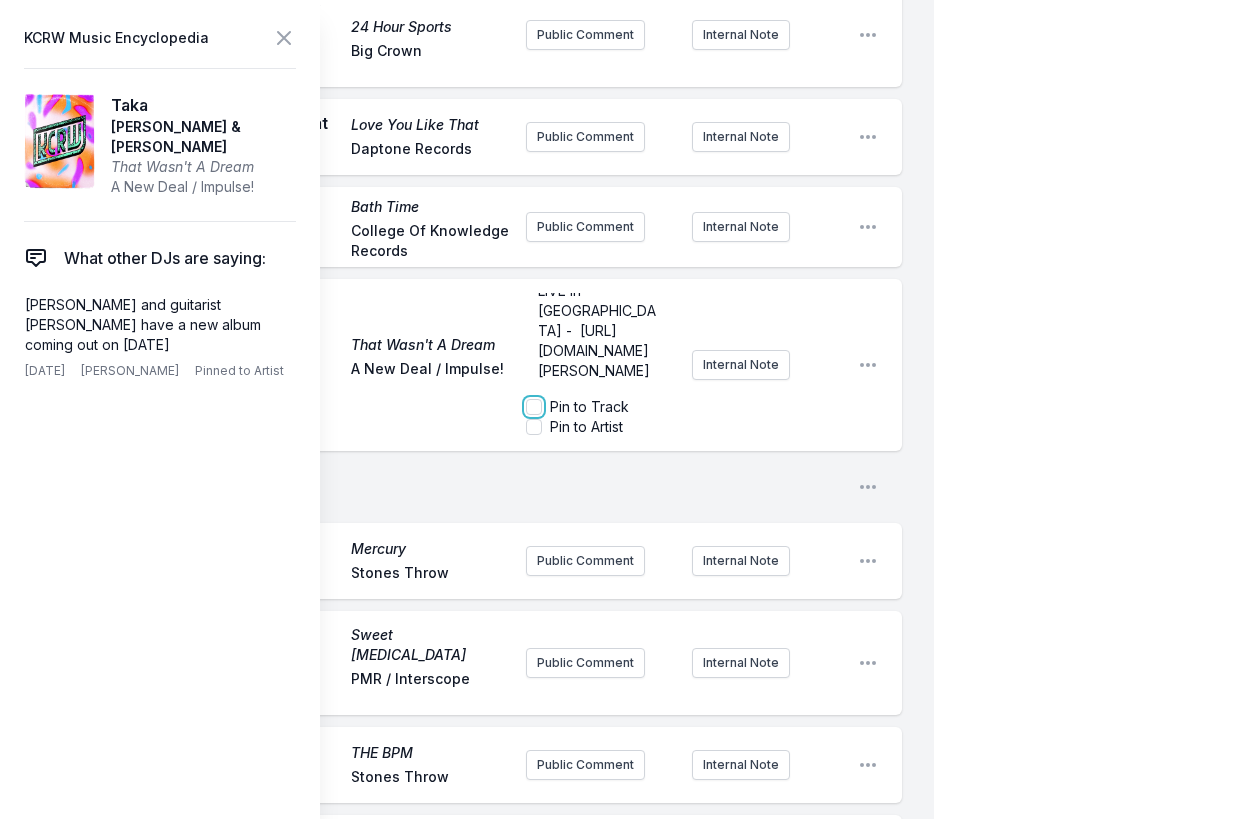 click on "Pin to Track" at bounding box center (534, 407) 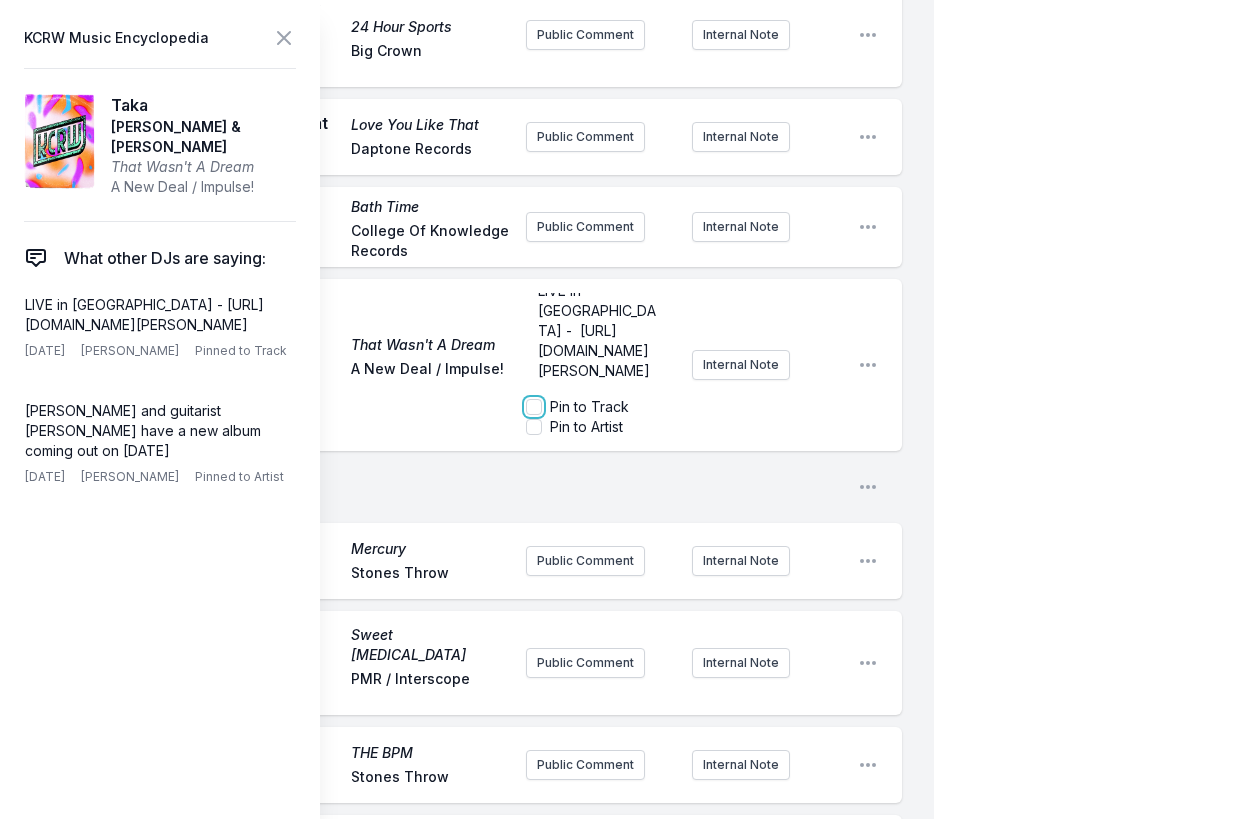 checkbox on "true" 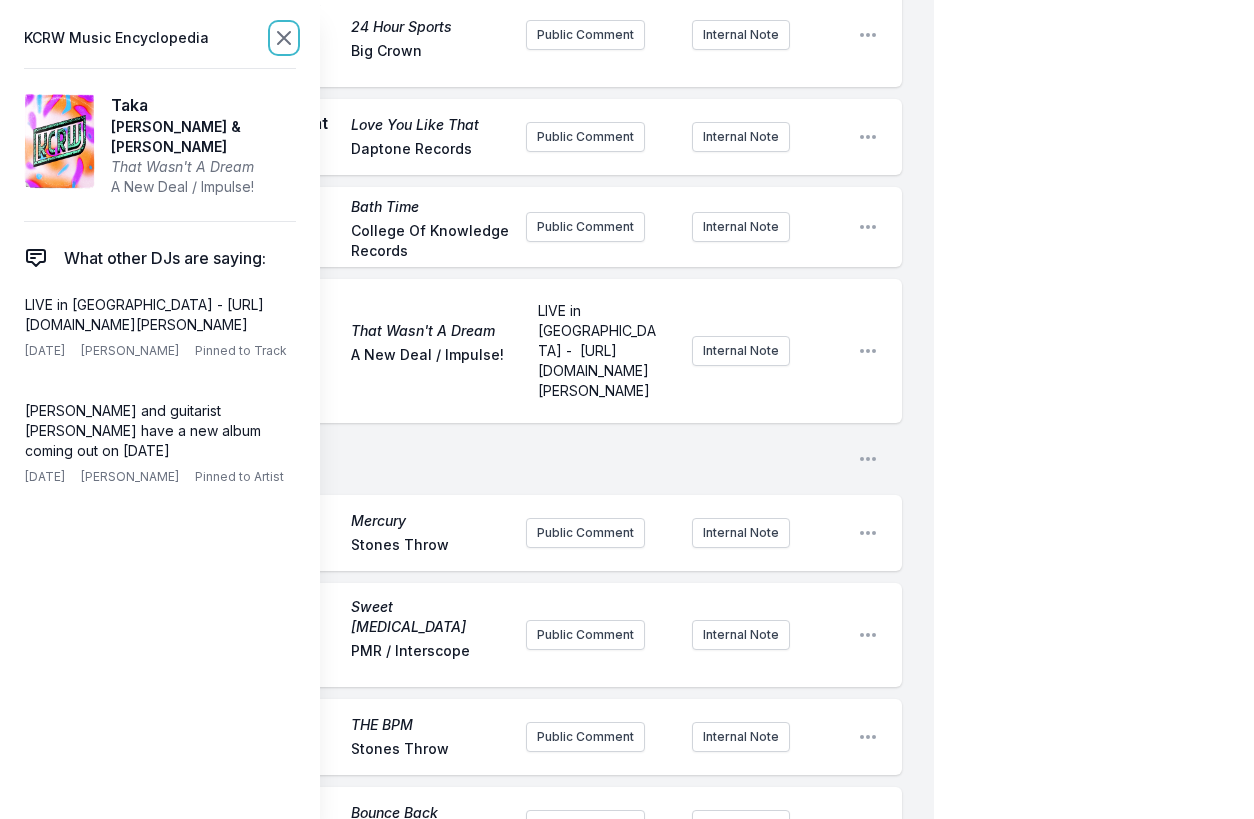 scroll, scrollTop: 0, scrollLeft: 0, axis: both 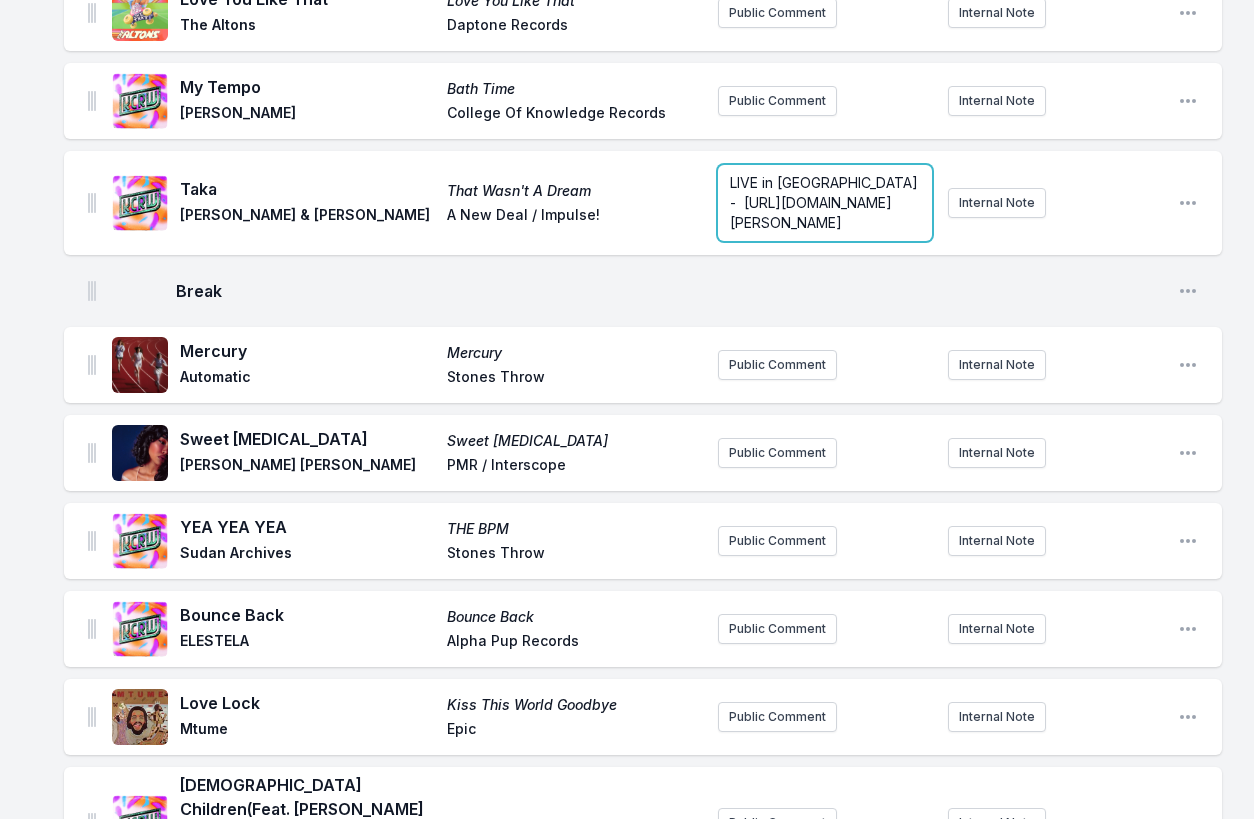 click on "LIVE in Los Angeles -  https://www.theford.com/events/performances/4087/2025-09-26/pino-palladino-blake-mills" at bounding box center [826, 202] 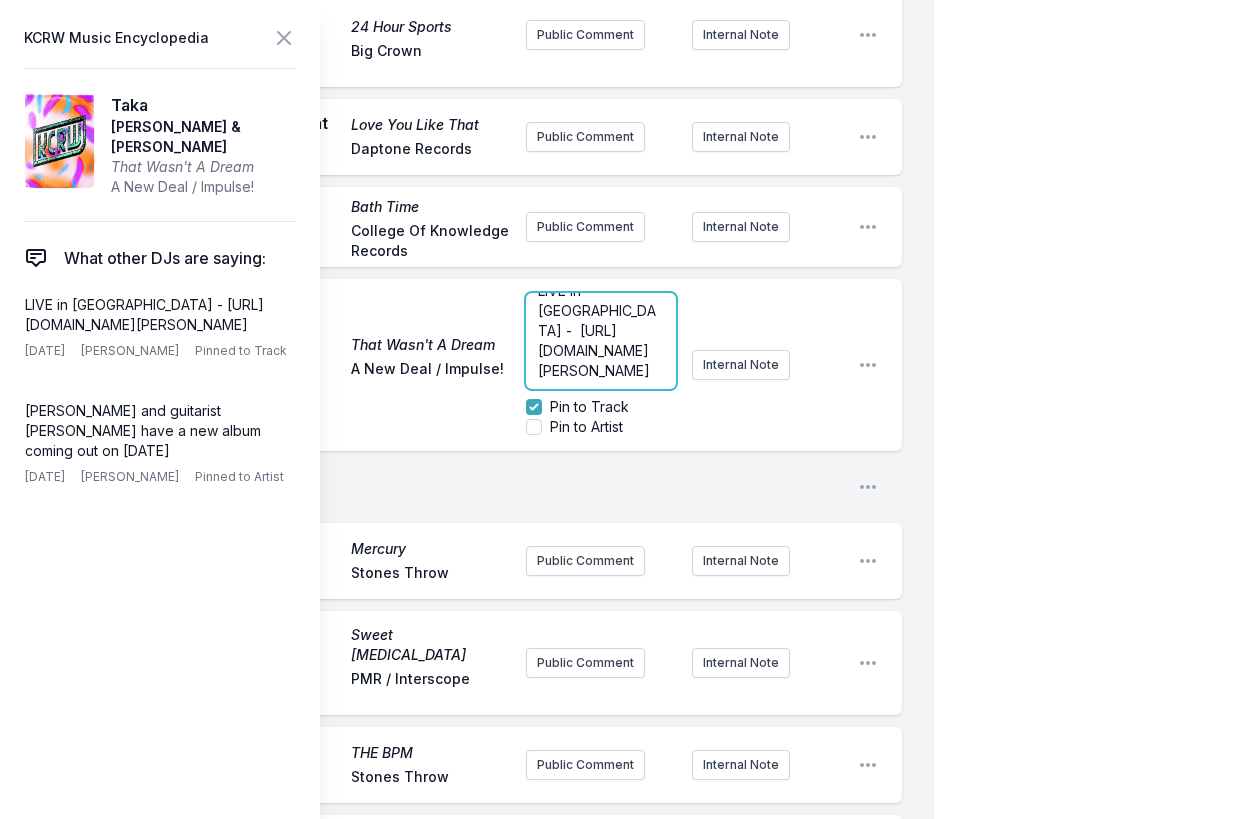 scroll, scrollTop: 80, scrollLeft: 0, axis: vertical 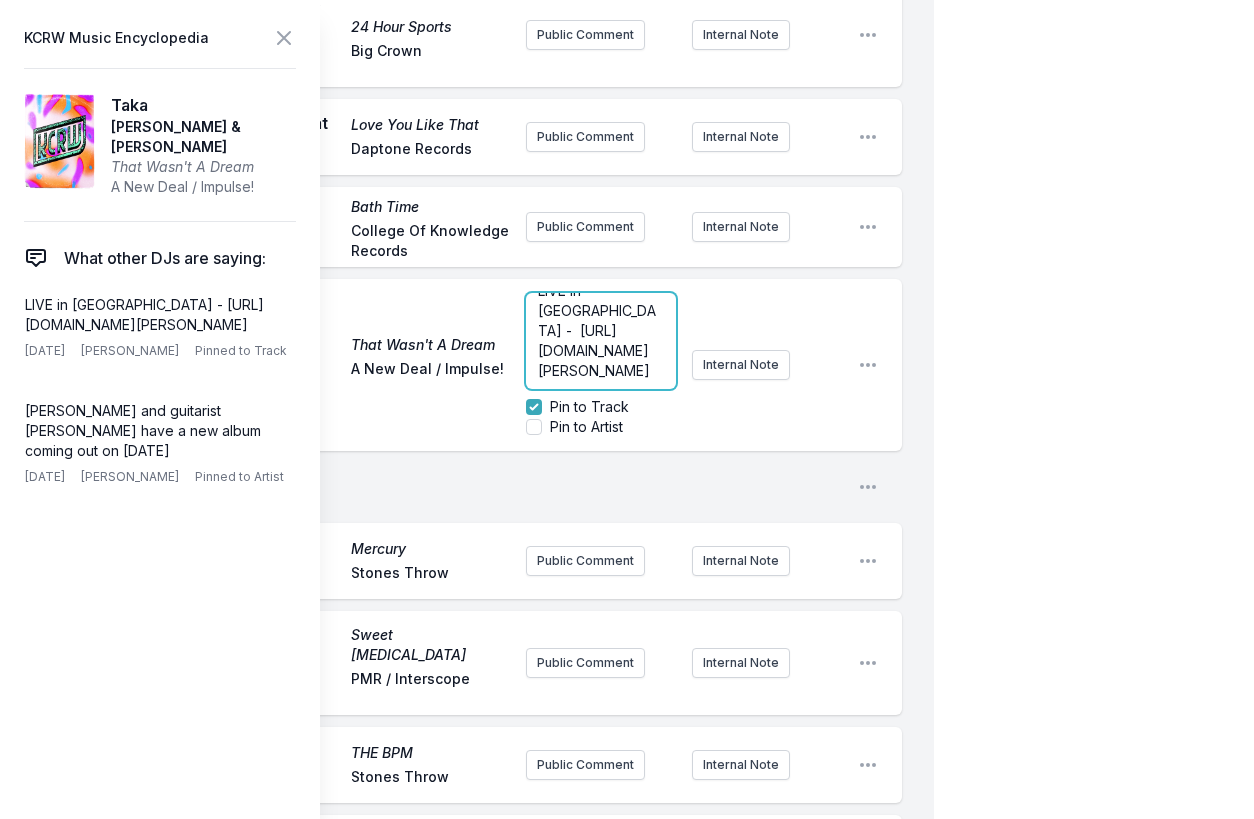 click on "LIVE in Los Angeles -  https://www.theford.com/events/performances/4087/2025-09-26/pino-palladino-blake-mills" at bounding box center [597, 330] 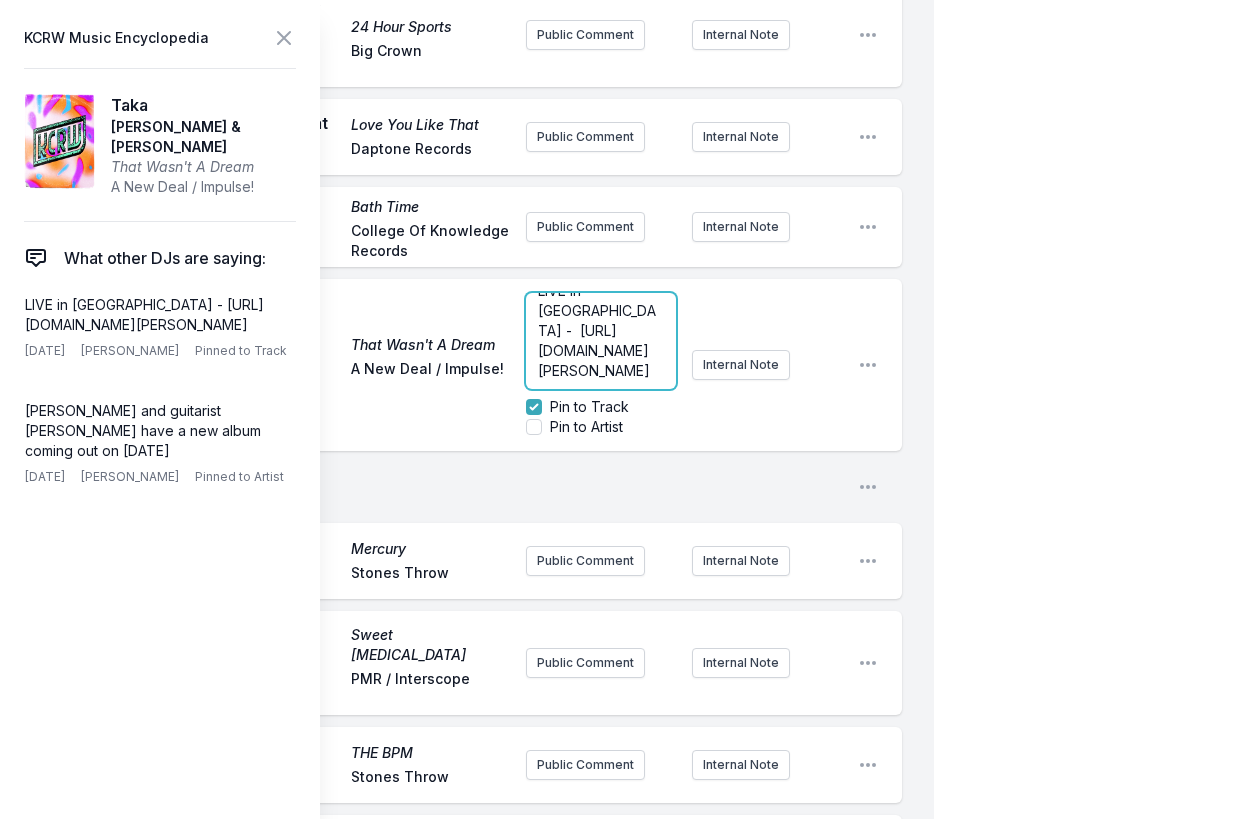 scroll, scrollTop: 17, scrollLeft: 0, axis: vertical 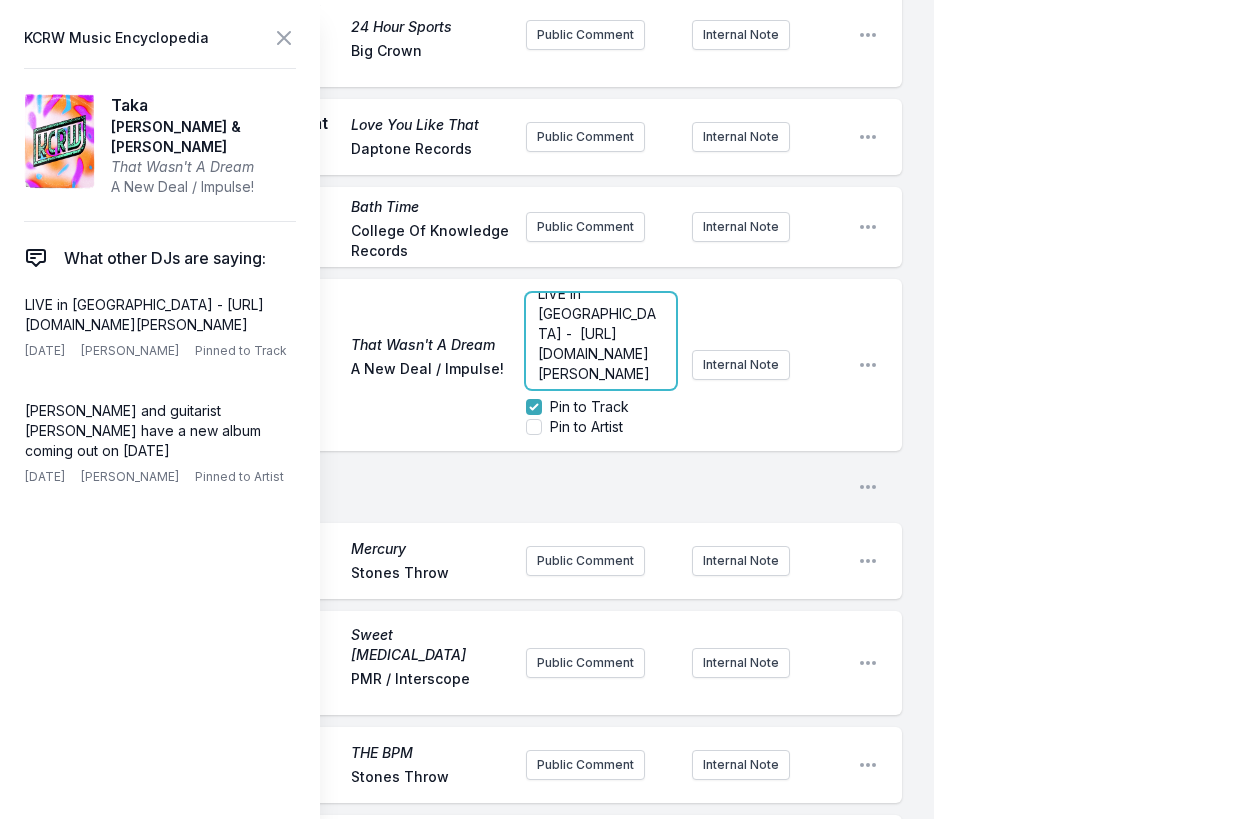 click on "LIVE in Los Angeles -  https://www.theford.com/events/performances/4087/2025-09-26/pino-palladino-blake-mills" at bounding box center [597, 333] 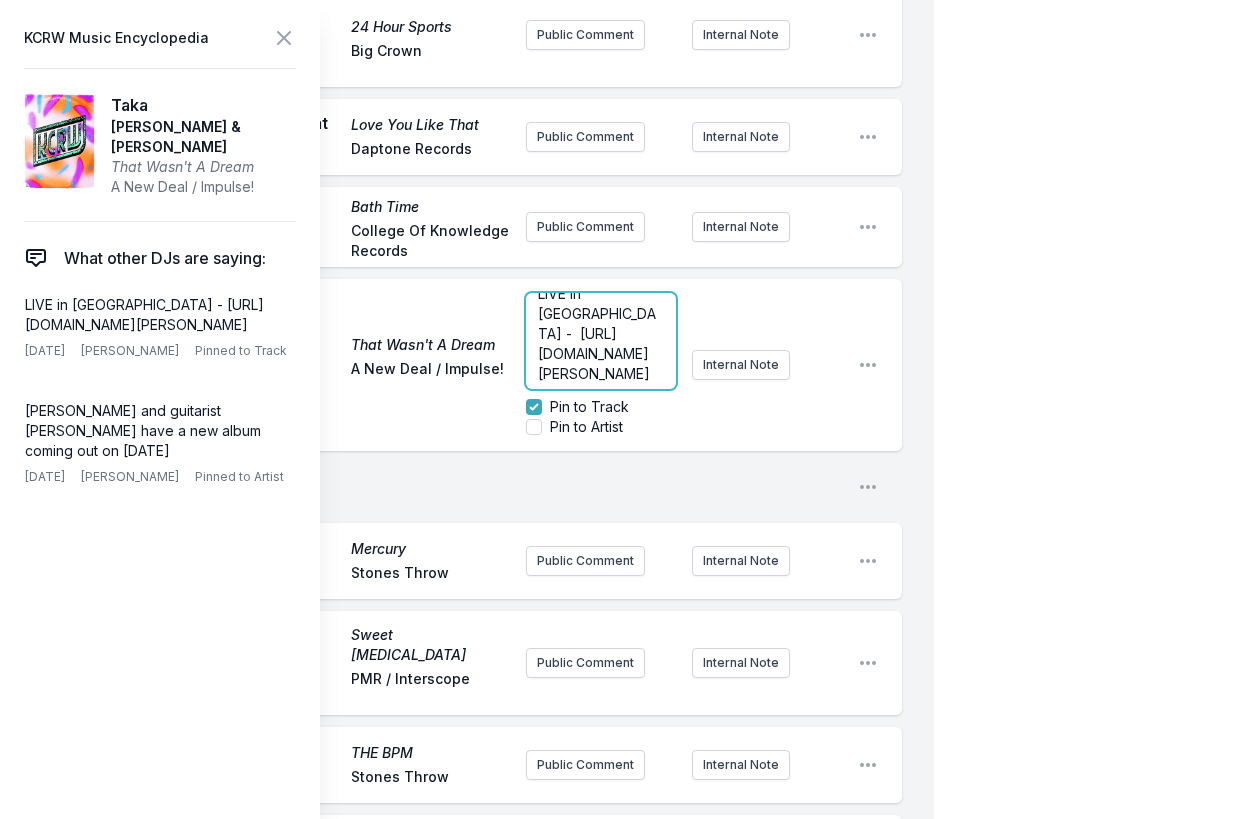 scroll, scrollTop: 0, scrollLeft: 0, axis: both 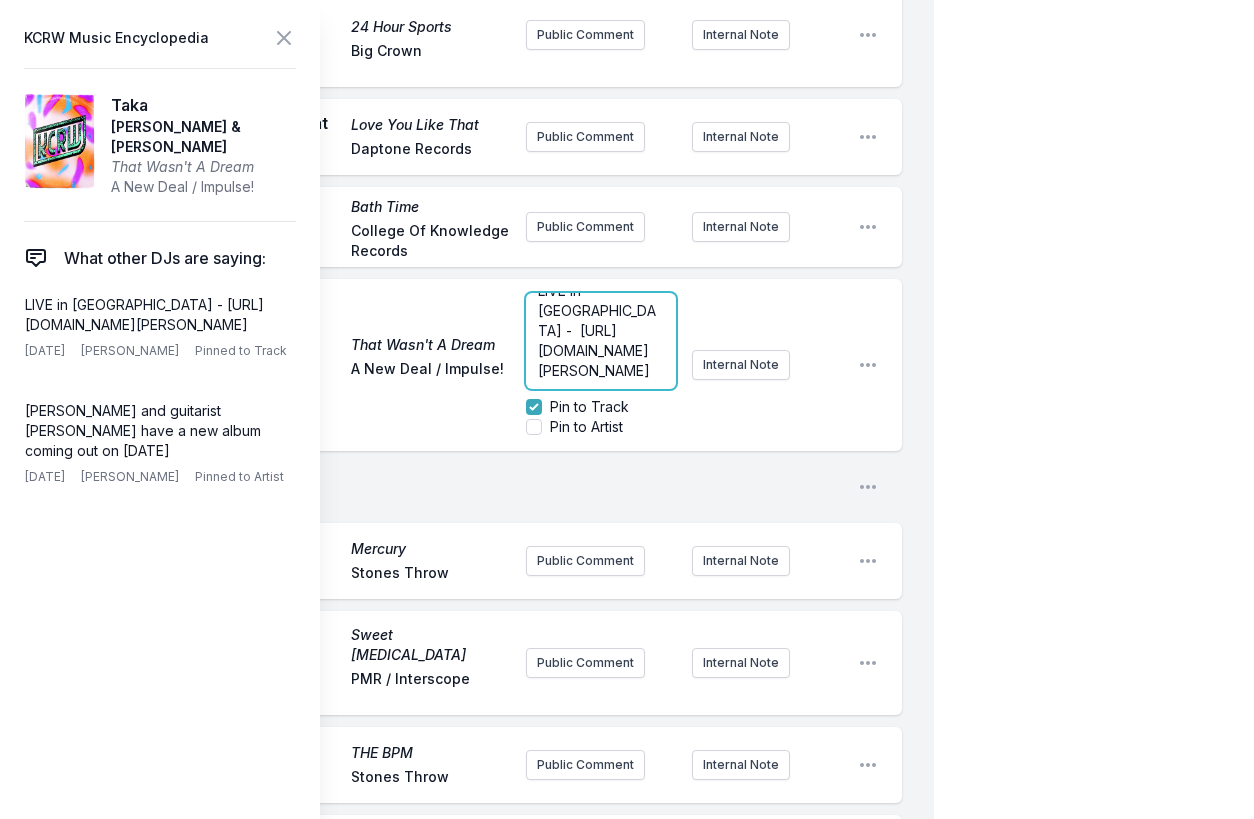 drag, startPoint x: 538, startPoint y: 285, endPoint x: 576, endPoint y: 377, distance: 99.53894 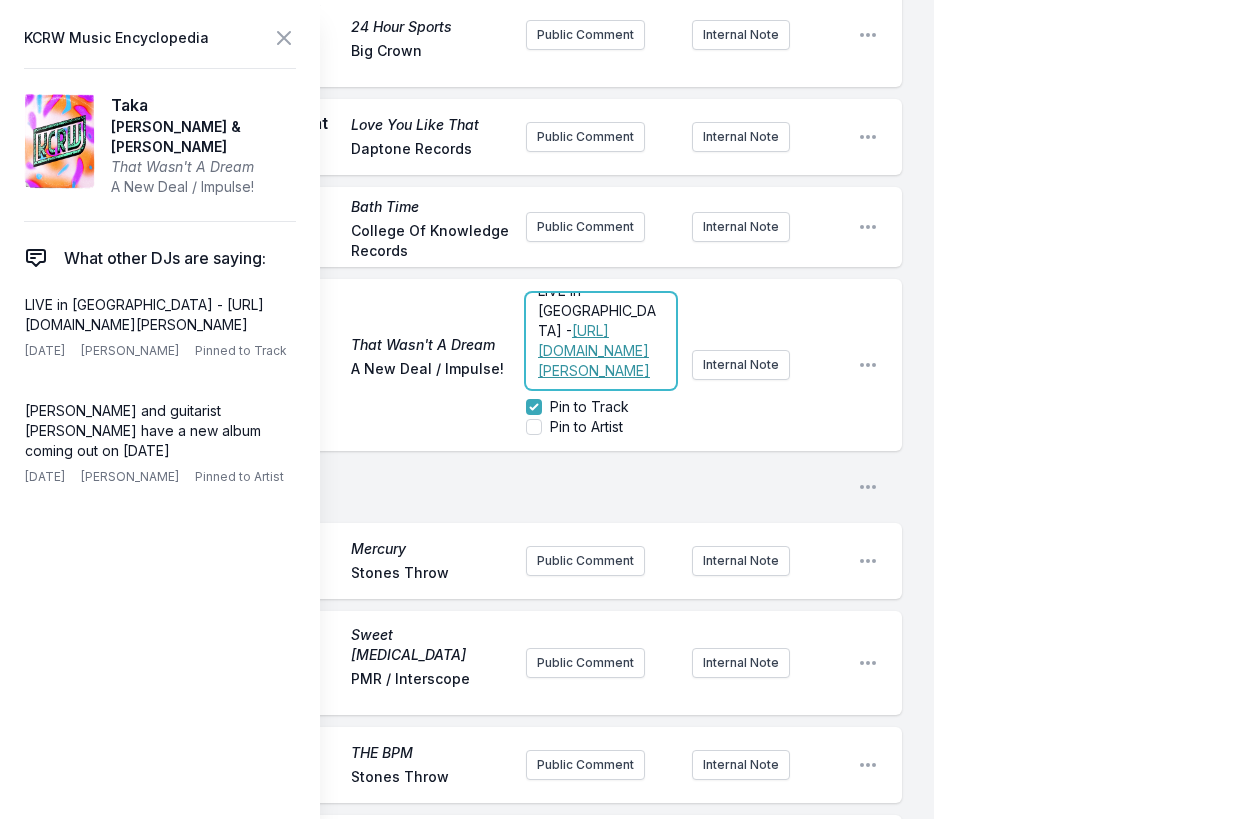 scroll, scrollTop: 0, scrollLeft: 0, axis: both 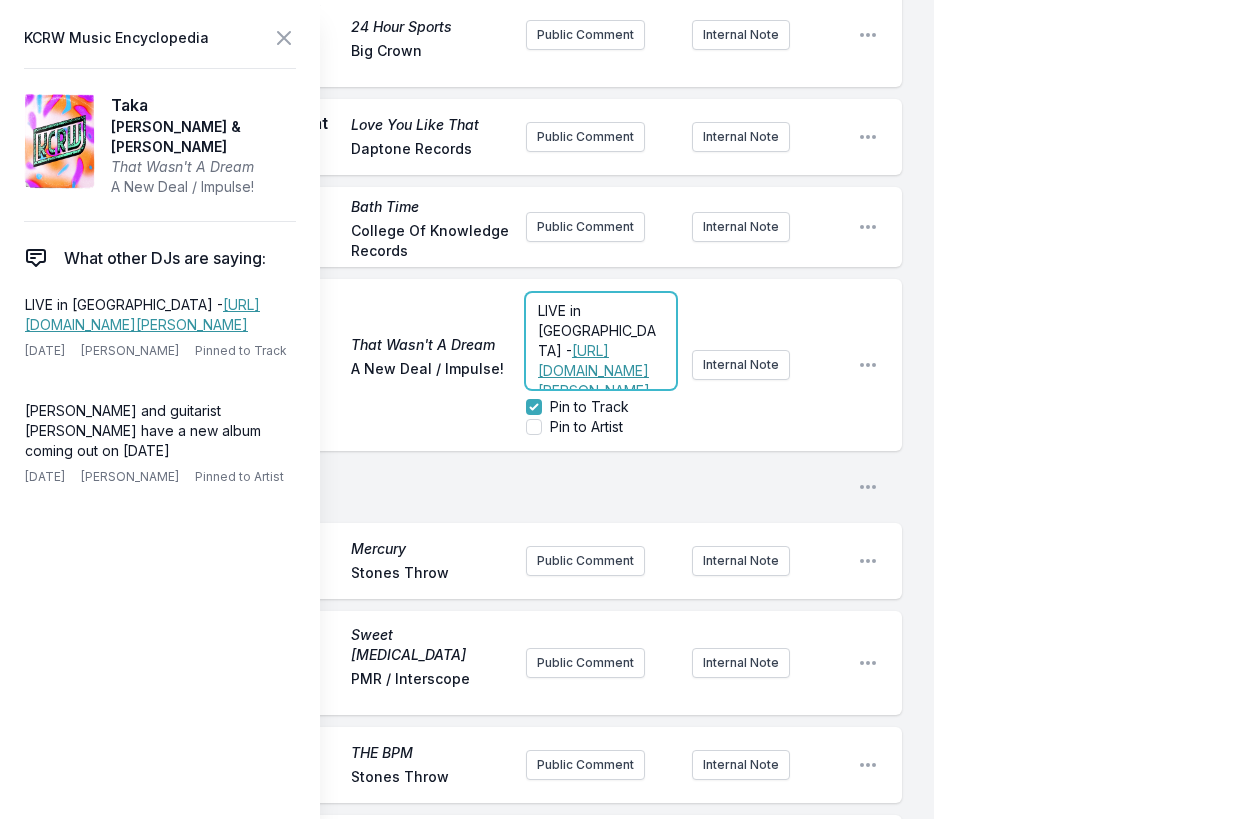 click on "LIVE in Los Angeles -" at bounding box center (597, 330) 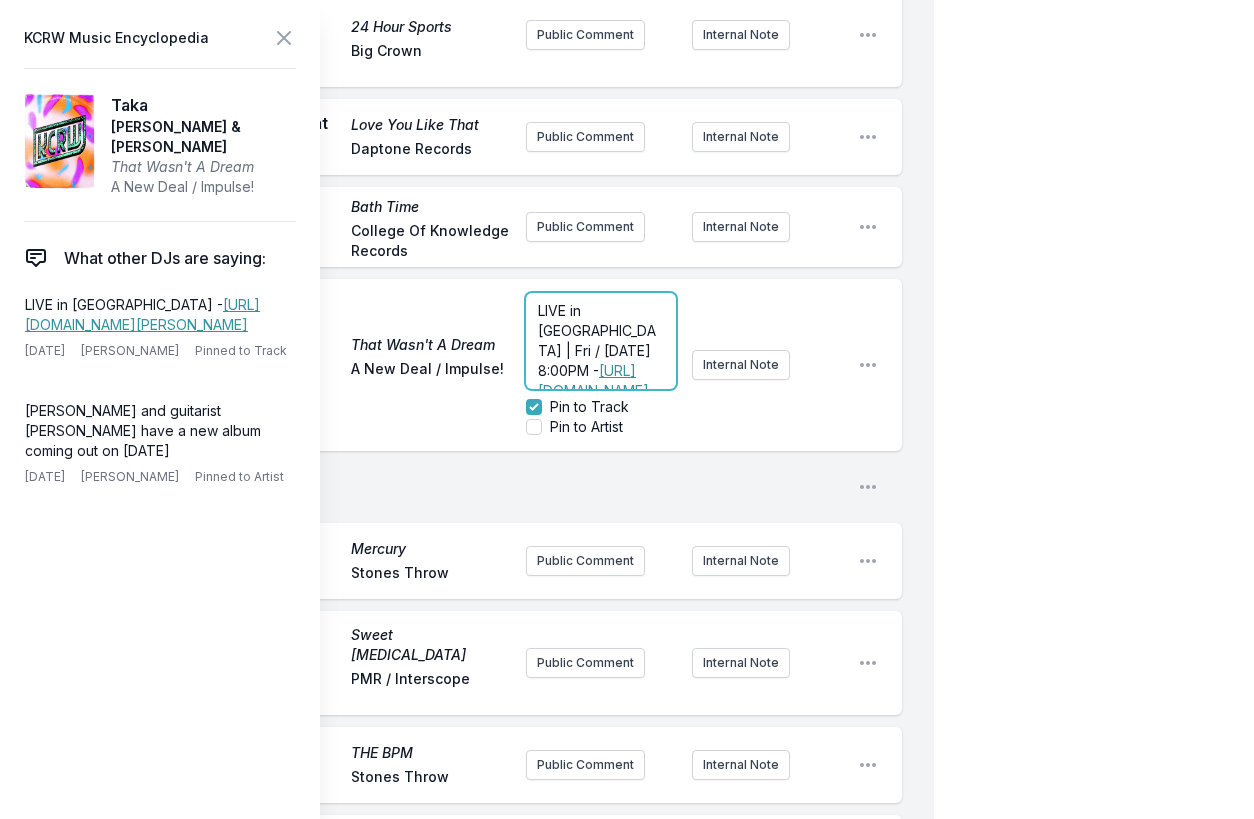 click on "LIVE in Los Angeles | Fri / Sept 26, 2025 - 8:00PM -" at bounding box center (597, 340) 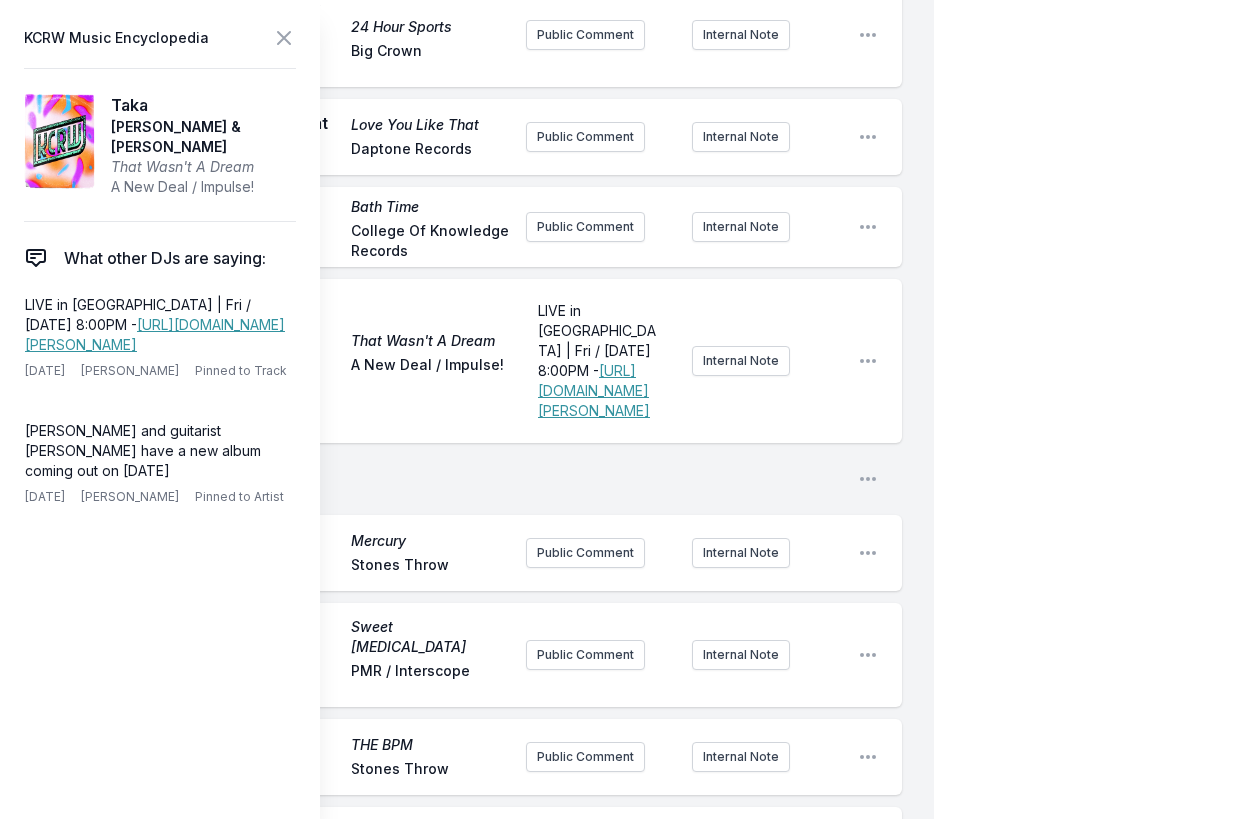 click on "Planet Caravan Paranoid Black Sabbath Warner Bros. Records Public Comment Internal Note Open playlist item options Sweet Leaf Master of Reality Black Sabbath Vertigo Public Comment Internal Note Open playlist item options War Pigs / Luke's Wall Paranoid Black Sabbath Warner Bros. Records Public Comment Internal Note Open playlist item options Iron Man Paranoid Black Sabbath Warner Bros. Records Public Comment Internal Note Open playlist item options Changes Sabbath Bloody Sabbath Black Sabbath WWA Records Public Comment Internal Note Open playlist item options Into the Void Master of Reality Black Sabbath Vertigo/Warner Bros. Records Public Comment Internal Note Open playlist item options Break Open playlist item options Much 2 Much Fake With Danny Devtio Brighter The Days Omar BBE Music / Impressive Collective Public Comment Internal Note Open playlist item options Bossy Chaos Is Her Name BINA. BINA. Public Comment Internal Note Open playlist item options No Merci NO THANK YOU Little Simz Public Comment RC" at bounding box center (483, 1257) 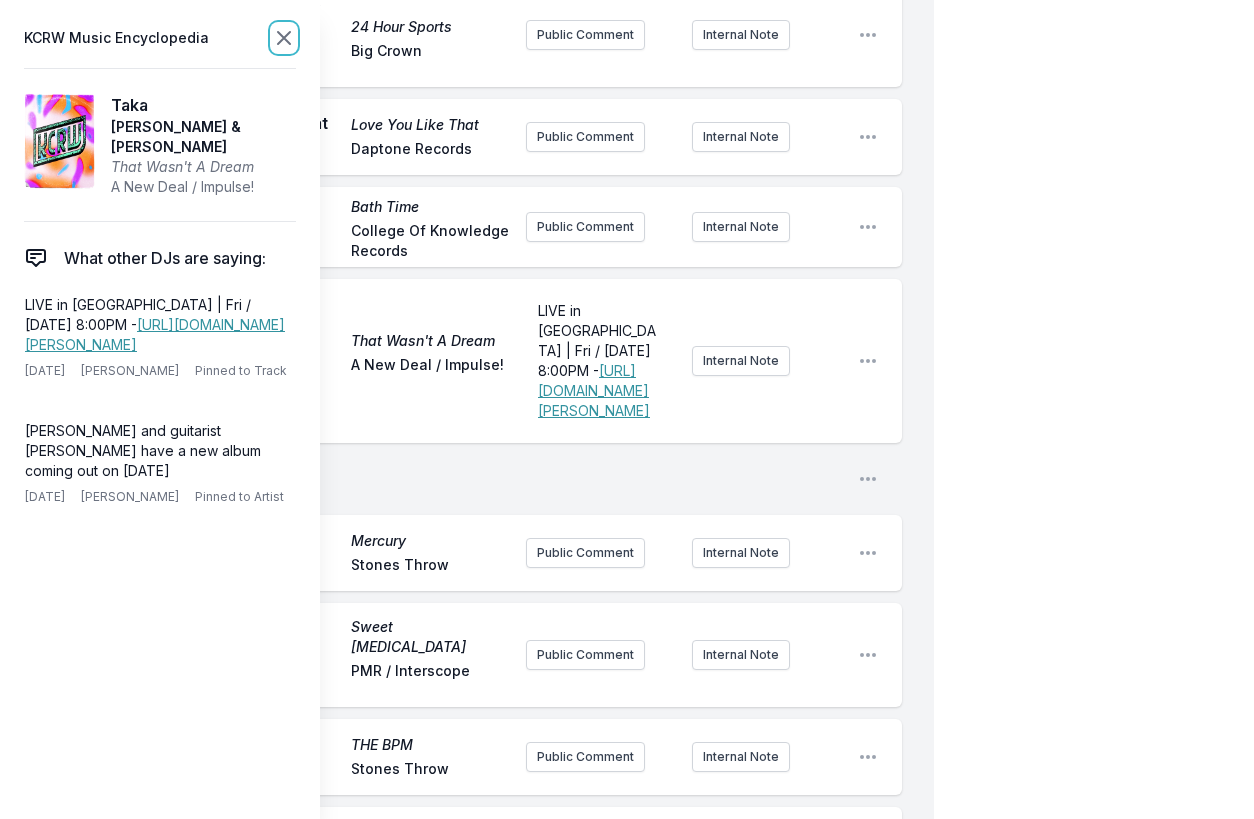 click 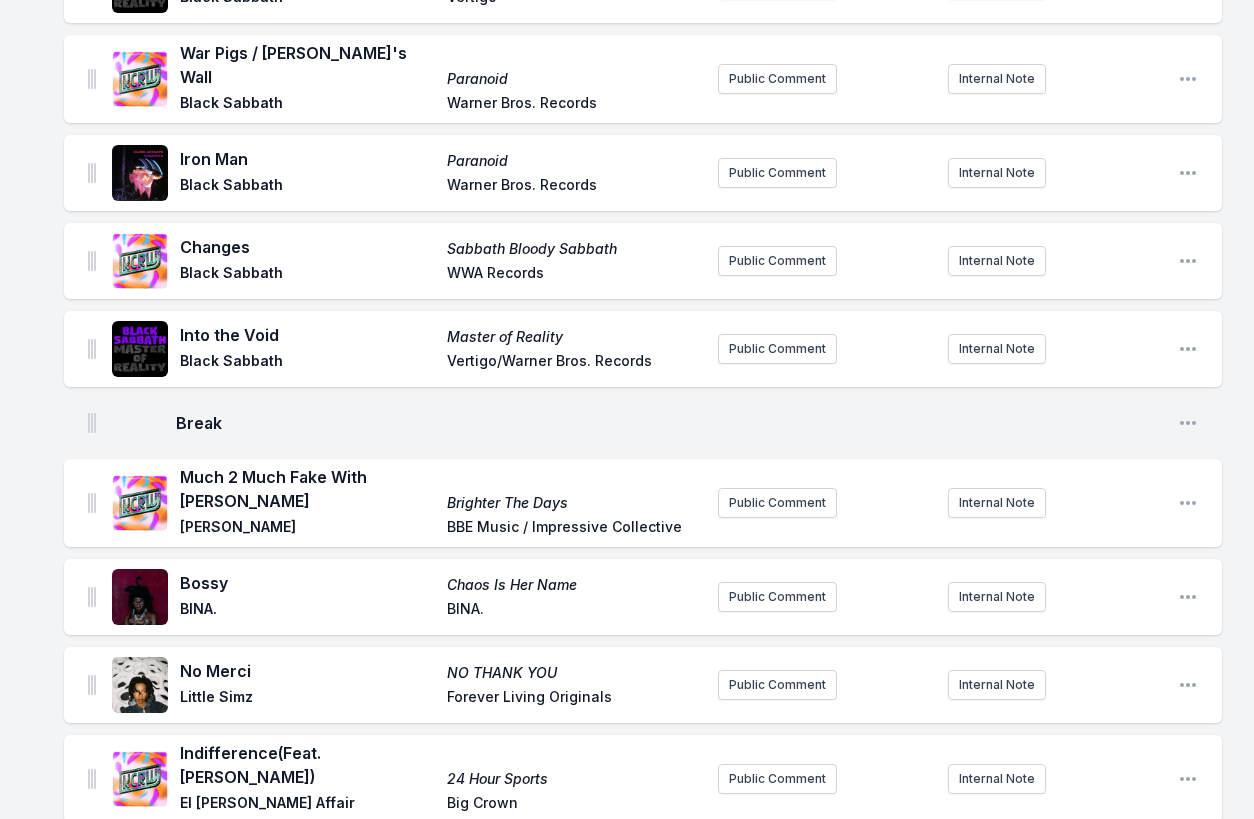 scroll, scrollTop: 0, scrollLeft: 0, axis: both 